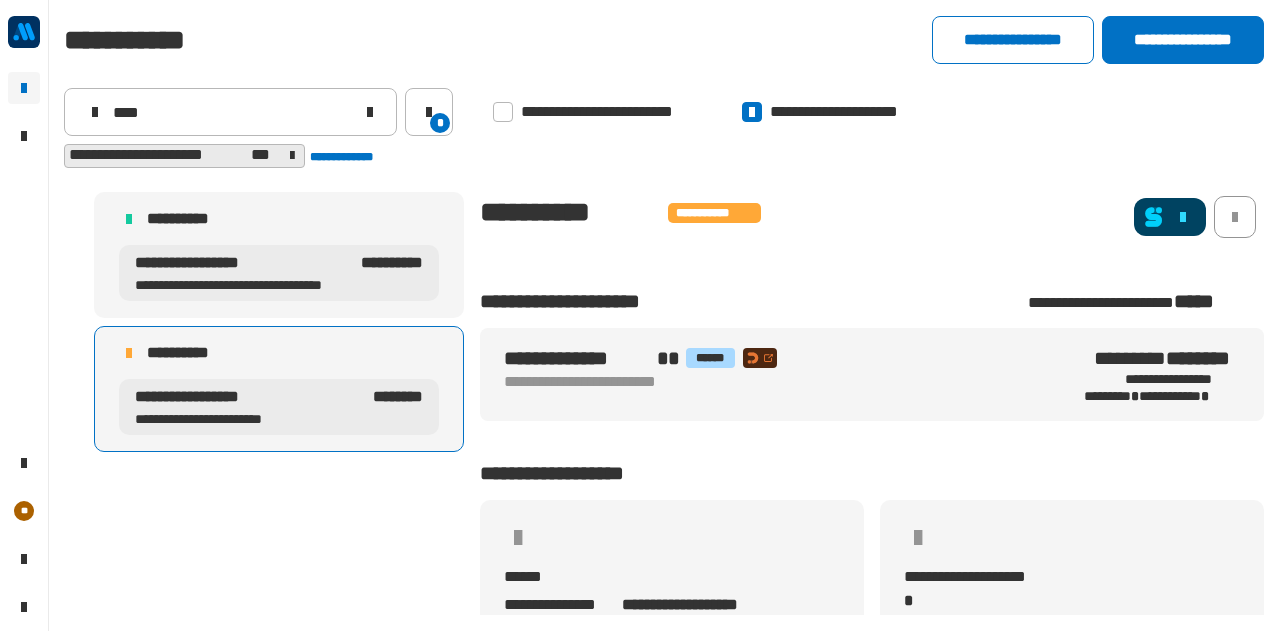 scroll, scrollTop: 0, scrollLeft: 0, axis: both 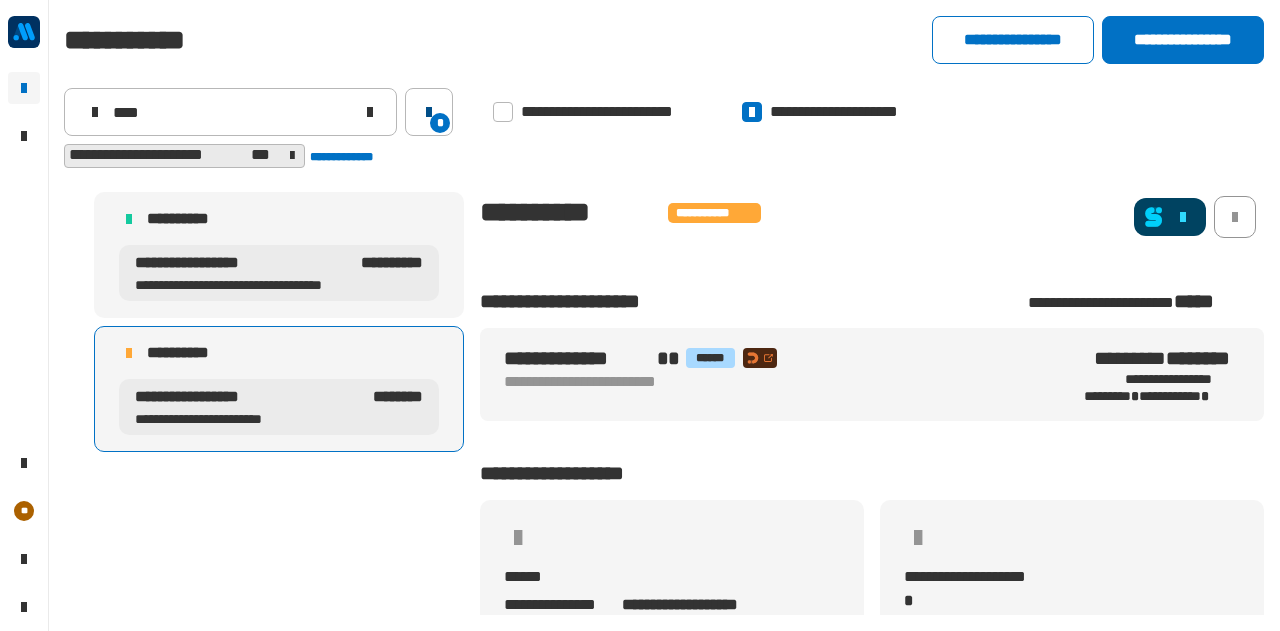 click on "*" 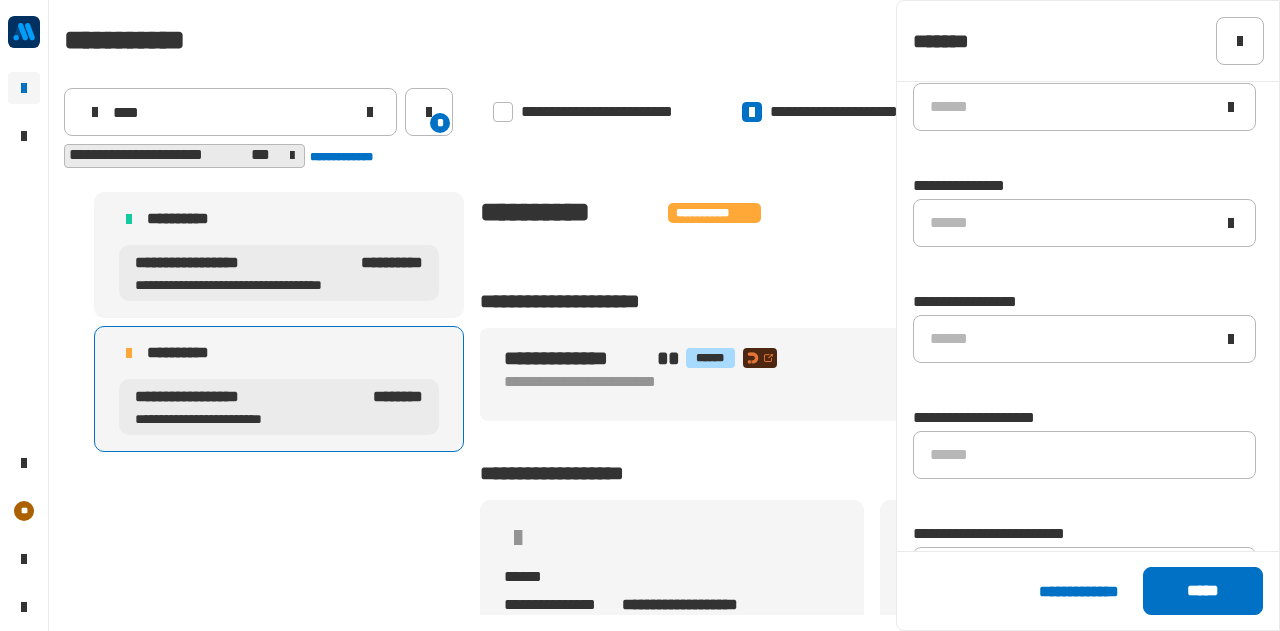 scroll, scrollTop: 1490, scrollLeft: 0, axis: vertical 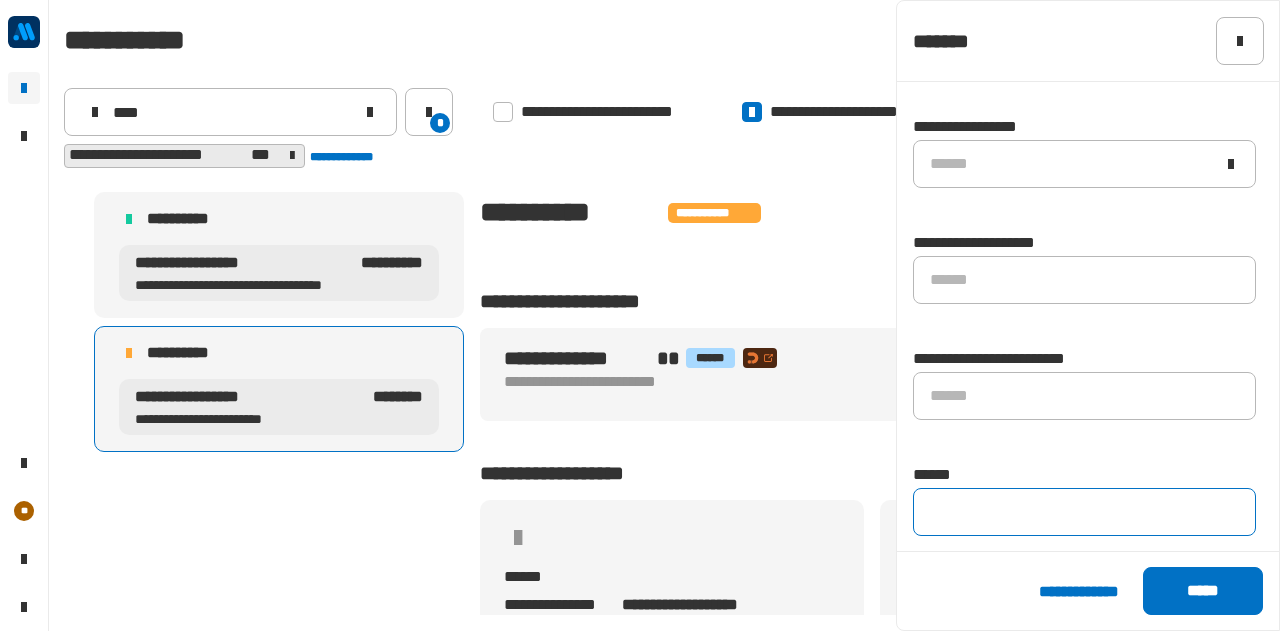 click 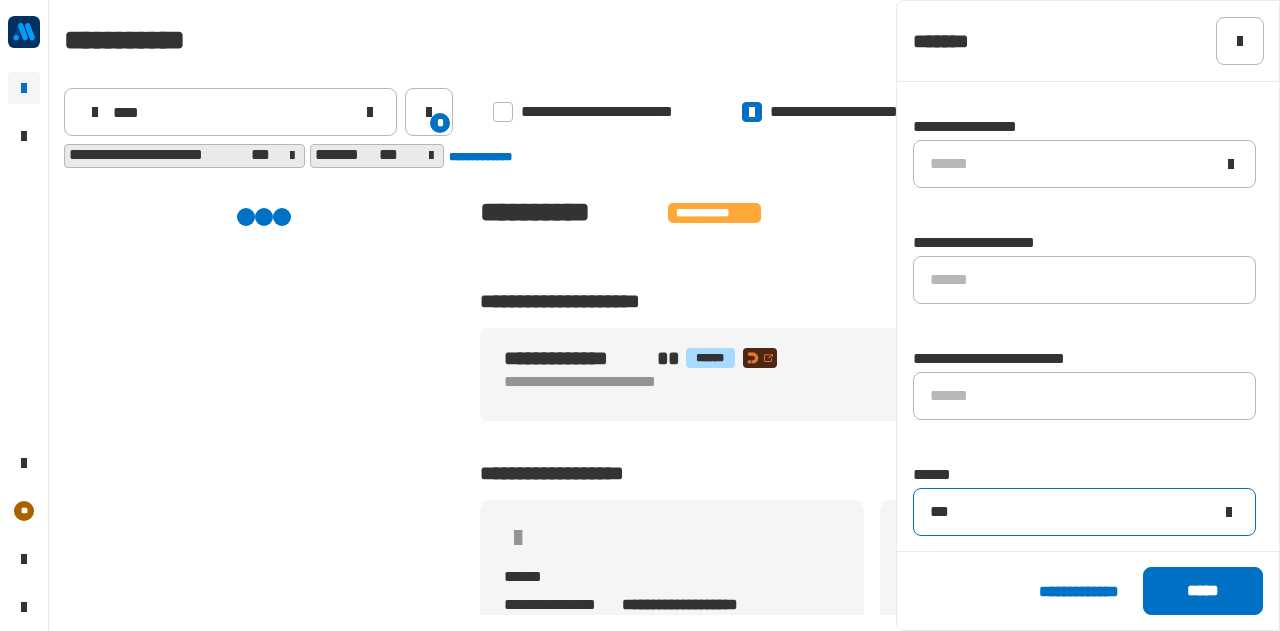 type on "***" 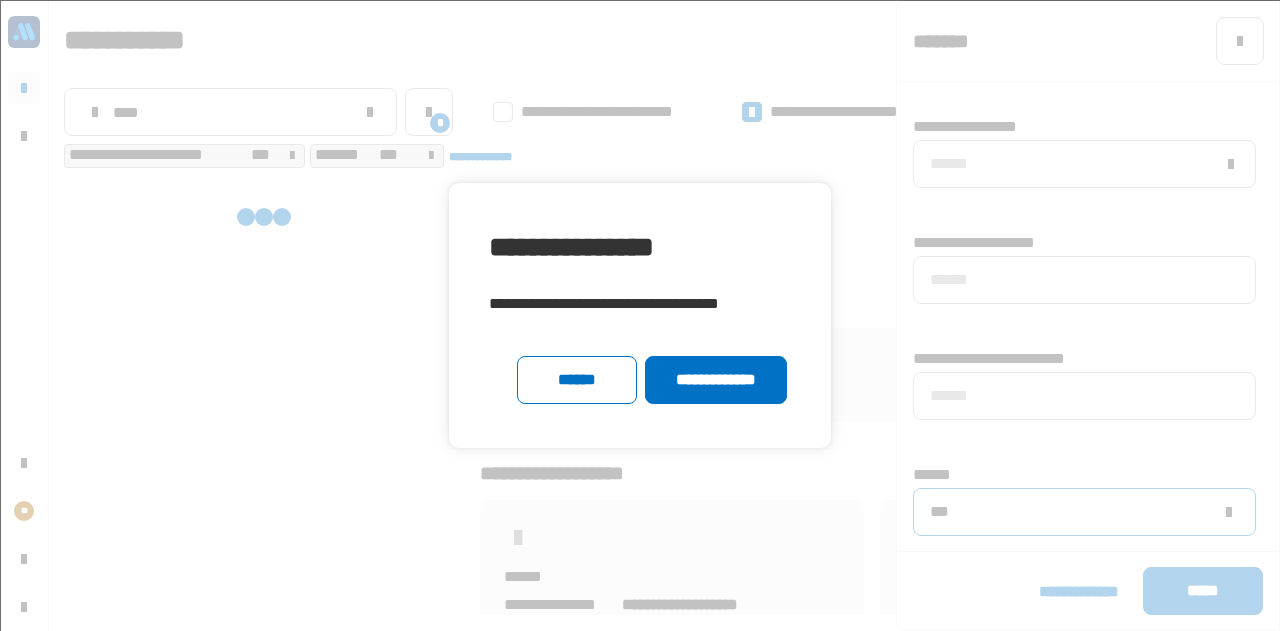type 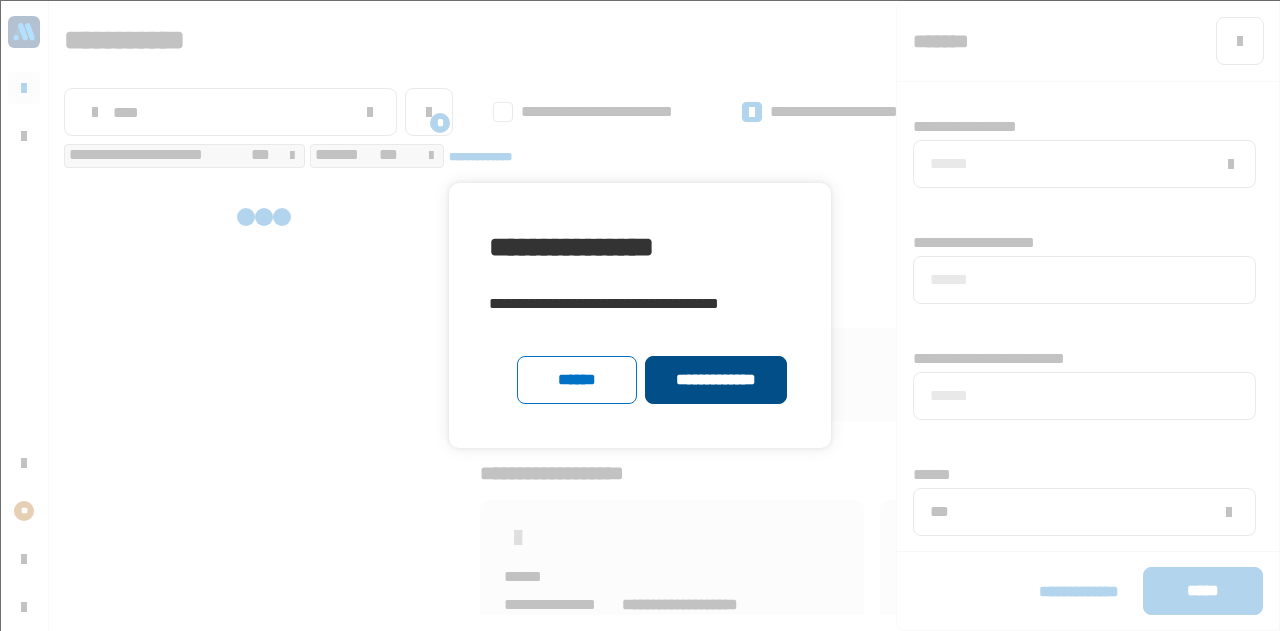 click on "**********" 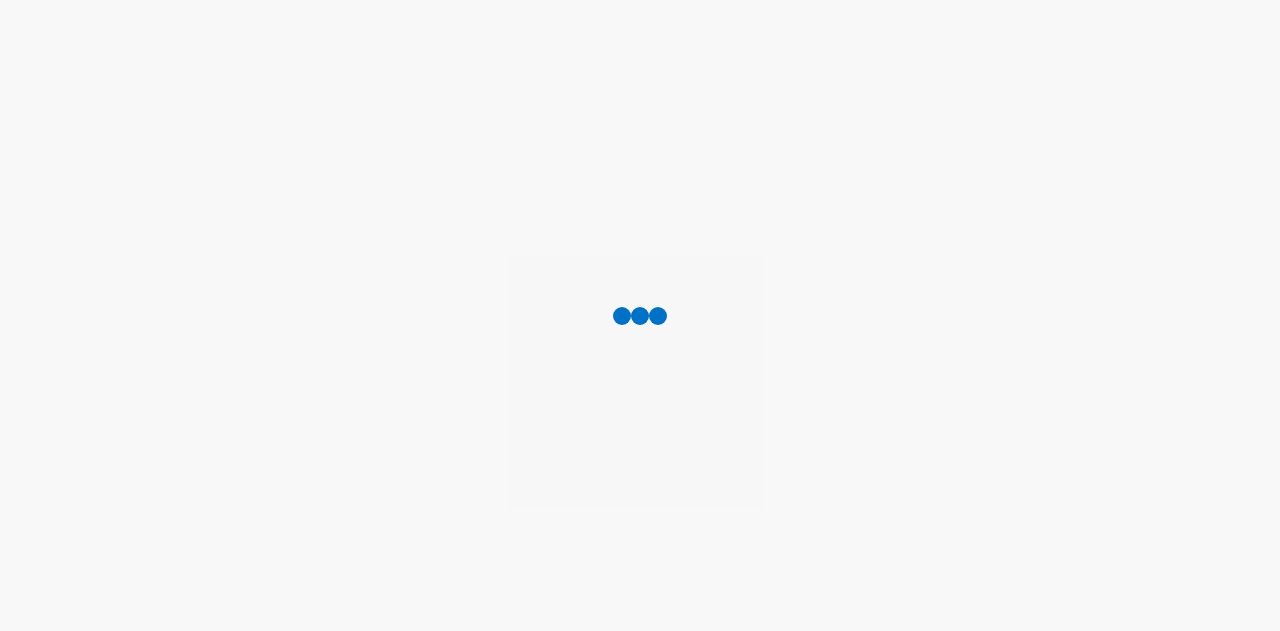 scroll, scrollTop: 0, scrollLeft: 0, axis: both 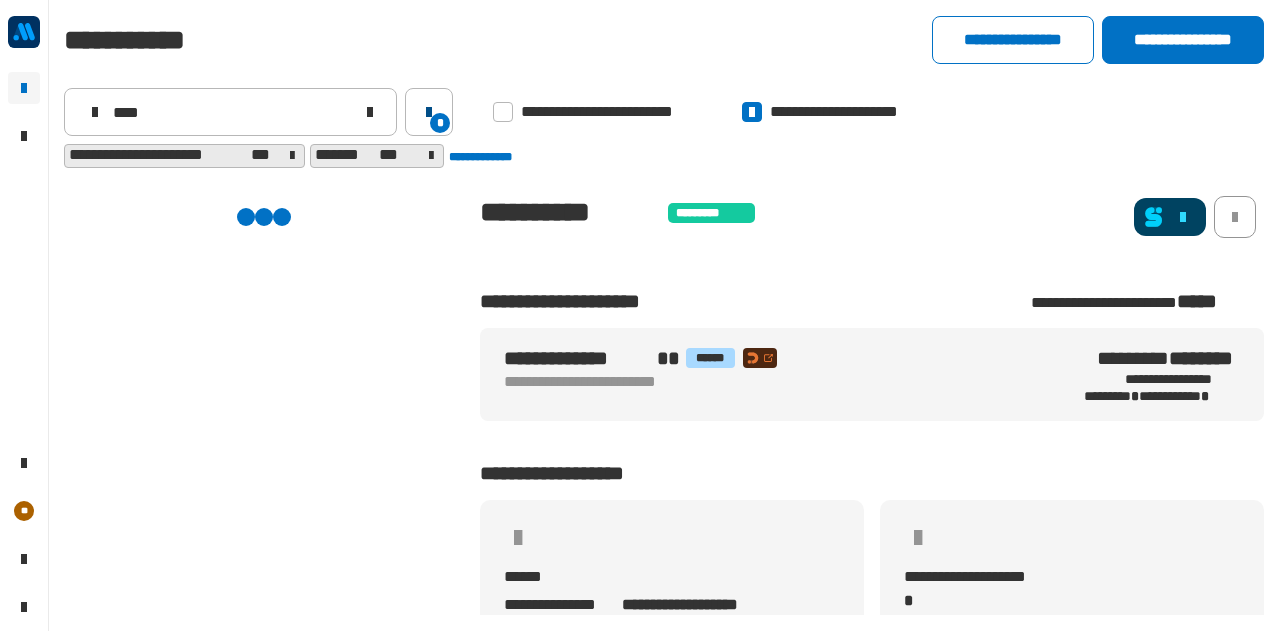 click on "*" 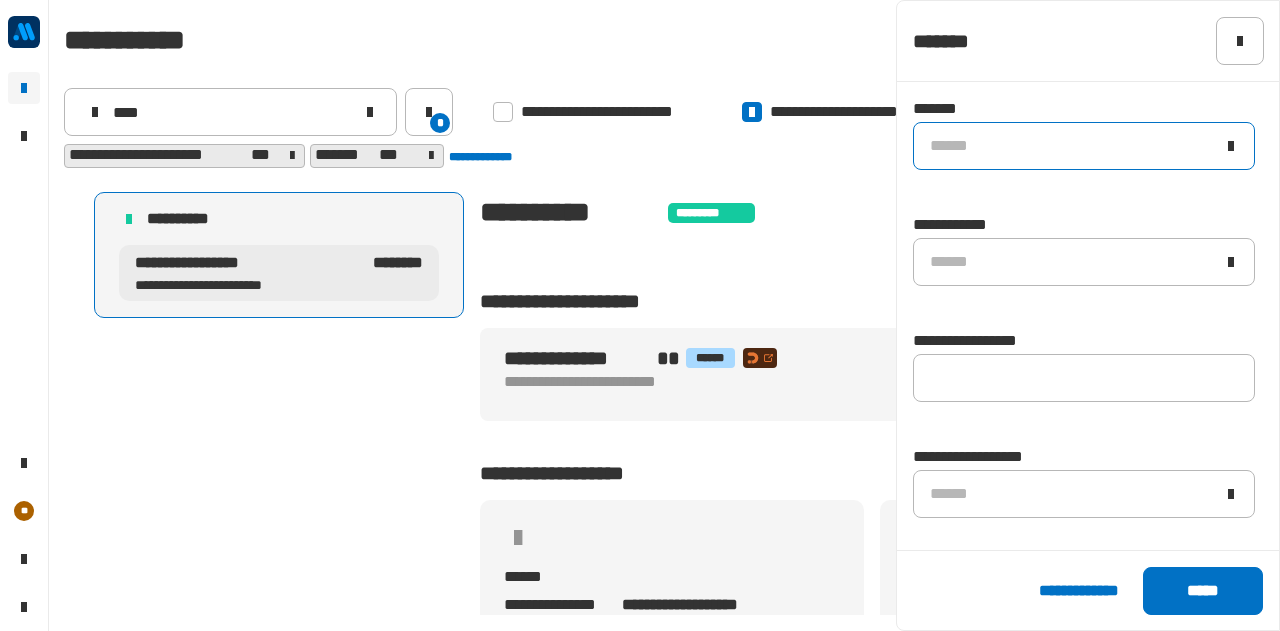 click on "******" 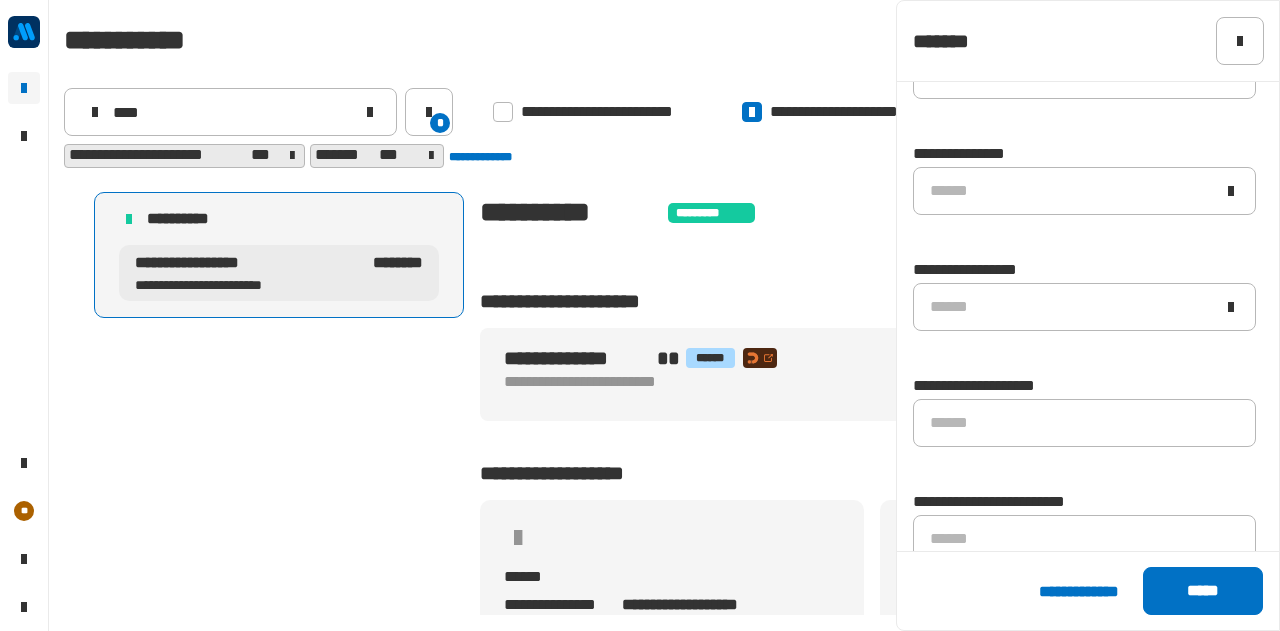 scroll, scrollTop: 1490, scrollLeft: 0, axis: vertical 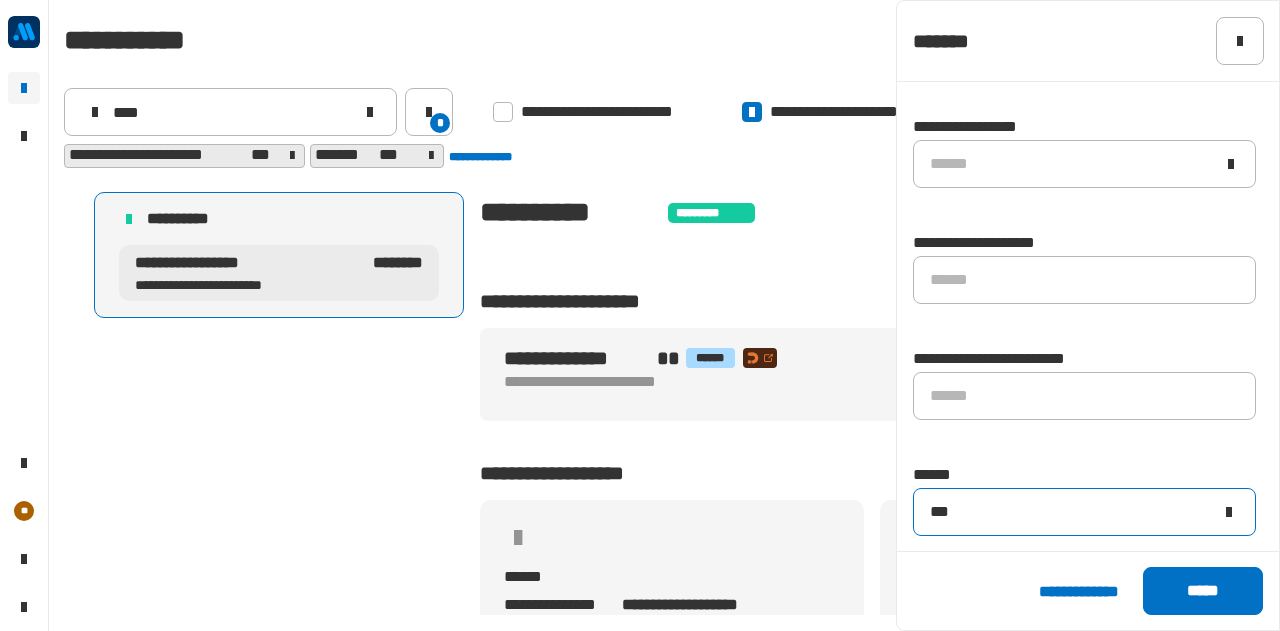 click on "***" 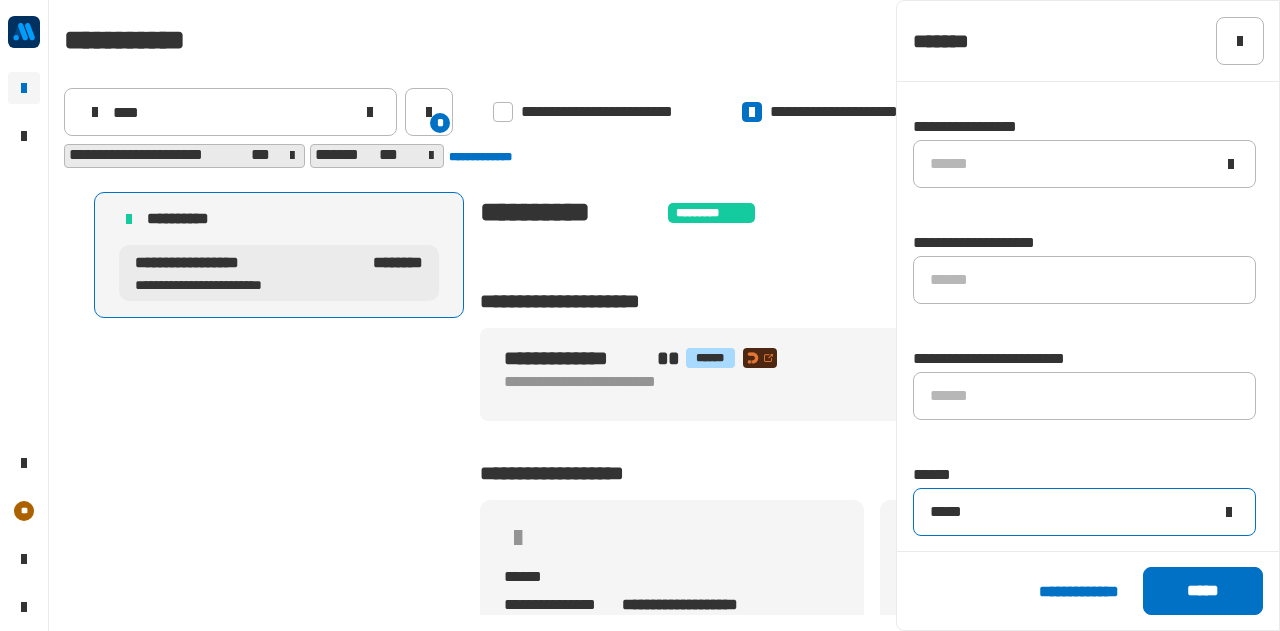 type on "*****" 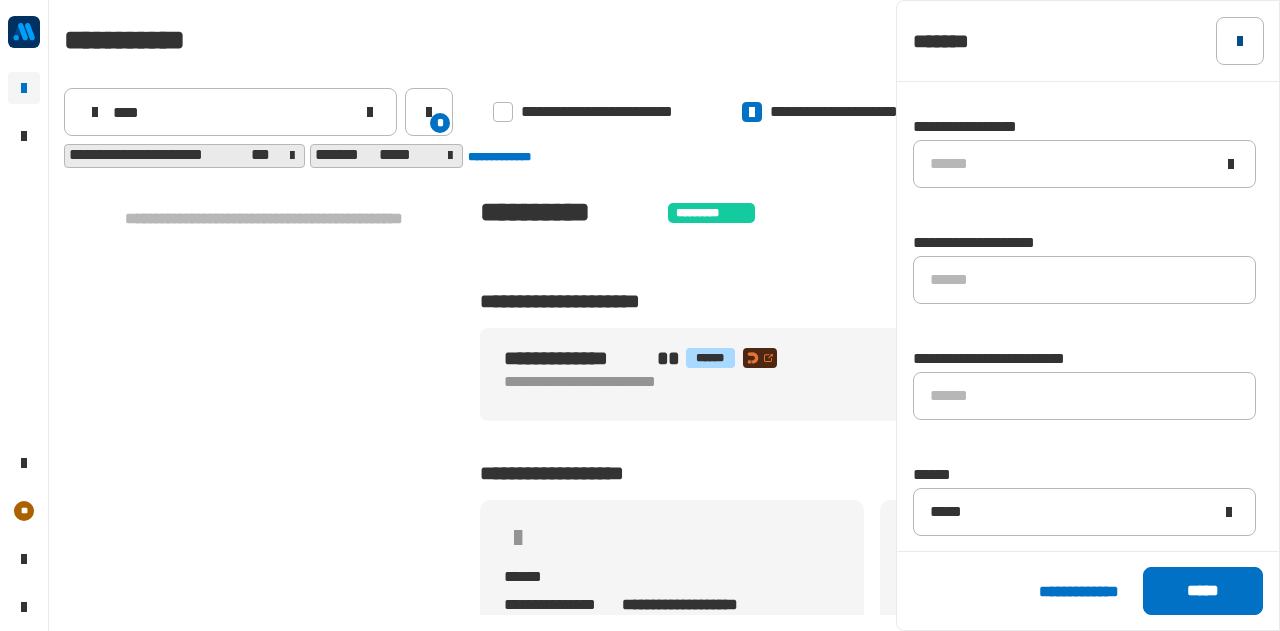 click 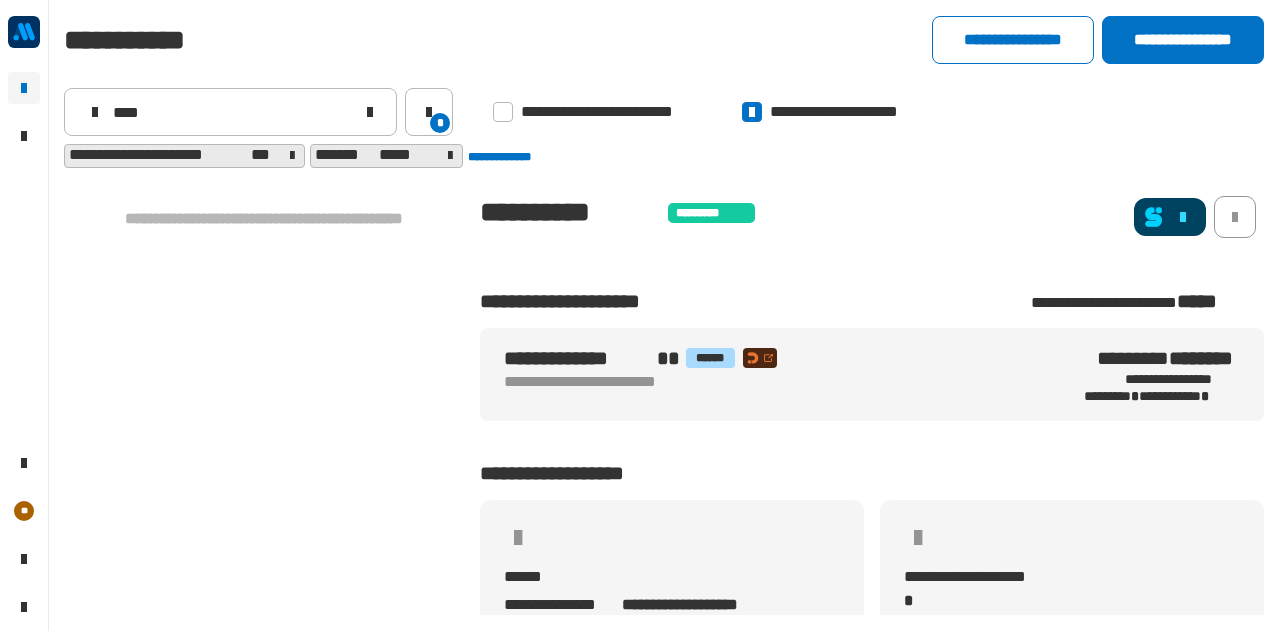 click 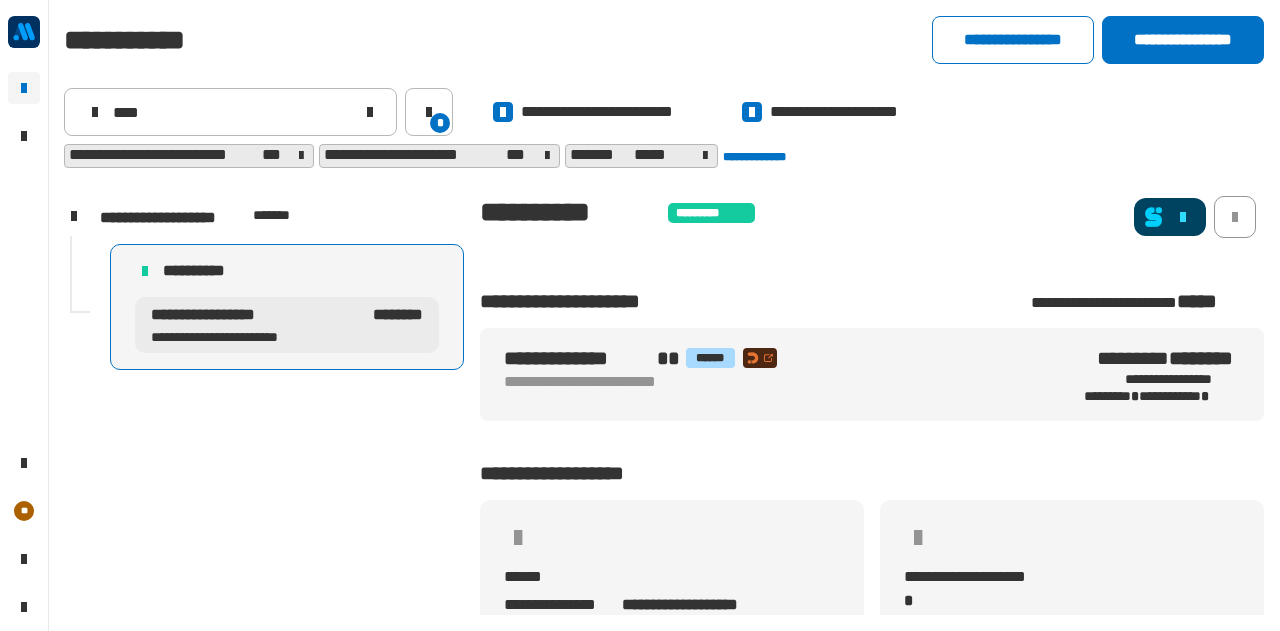 click on "**********" at bounding box center (214, 271) 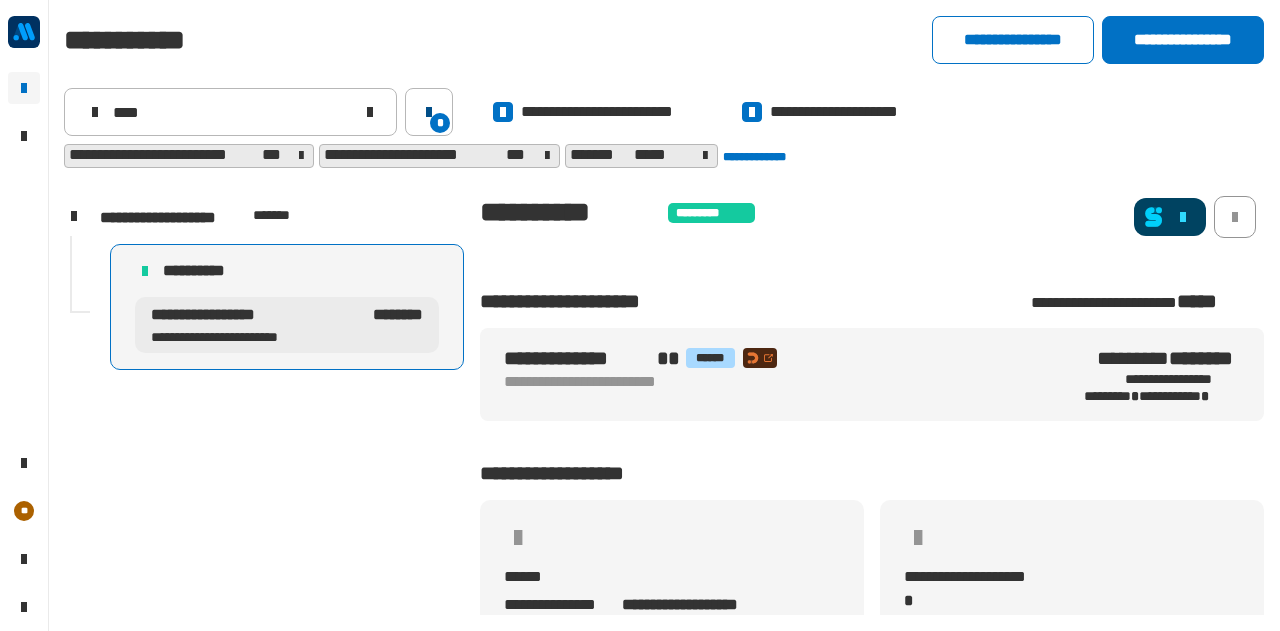 click on "*" 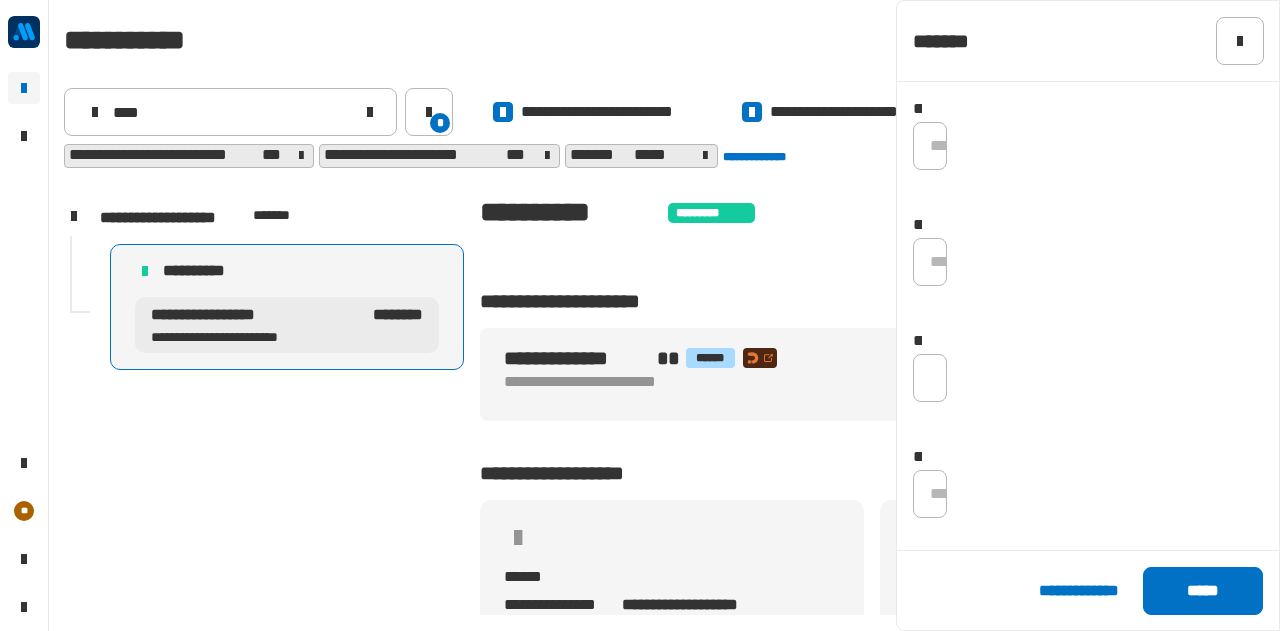click on "**********" at bounding box center (264, 403) 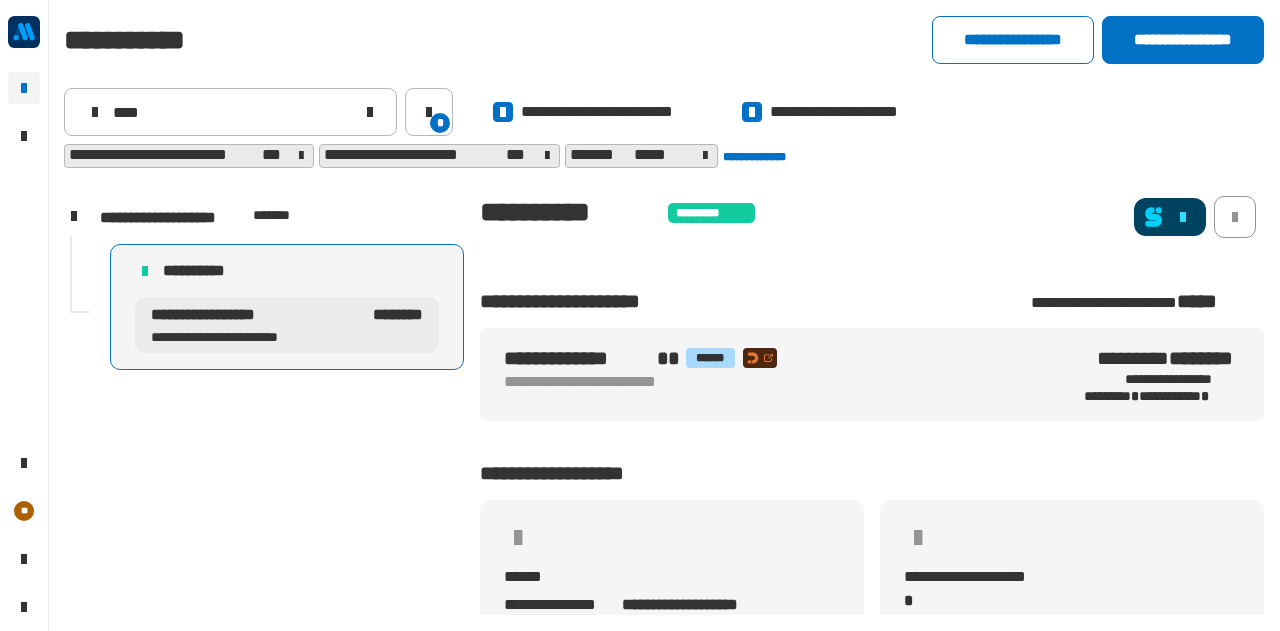 click on "**********" at bounding box center [287, 307] 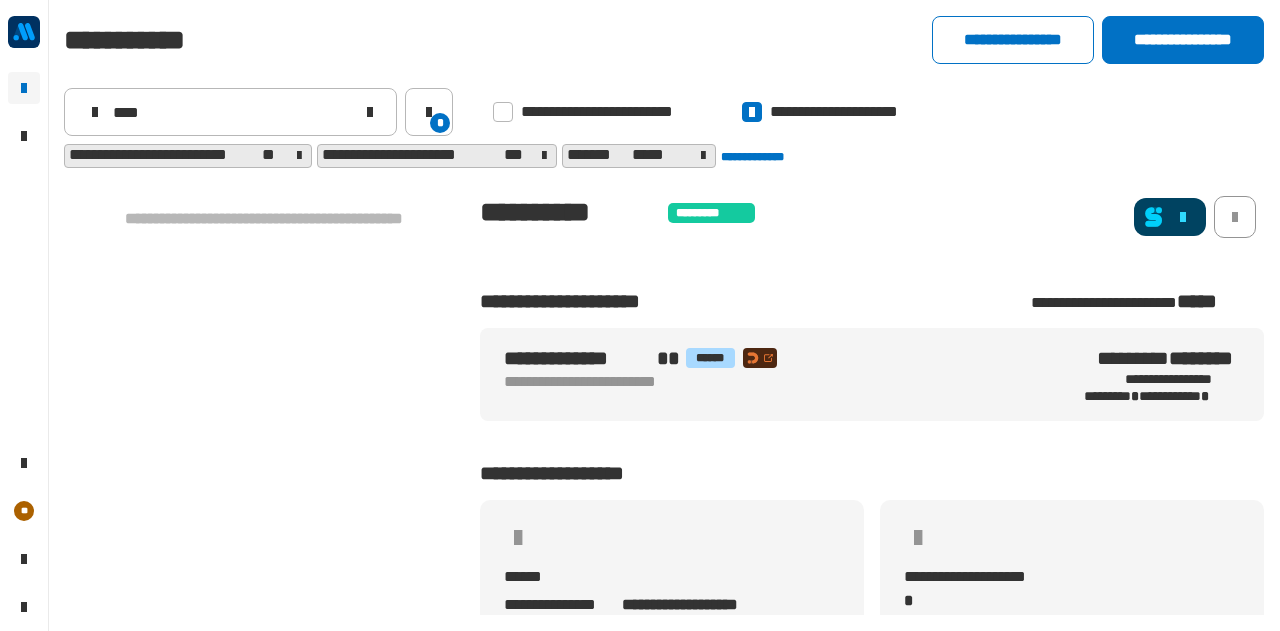 click 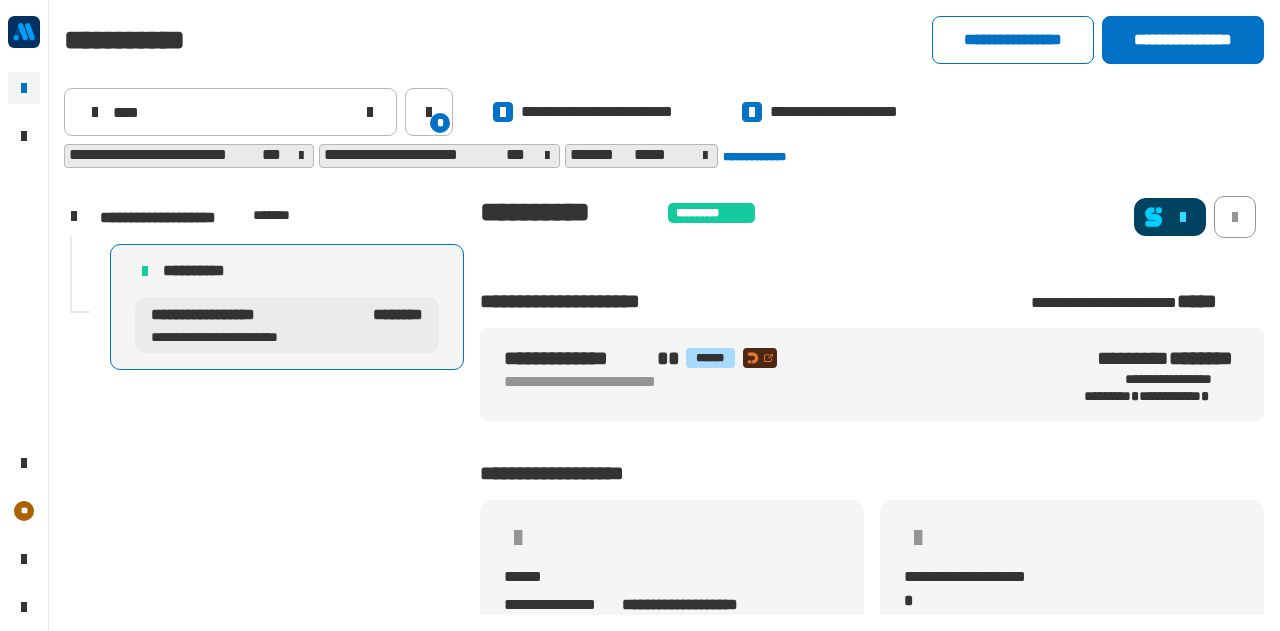 click 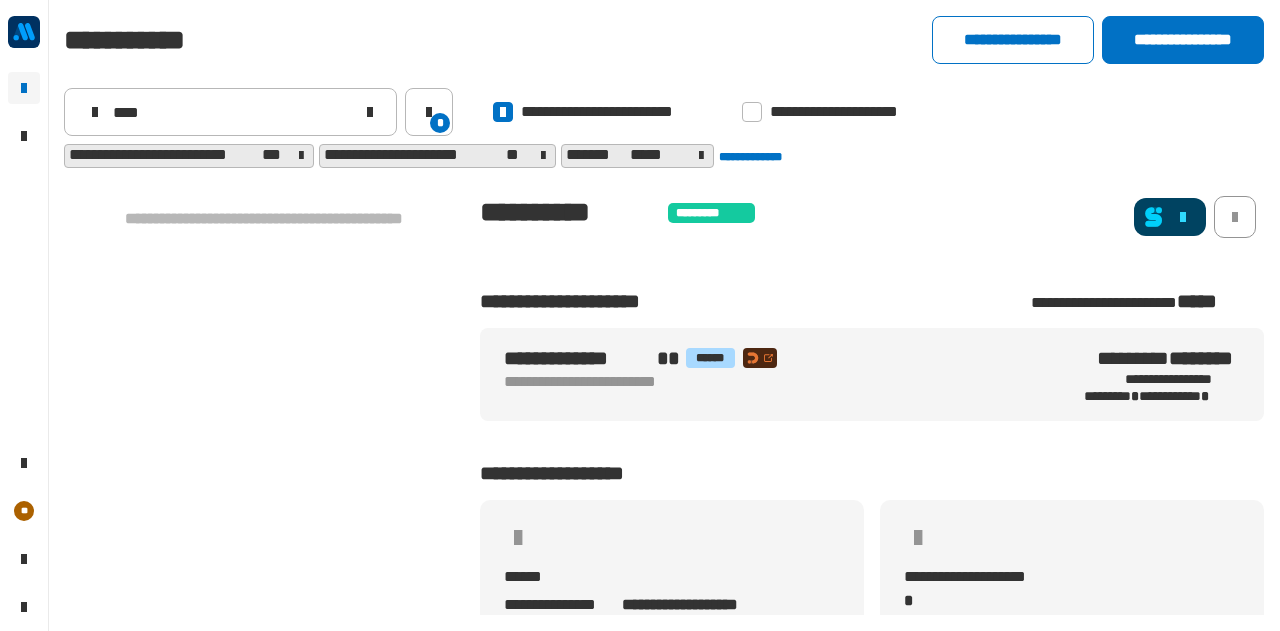 click 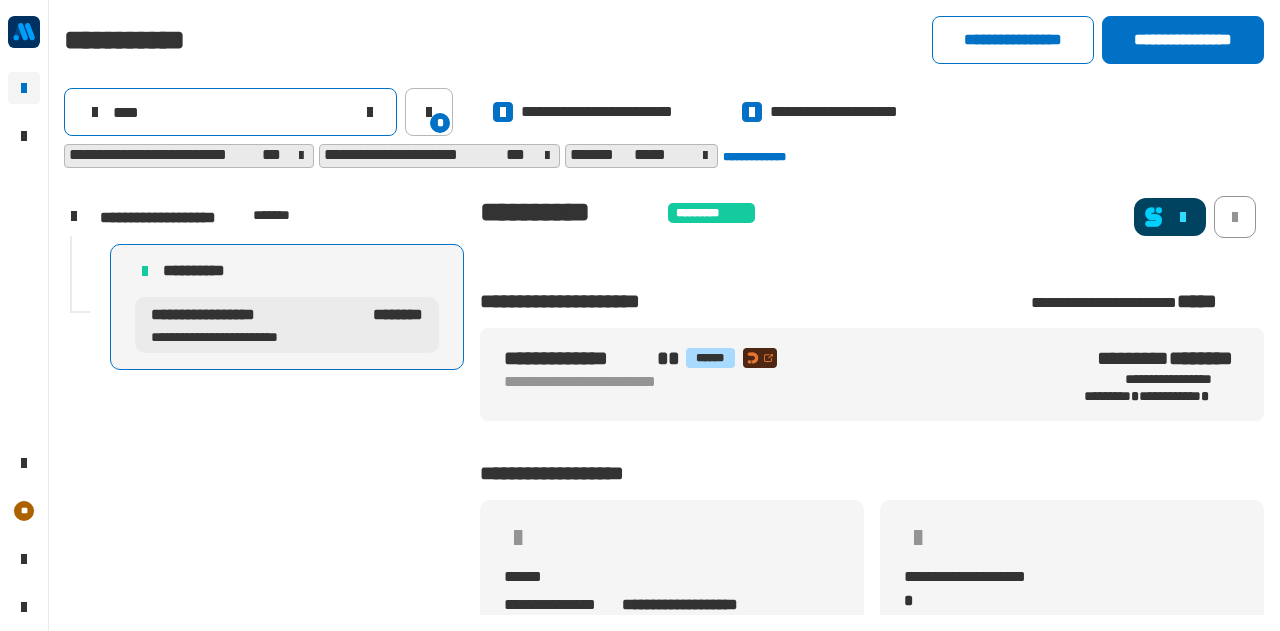 click 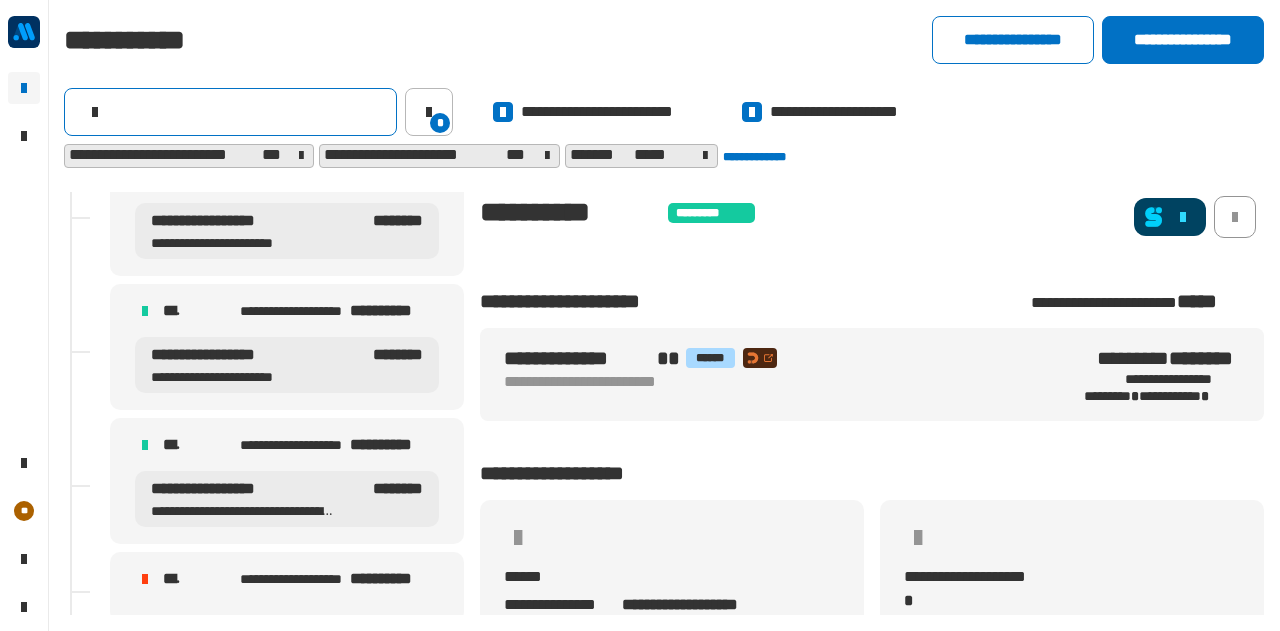 scroll, scrollTop: 1347, scrollLeft: 0, axis: vertical 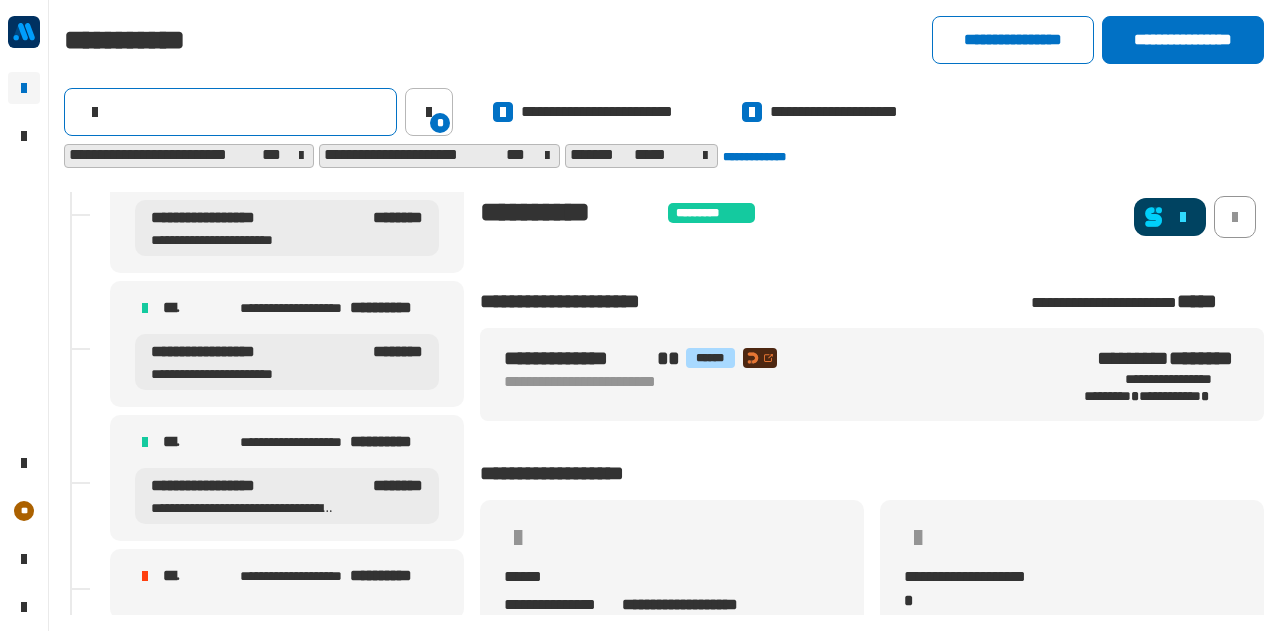 click 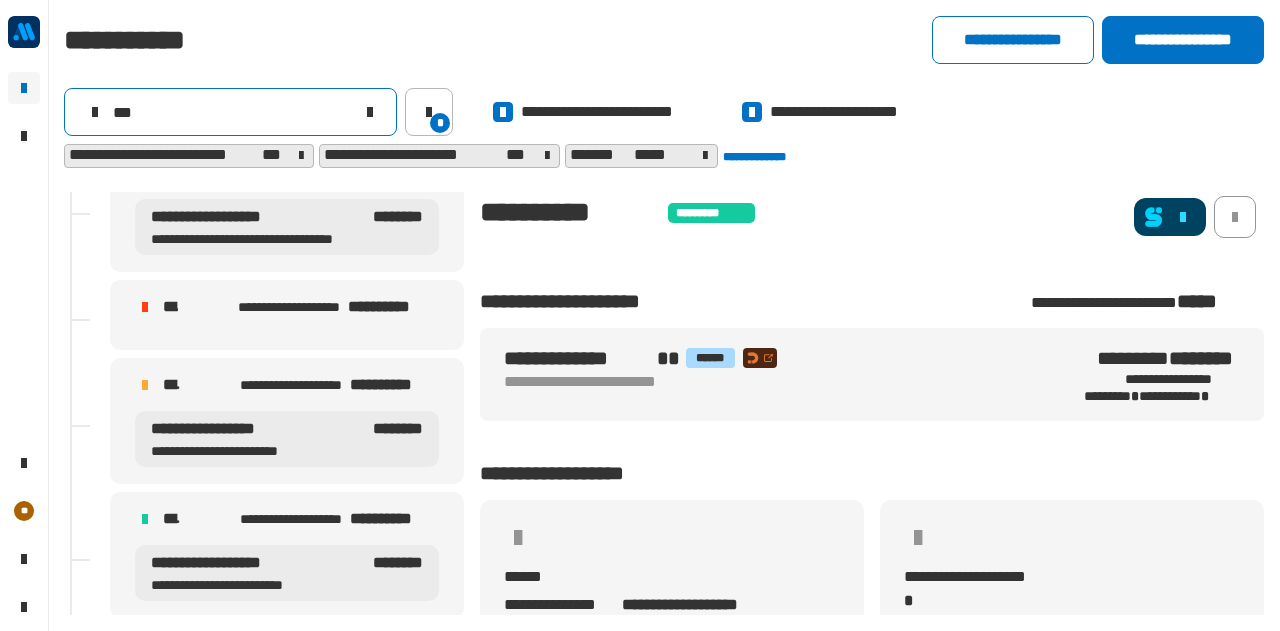 scroll, scrollTop: 114, scrollLeft: 0, axis: vertical 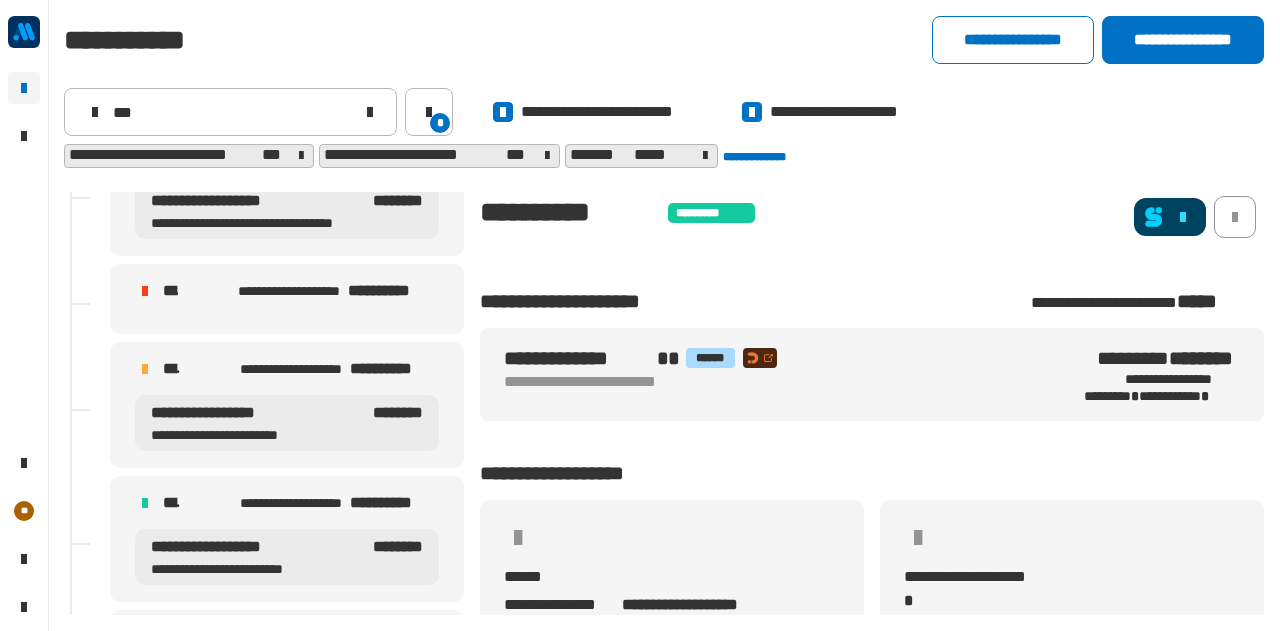 click on "**********" at bounding box center [325, 369] 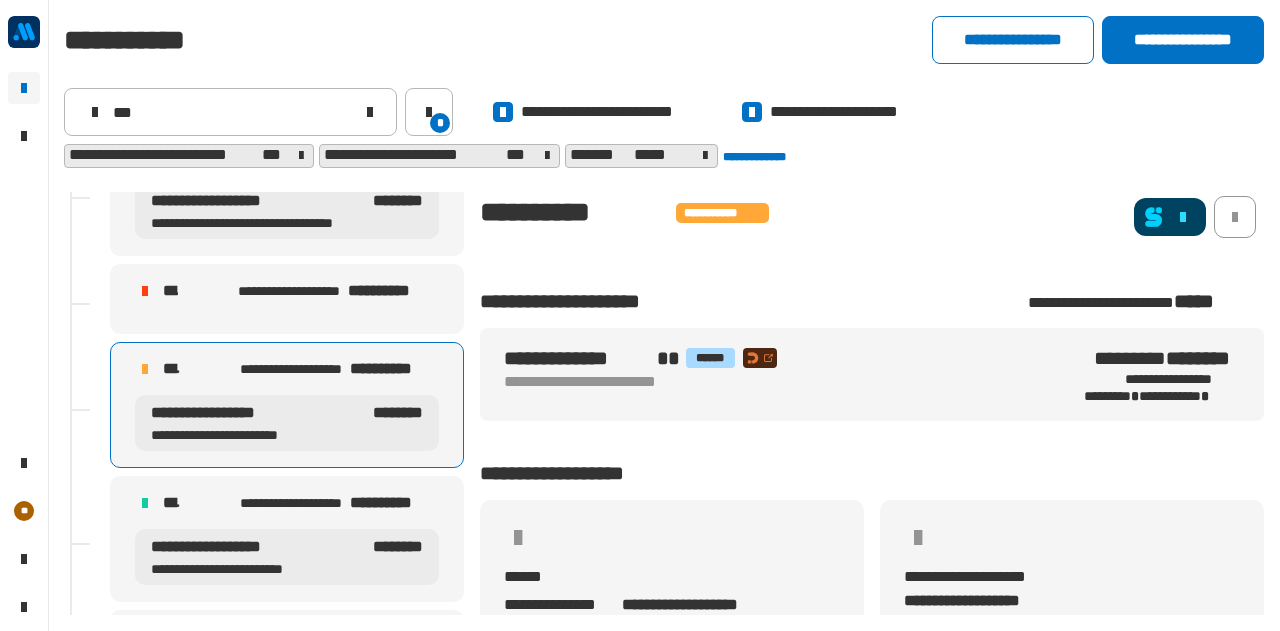 click 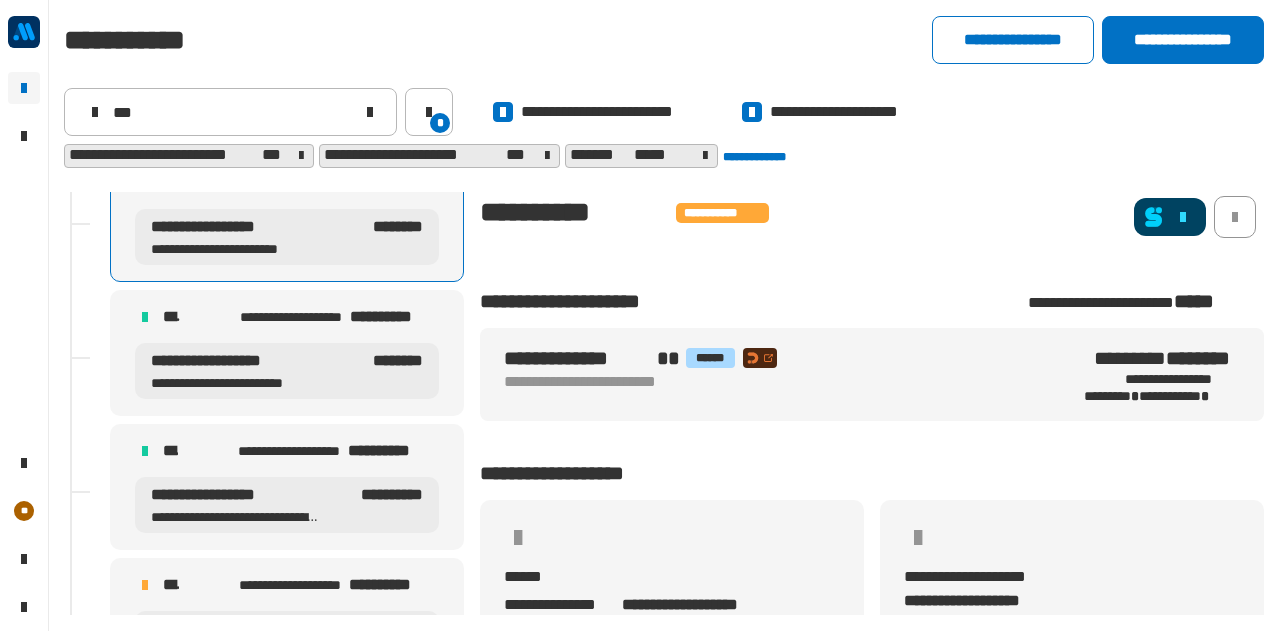 scroll, scrollTop: 303, scrollLeft: 0, axis: vertical 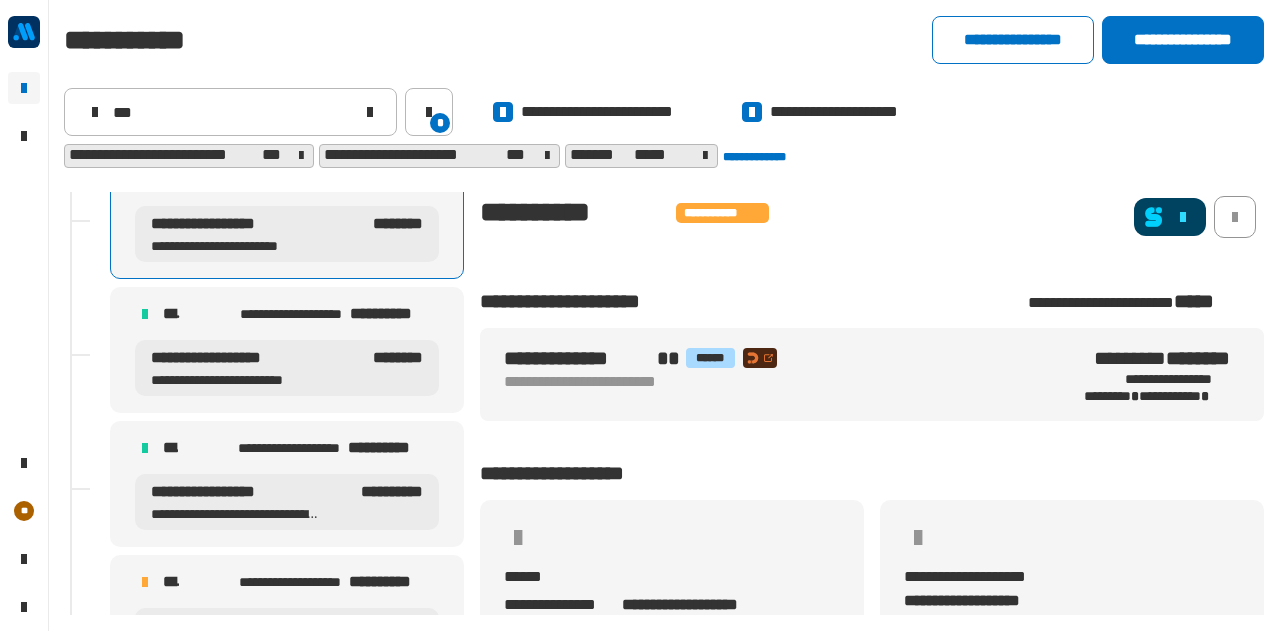 click on "**********" at bounding box center (287, 350) 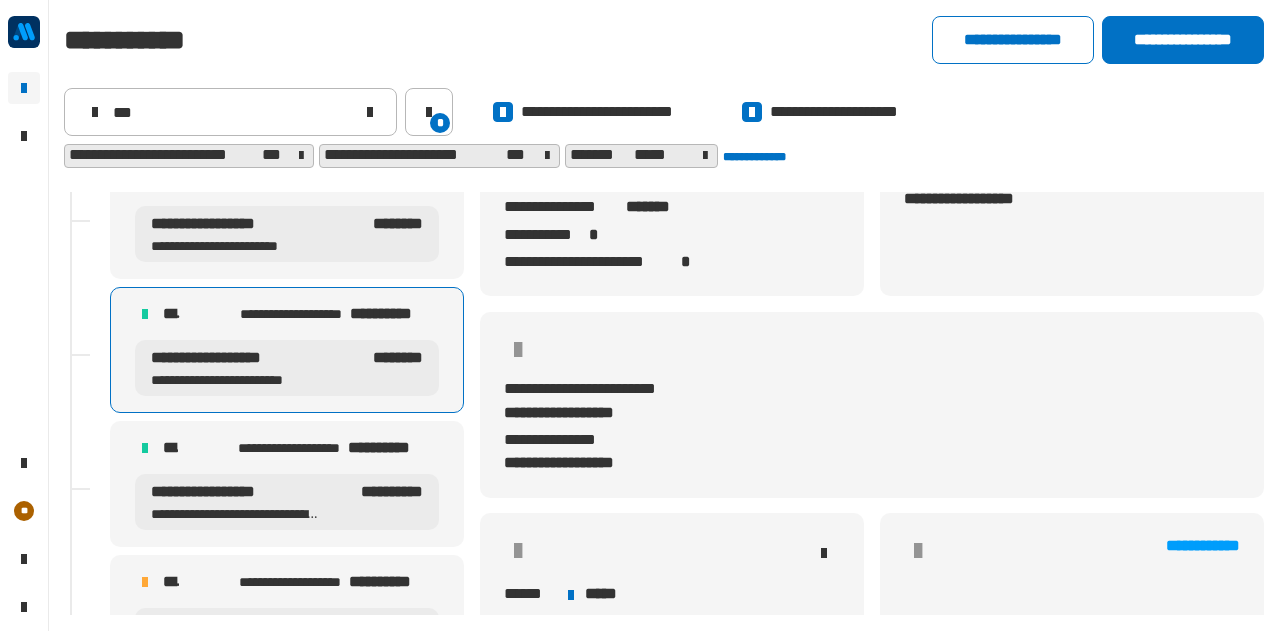 scroll, scrollTop: 449, scrollLeft: 0, axis: vertical 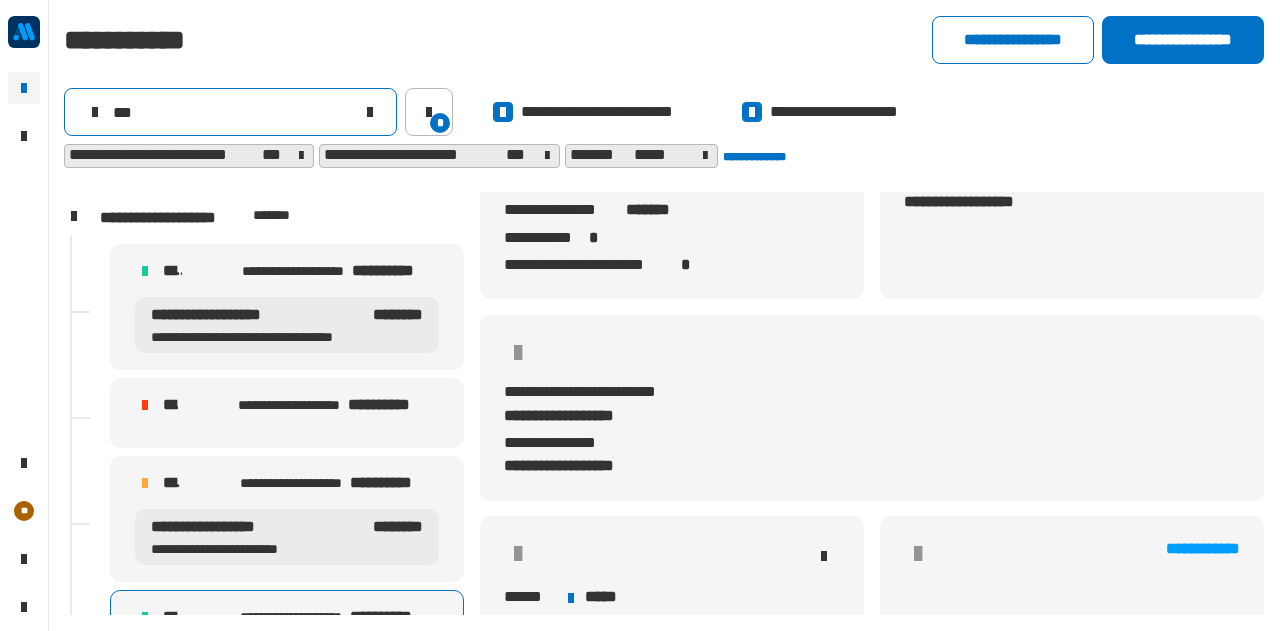 click on "***" 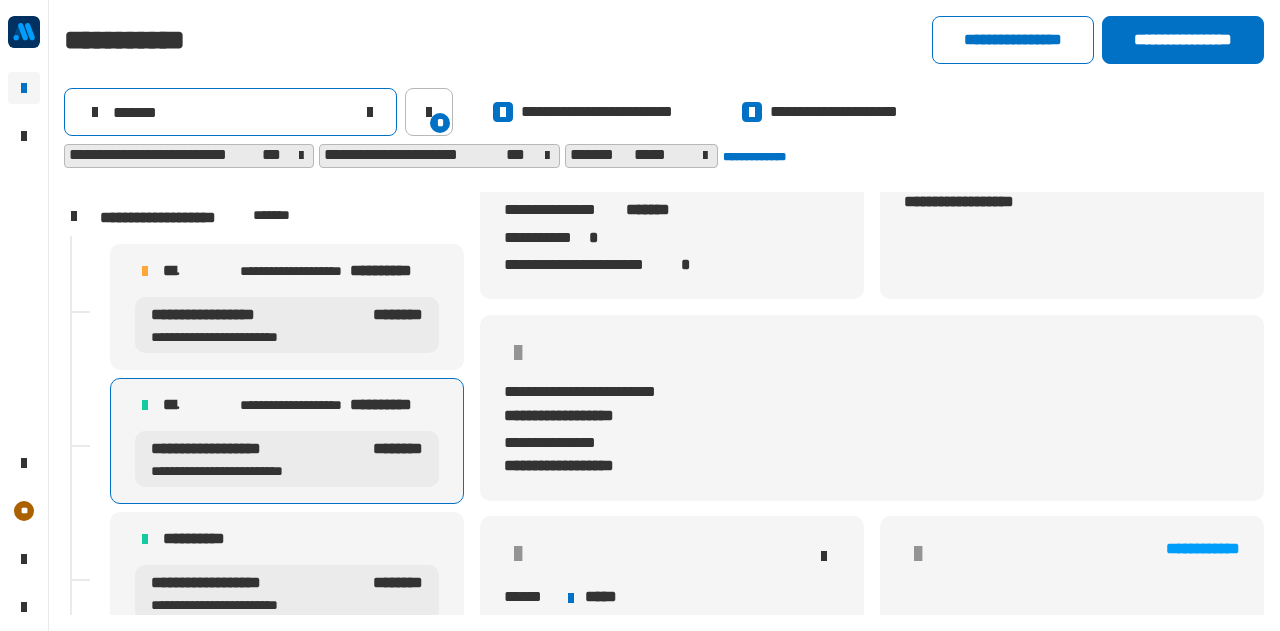 type on "*******" 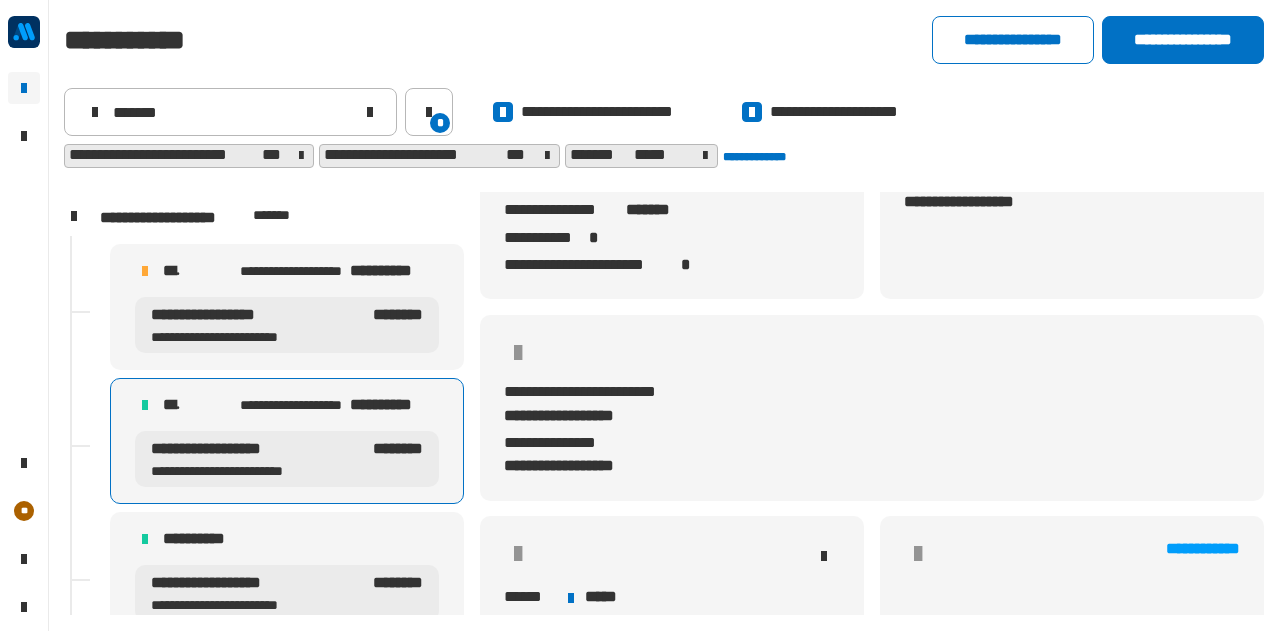 click on "**********" at bounding box center [325, 271] 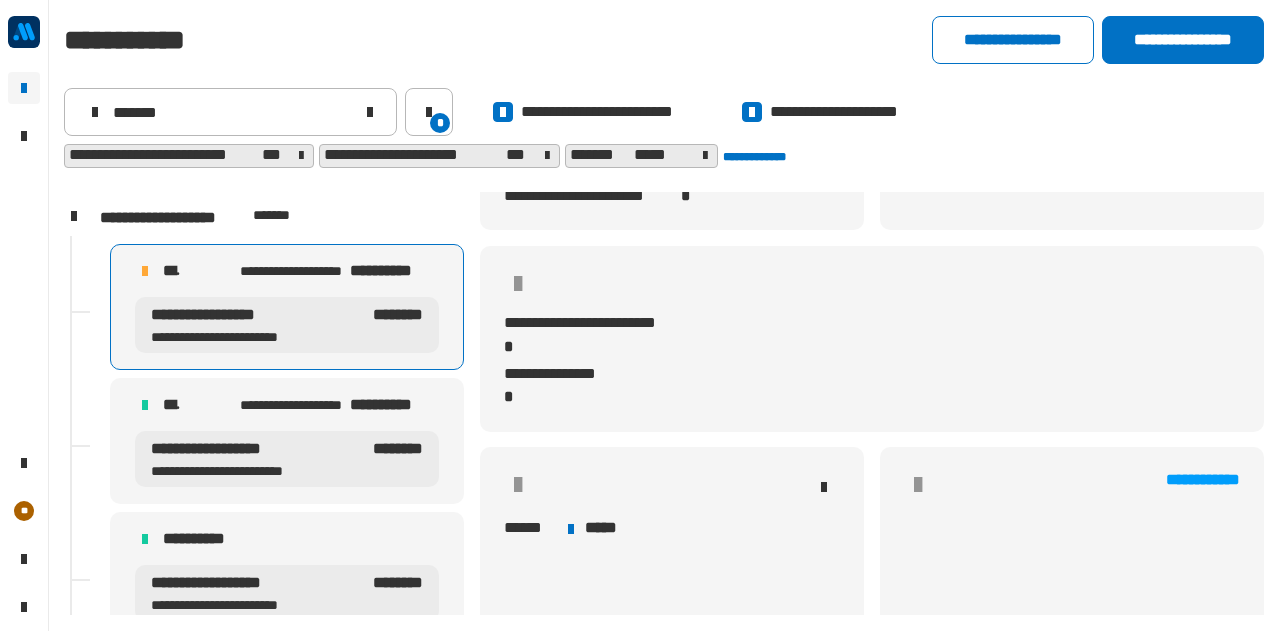scroll, scrollTop: 521, scrollLeft: 0, axis: vertical 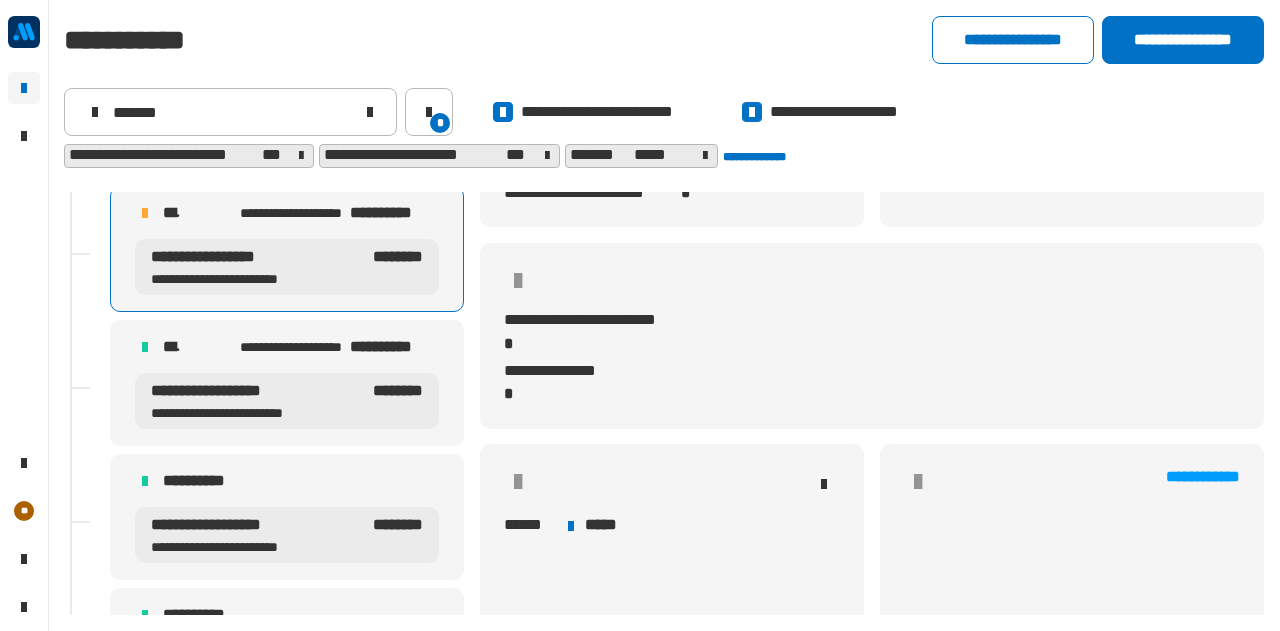 click on "**********" at bounding box center (246, 391) 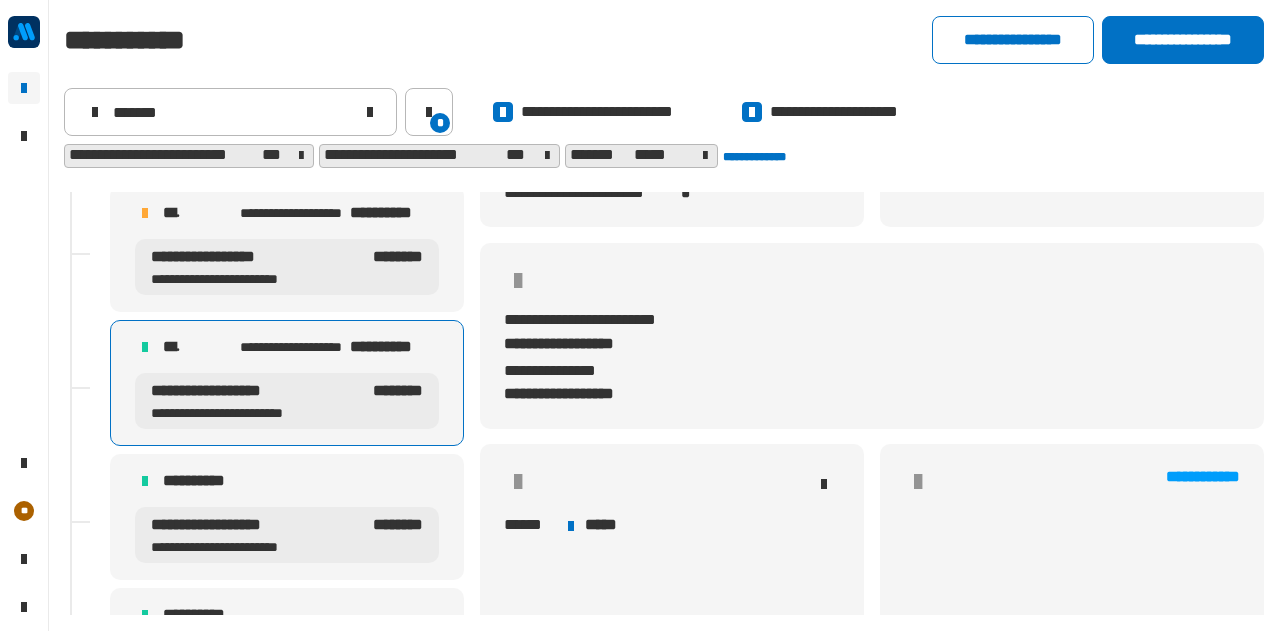 click on "**********" at bounding box center [287, 481] 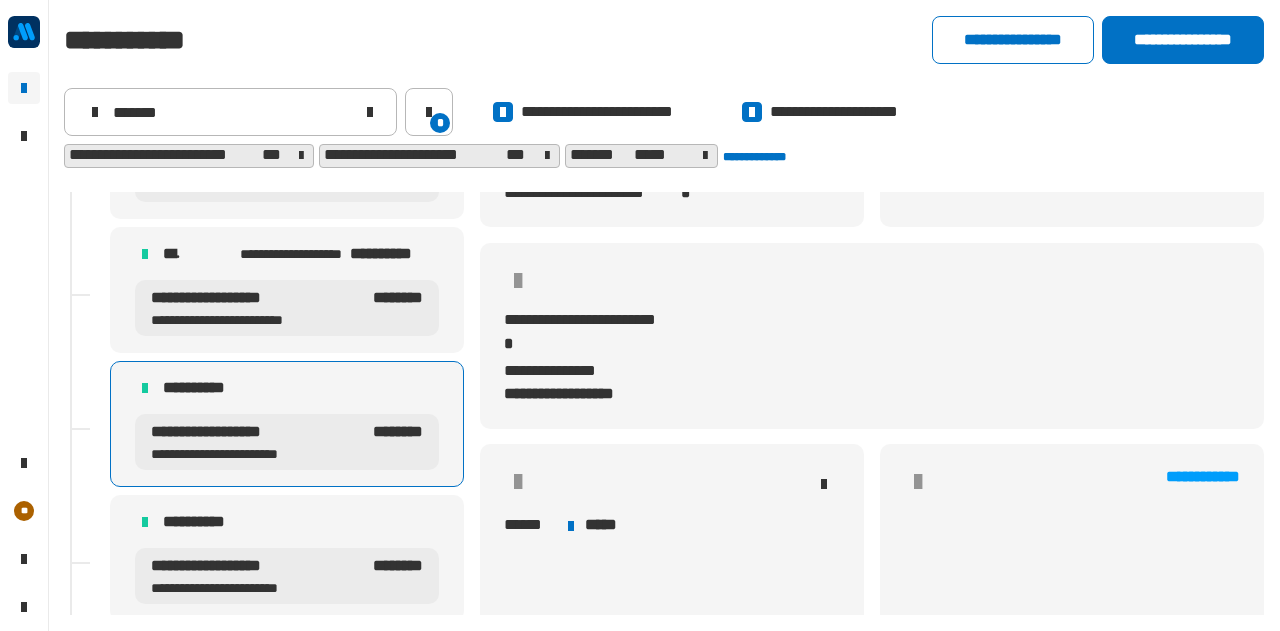 scroll, scrollTop: 155, scrollLeft: 0, axis: vertical 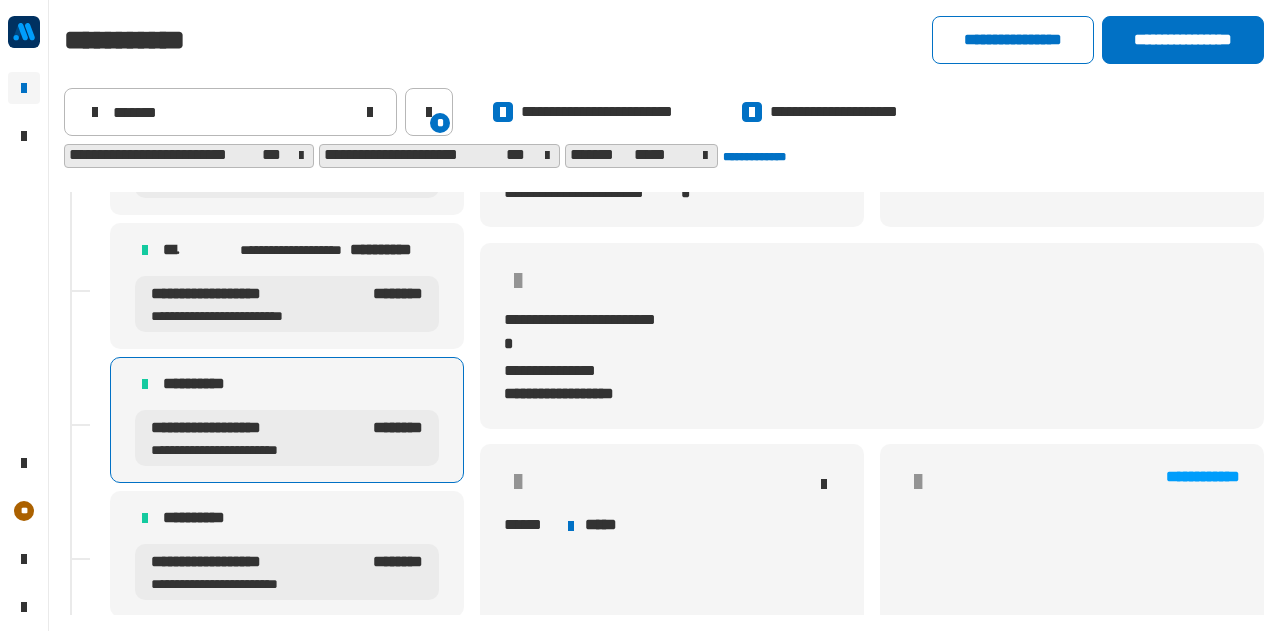 click on "**********" at bounding box center [287, 554] 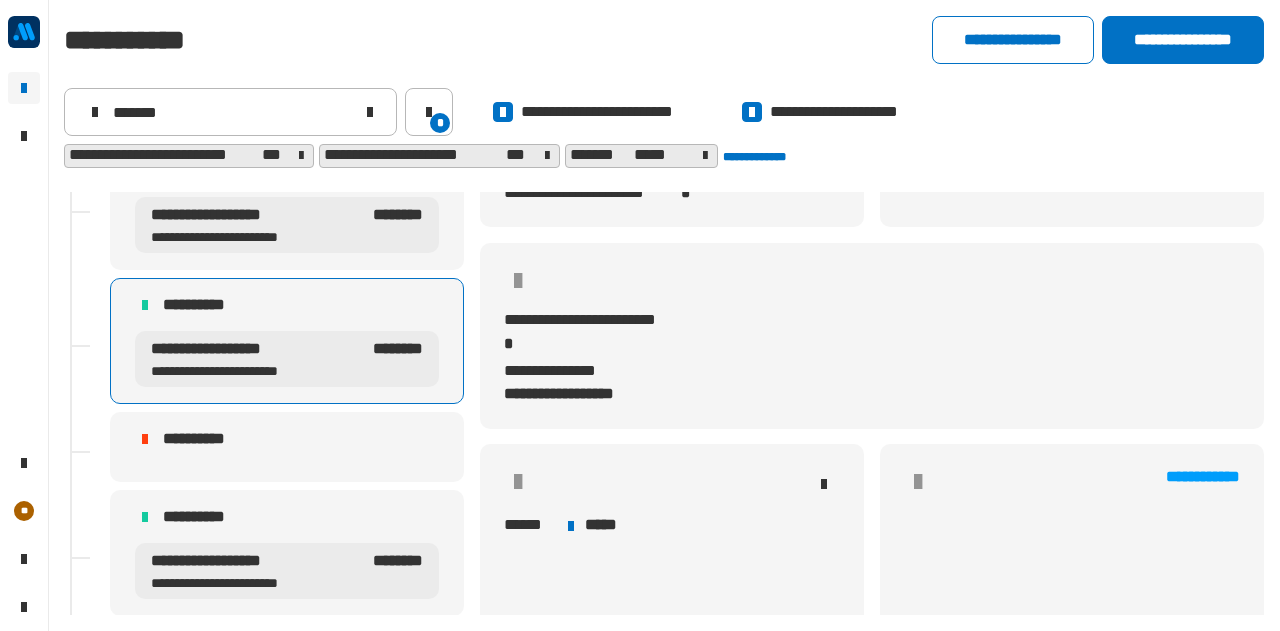 scroll, scrollTop: 373, scrollLeft: 0, axis: vertical 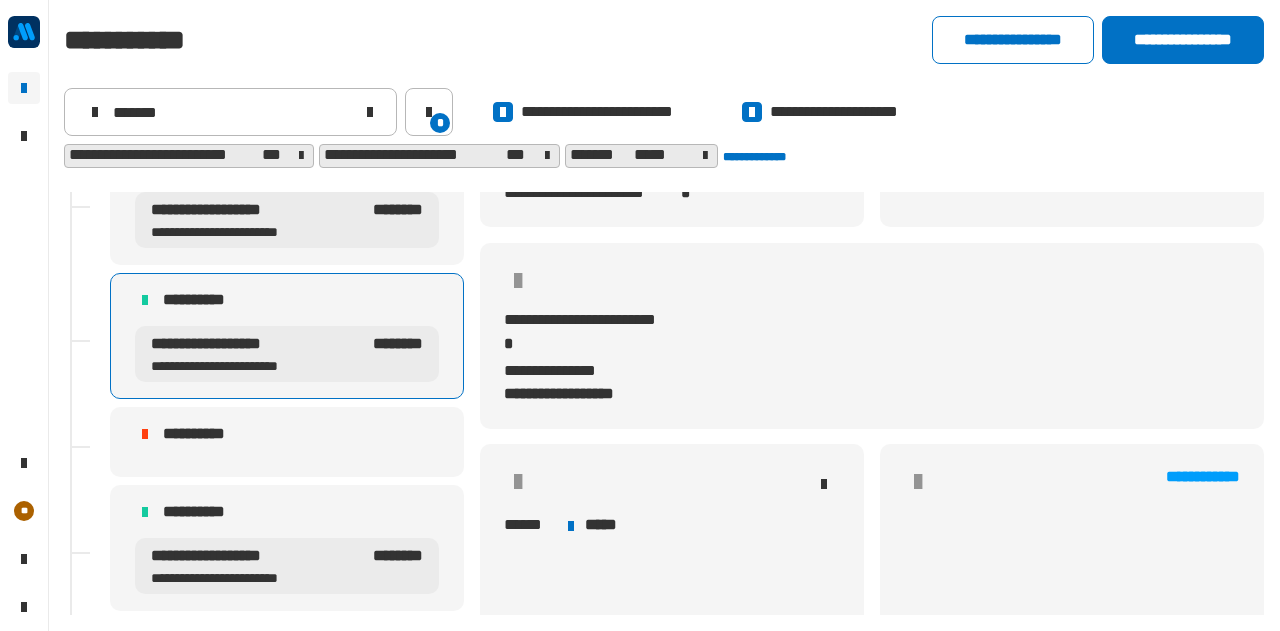 click on "**********" at bounding box center (287, 442) 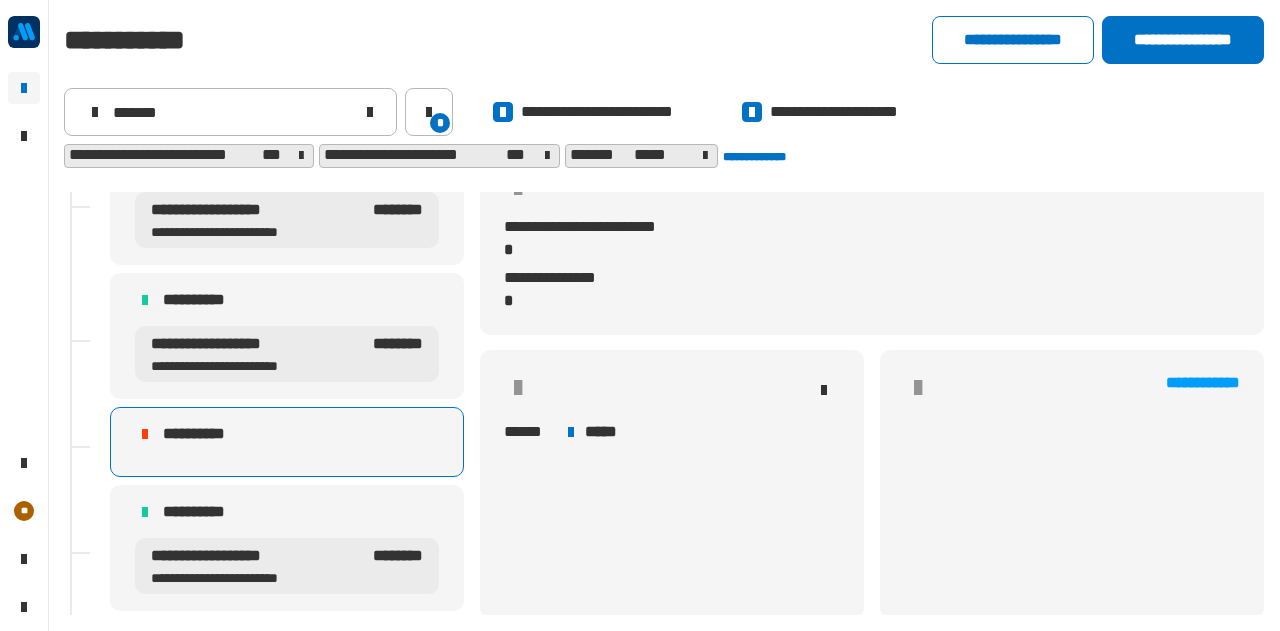 scroll, scrollTop: 428, scrollLeft: 0, axis: vertical 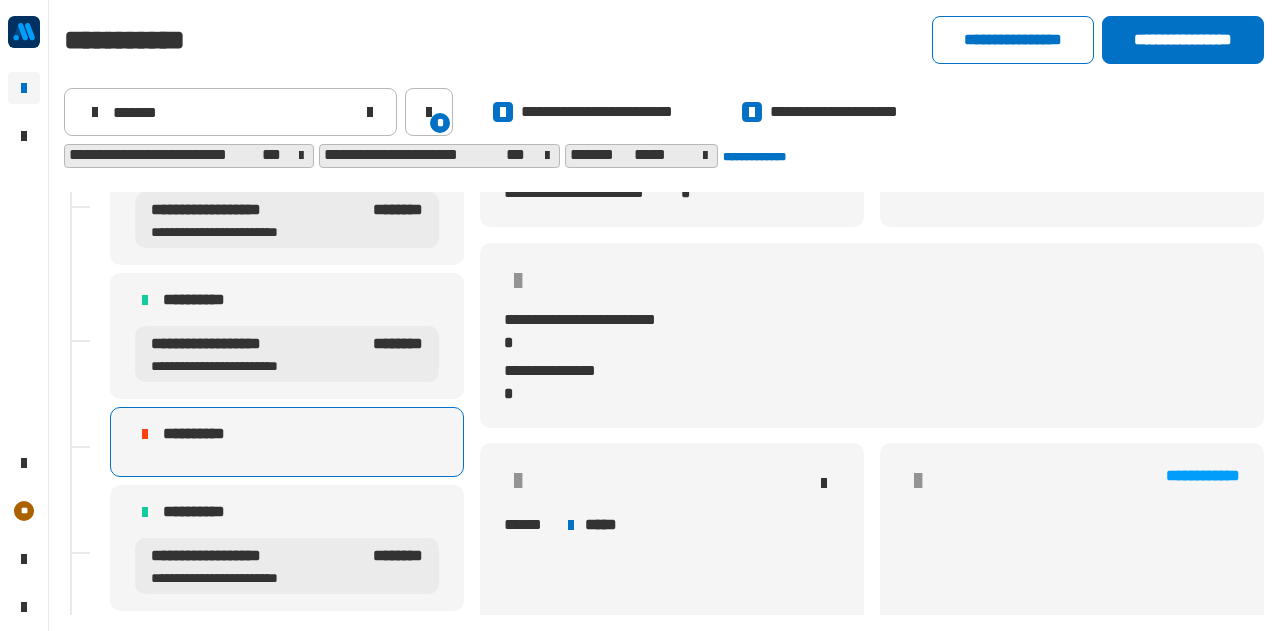 click on "**********" at bounding box center (246, 556) 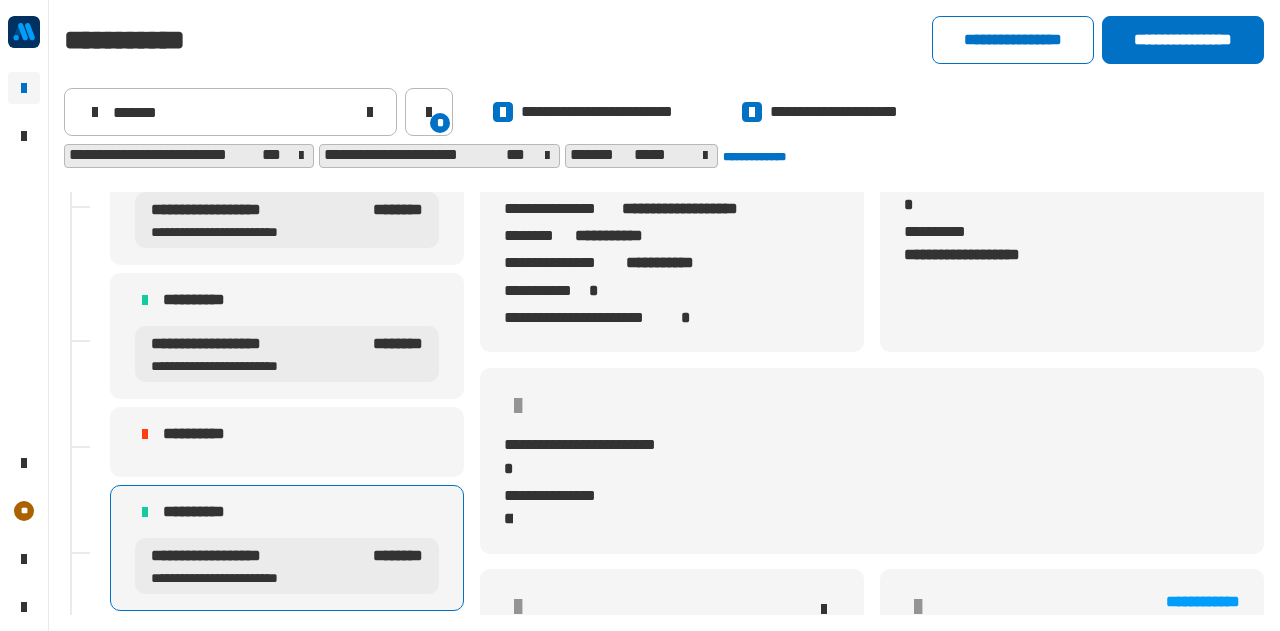 scroll, scrollTop: 553, scrollLeft: 0, axis: vertical 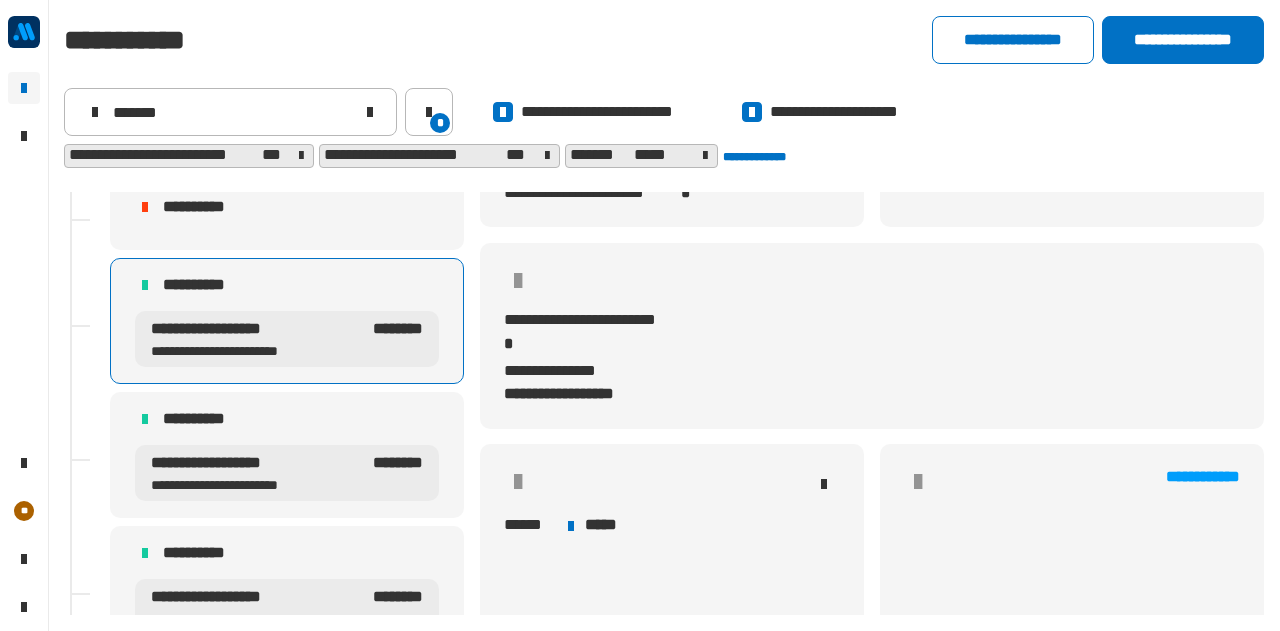click on "**********" at bounding box center [287, 455] 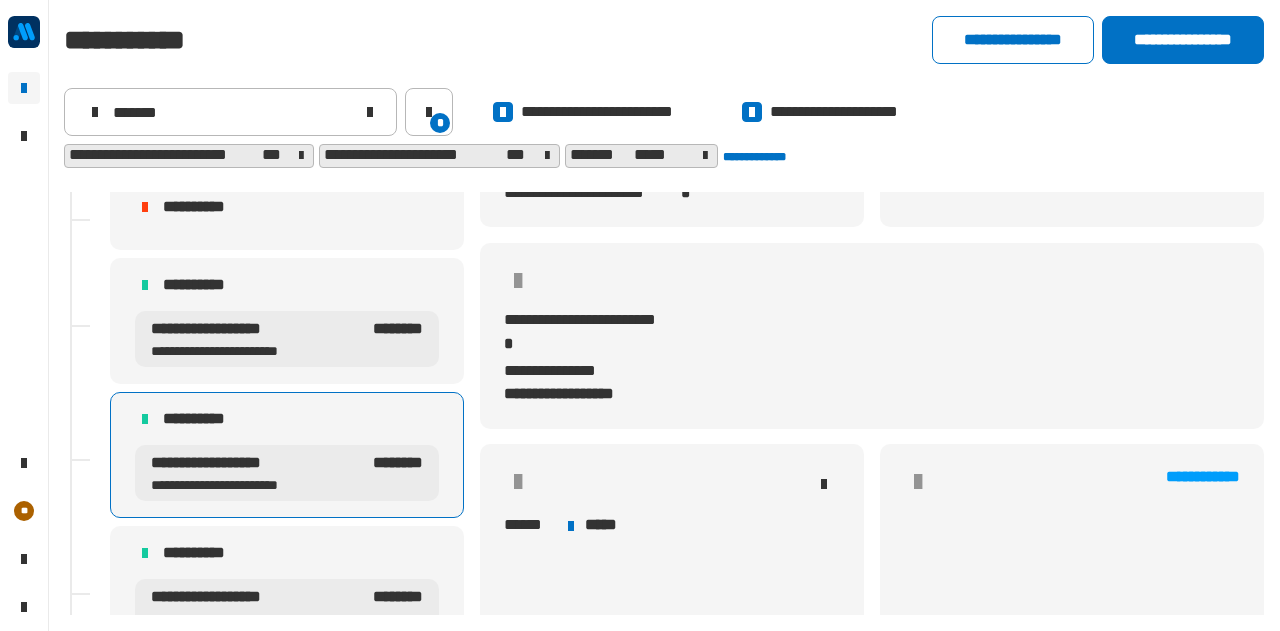 click on "**********" at bounding box center [246, 619] 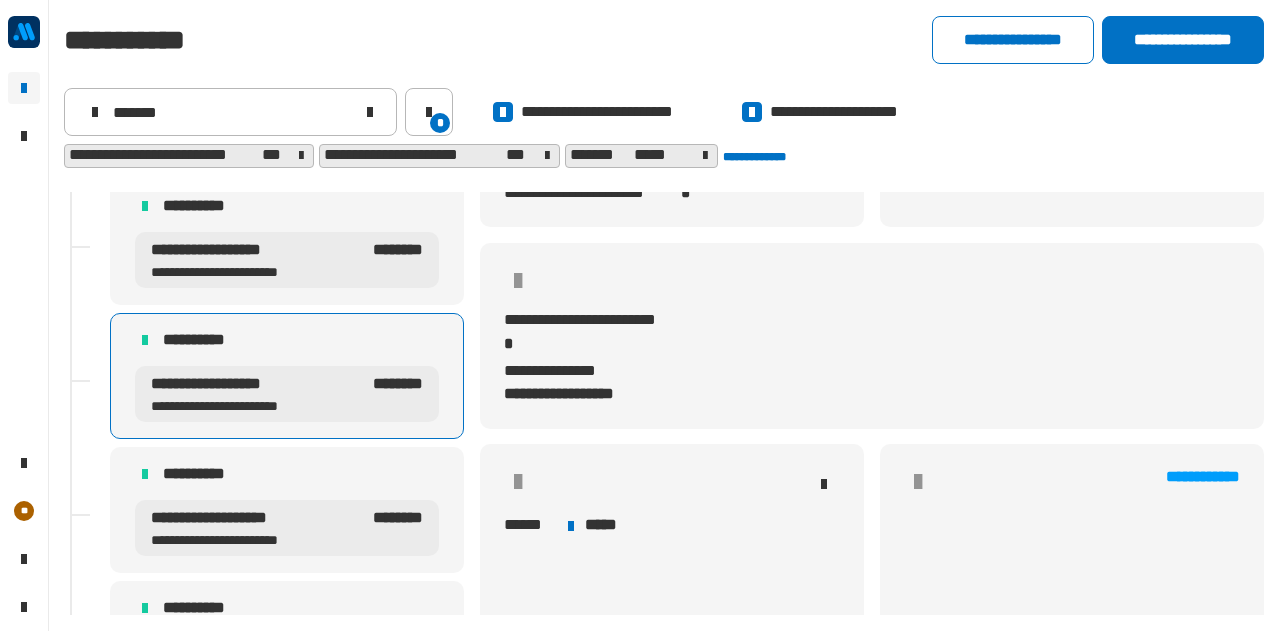 scroll, scrollTop: 814, scrollLeft: 0, axis: vertical 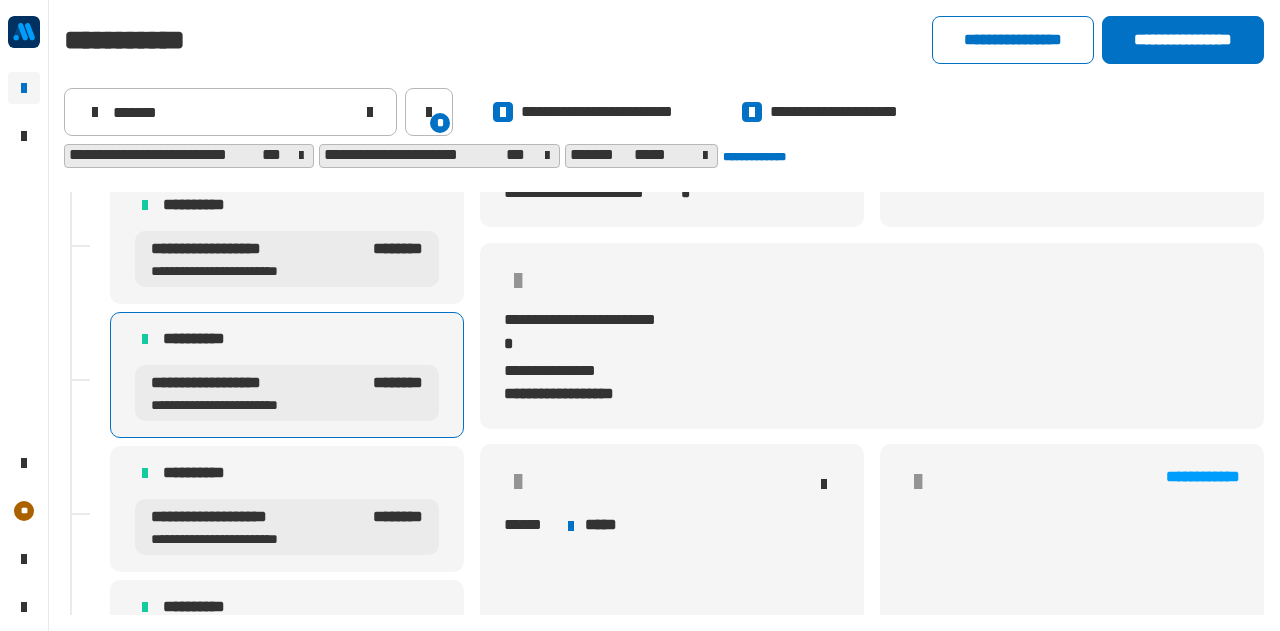 click on "**********" at bounding box center [246, 517] 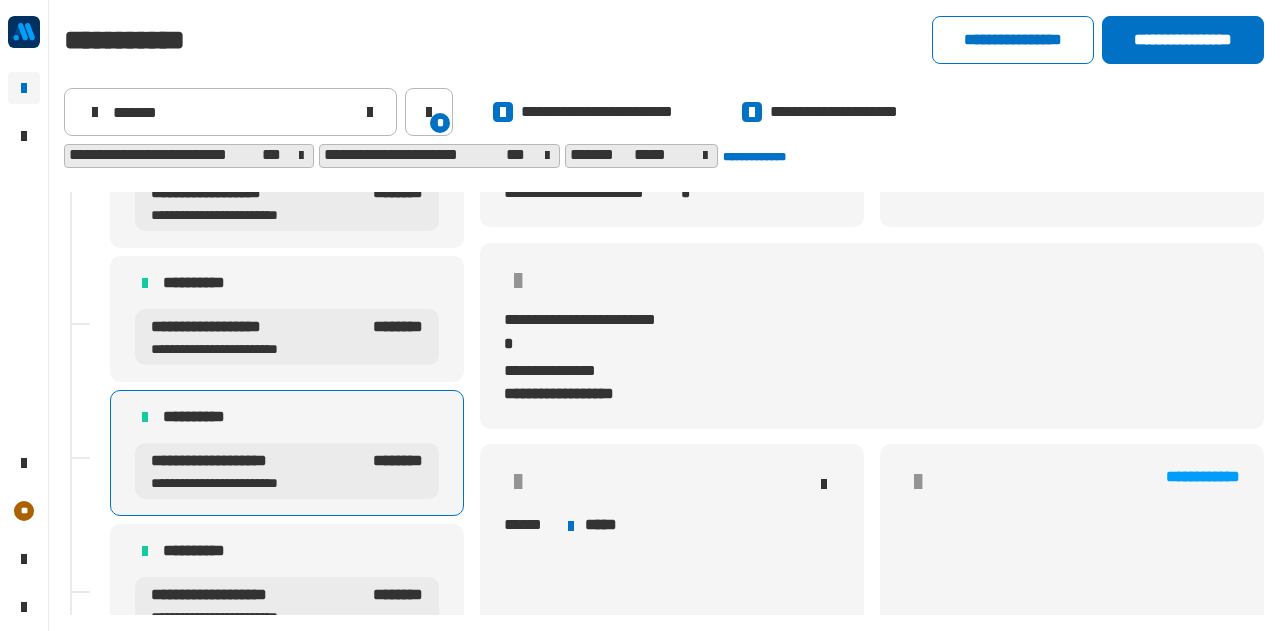 scroll, scrollTop: 878, scrollLeft: 0, axis: vertical 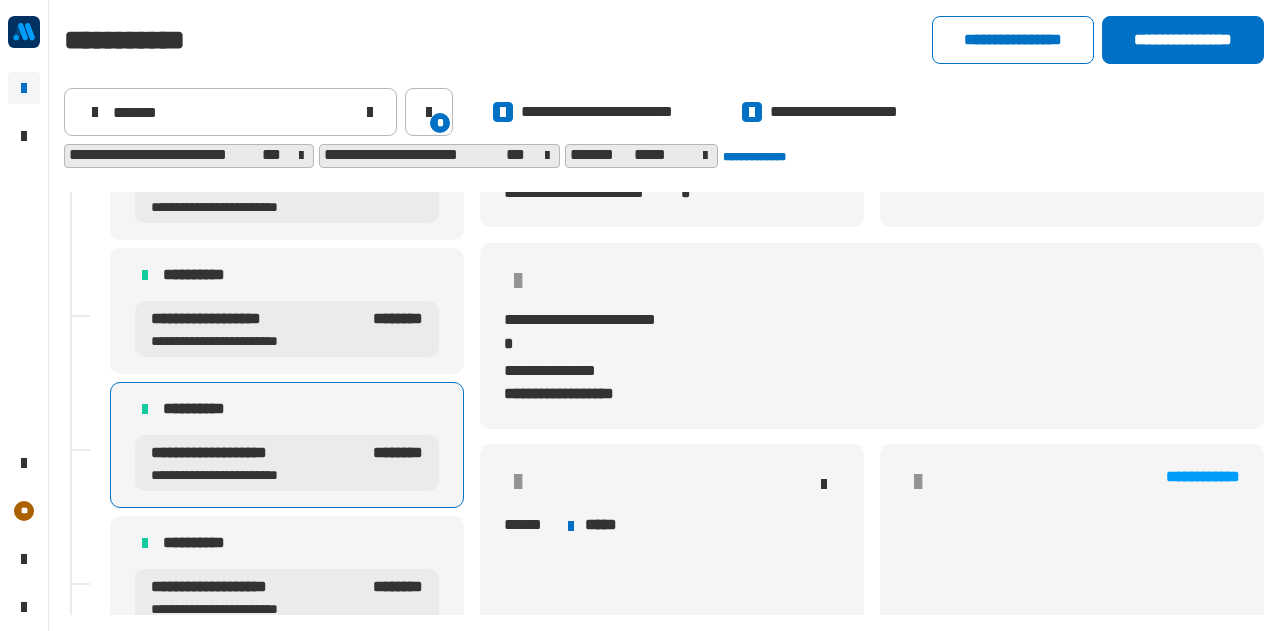 click on "**********" at bounding box center [287, 579] 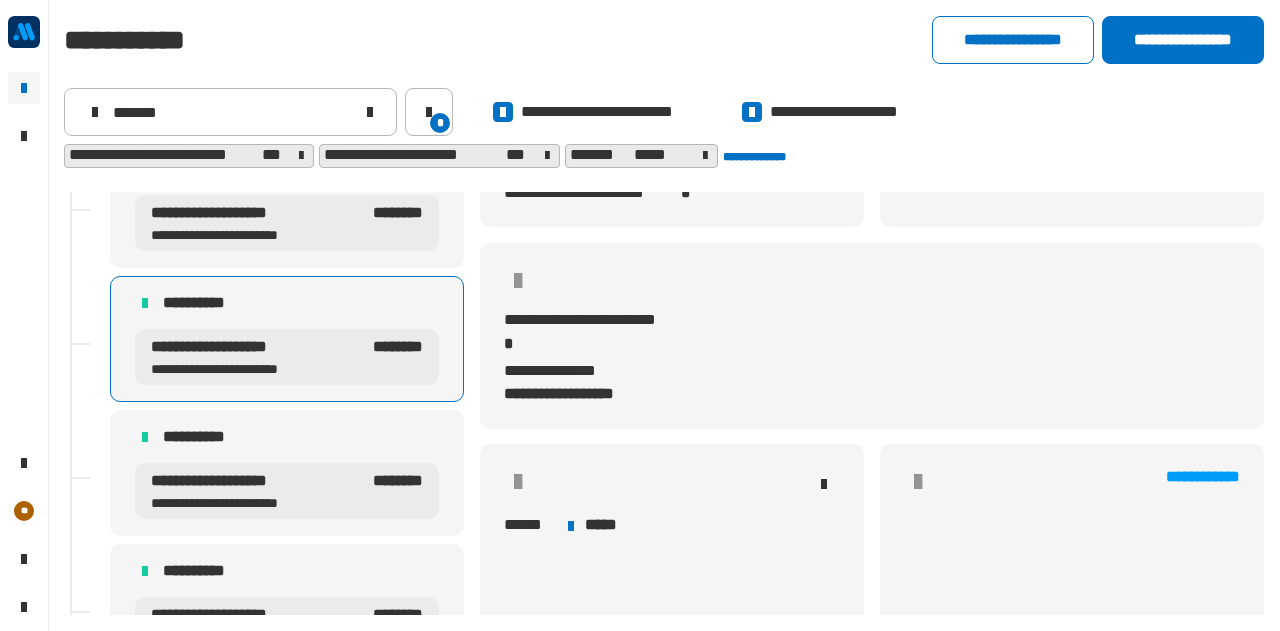 scroll, scrollTop: 1158, scrollLeft: 0, axis: vertical 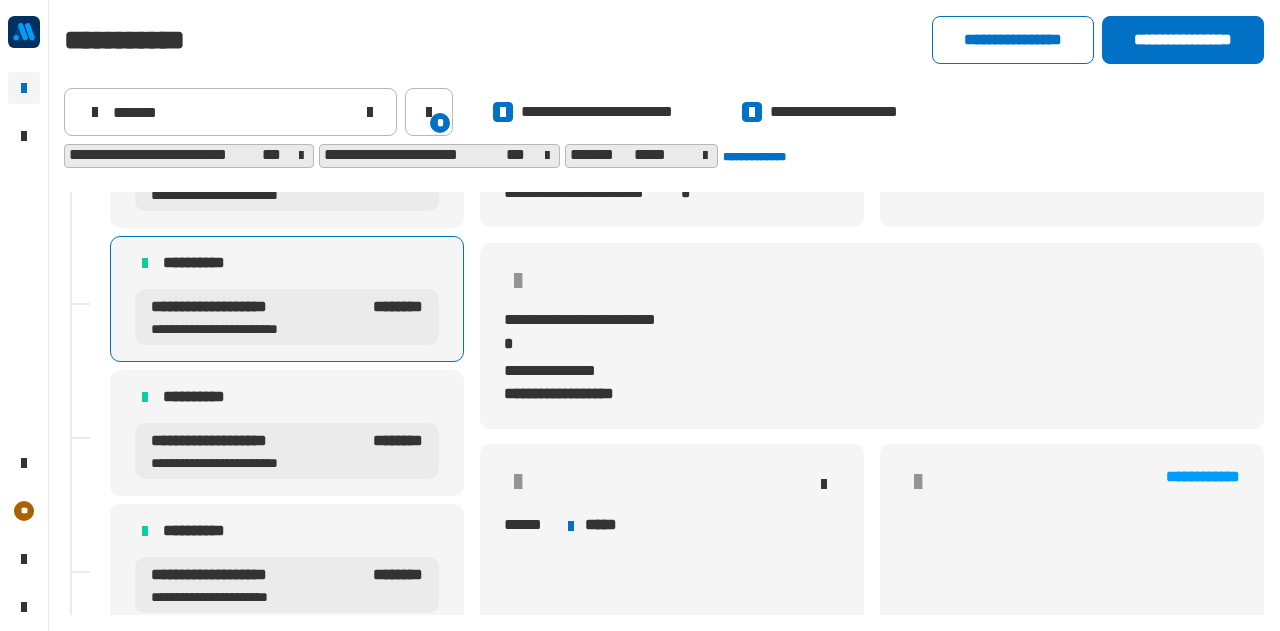 click on "**********" at bounding box center [246, 575] 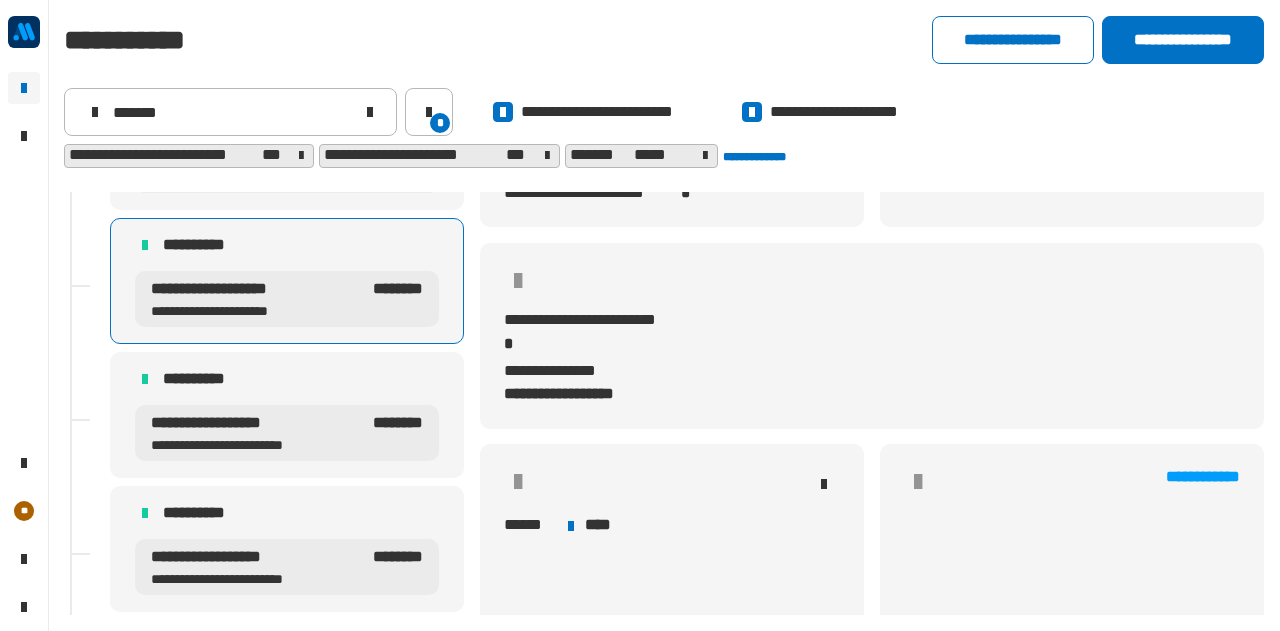 scroll, scrollTop: 1478, scrollLeft: 0, axis: vertical 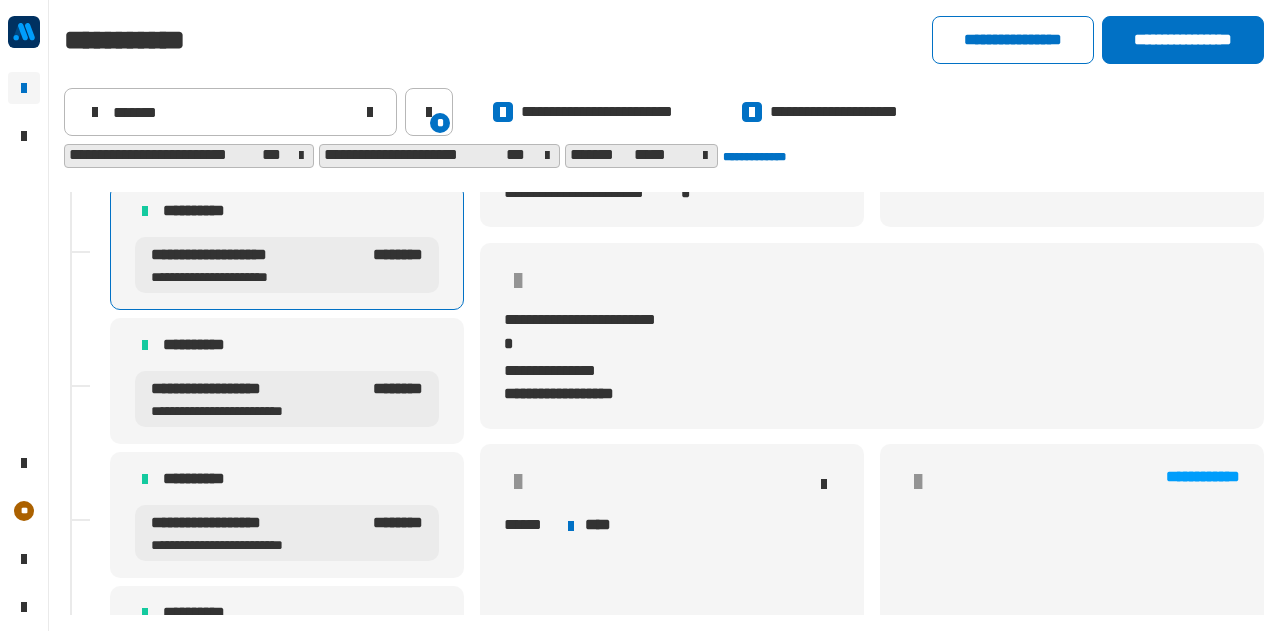click on "**********" at bounding box center [246, 389] 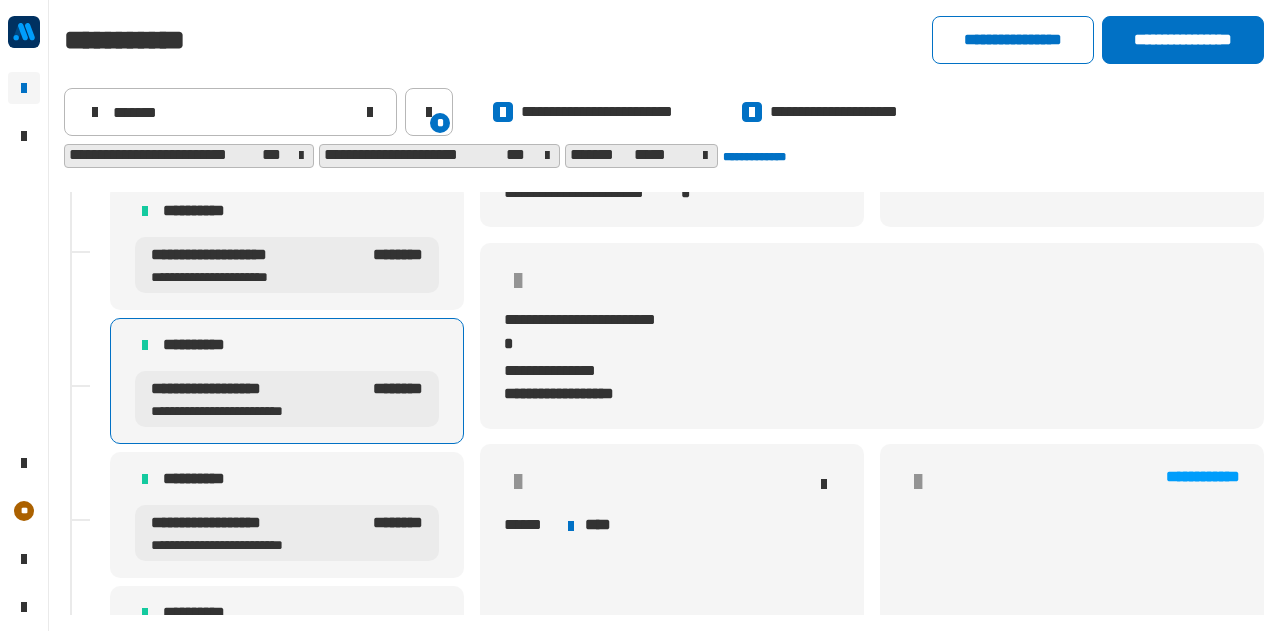 click on "**********" at bounding box center (287, 533) 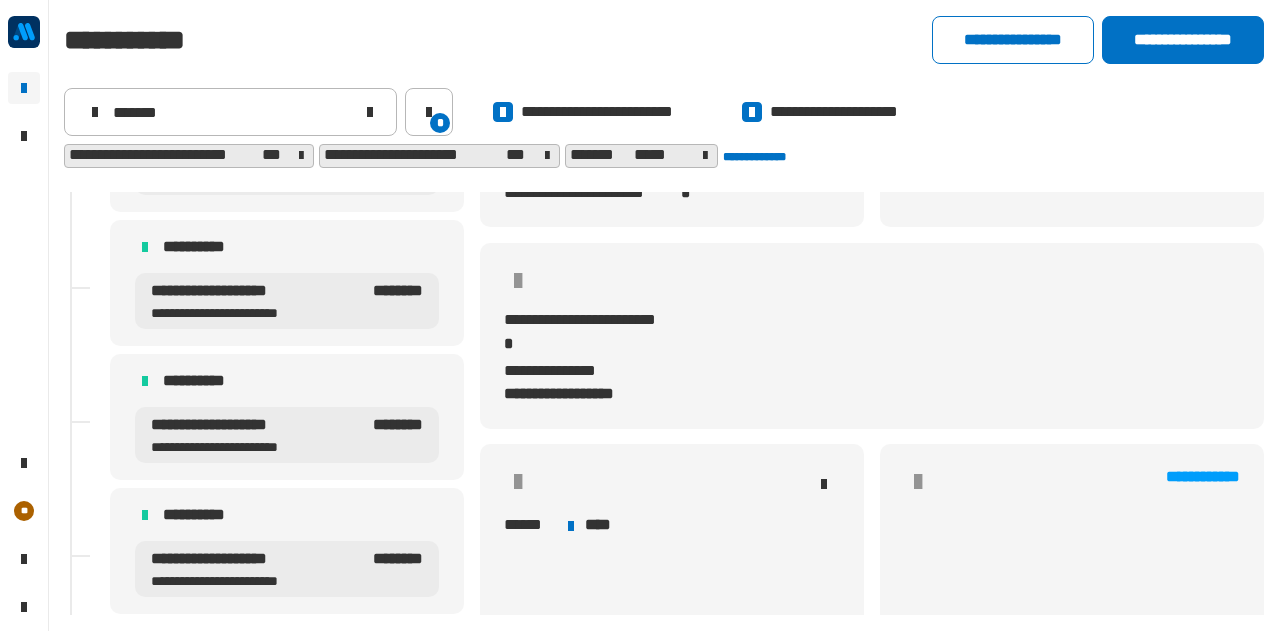 scroll, scrollTop: 2118, scrollLeft: 0, axis: vertical 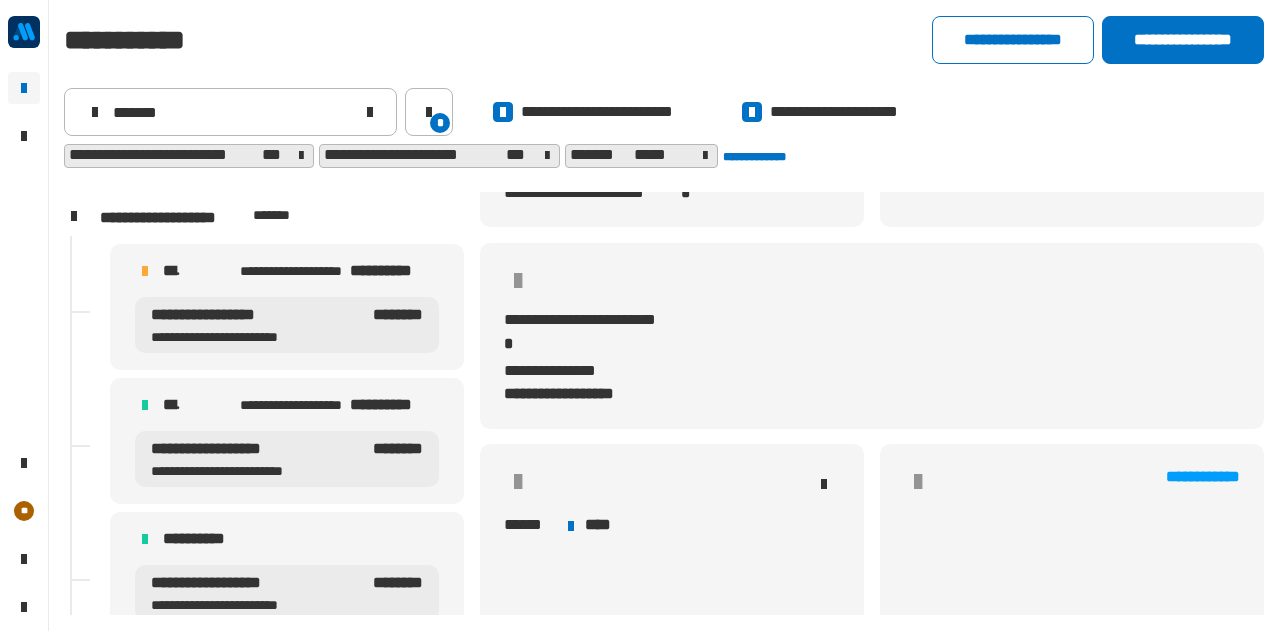 click on "**********" at bounding box center [325, 271] 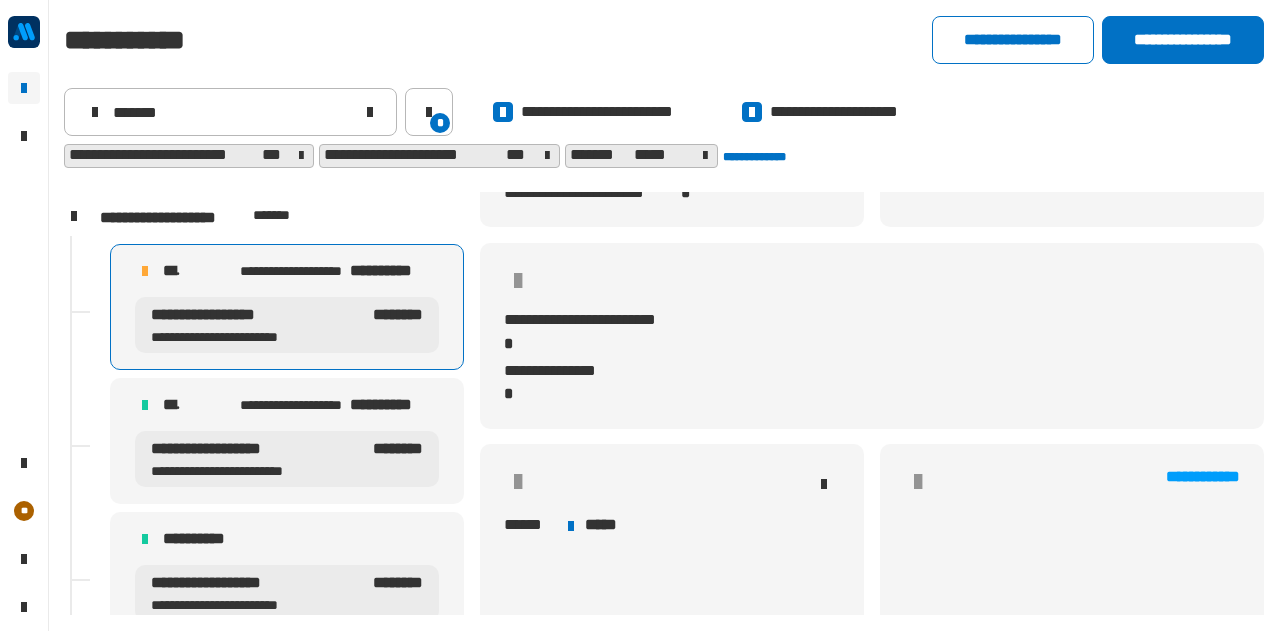 click on "**********" at bounding box center (287, 459) 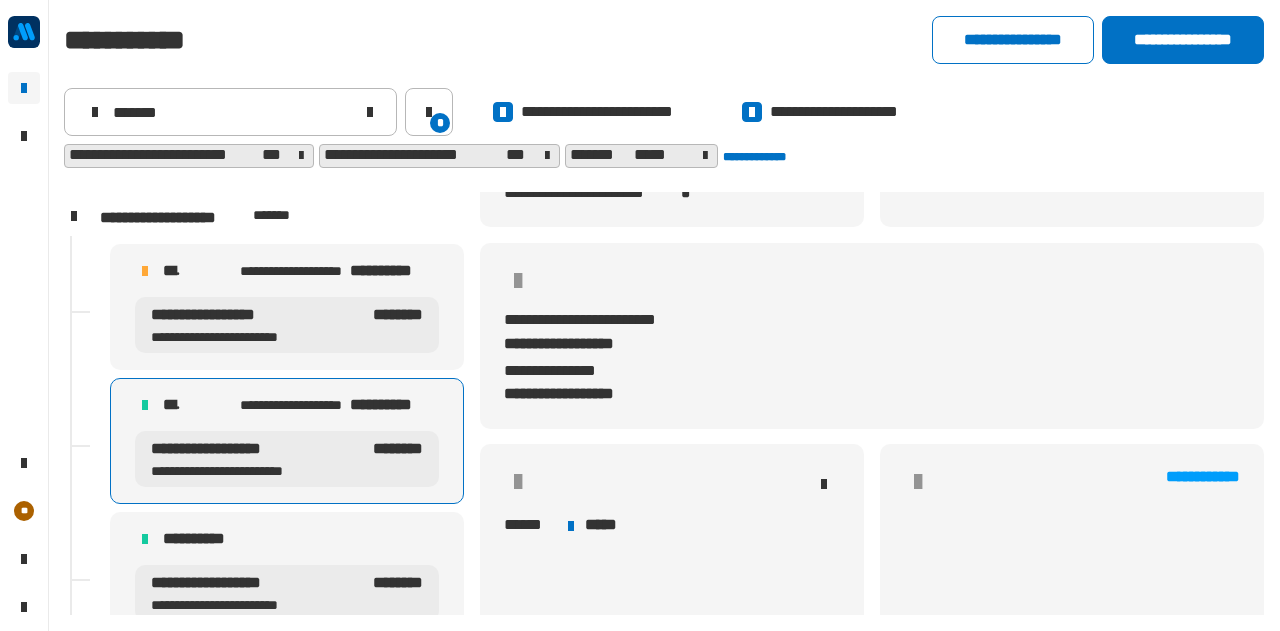 click on "**********" at bounding box center [287, 539] 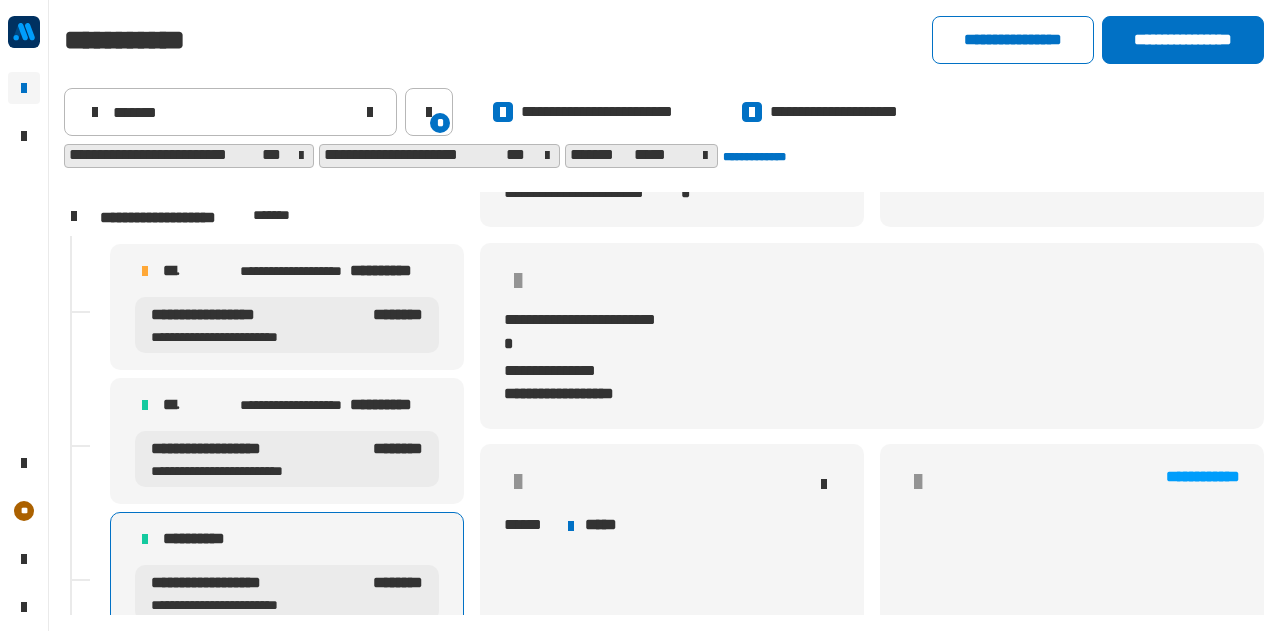 click on "**********" at bounding box center [246, 471] 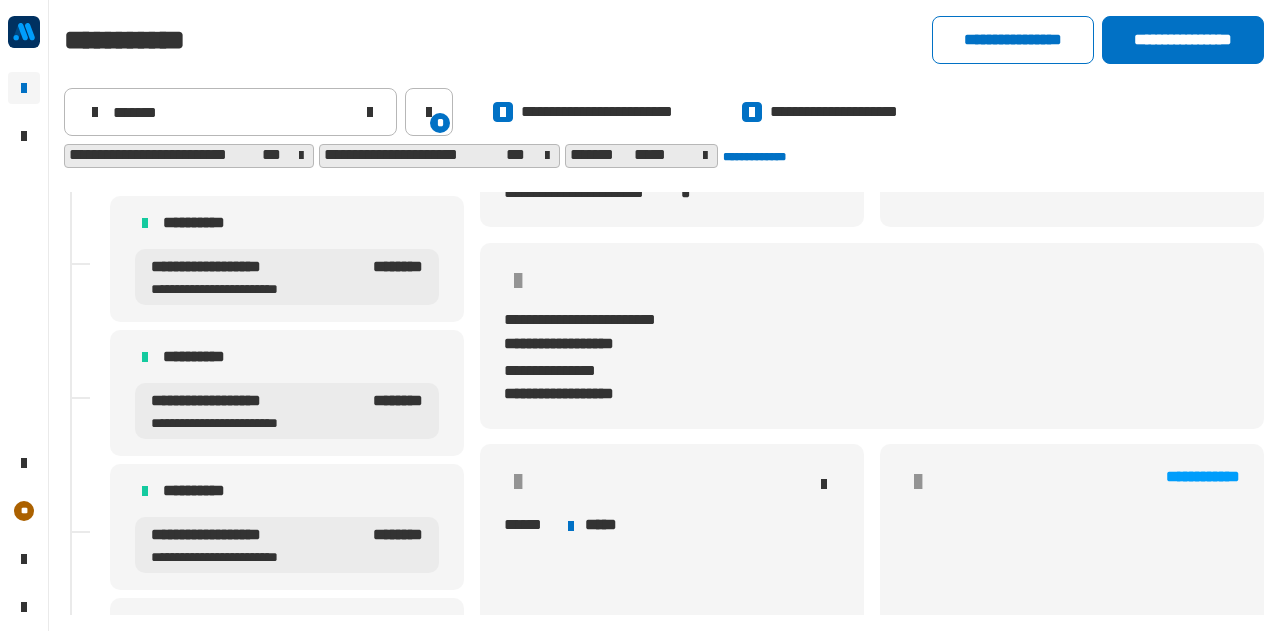 scroll, scrollTop: 0, scrollLeft: 0, axis: both 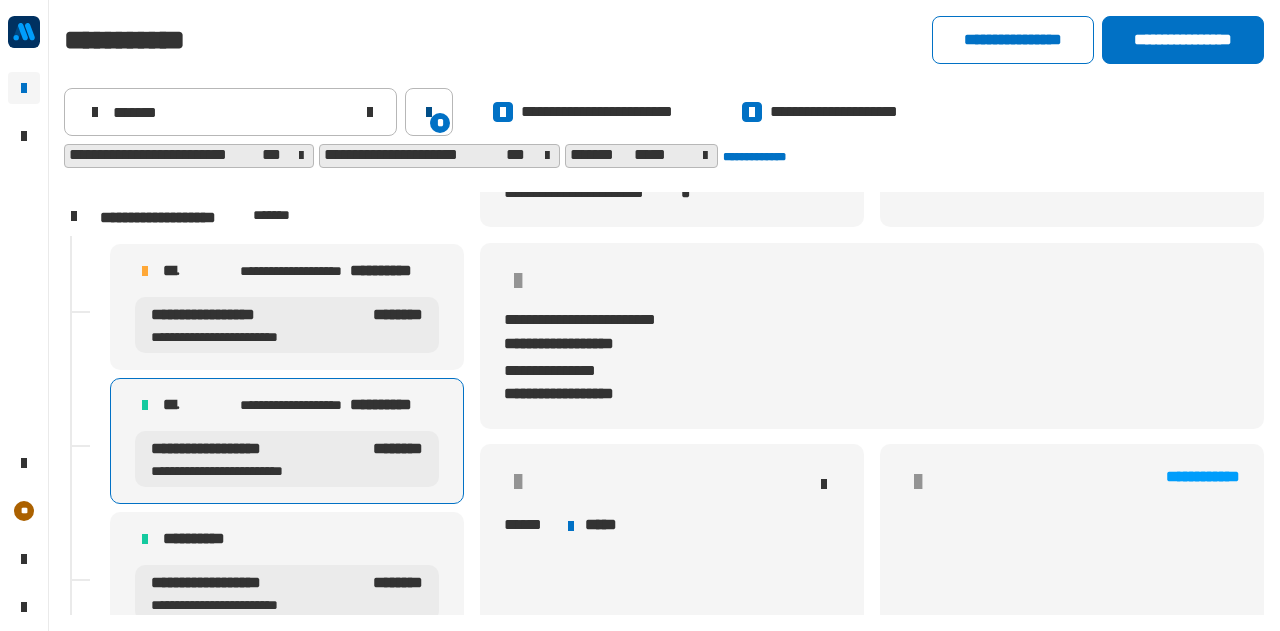 click 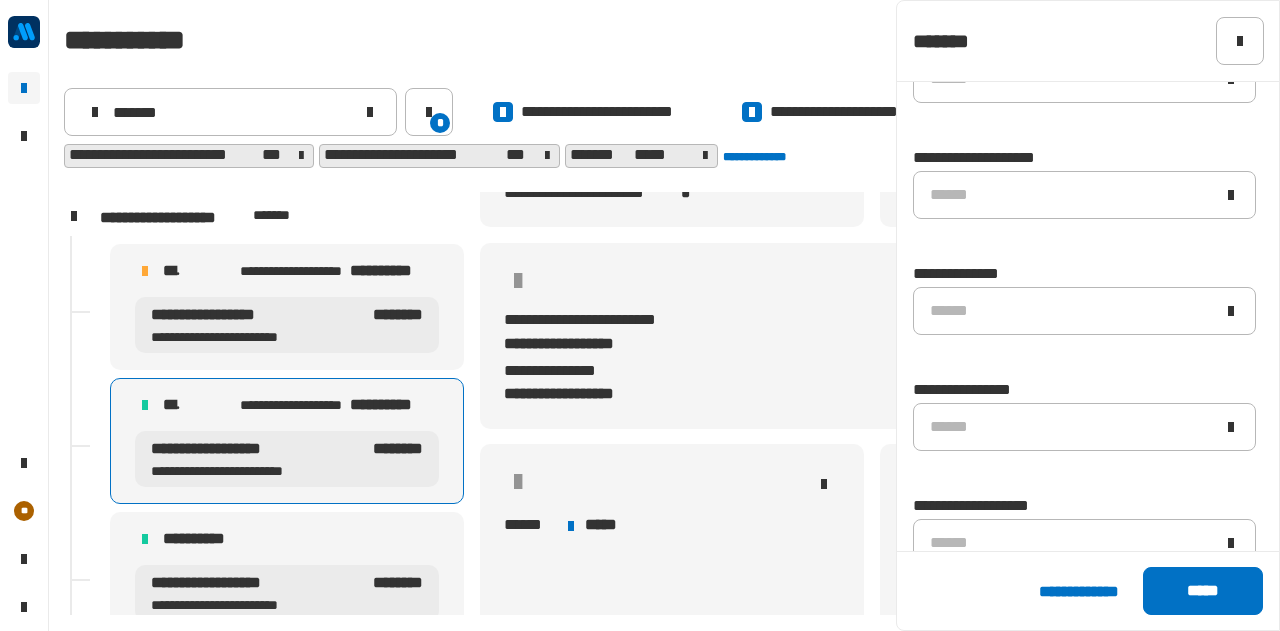 scroll, scrollTop: 449, scrollLeft: 0, axis: vertical 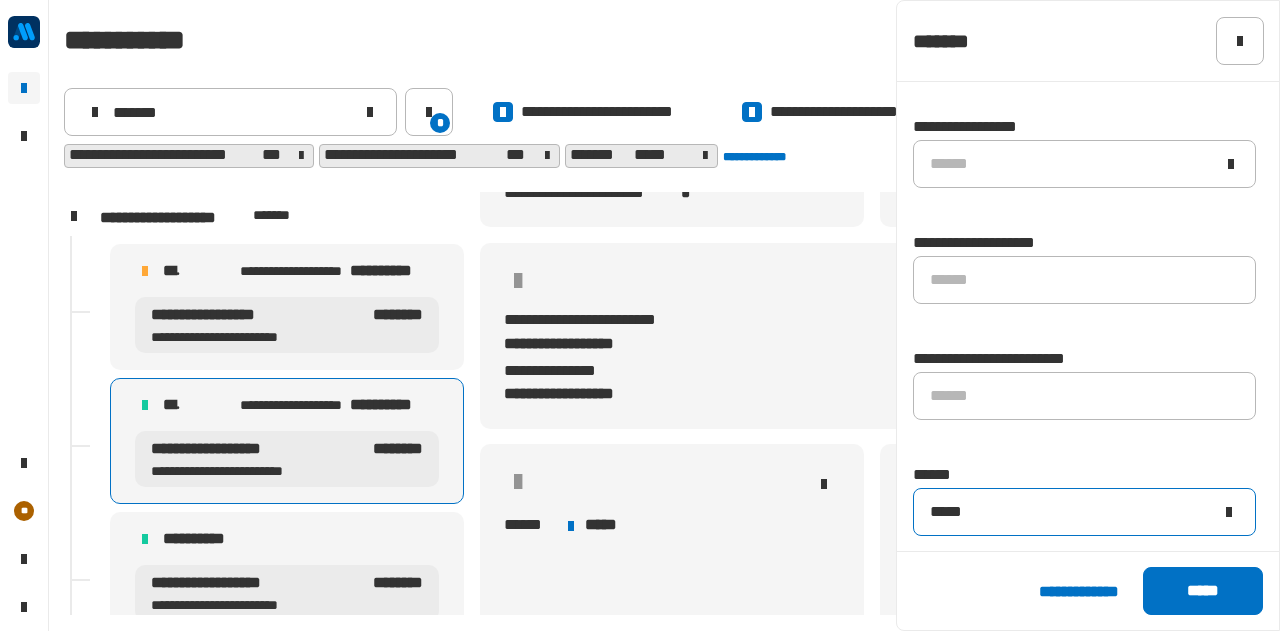 click on "*****" 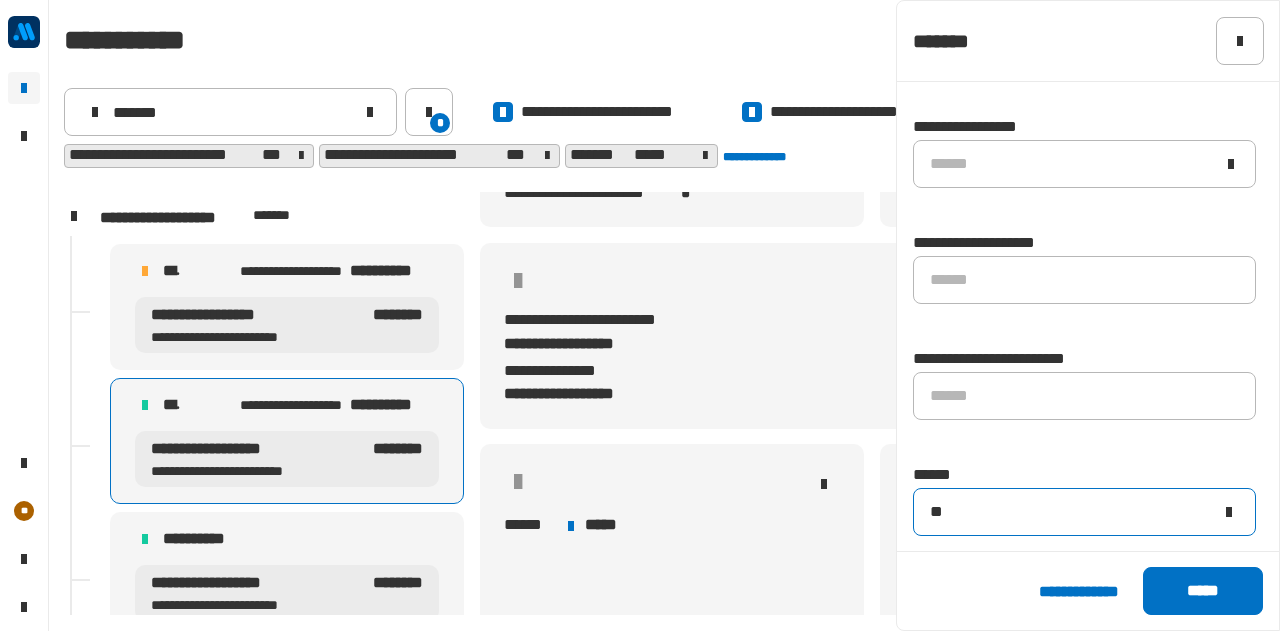 type on "*" 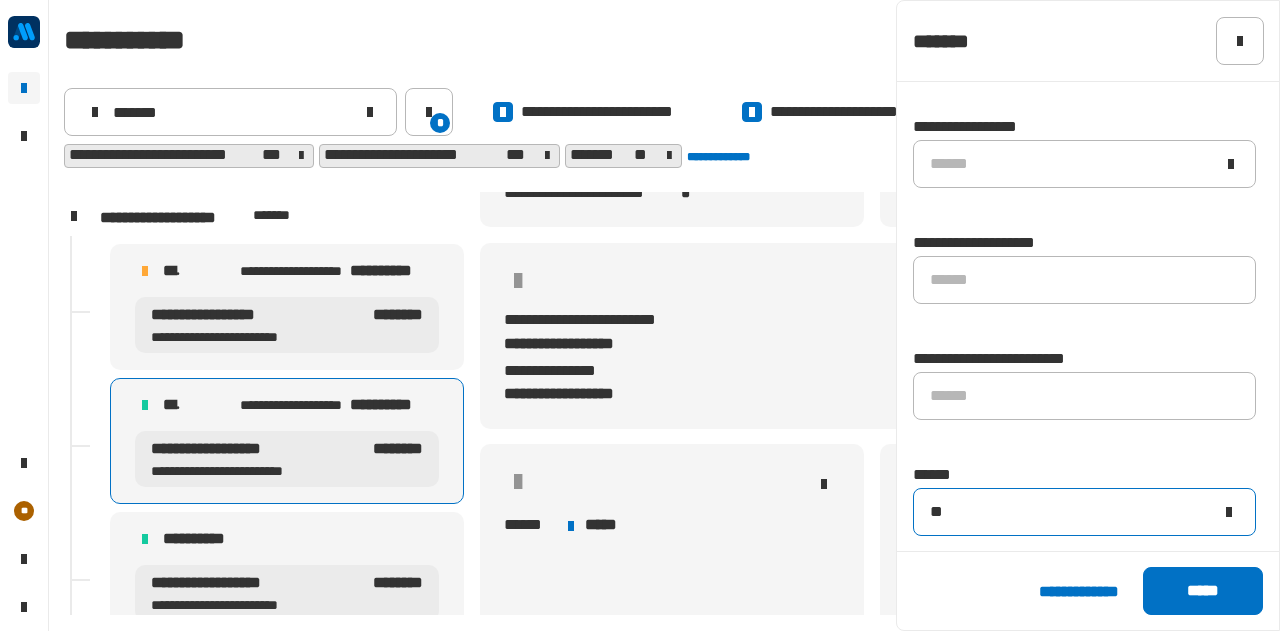 type on "**" 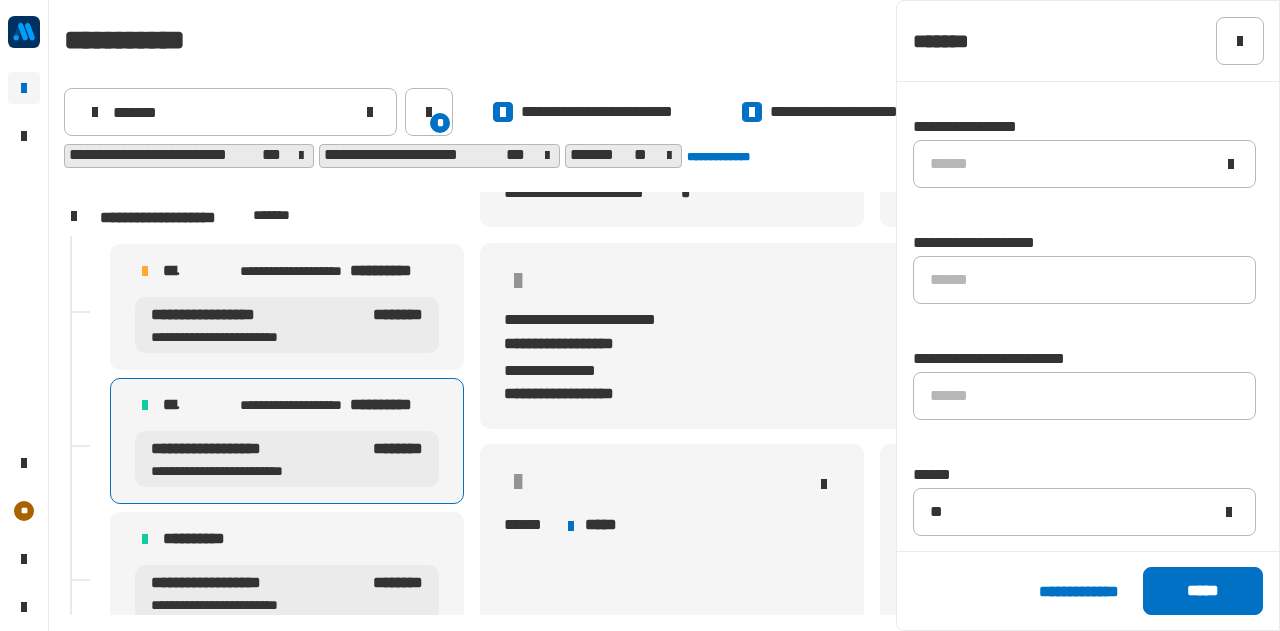 click on "**********" at bounding box center (287, 307) 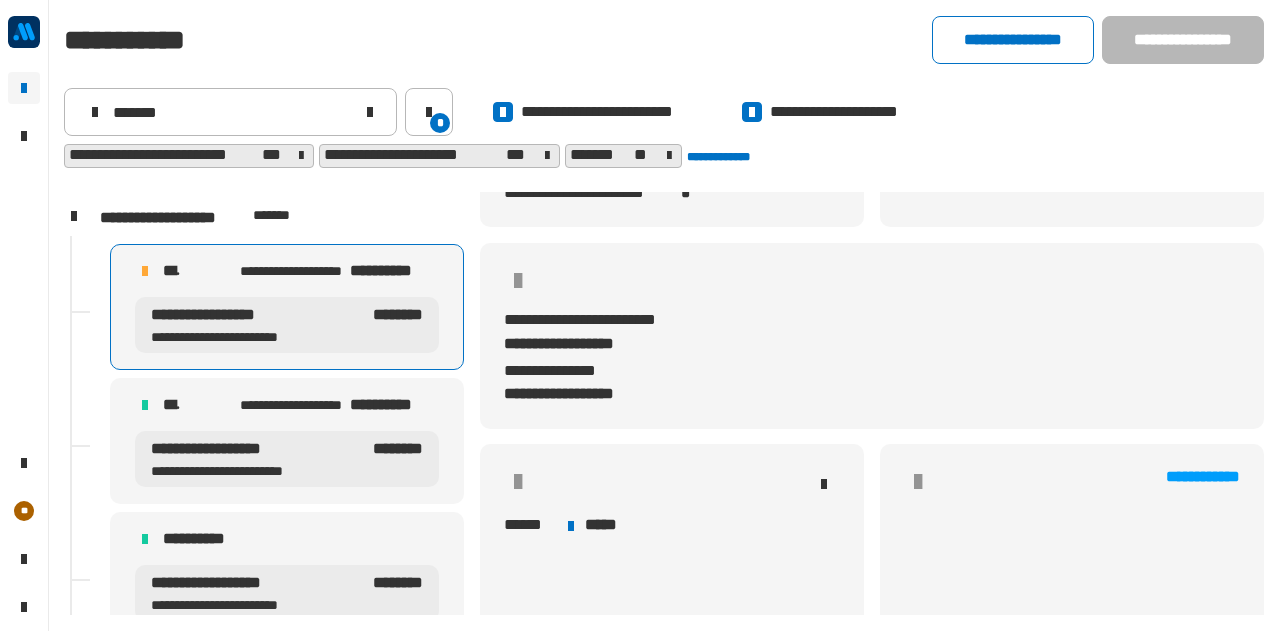 scroll, scrollTop: 1473, scrollLeft: 0, axis: vertical 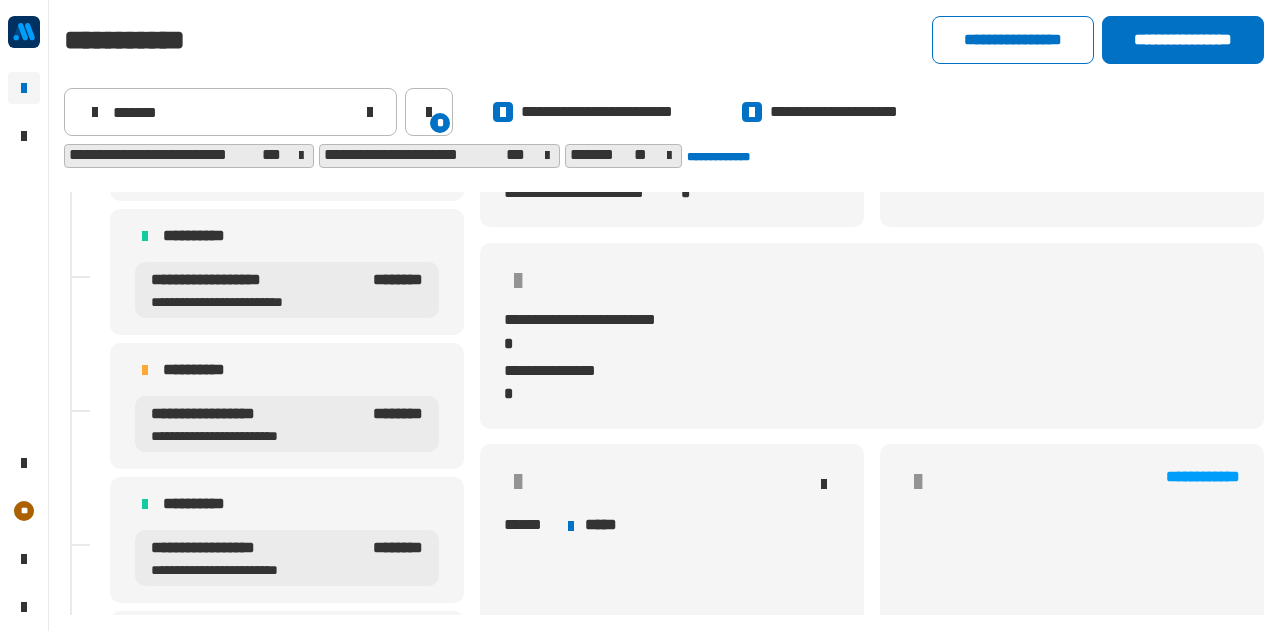click on "**********" at bounding box center (287, 406) 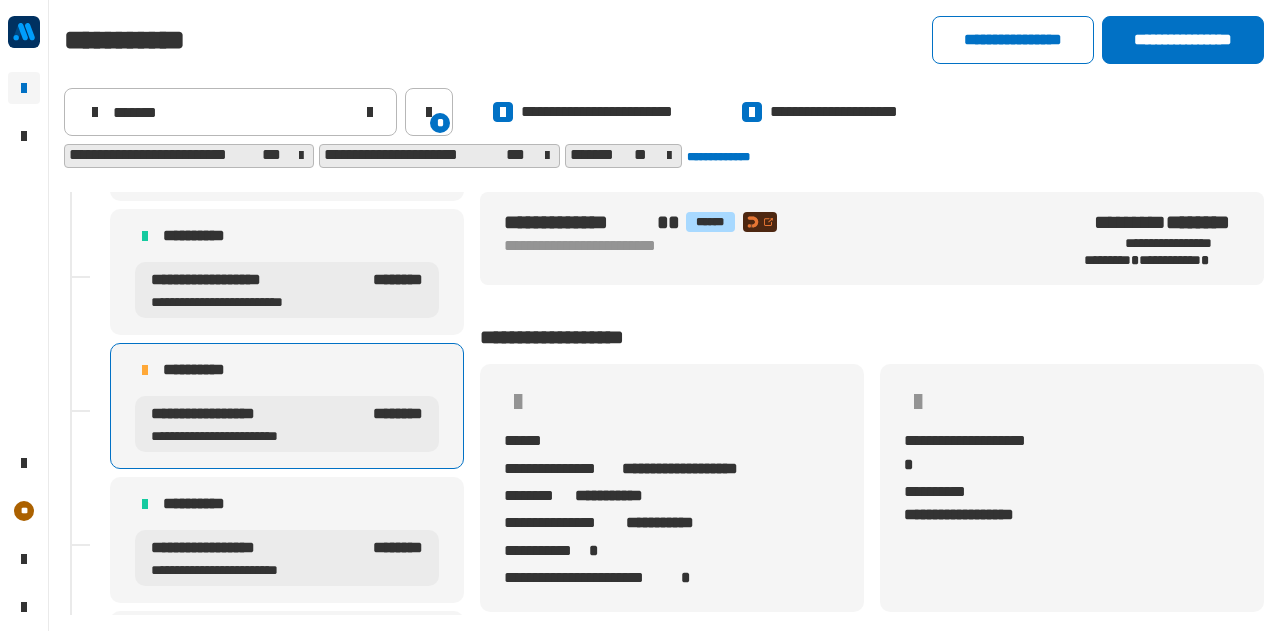 scroll, scrollTop: 0, scrollLeft: 0, axis: both 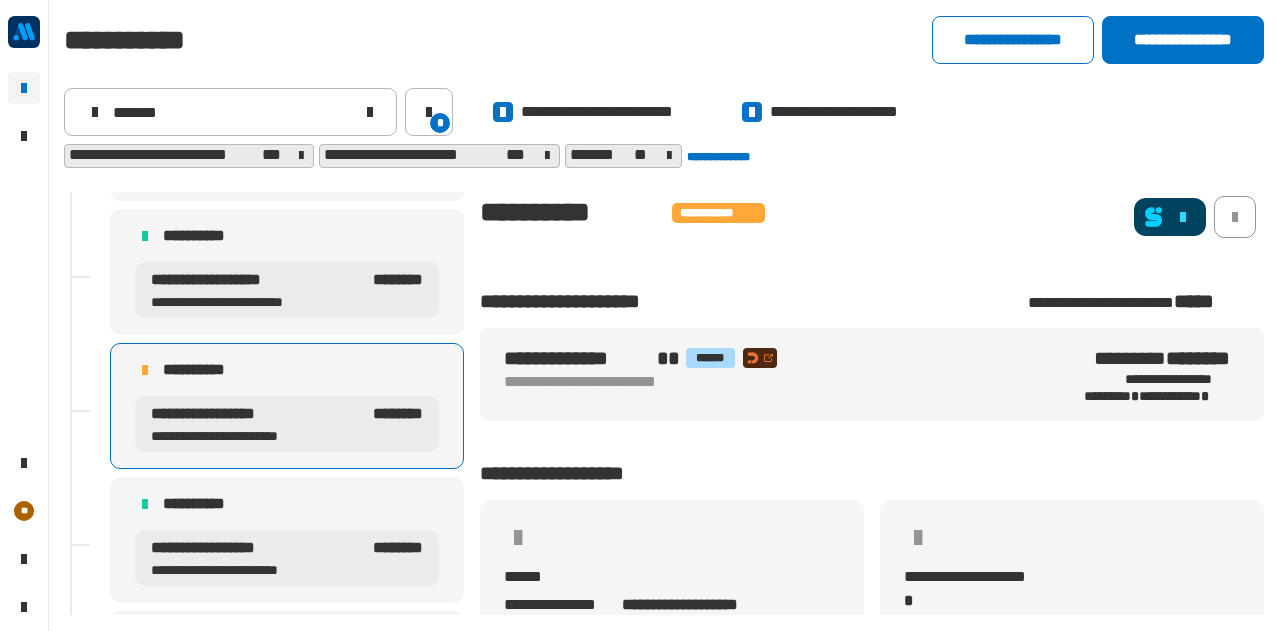 click 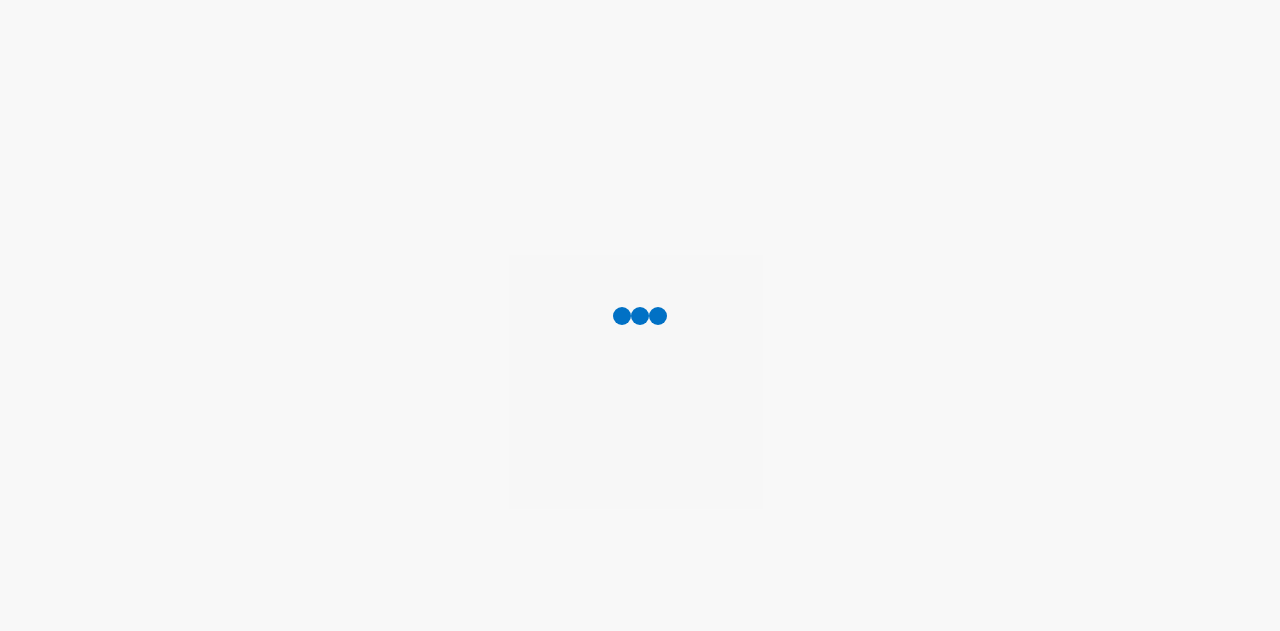 scroll, scrollTop: 0, scrollLeft: 0, axis: both 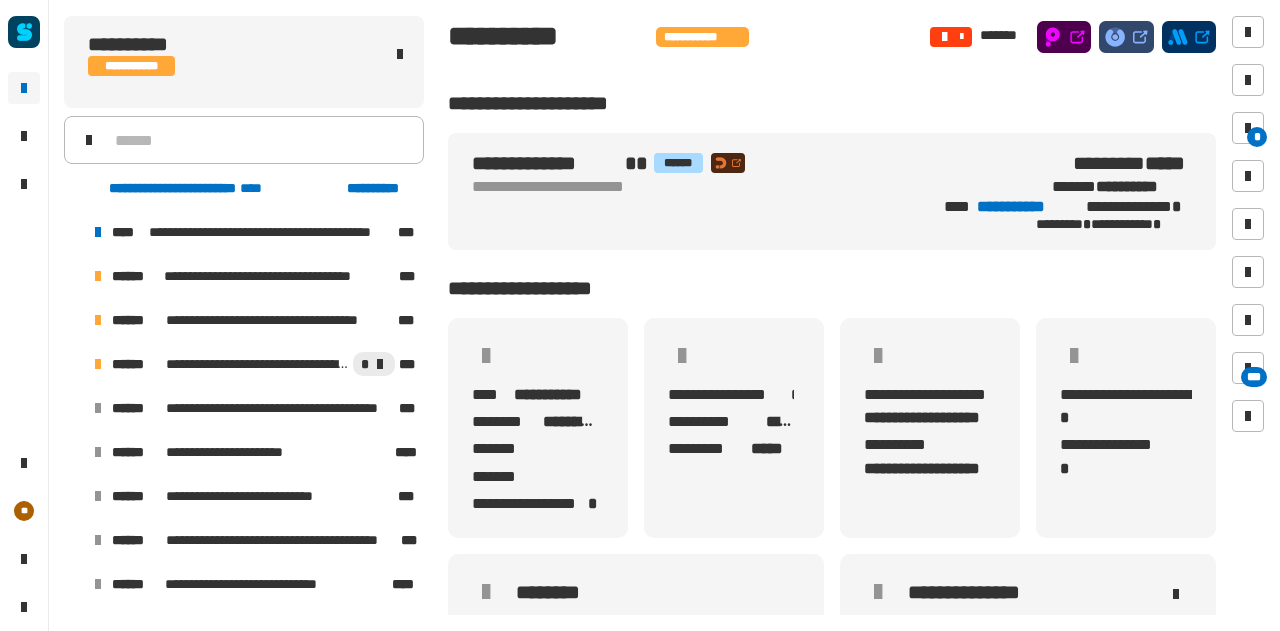 click at bounding box center (74, 276) 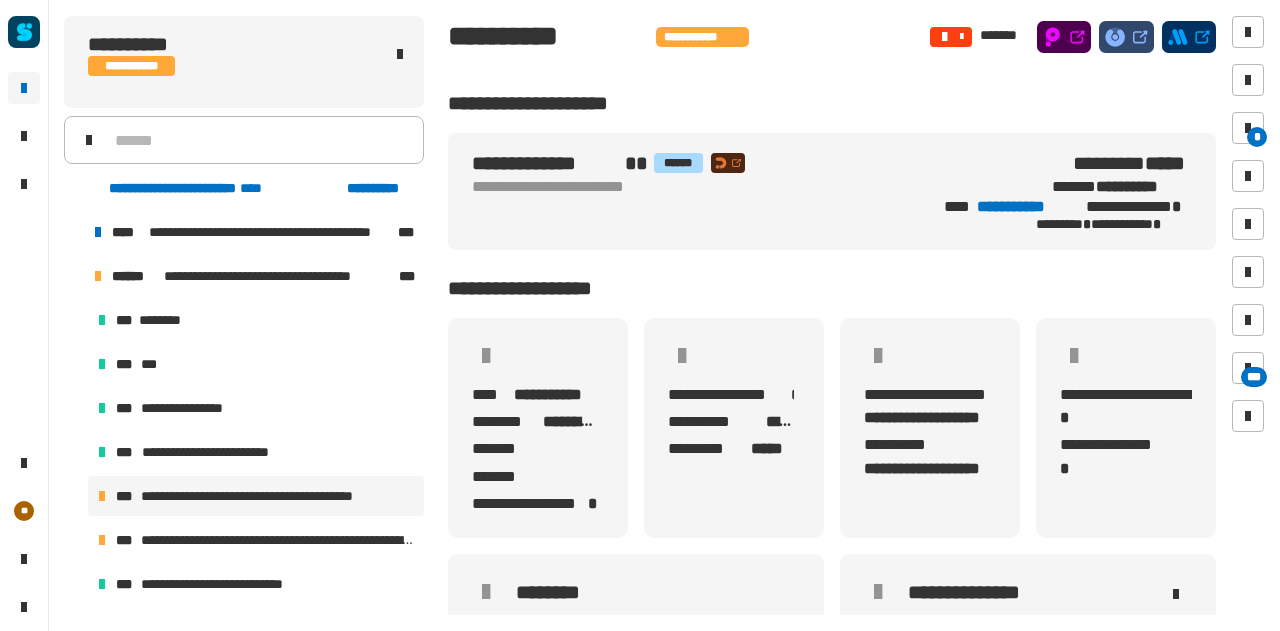 click on "**********" at bounding box center (269, 496) 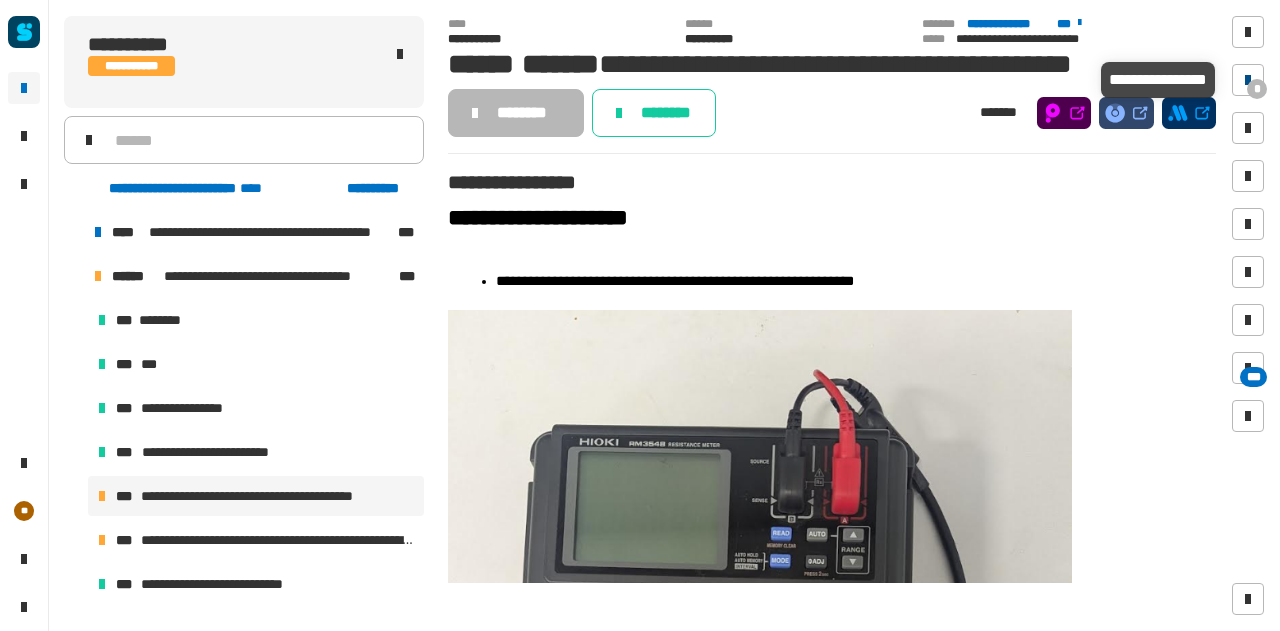 click at bounding box center (1248, 80) 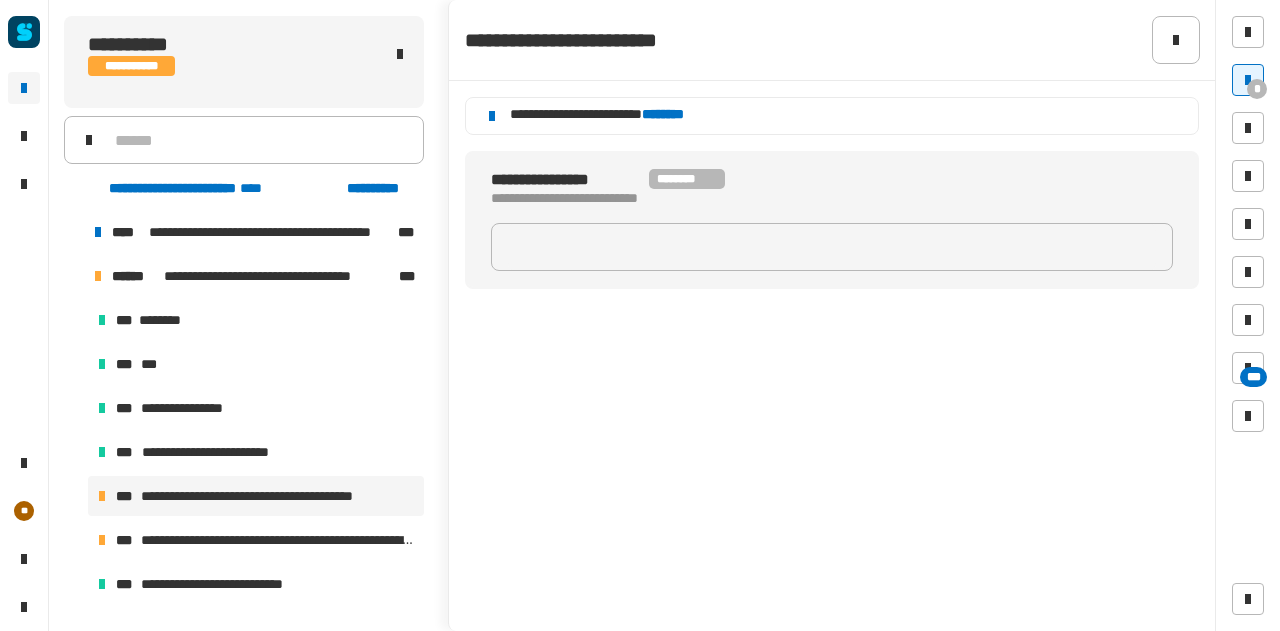 click on "********" 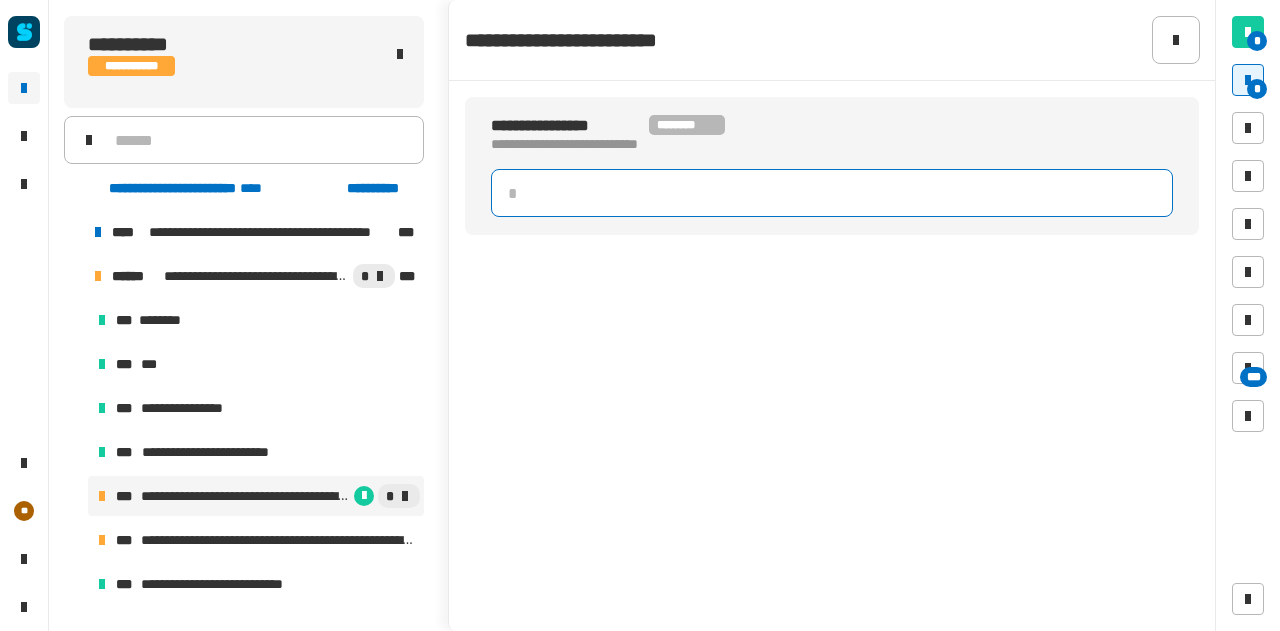 click 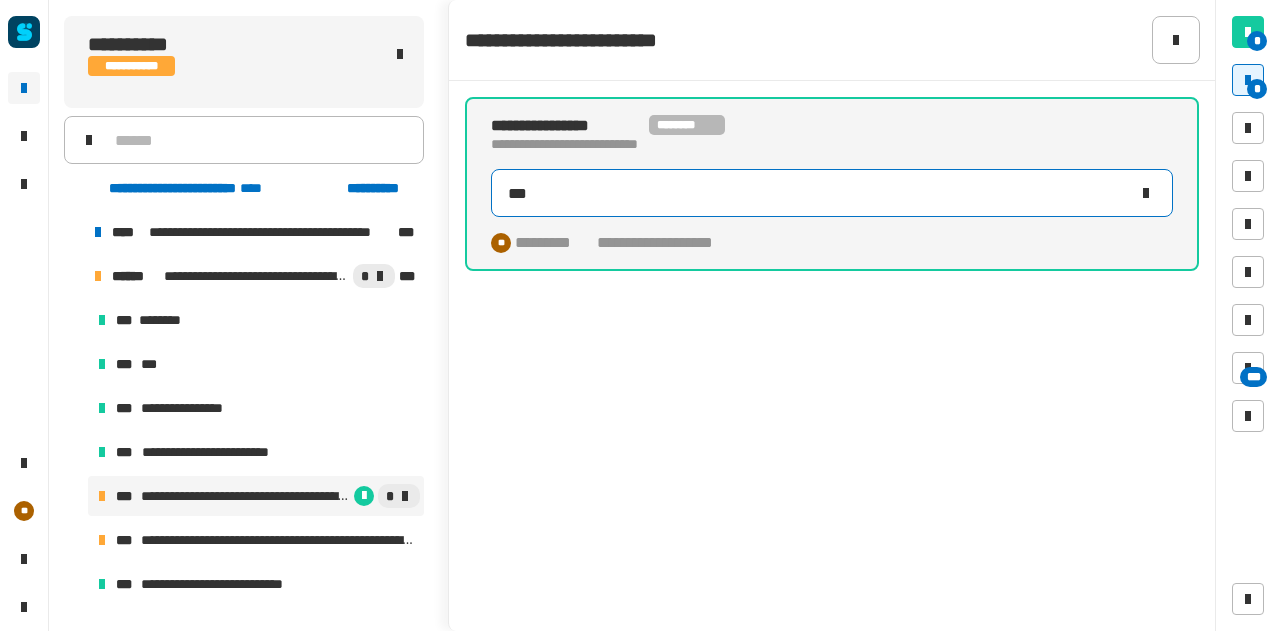 type on "****" 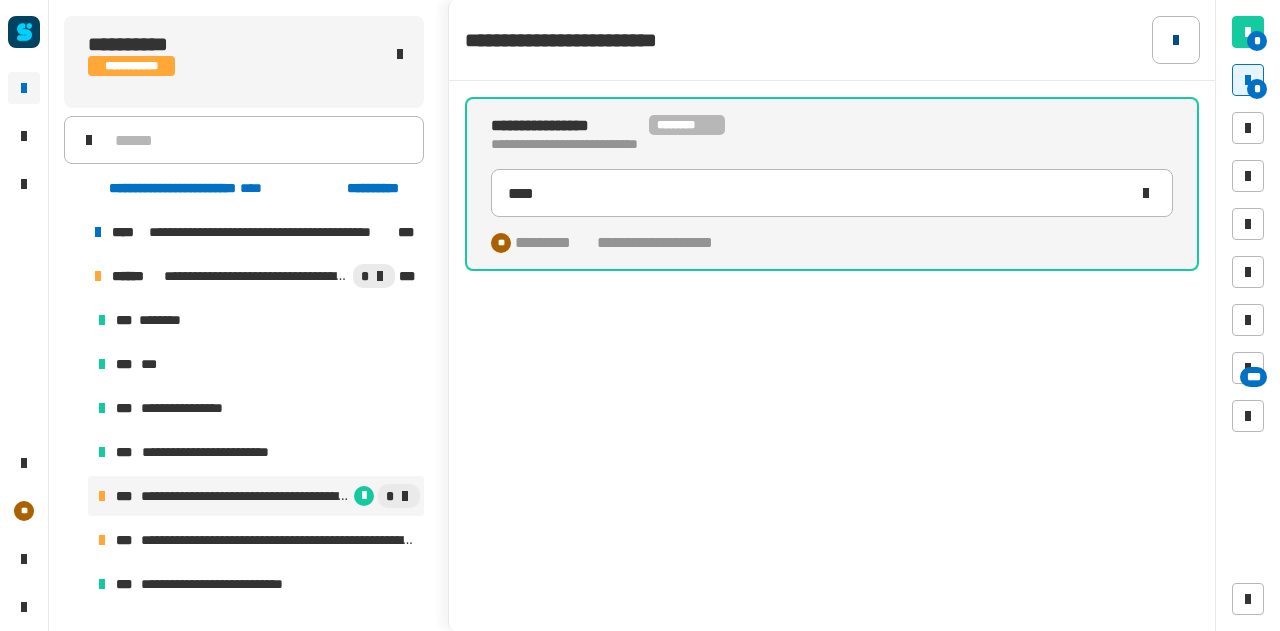 click 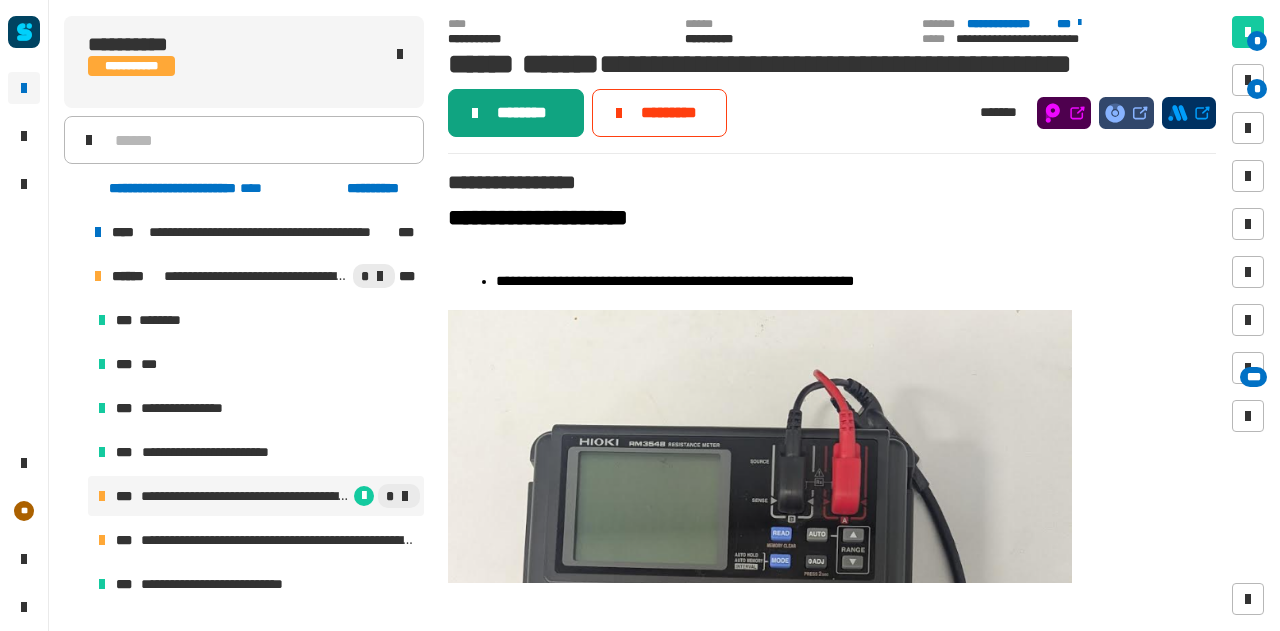 click on "********" 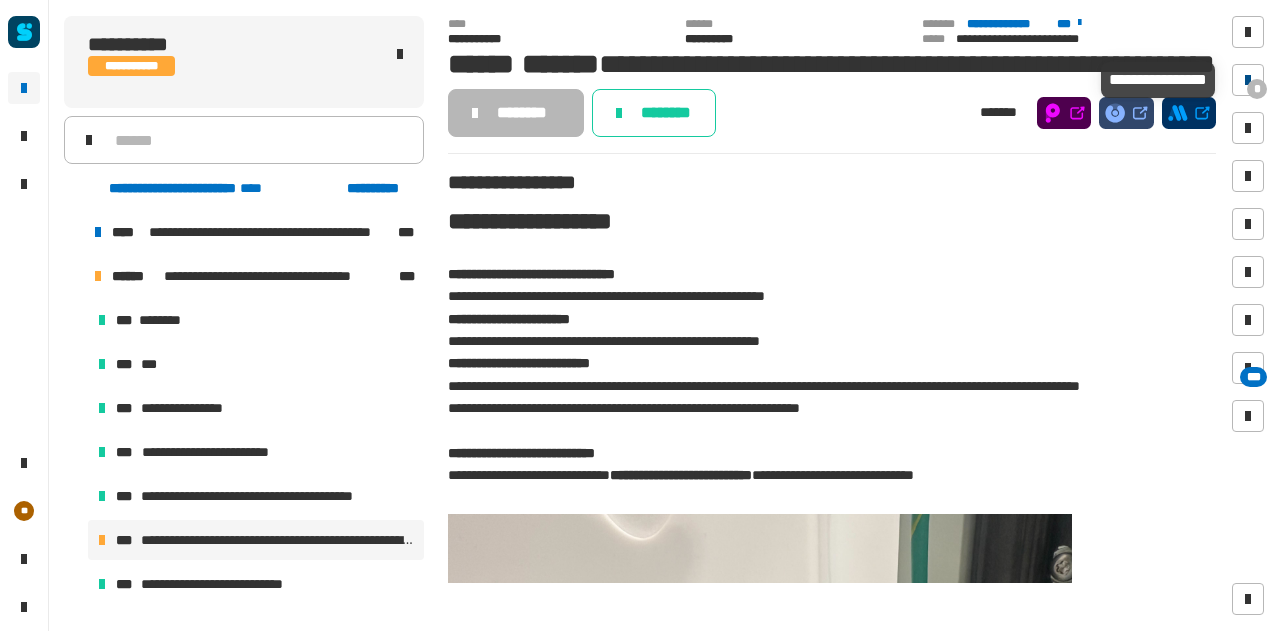 click at bounding box center [1248, 80] 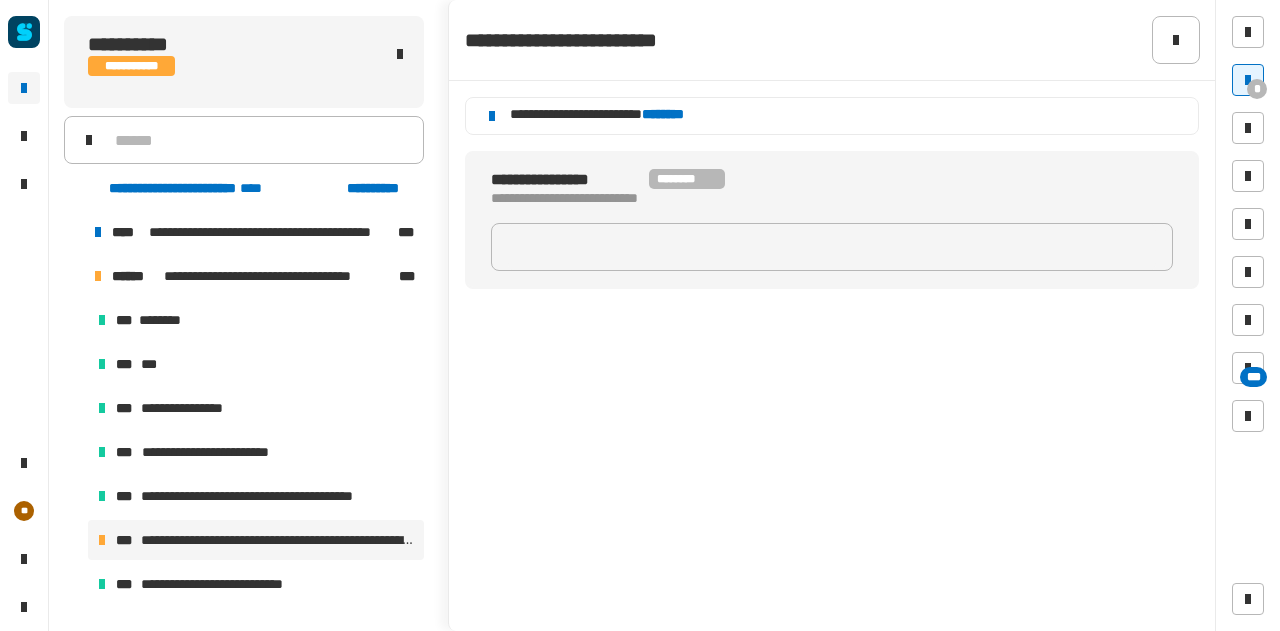 click on "********" 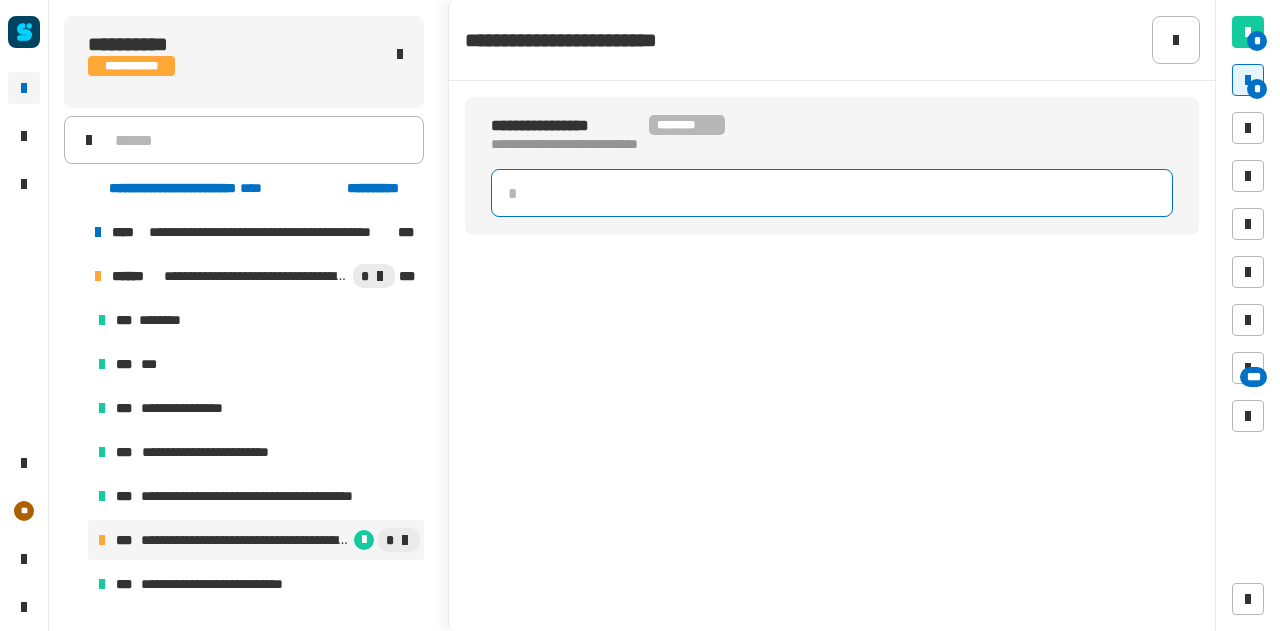 click 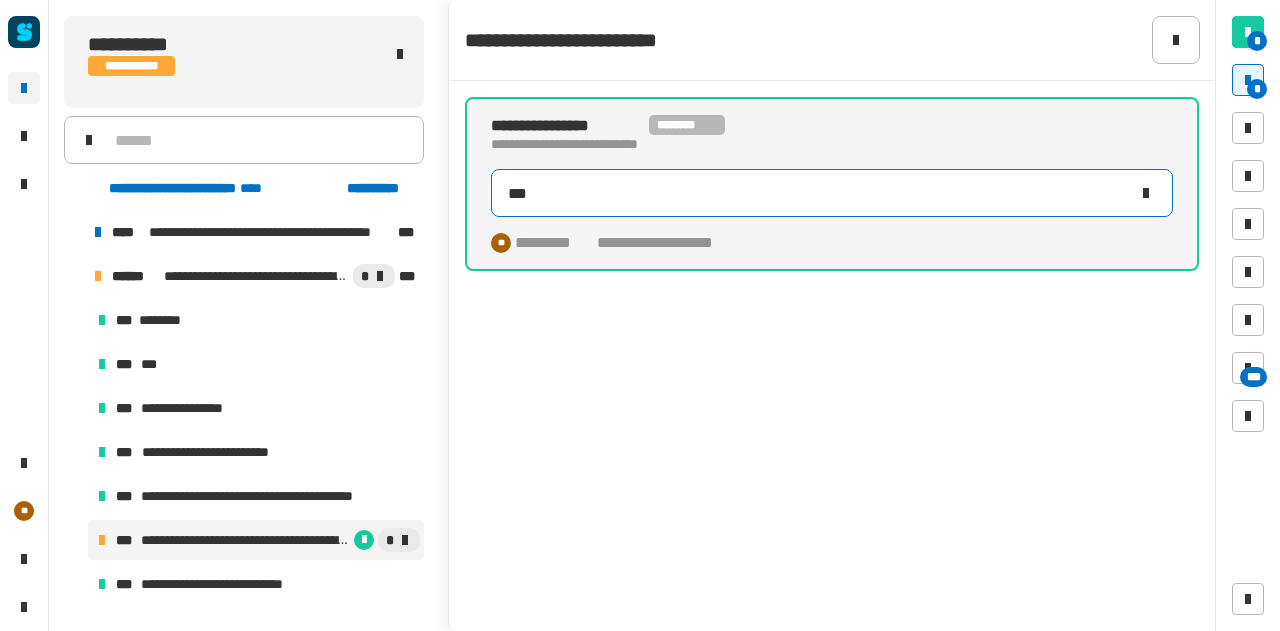 type on "****" 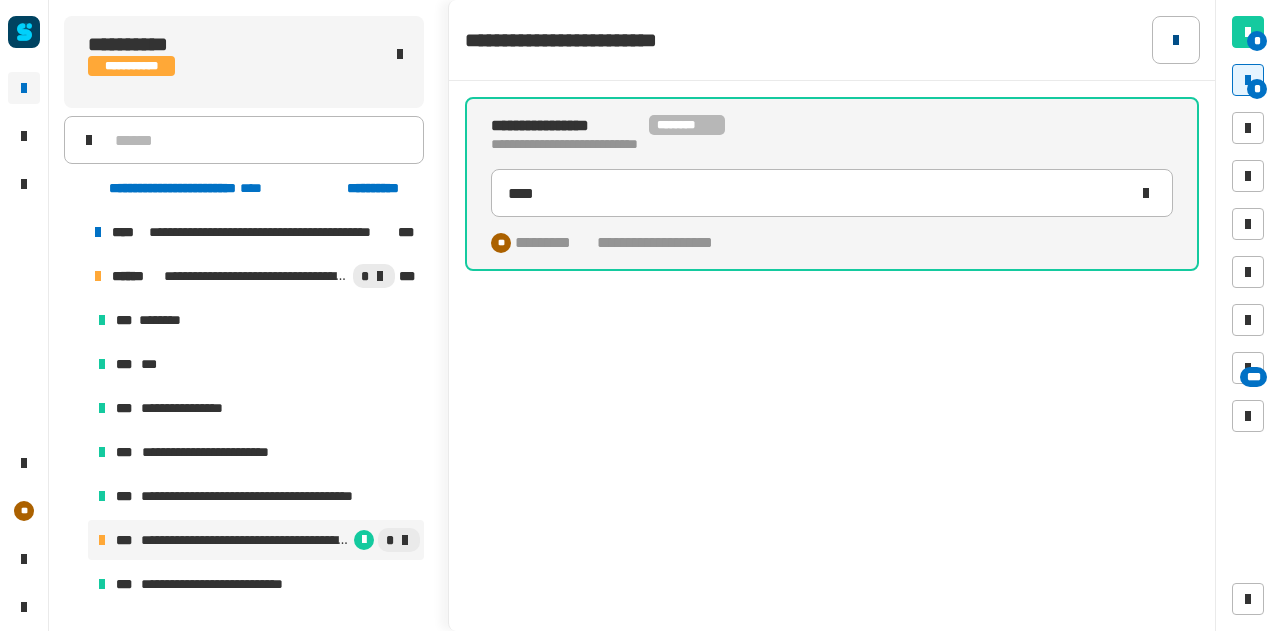 click 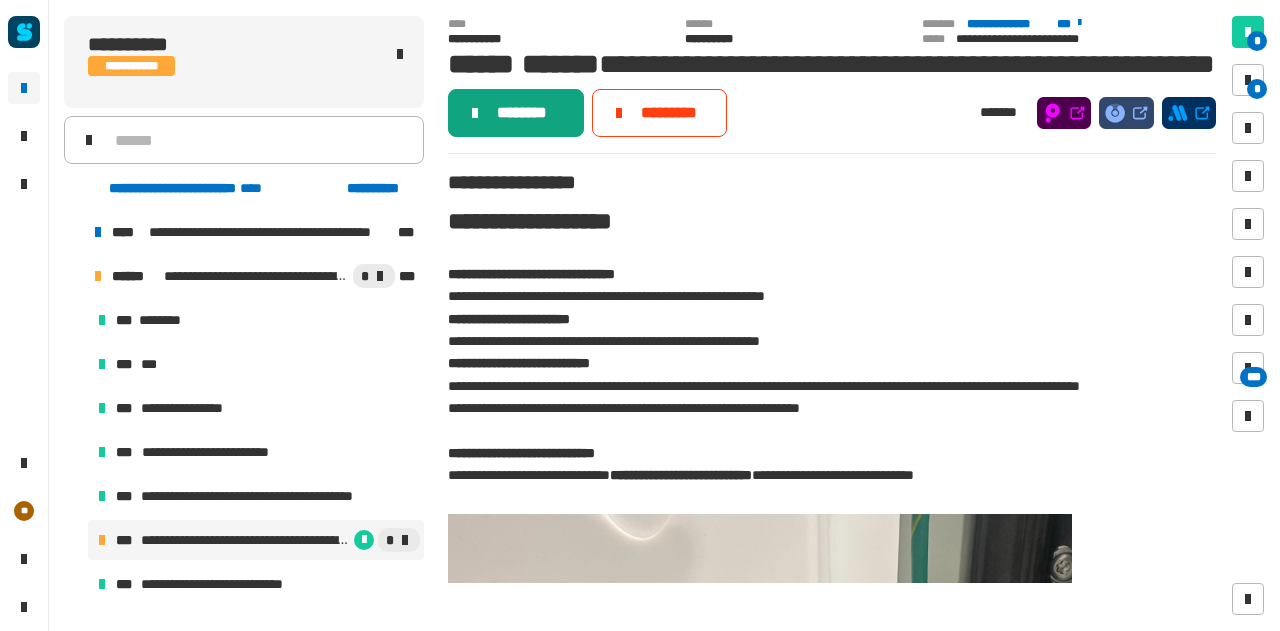 click on "********" 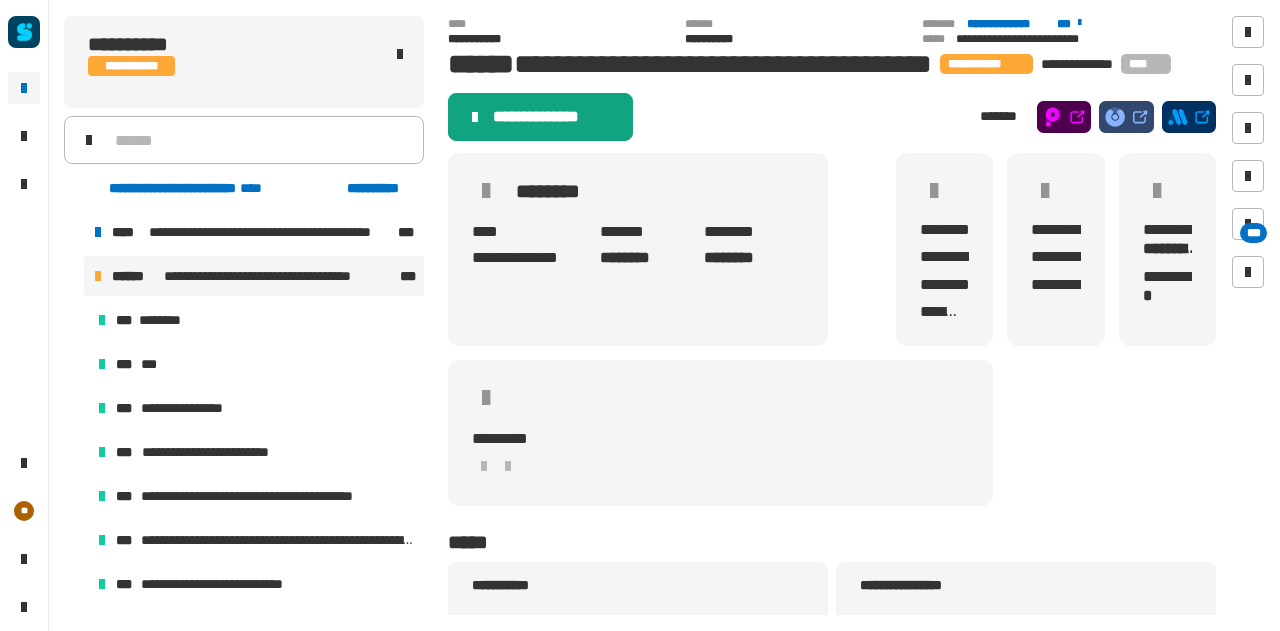 click on "**********" 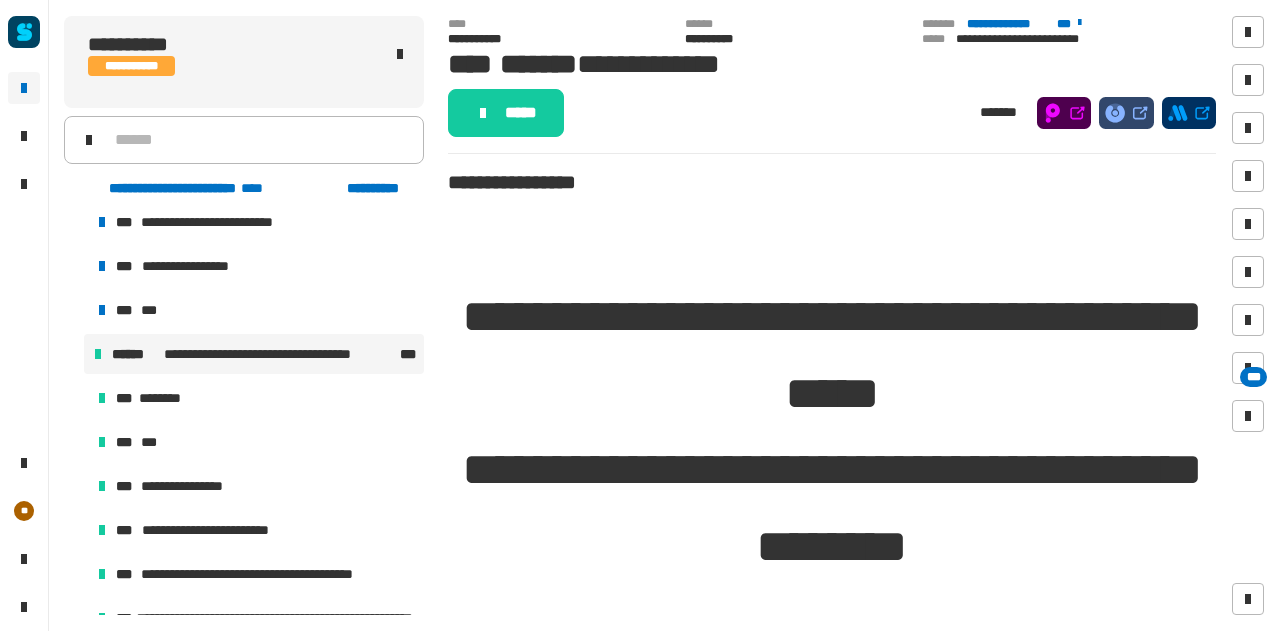 scroll, scrollTop: 107, scrollLeft: 0, axis: vertical 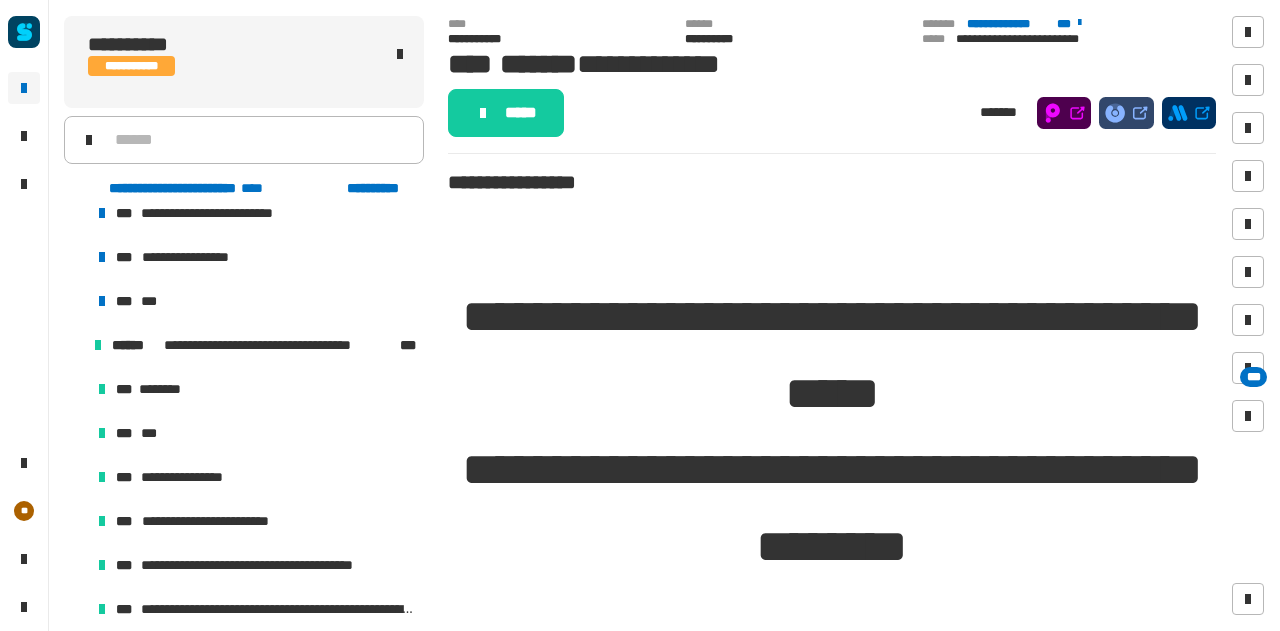 click at bounding box center (74, 345) 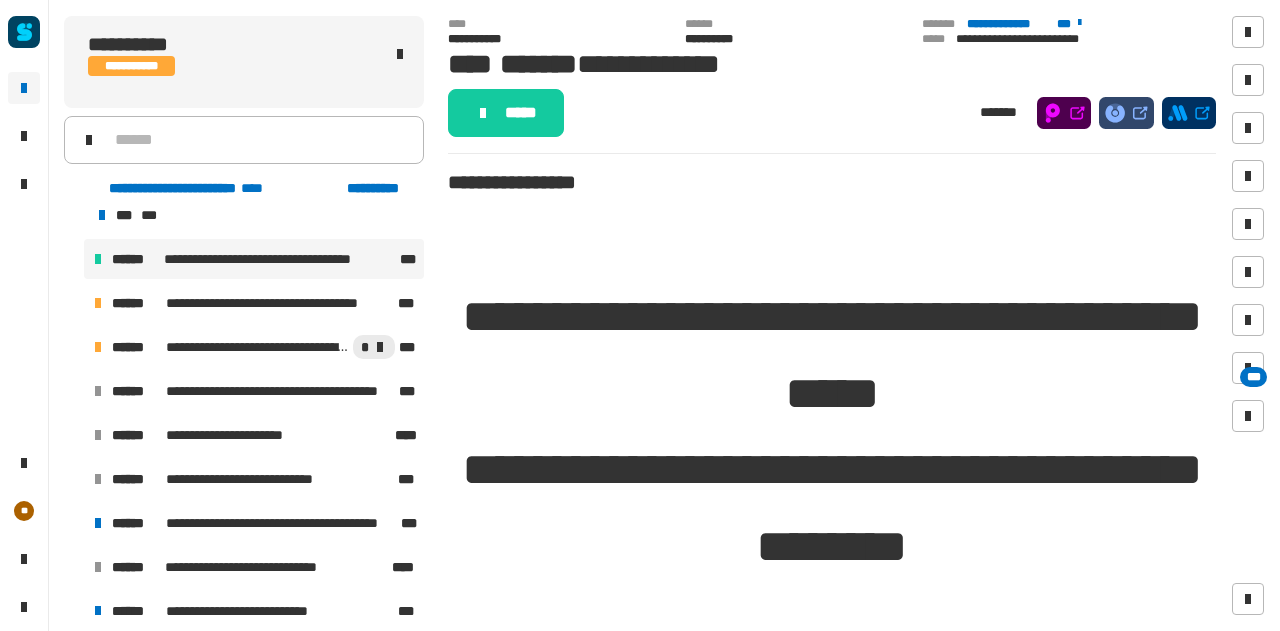 scroll, scrollTop: 201, scrollLeft: 0, axis: vertical 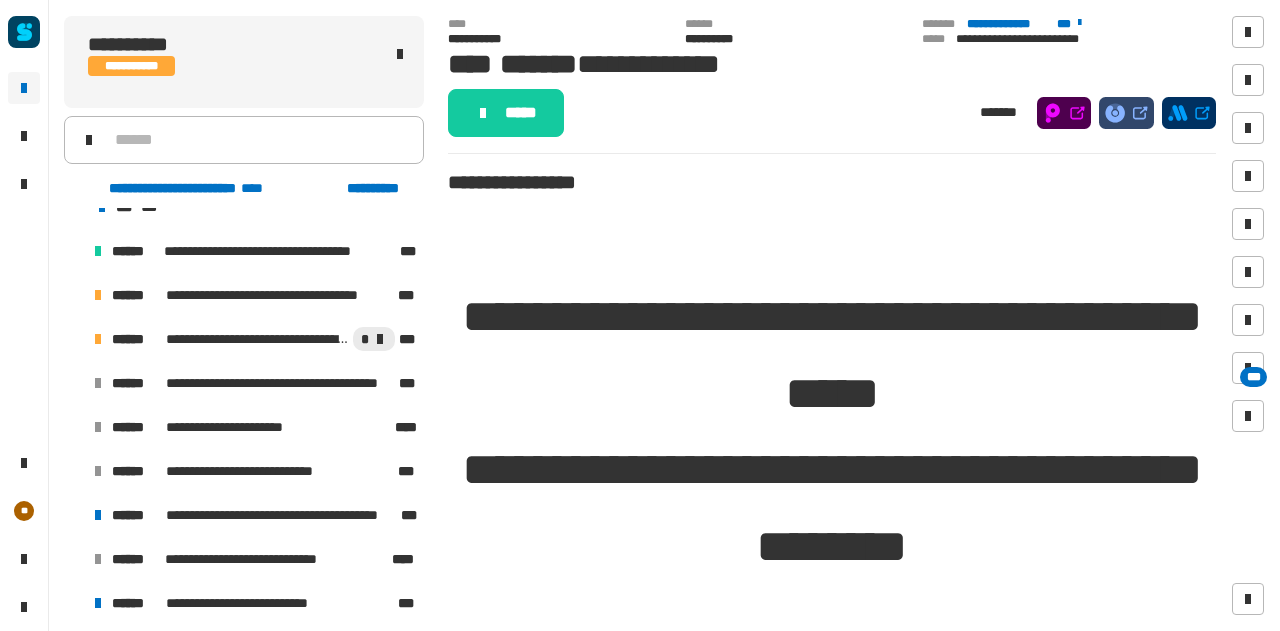 click at bounding box center [74, 295] 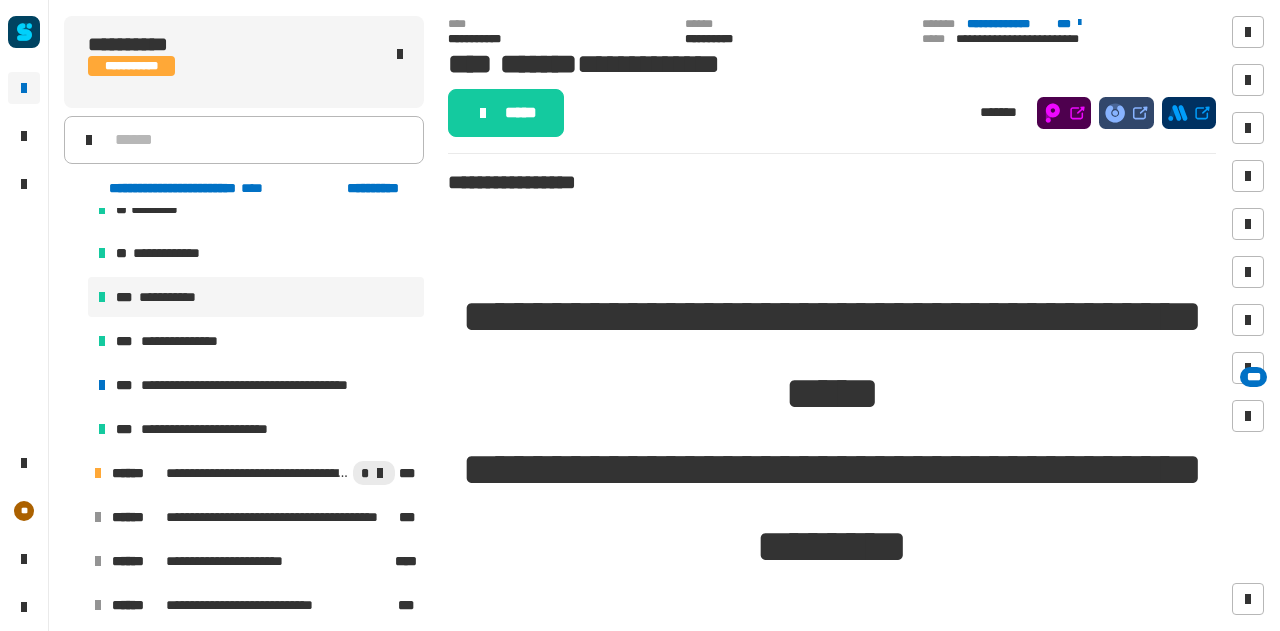 scroll, scrollTop: 332, scrollLeft: 0, axis: vertical 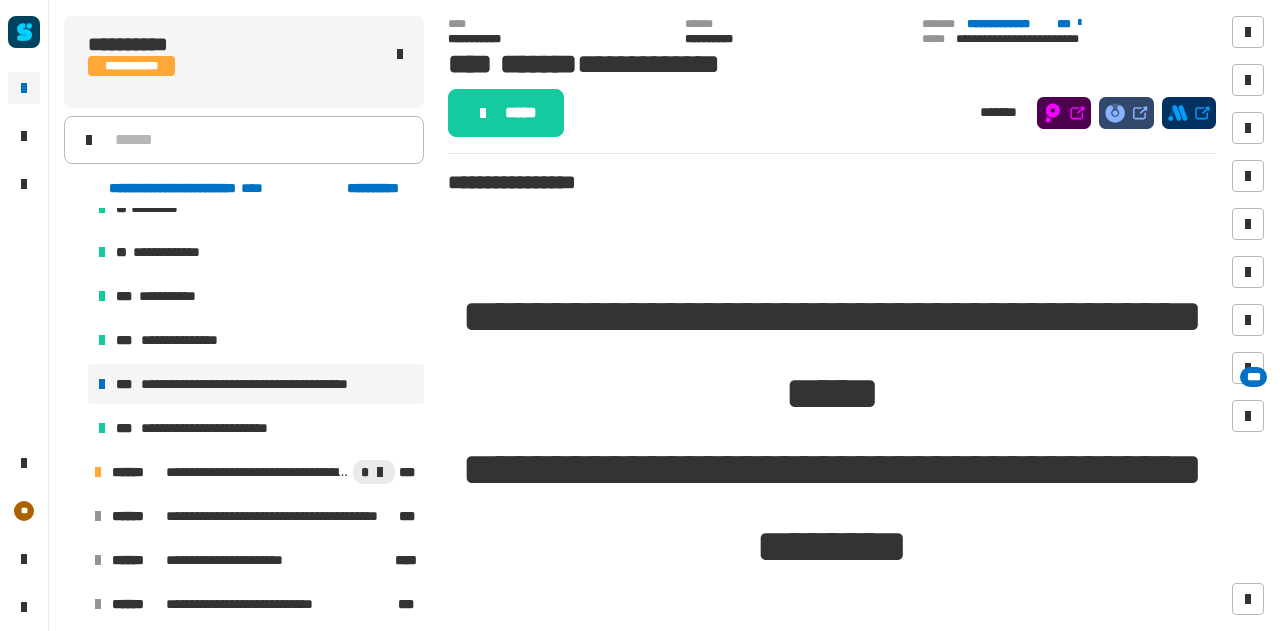 click on "**********" at bounding box center [272, 384] 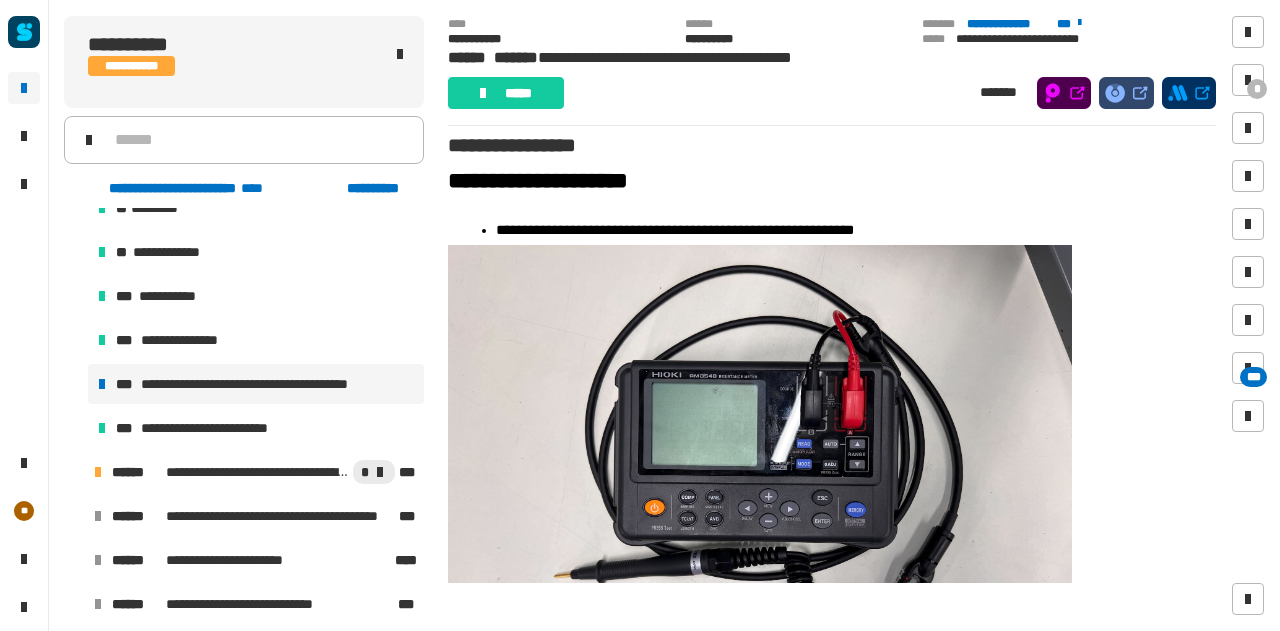 scroll, scrollTop: 0, scrollLeft: 0, axis: both 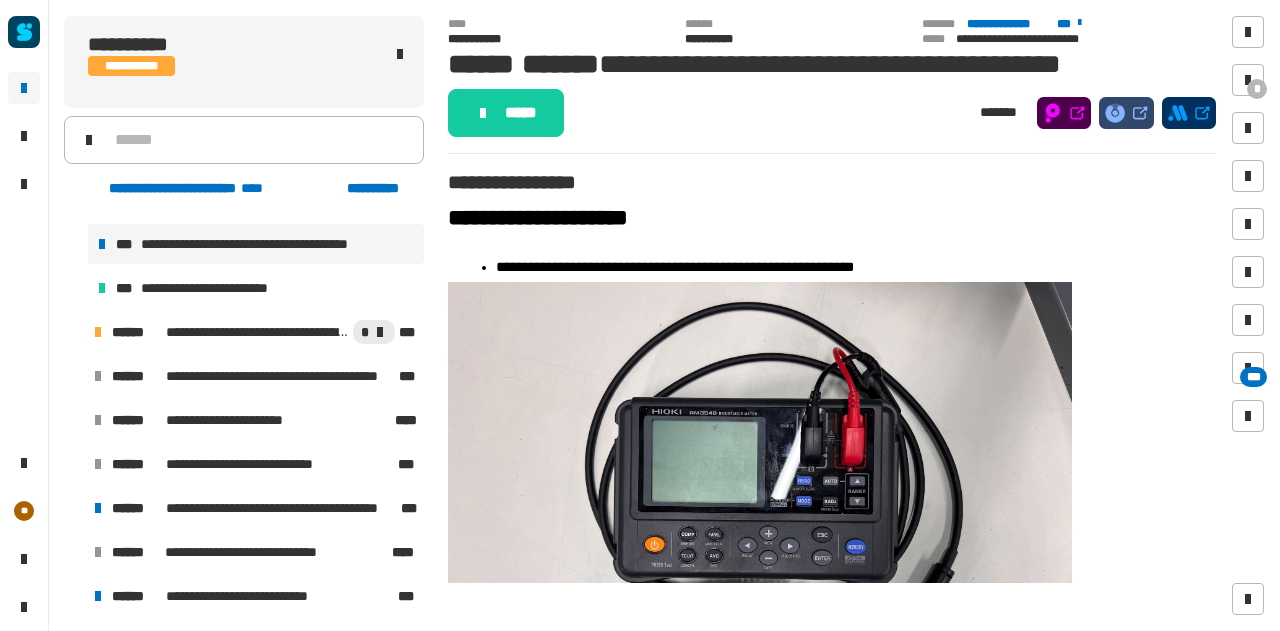 click at bounding box center [74, 332] 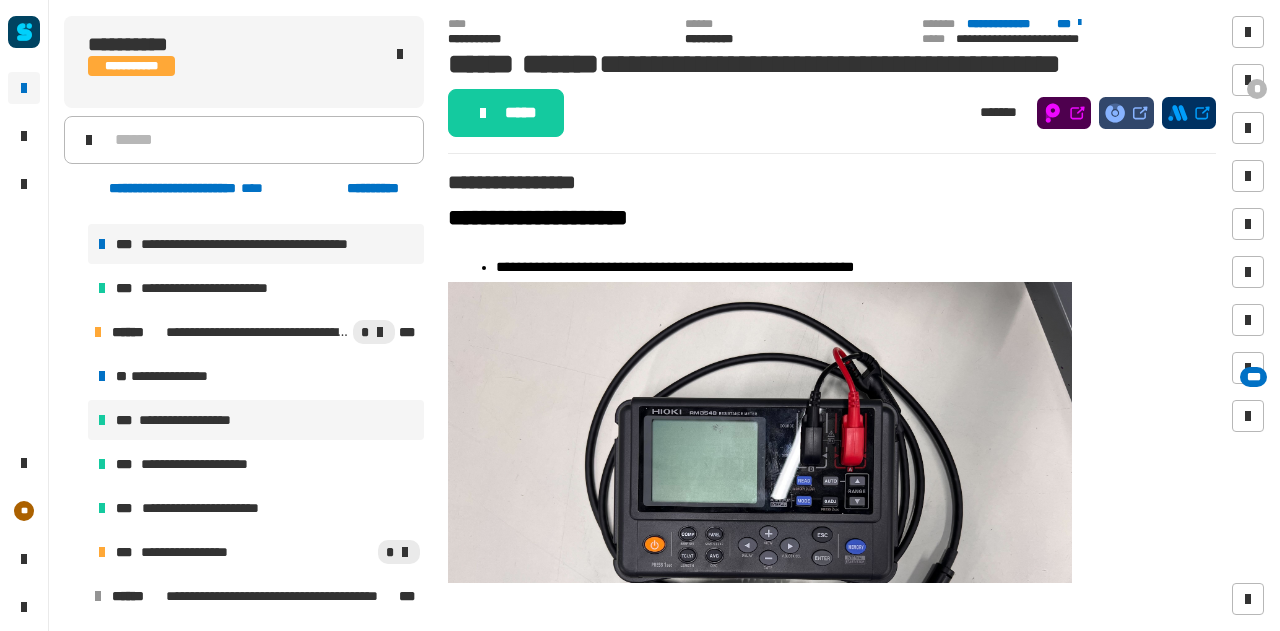 scroll, scrollTop: 550, scrollLeft: 0, axis: vertical 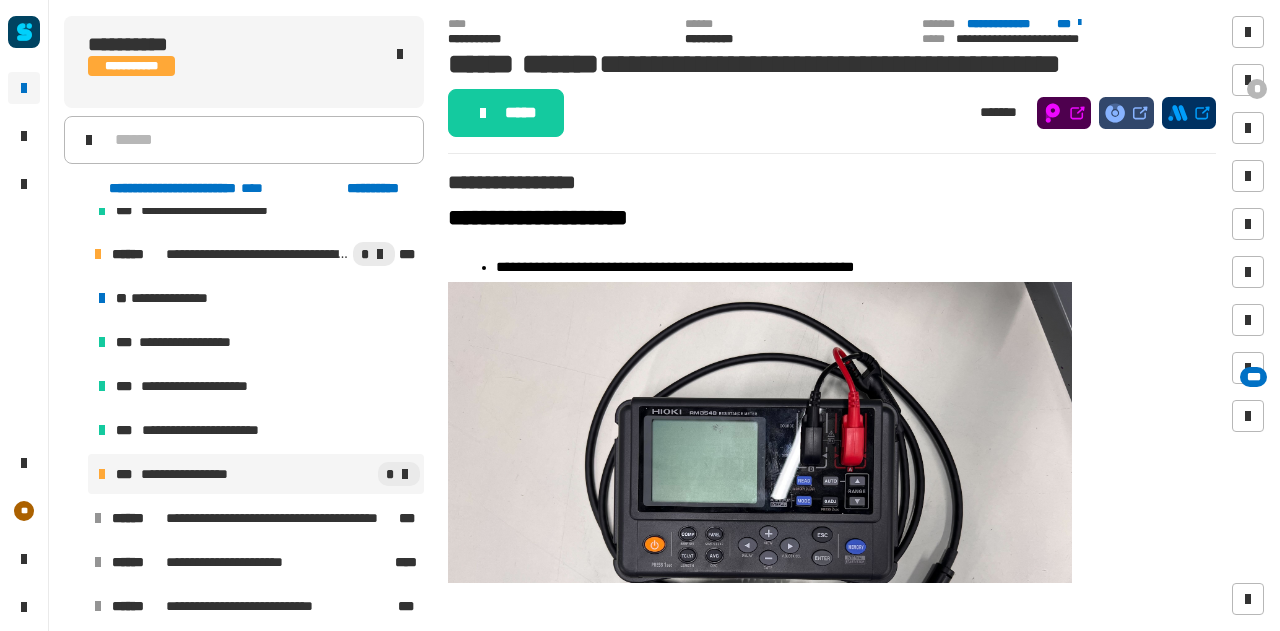 click on "**********" at bounding box center [198, 474] 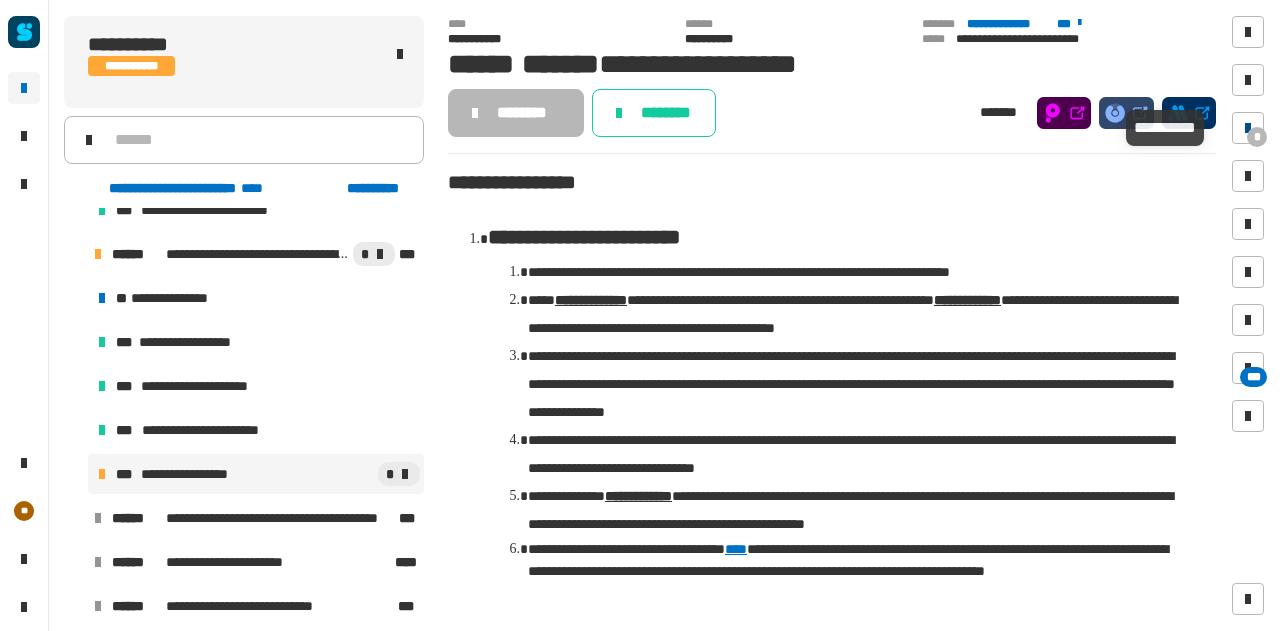 click at bounding box center [1248, 128] 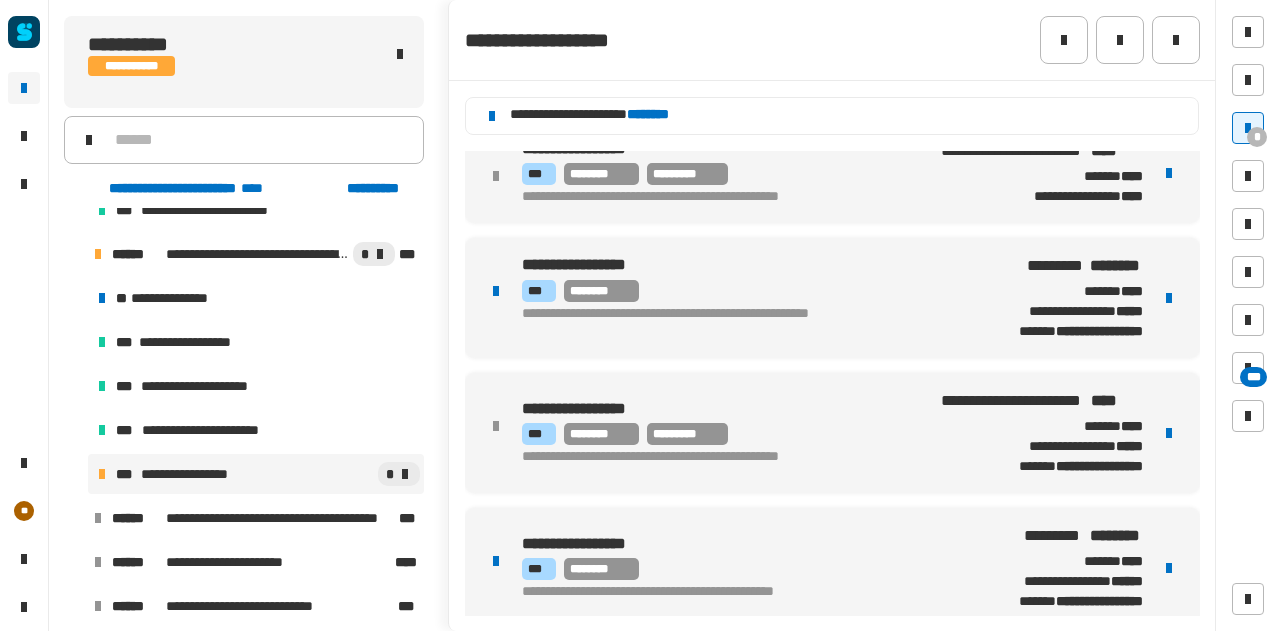 scroll, scrollTop: 375, scrollLeft: 0, axis: vertical 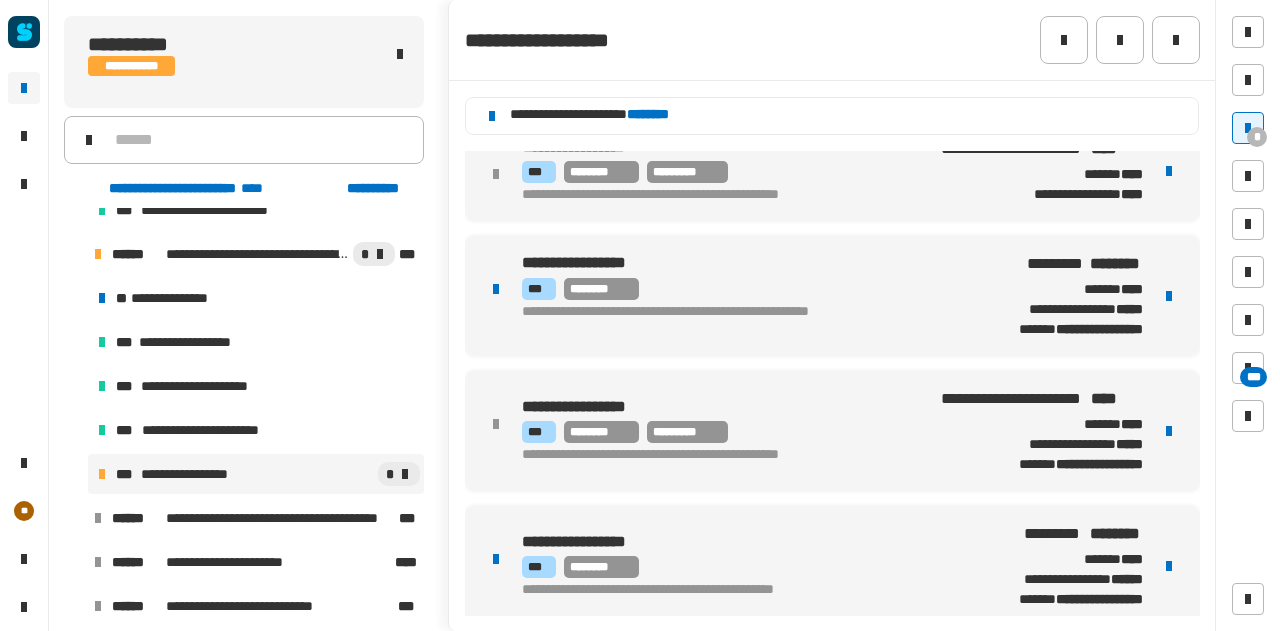 click on "********" 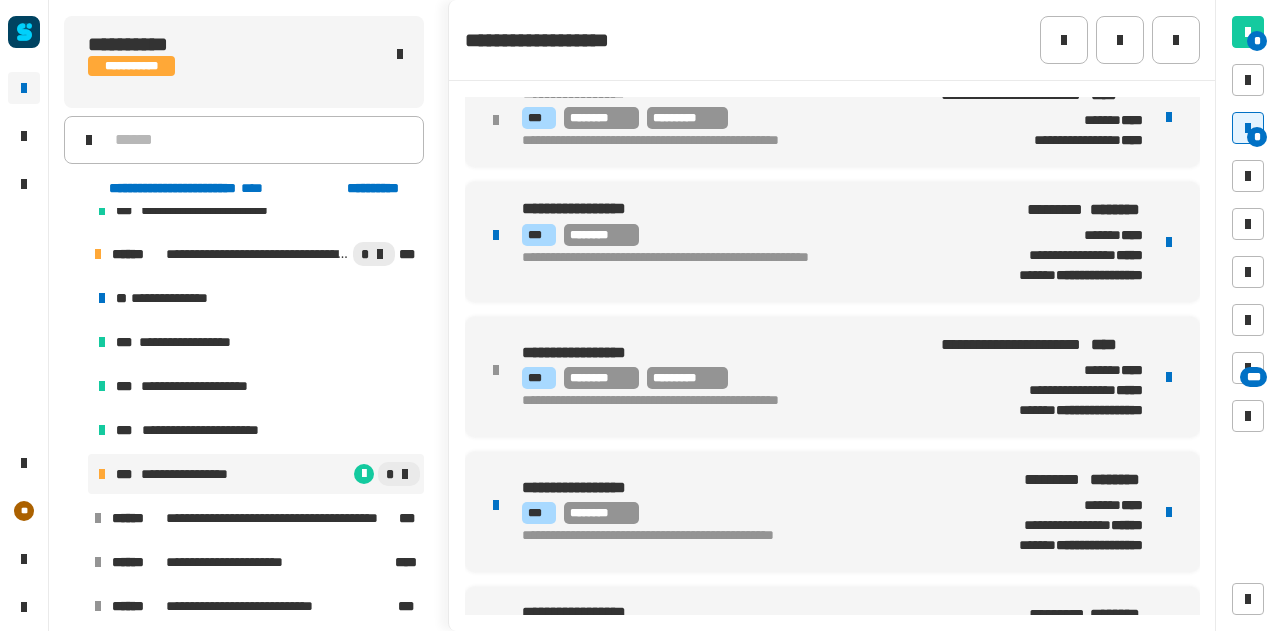 click on "*** ********" at bounding box center [744, 235] 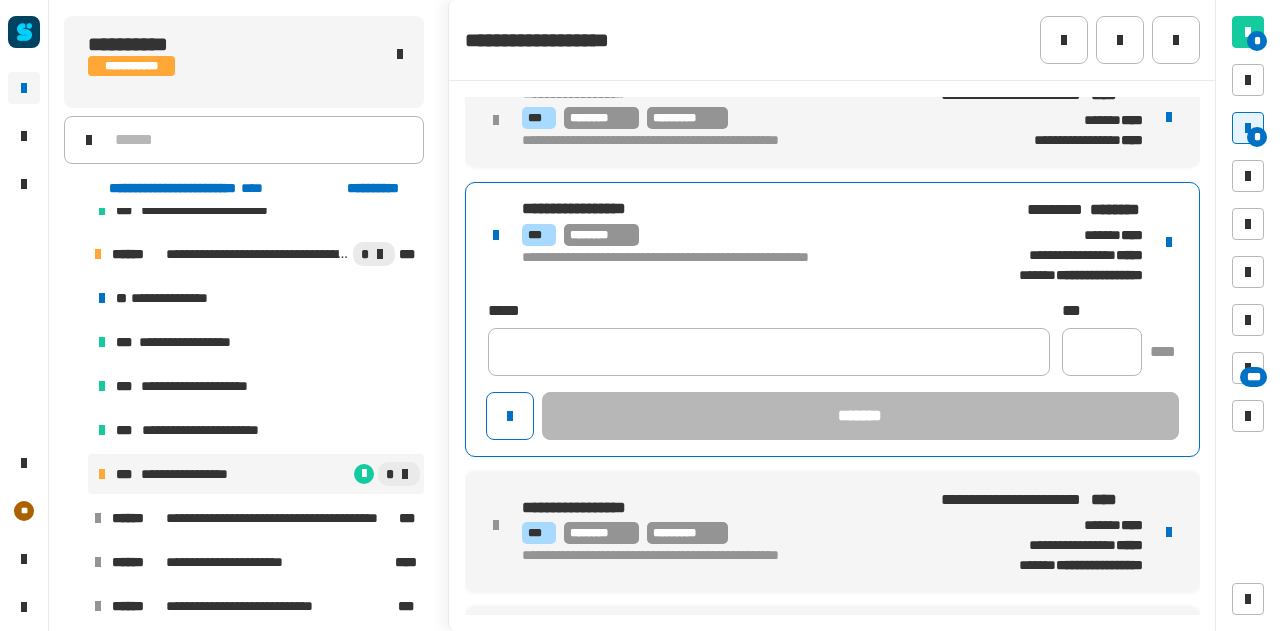 click on "[FIRST] [LAST] [MIDDLE] [LAST] [STREET_NAME] [STREET_TYPE] [CITY] [STATE] [POSTAL_CODE] [COUNTRY] [PHONE]" at bounding box center (832, 242) 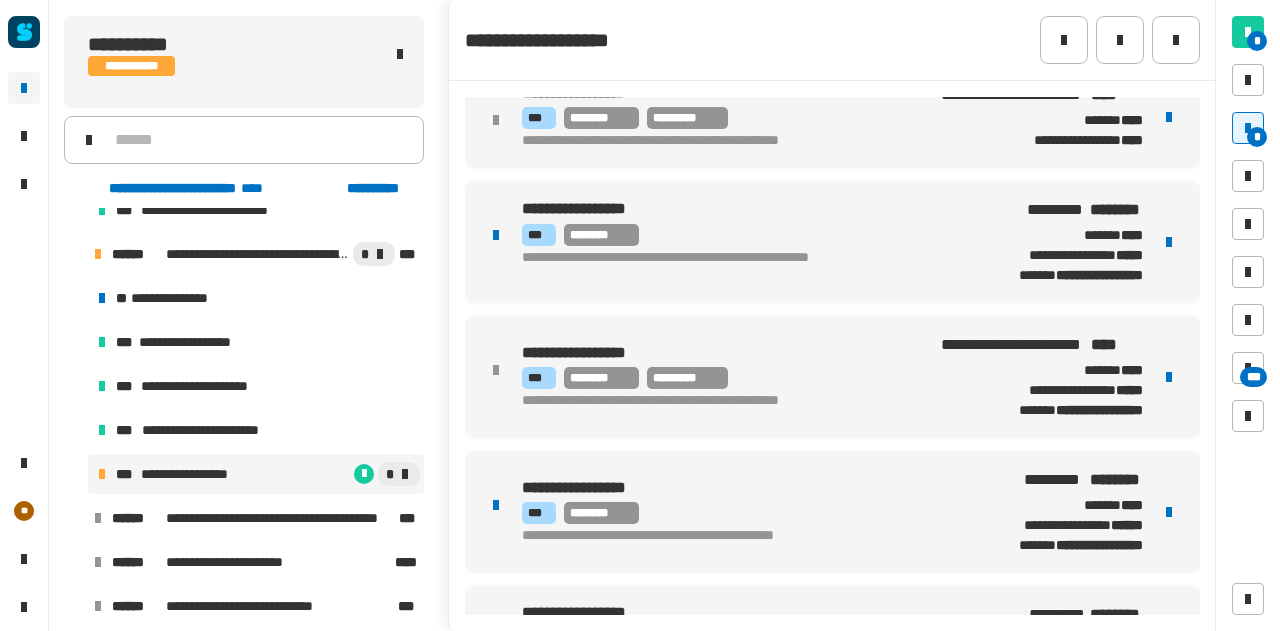 click at bounding box center (1169, 242) 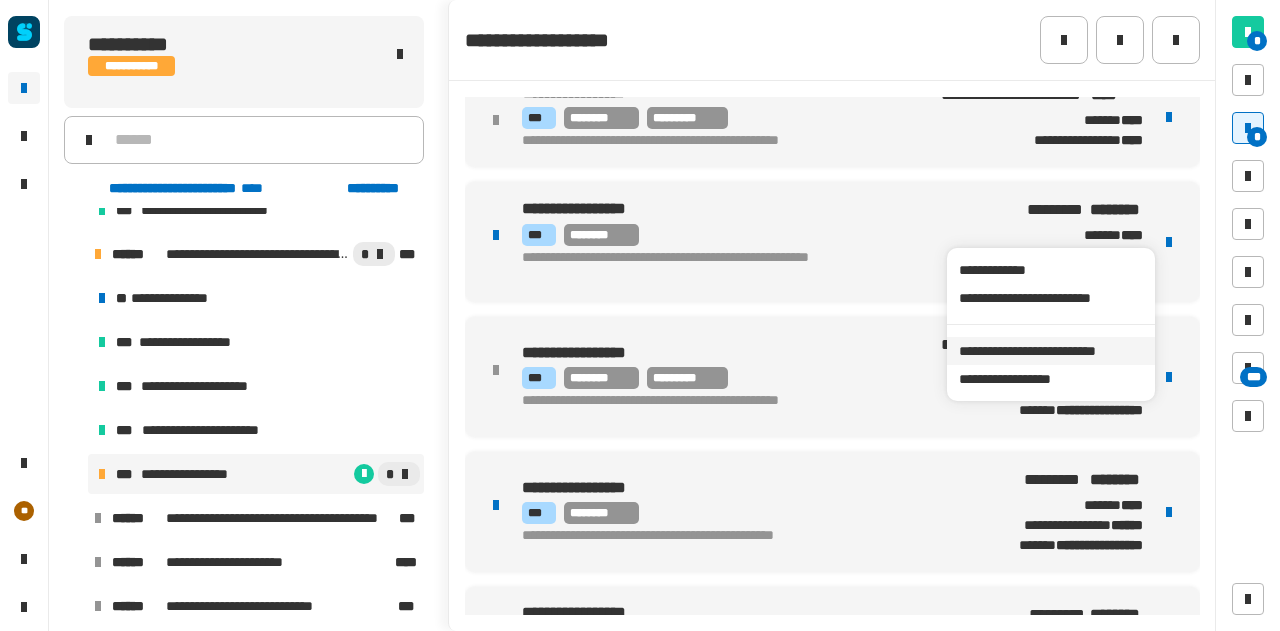 click on "**********" at bounding box center [1050, 351] 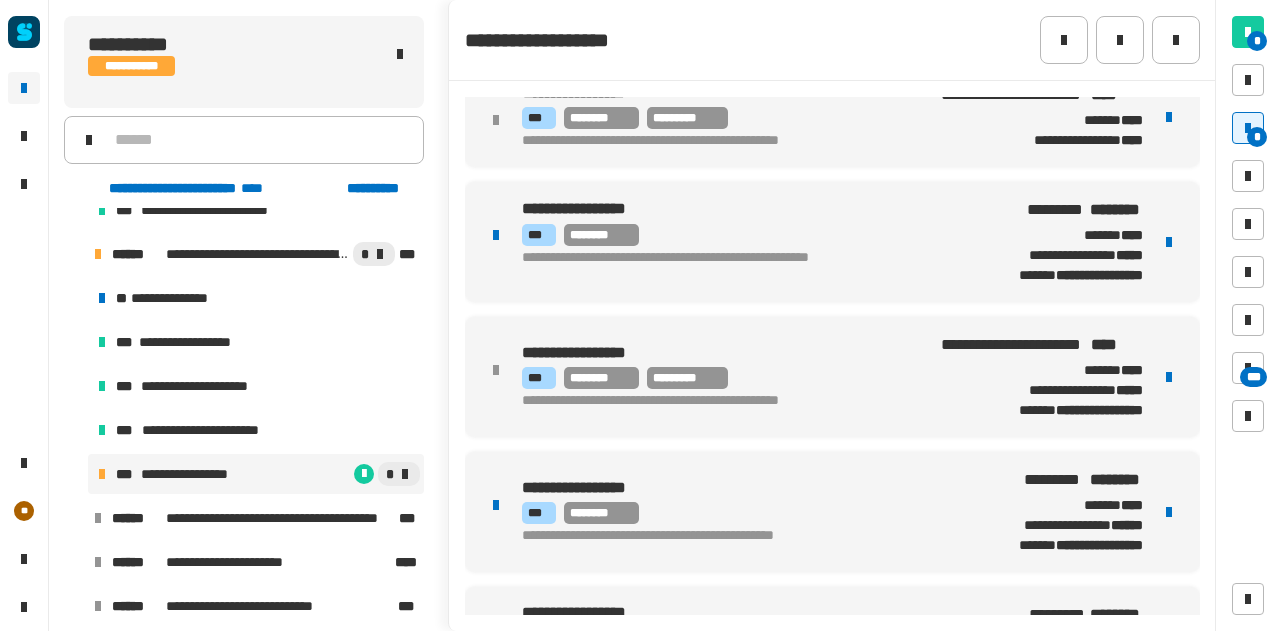 click on "*** ********" at bounding box center (744, 235) 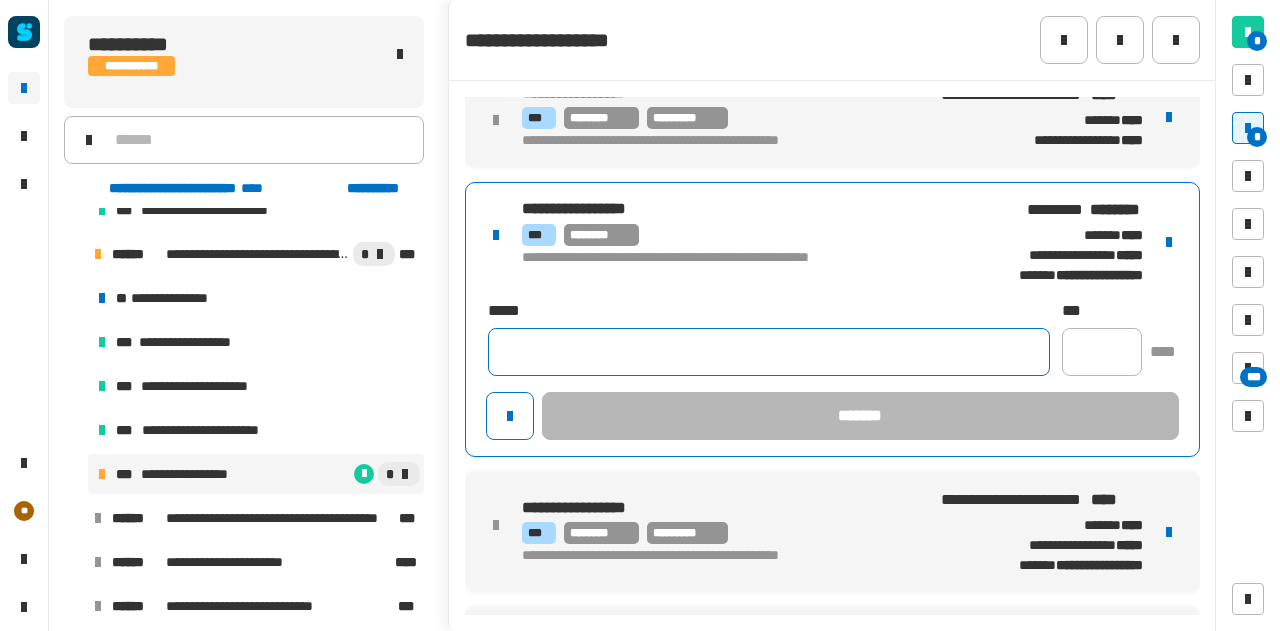click 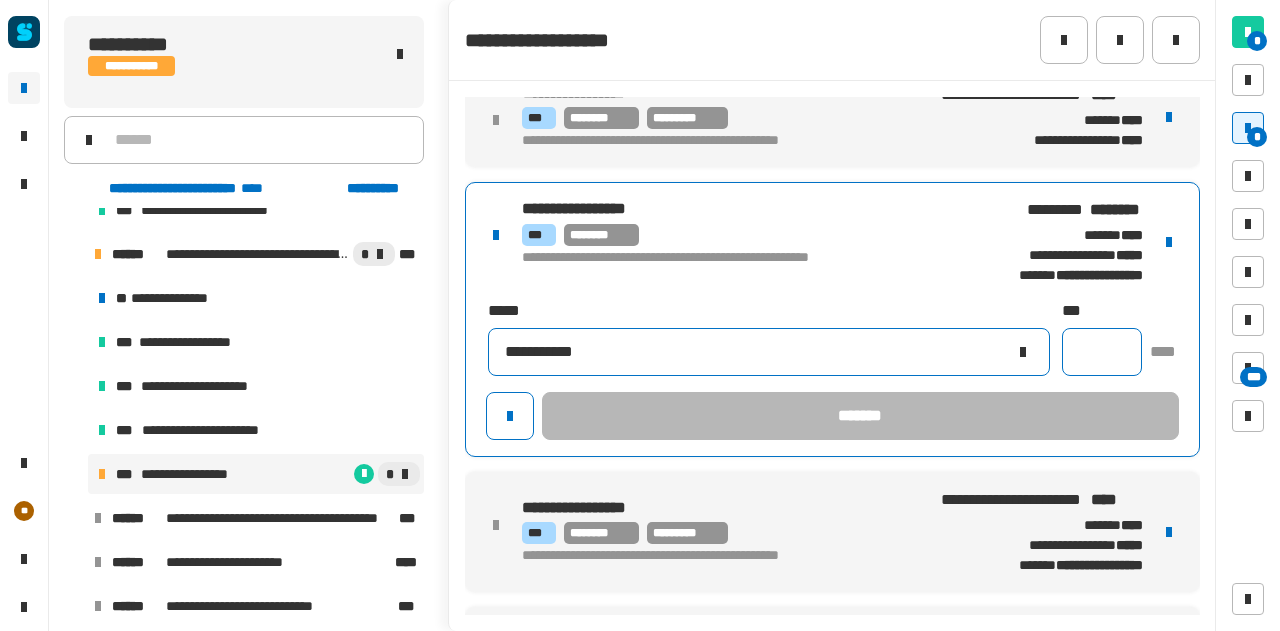 type on "**********" 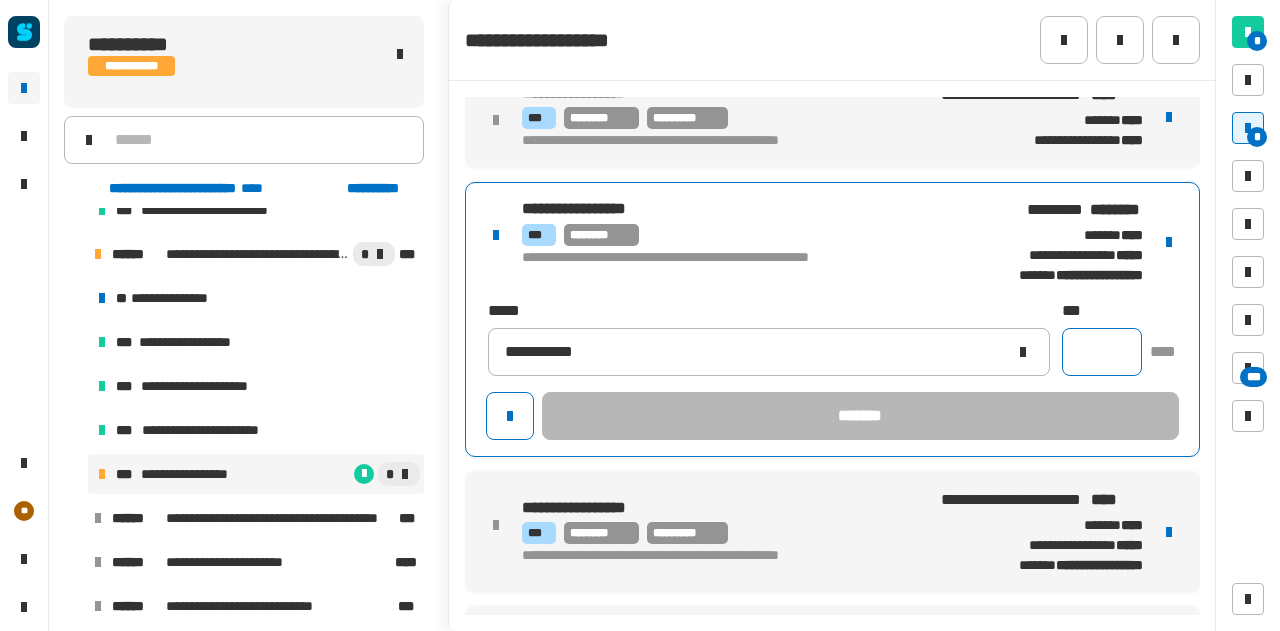 click 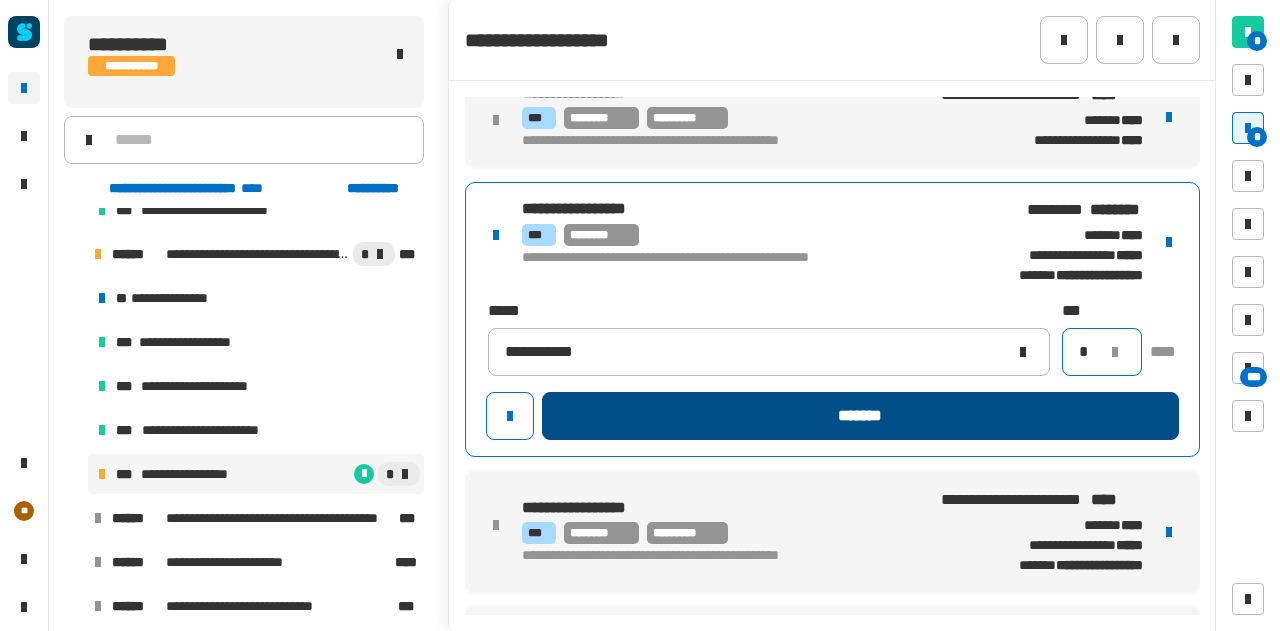 type on "*" 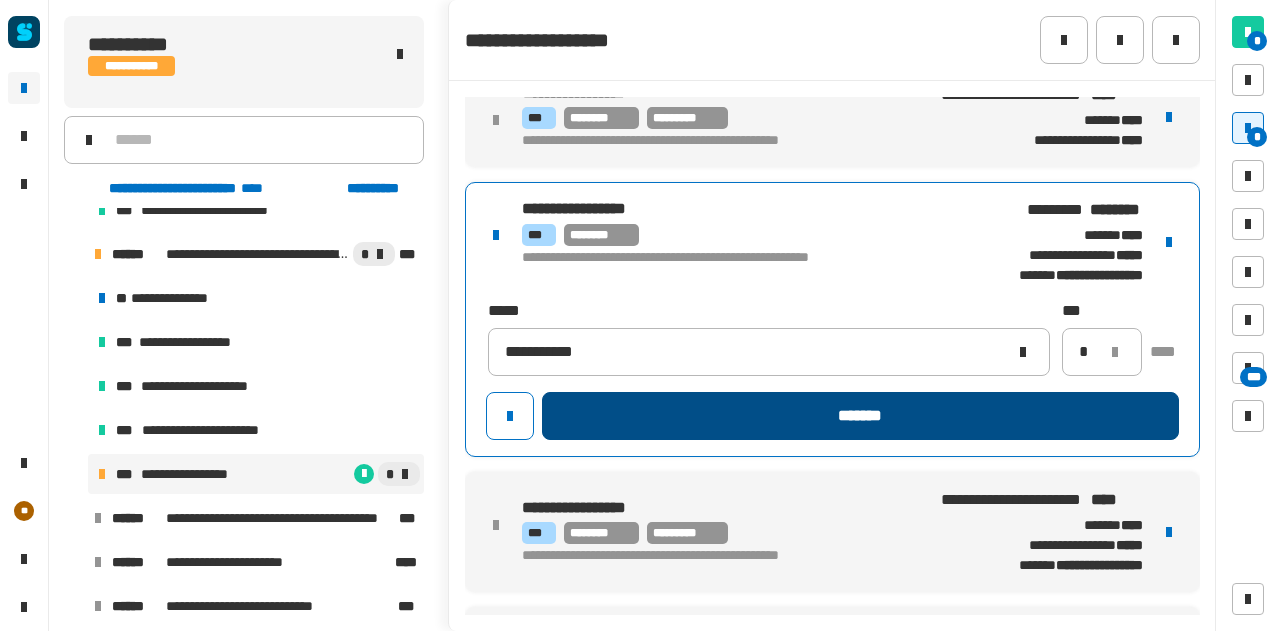 click on "*******" 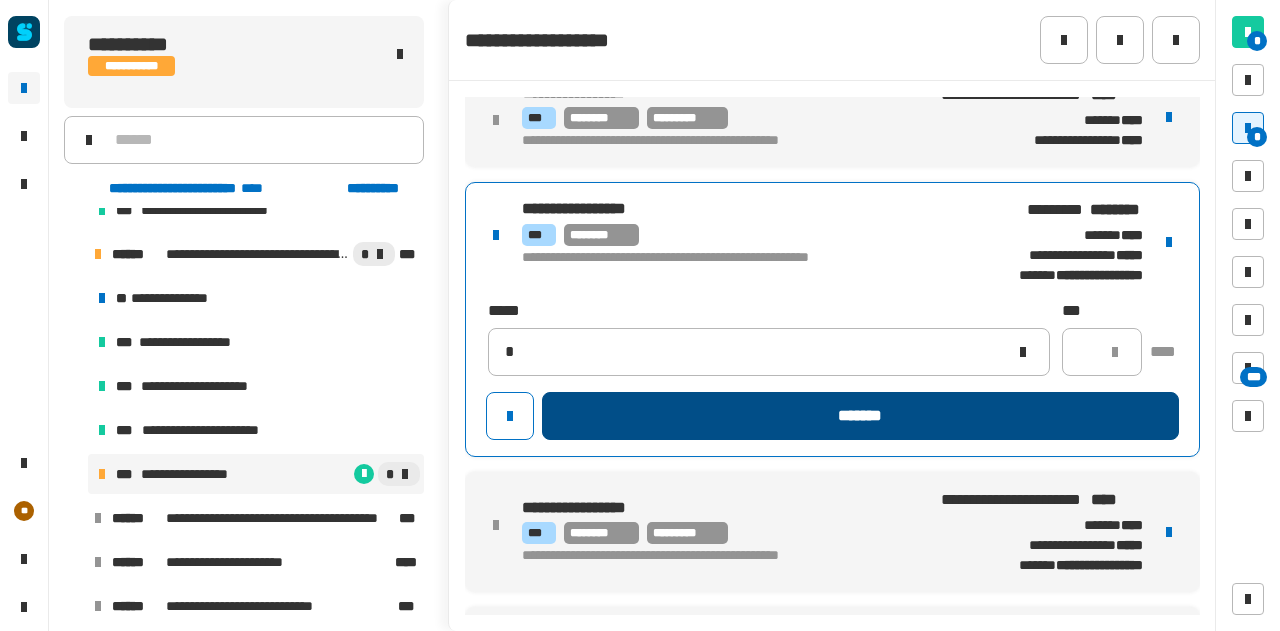 type 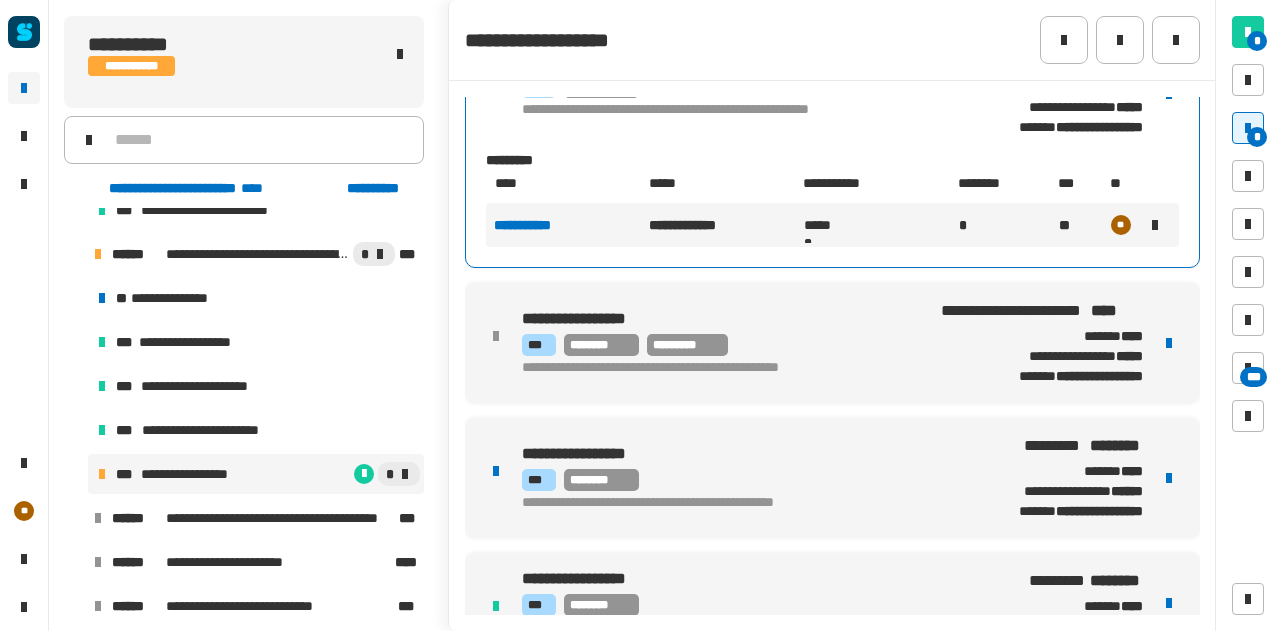 scroll, scrollTop: 555, scrollLeft: 0, axis: vertical 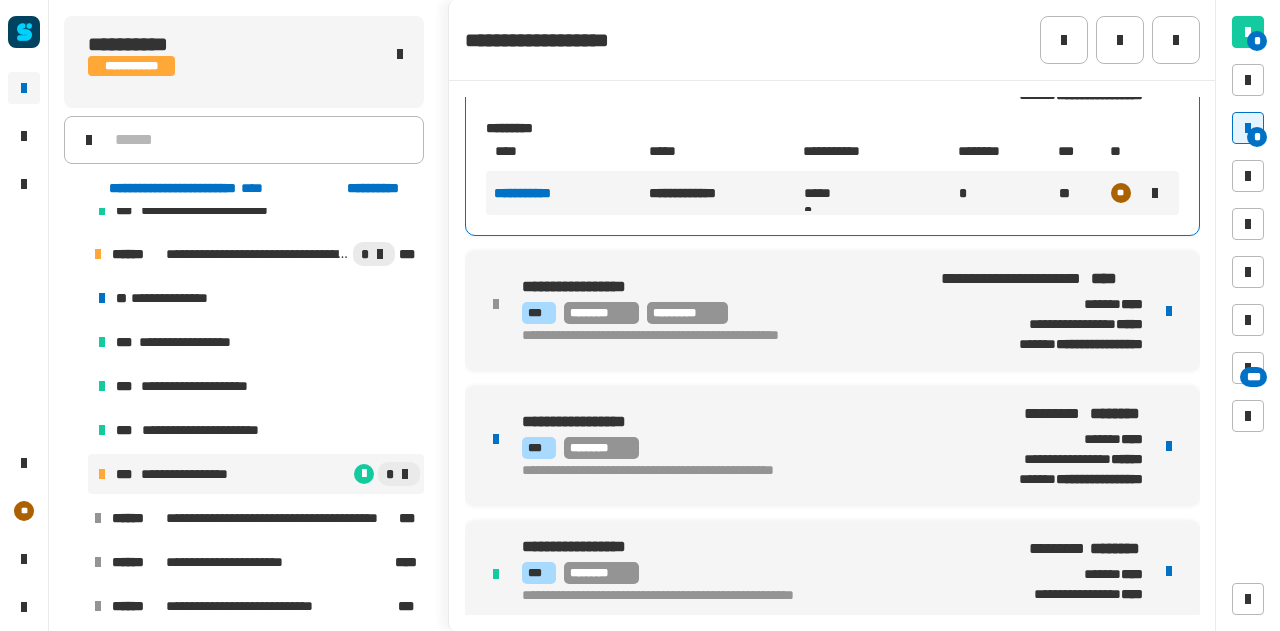 click on "[FIRST] [LAST] [MIDDLE] [LAST] [STREET_NAME] [STREET_TYPE] [CITY] [STATE] [POSTAL_CODE] [COUNTRY] [PHONE] [EMAIL]" at bounding box center [832, 446] 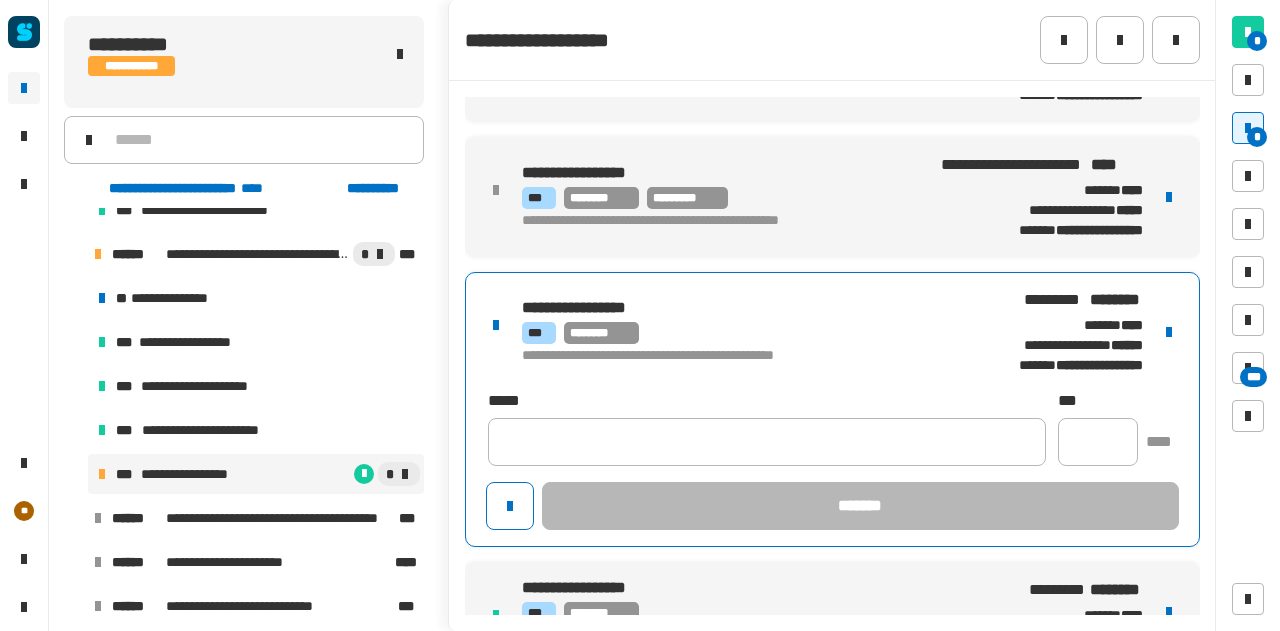 click at bounding box center (1169, 332) 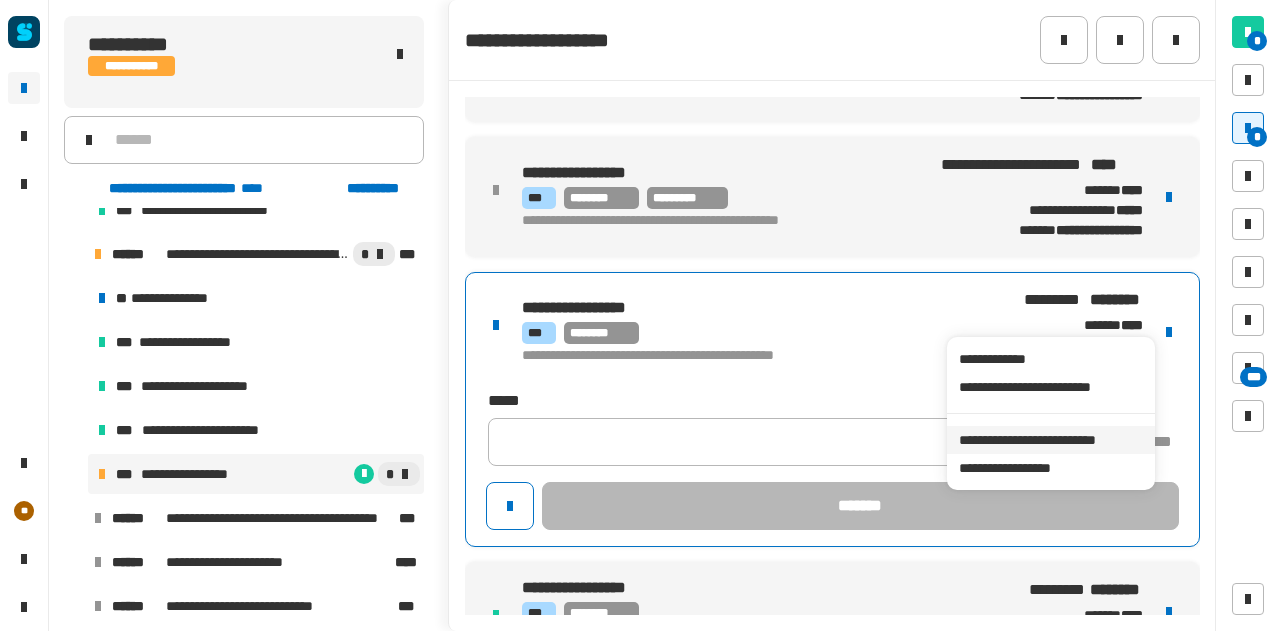 click on "**********" at bounding box center (1050, 440) 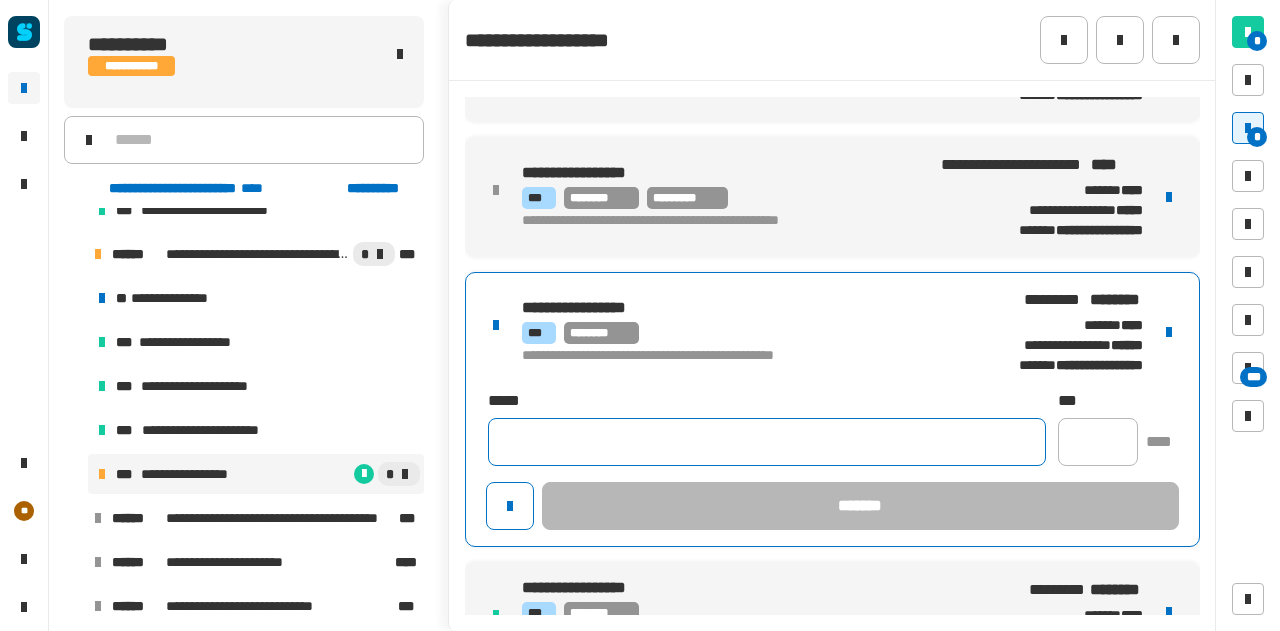 click 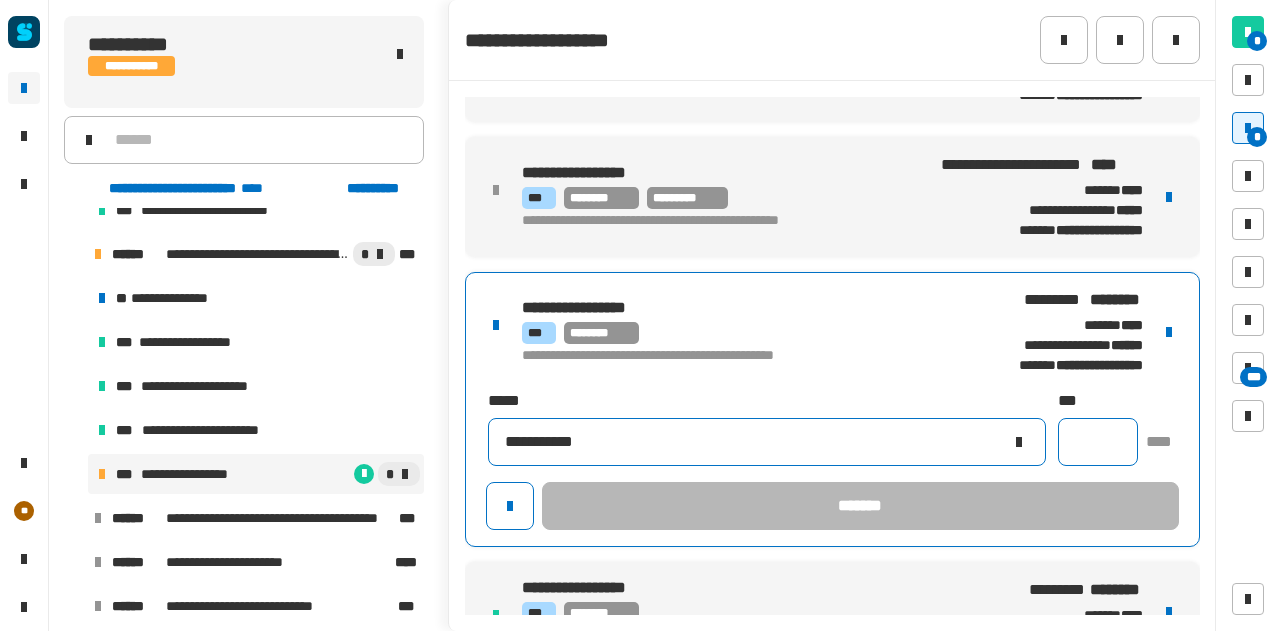 type on "**********" 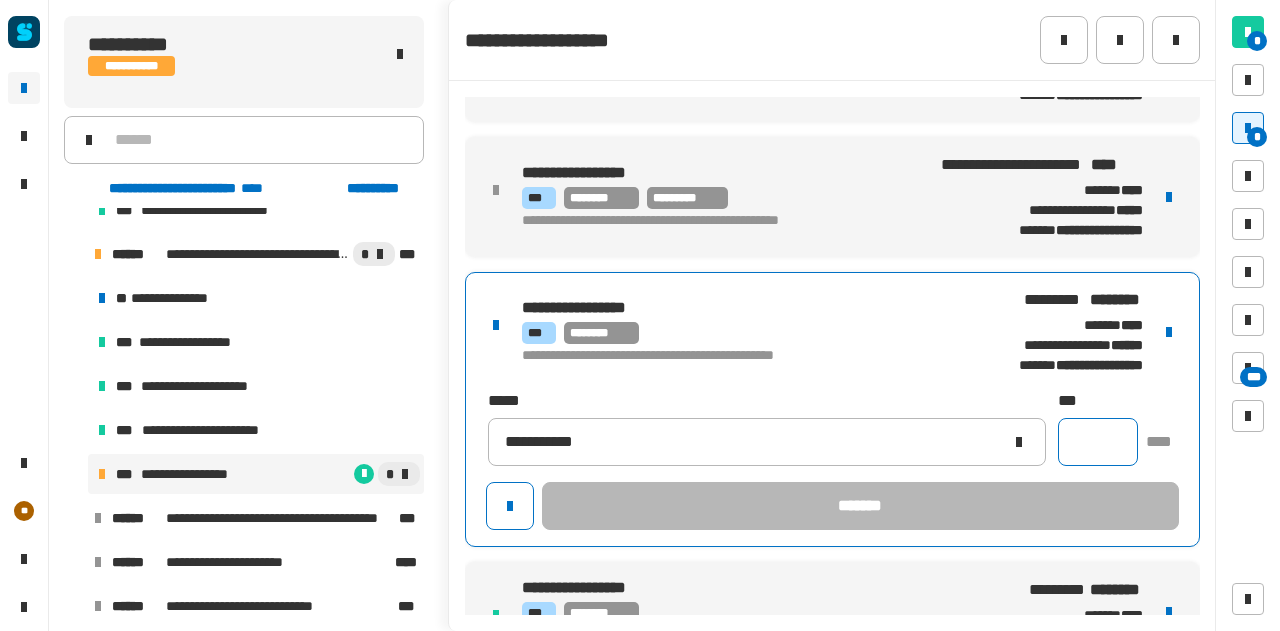 click 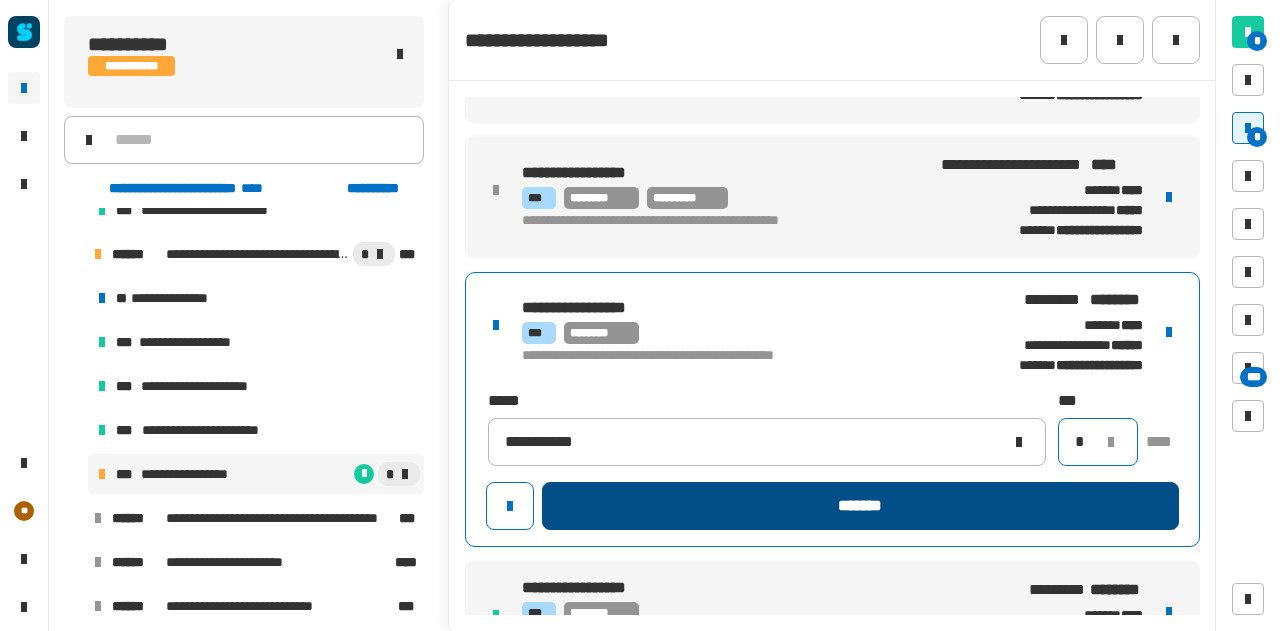 type on "*" 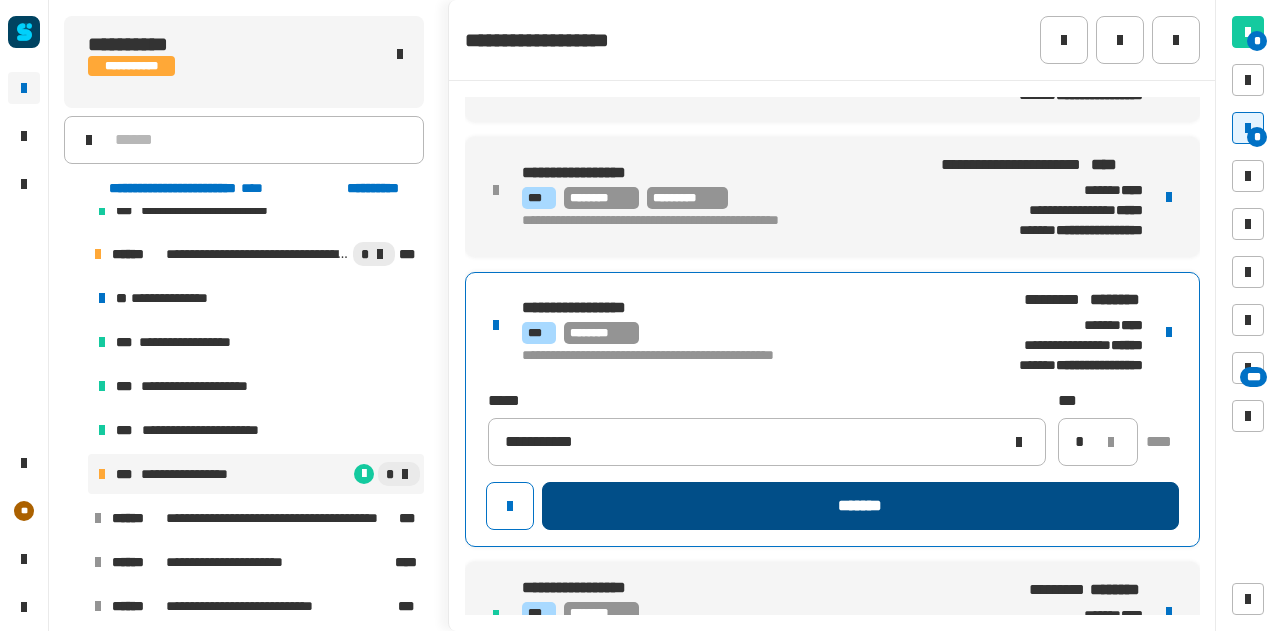 click on "*******" 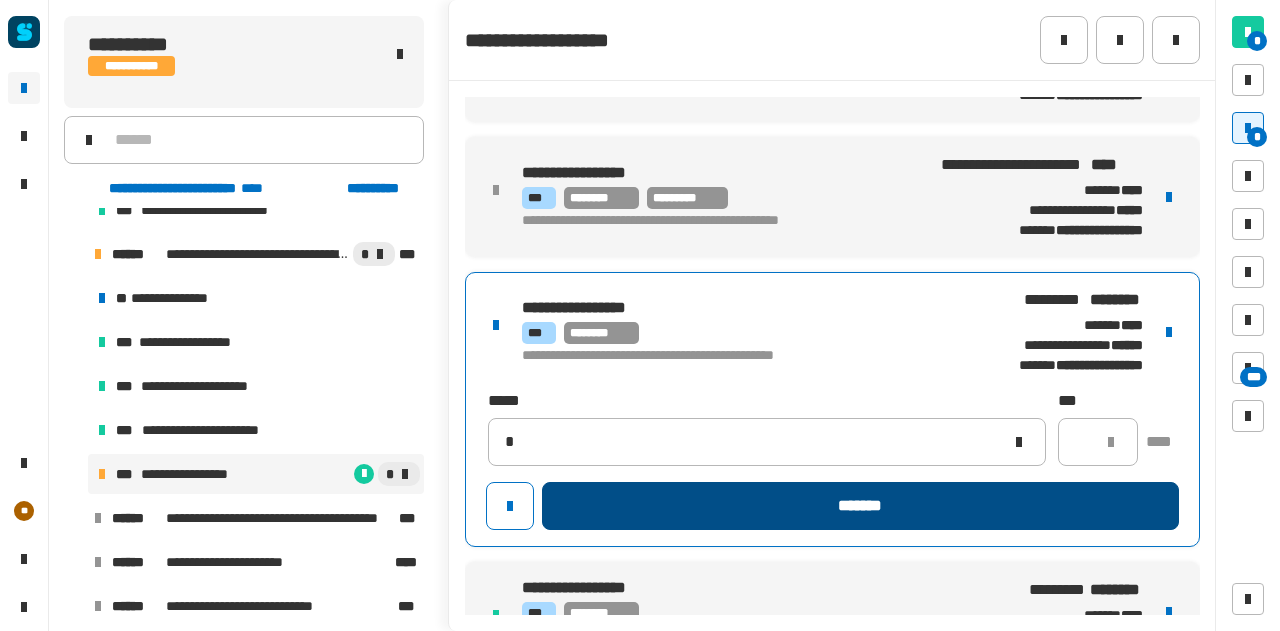 type 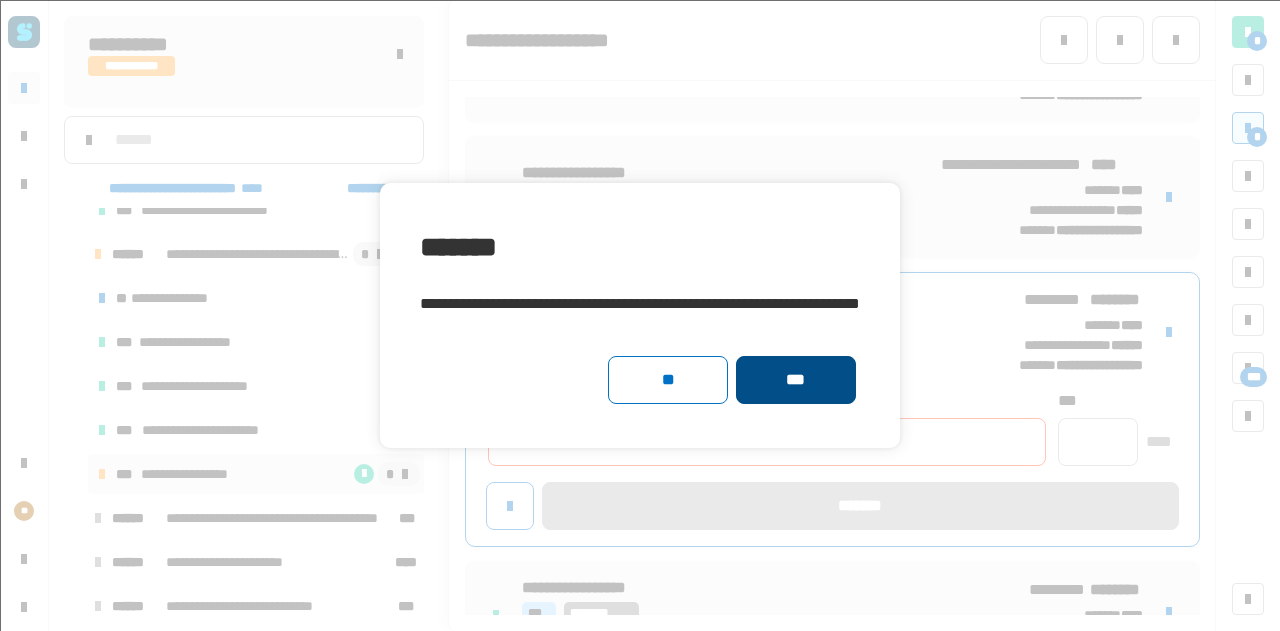 click on "***" 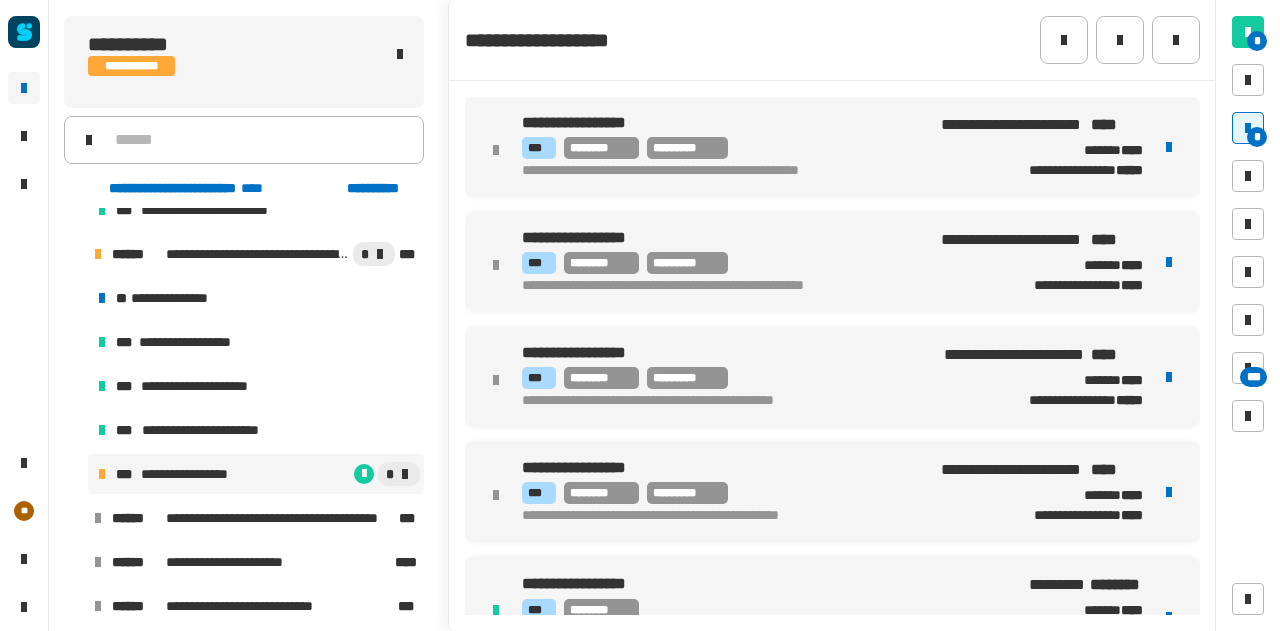 scroll, scrollTop: 0, scrollLeft: 0, axis: both 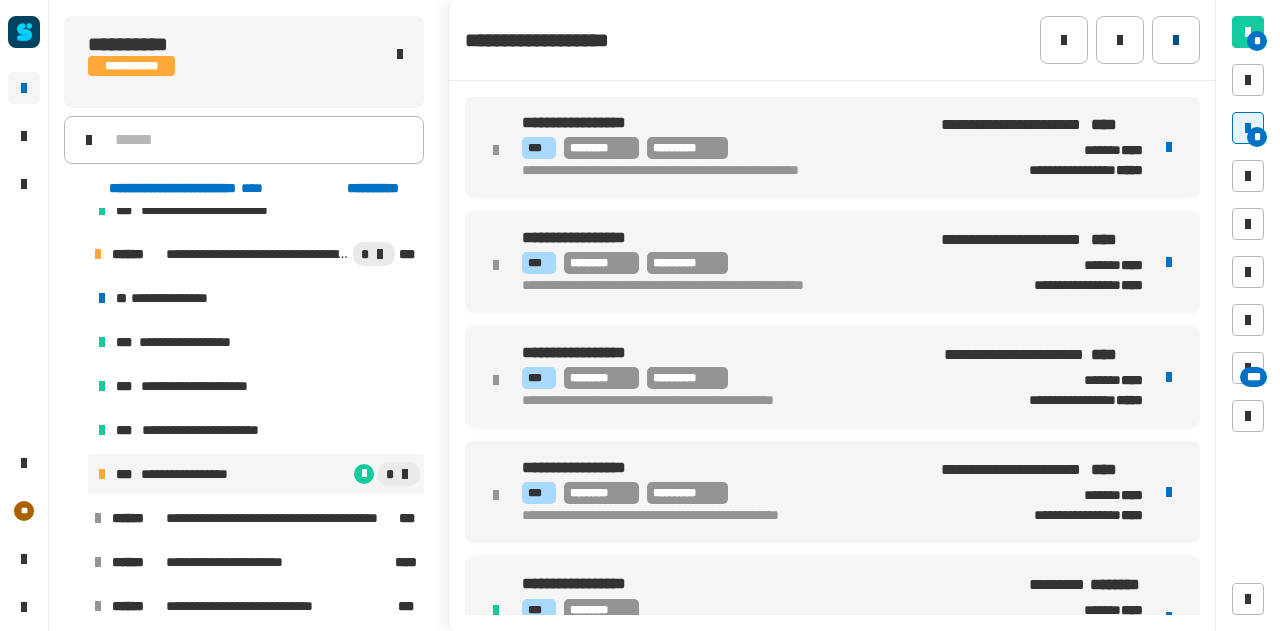 click 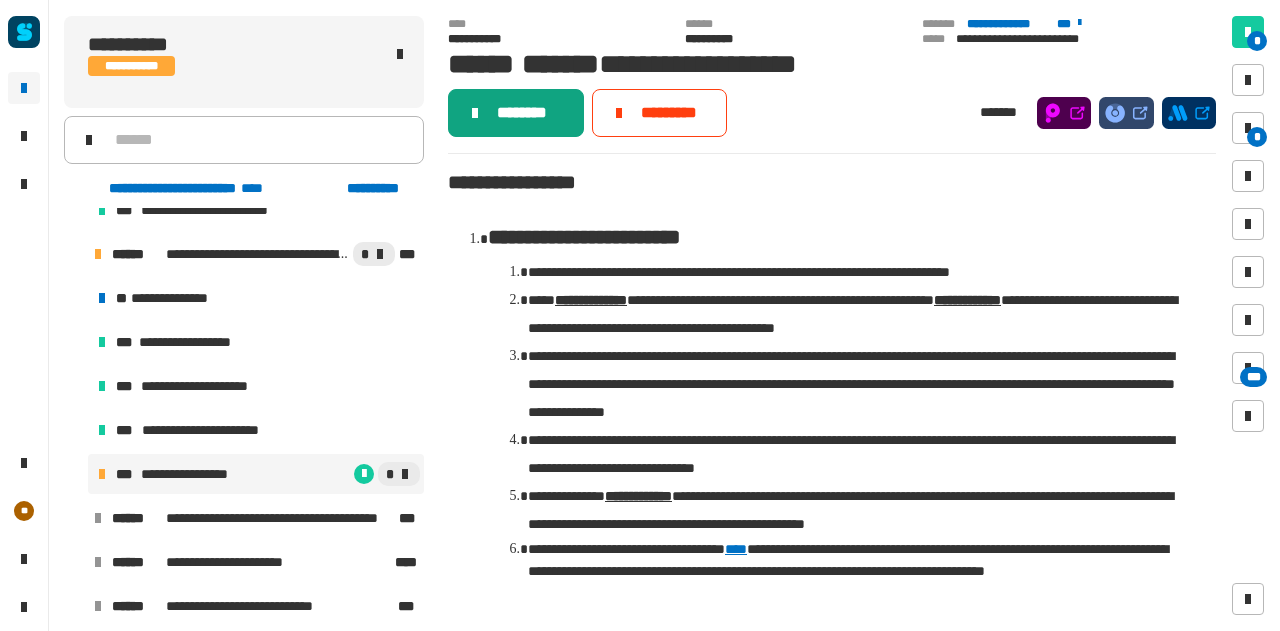 click on "********" 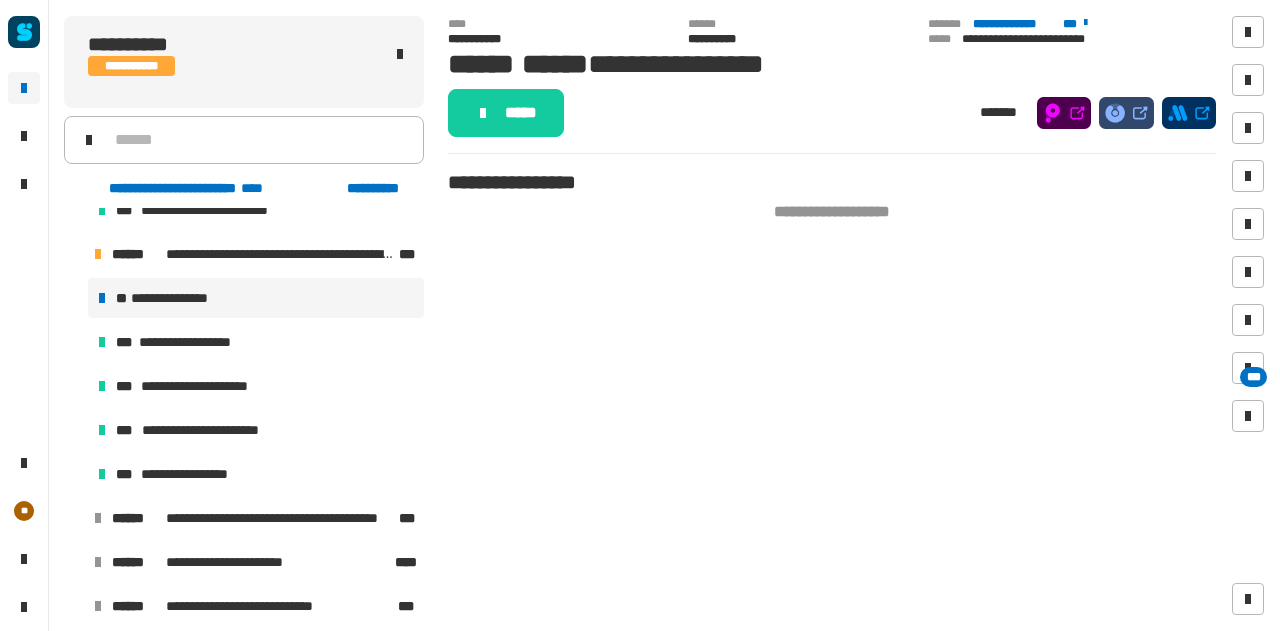 click on "**********" 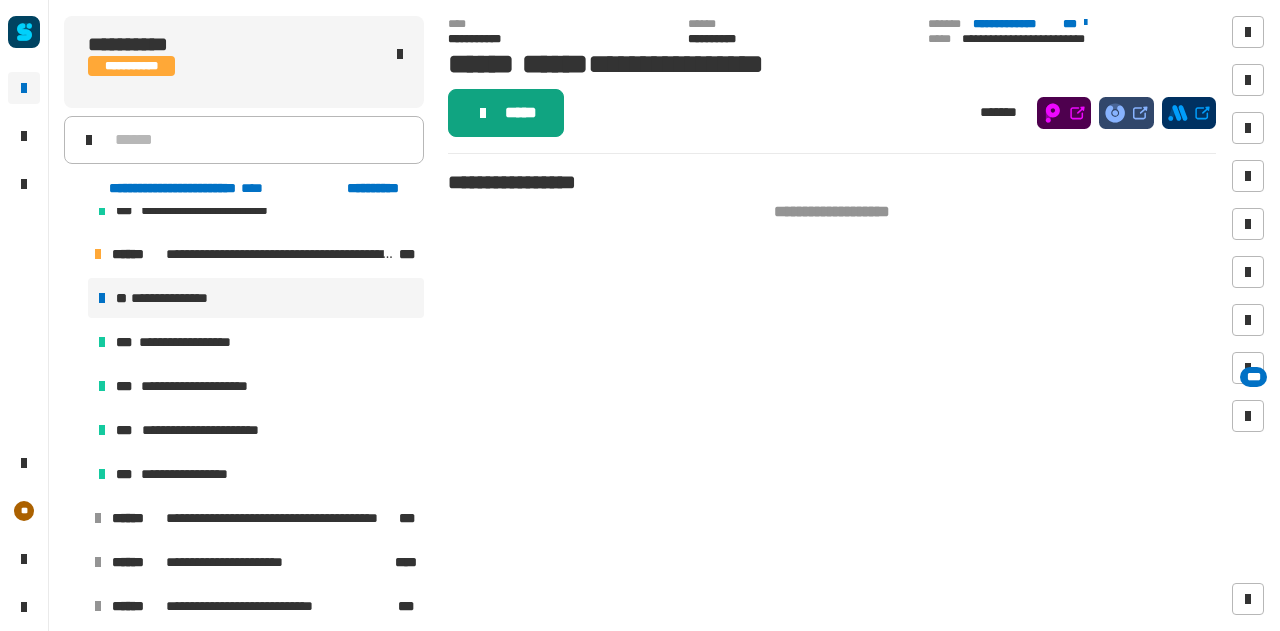 click on "*****" 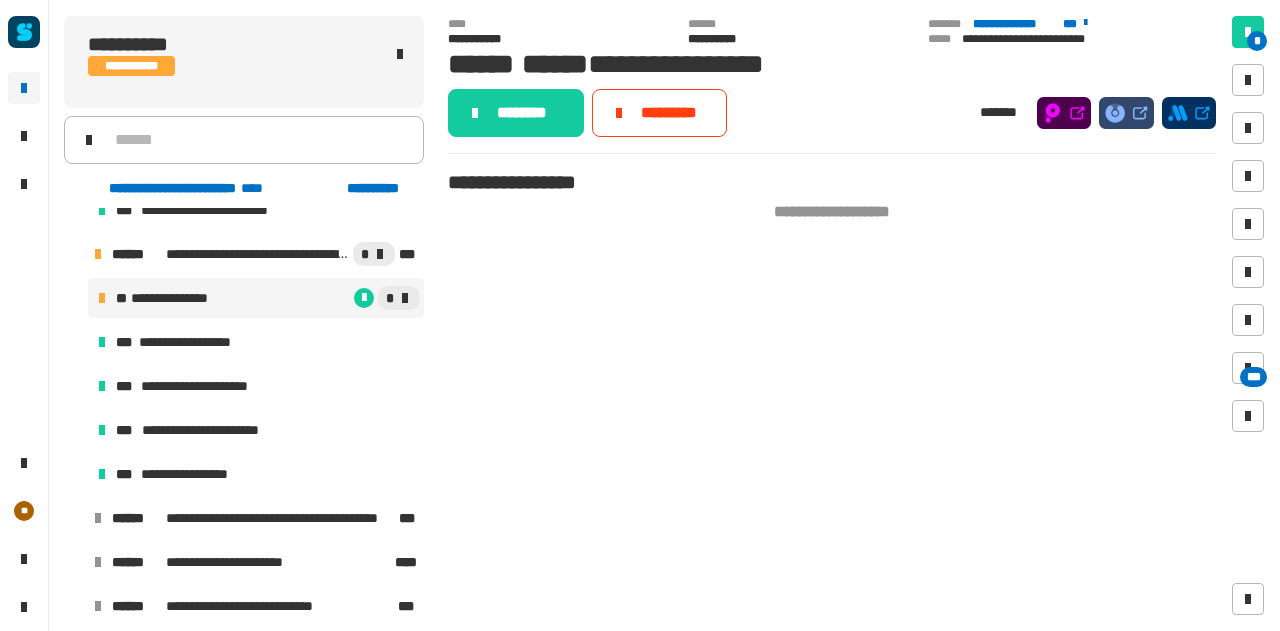 click on "********" 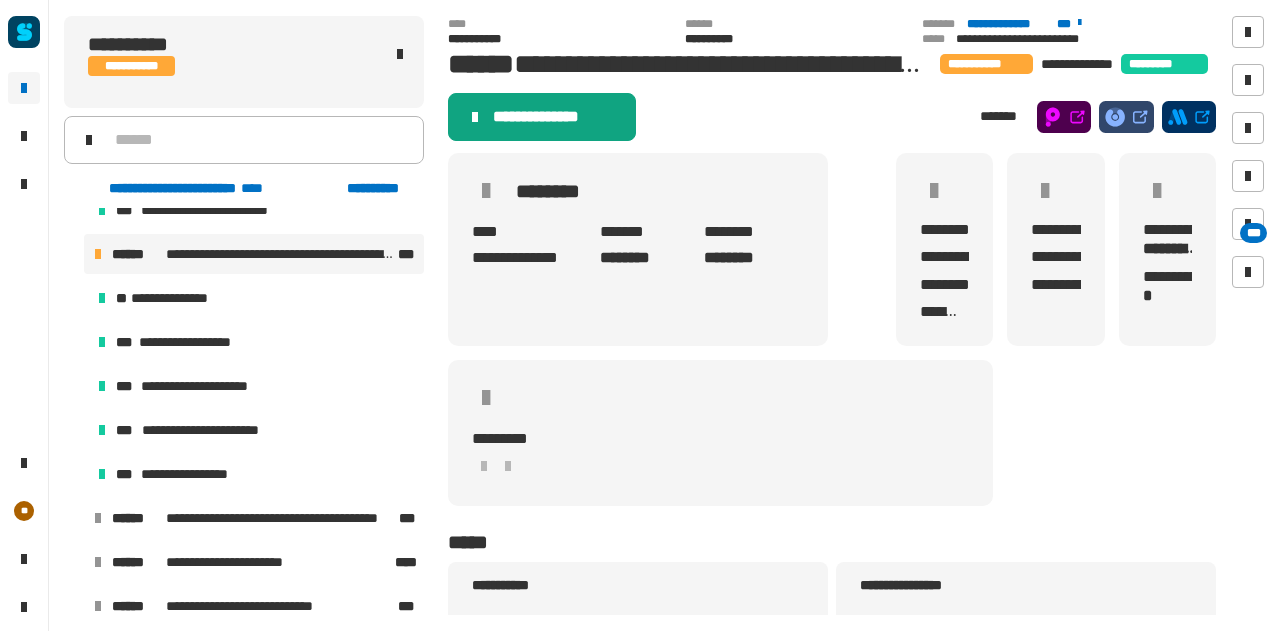 click on "**********" 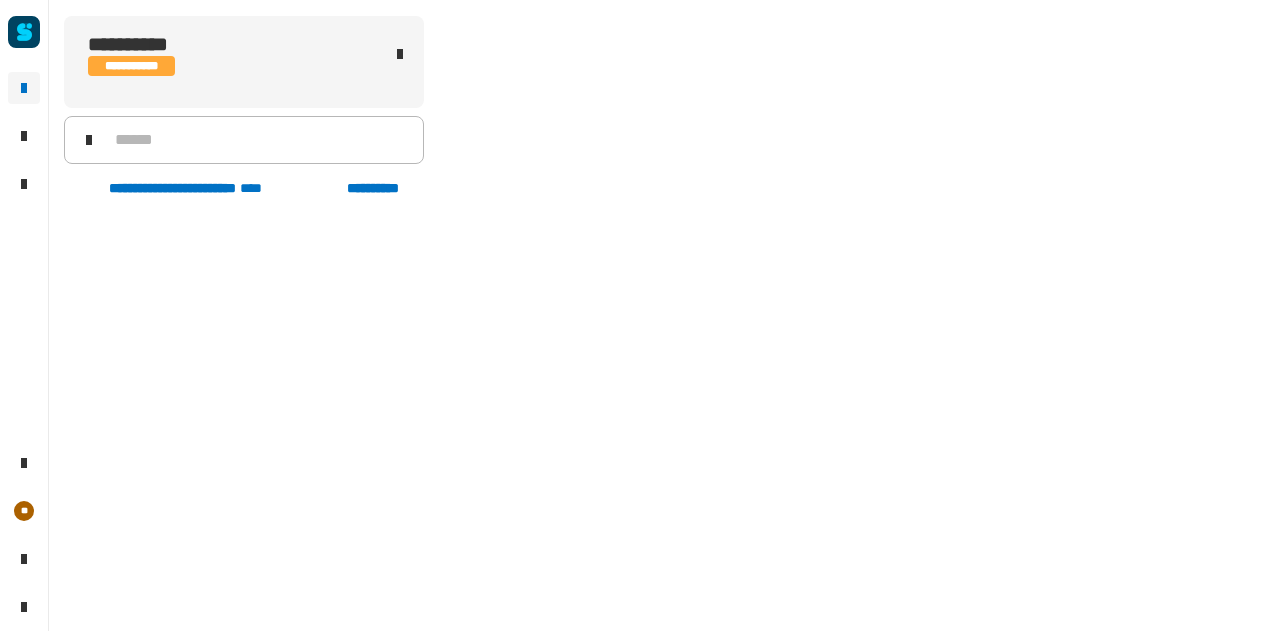 scroll, scrollTop: 0, scrollLeft: 0, axis: both 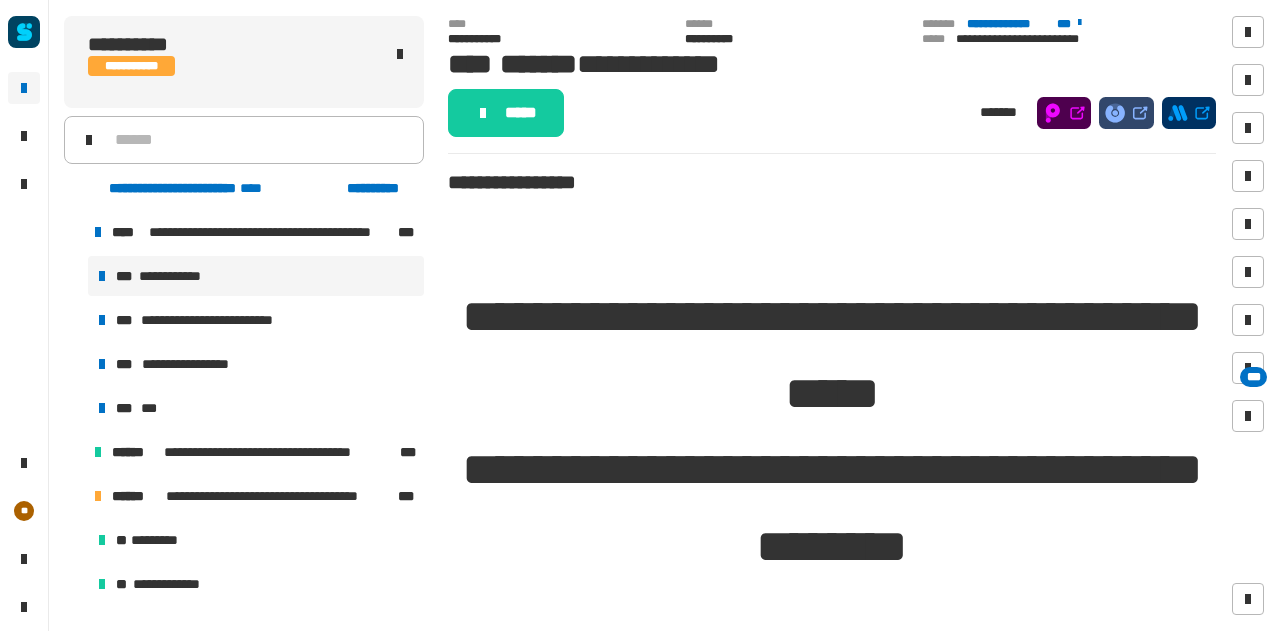 click at bounding box center (74, 232) 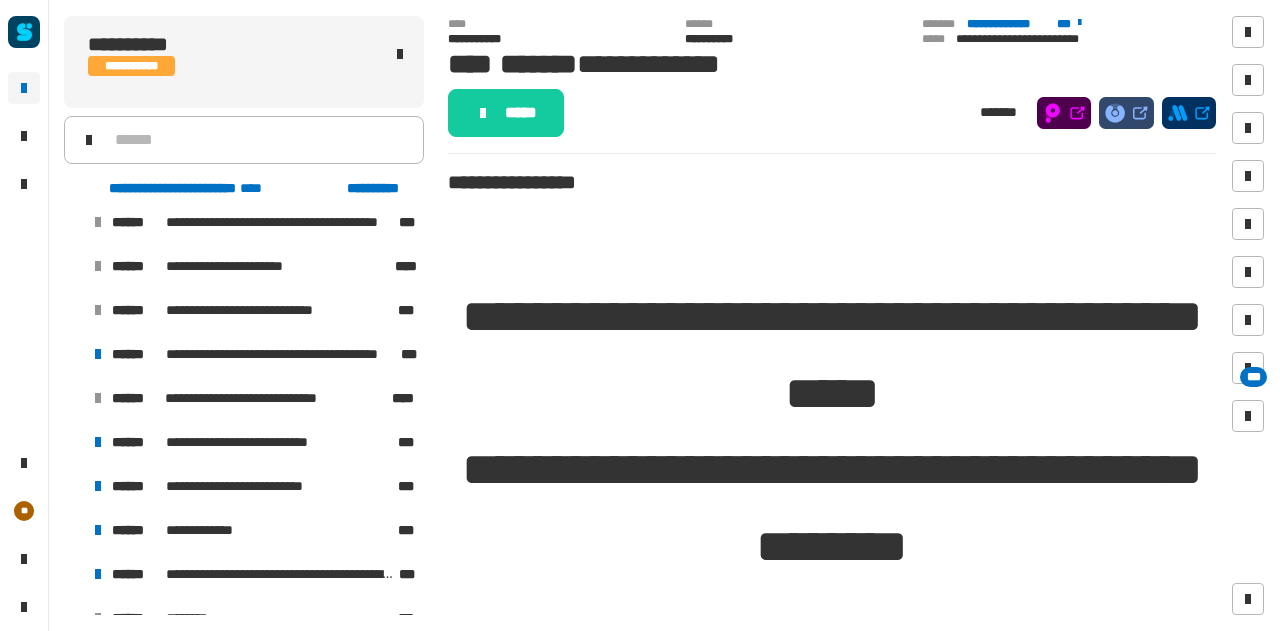 scroll, scrollTop: 671, scrollLeft: 0, axis: vertical 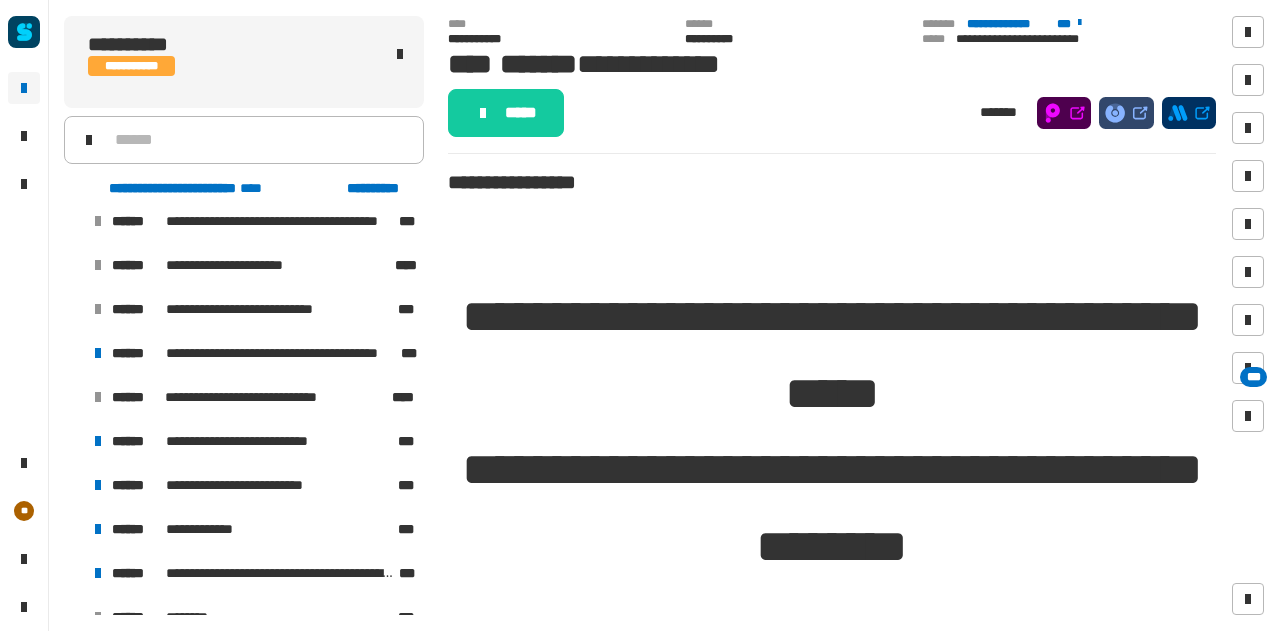 click at bounding box center (74, 353) 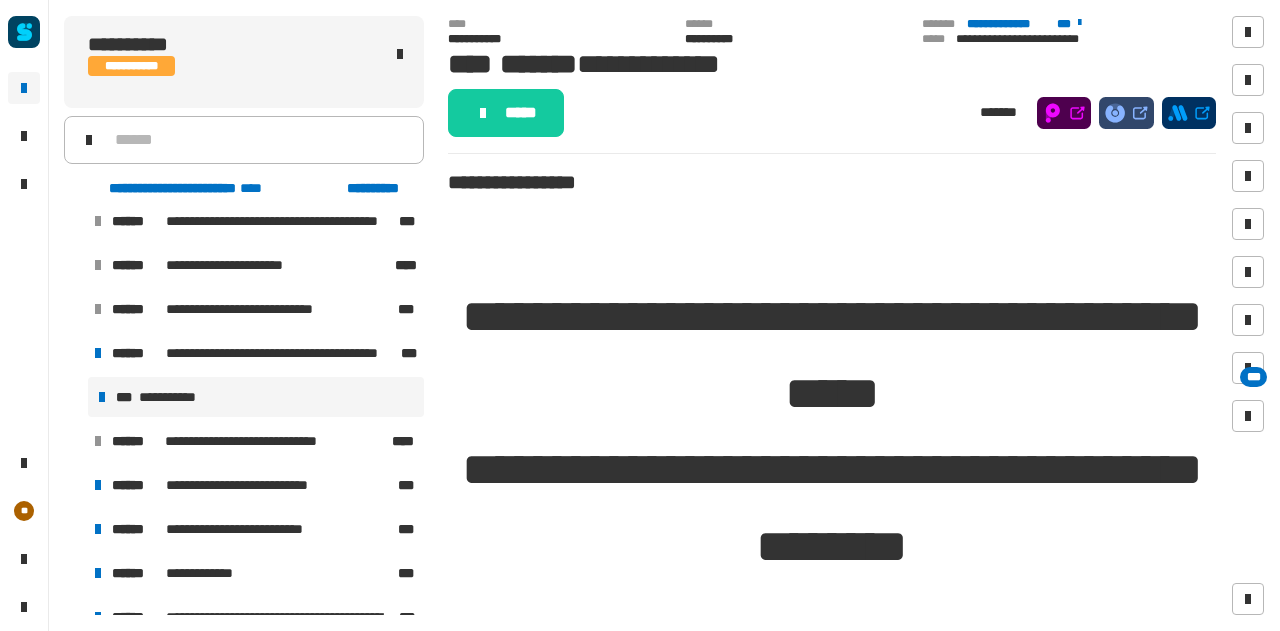 click on "**********" at bounding box center [256, 397] 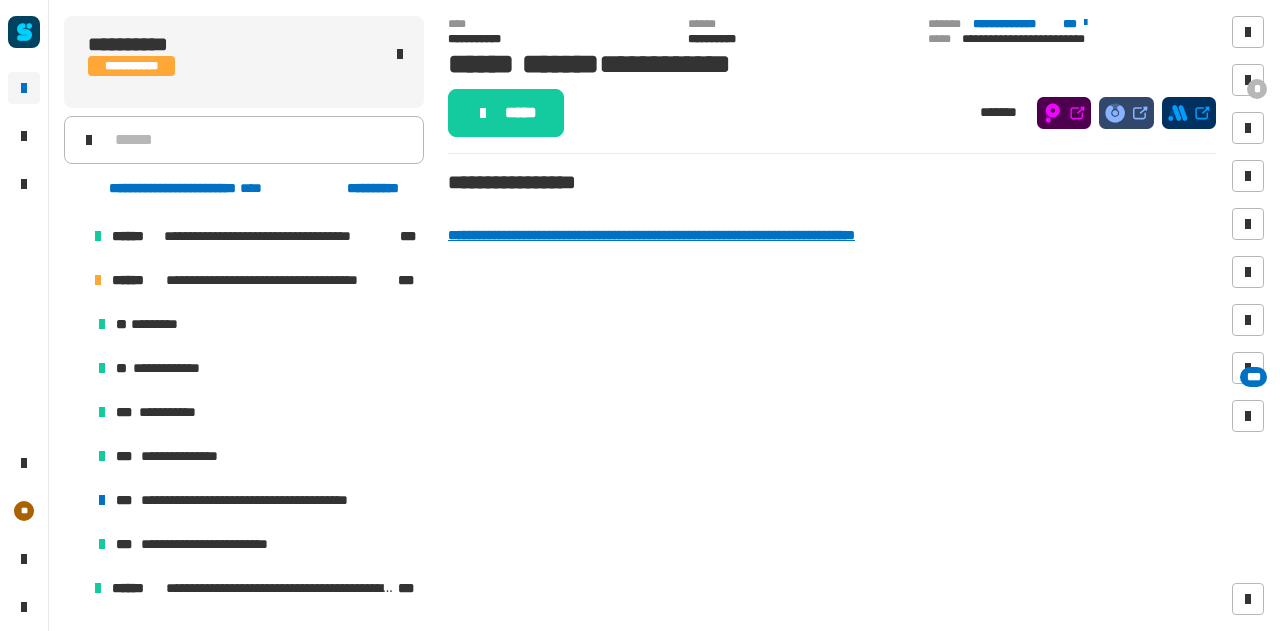 scroll, scrollTop: 0, scrollLeft: 0, axis: both 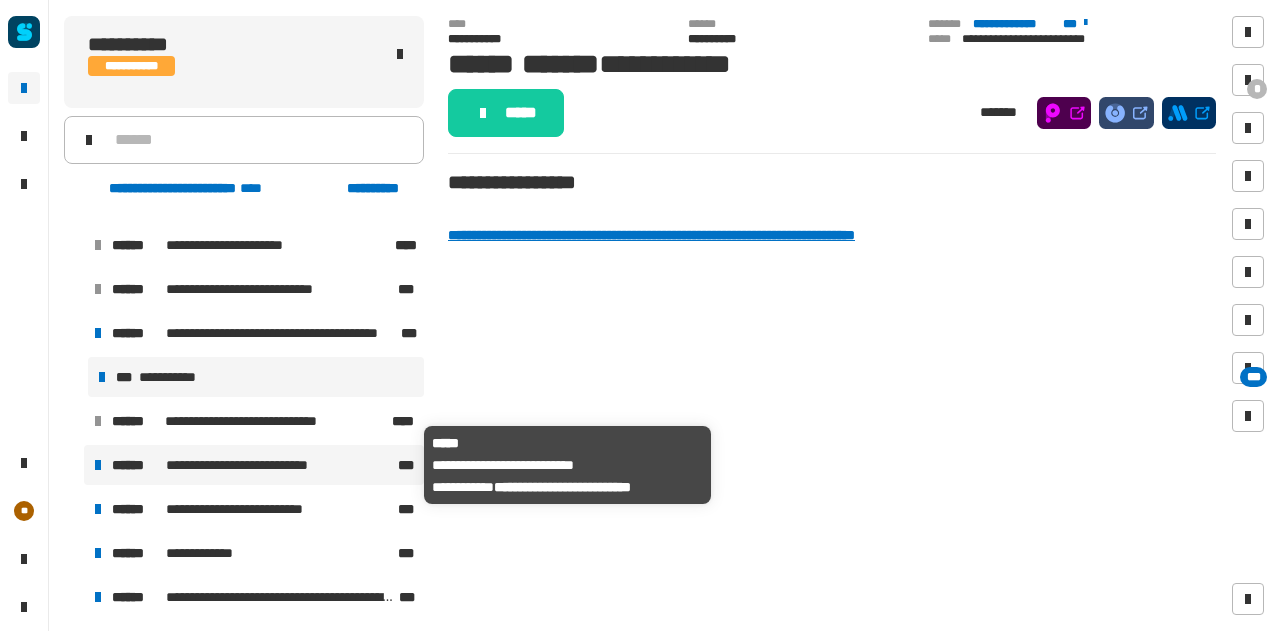 click on "**********" at bounding box center [251, 465] 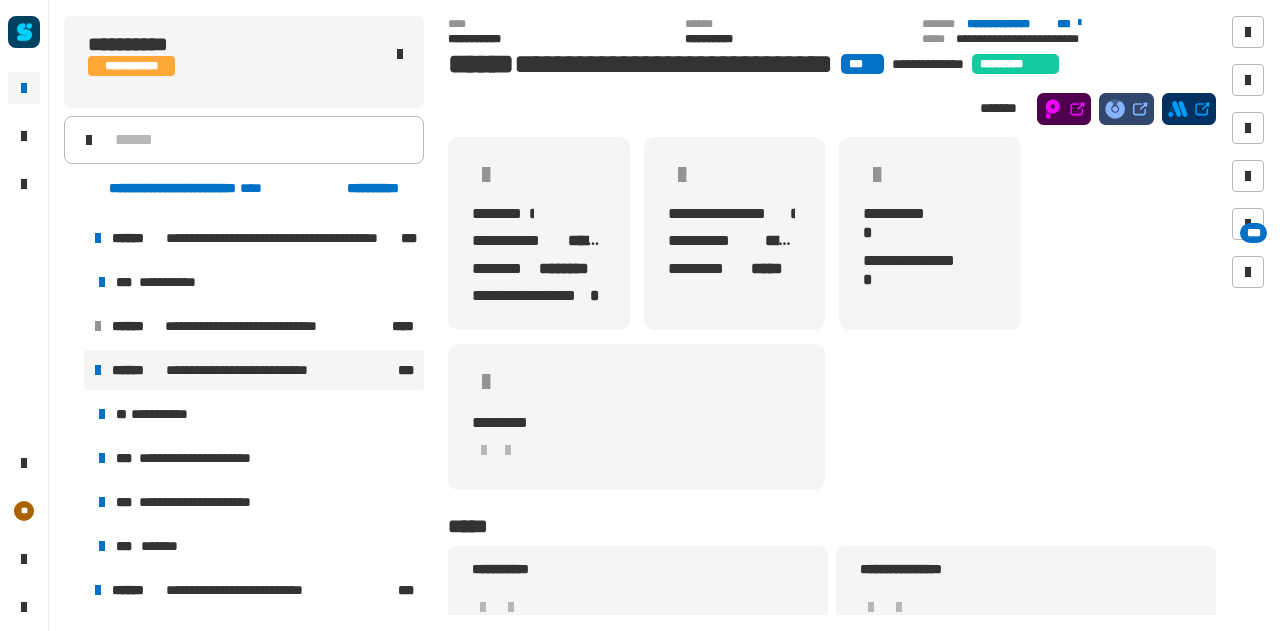 scroll, scrollTop: 811, scrollLeft: 0, axis: vertical 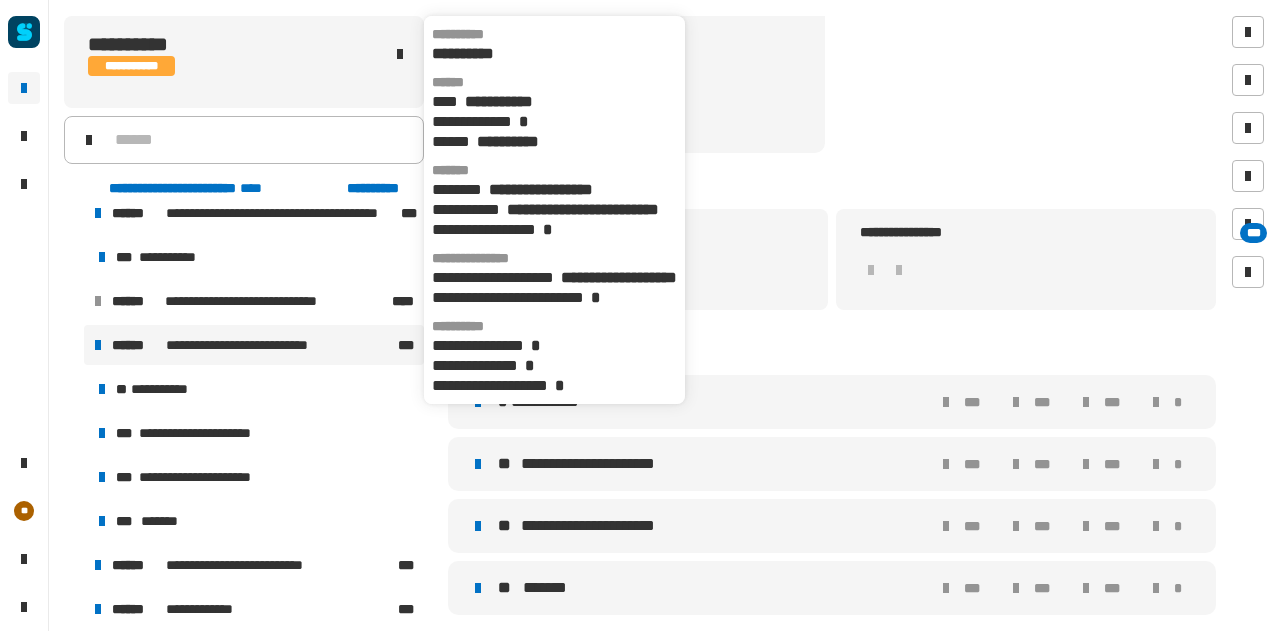click on "**********" 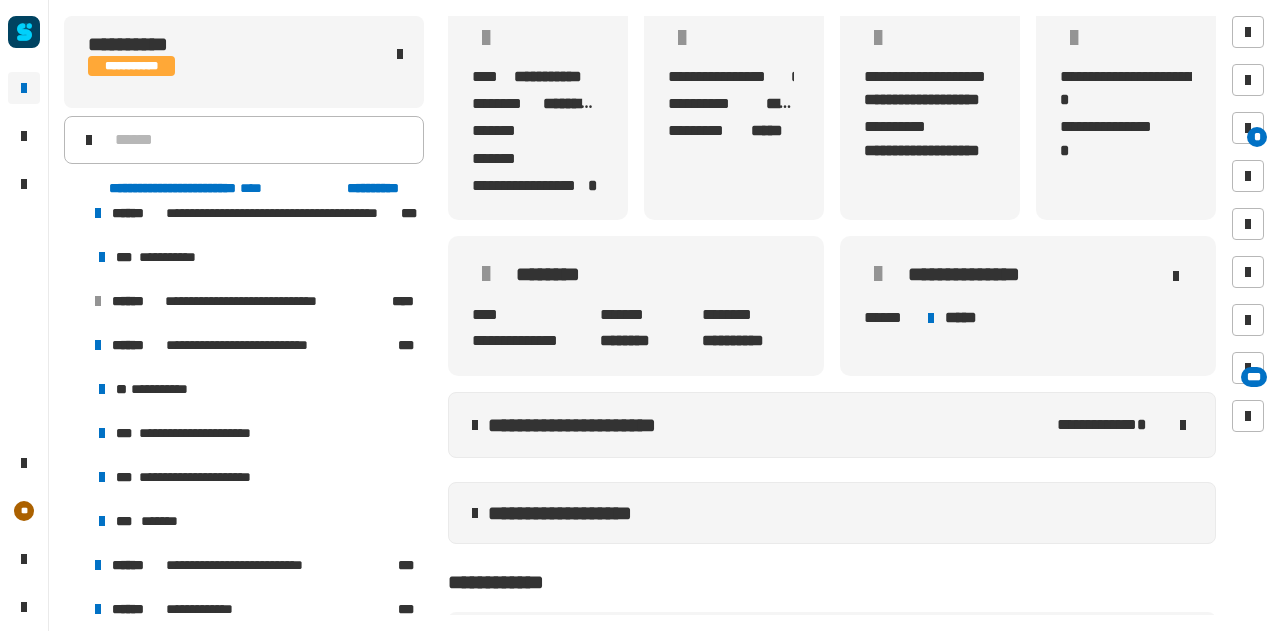 scroll, scrollTop: 0, scrollLeft: 0, axis: both 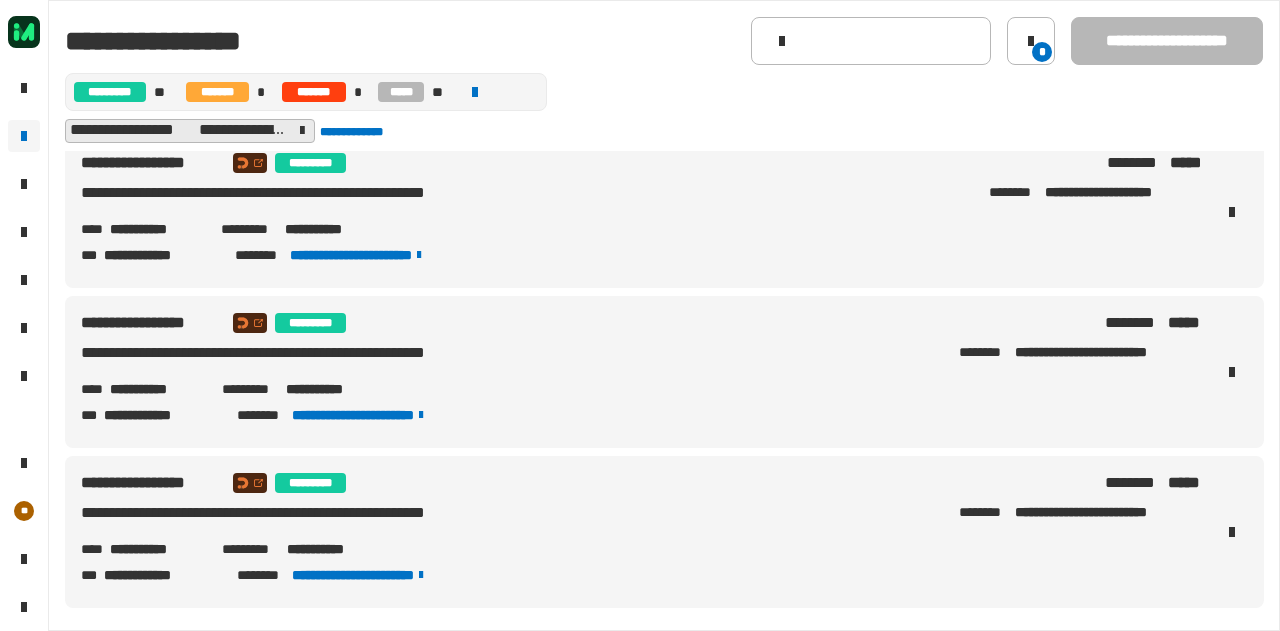 click on "**********" at bounding box center [158, 389] 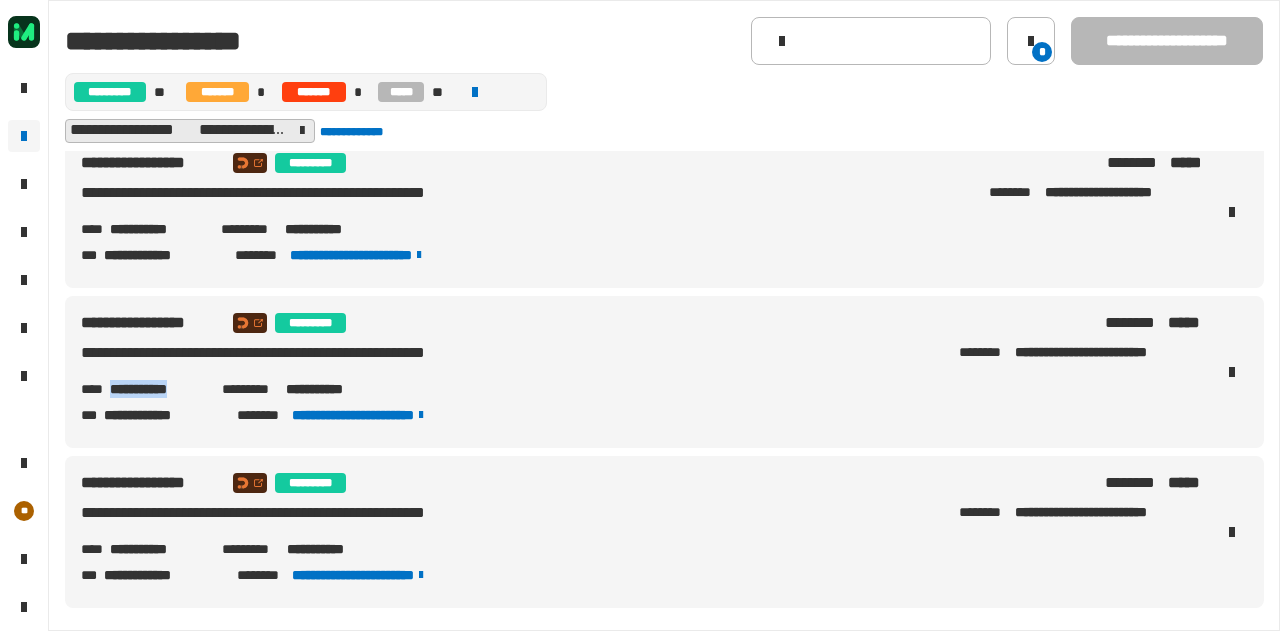 click on "**********" at bounding box center (158, 389) 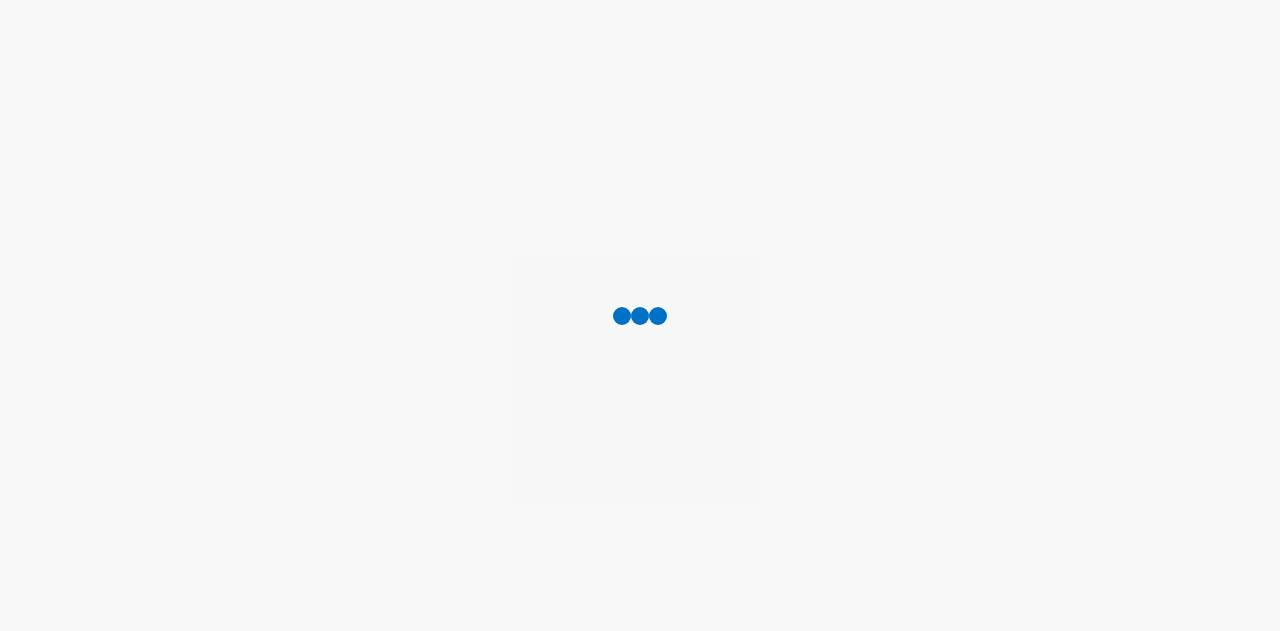 scroll, scrollTop: 0, scrollLeft: 0, axis: both 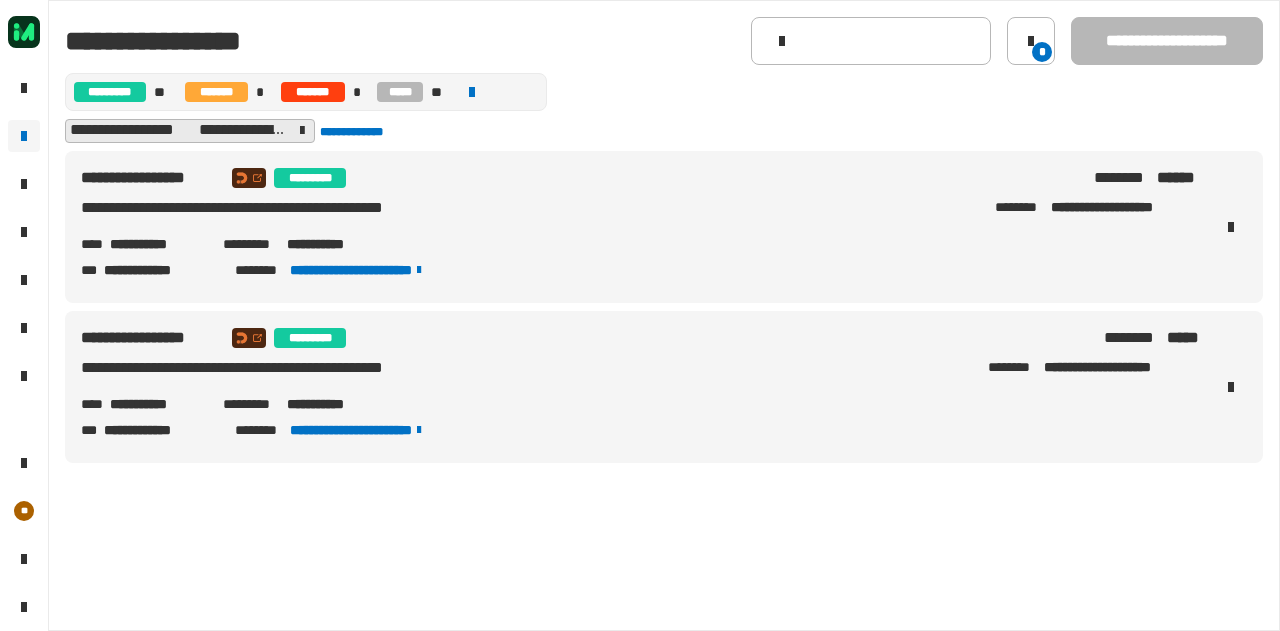 click on "**********" at bounding box center (158, 244) 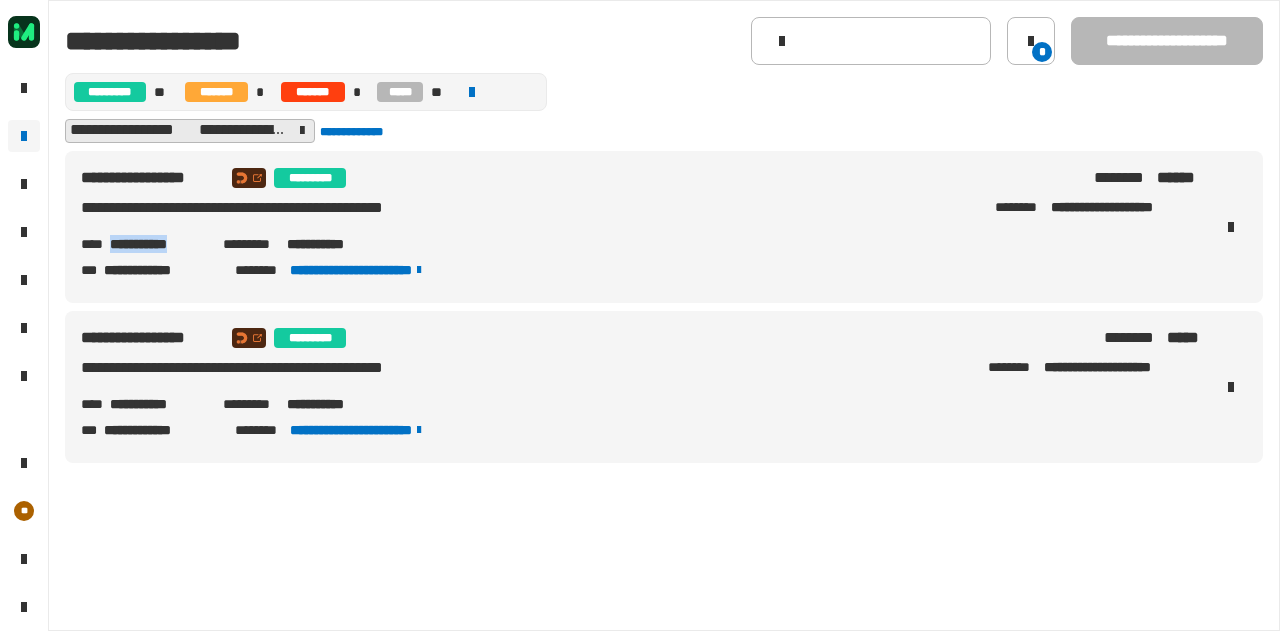 click on "**********" at bounding box center [158, 244] 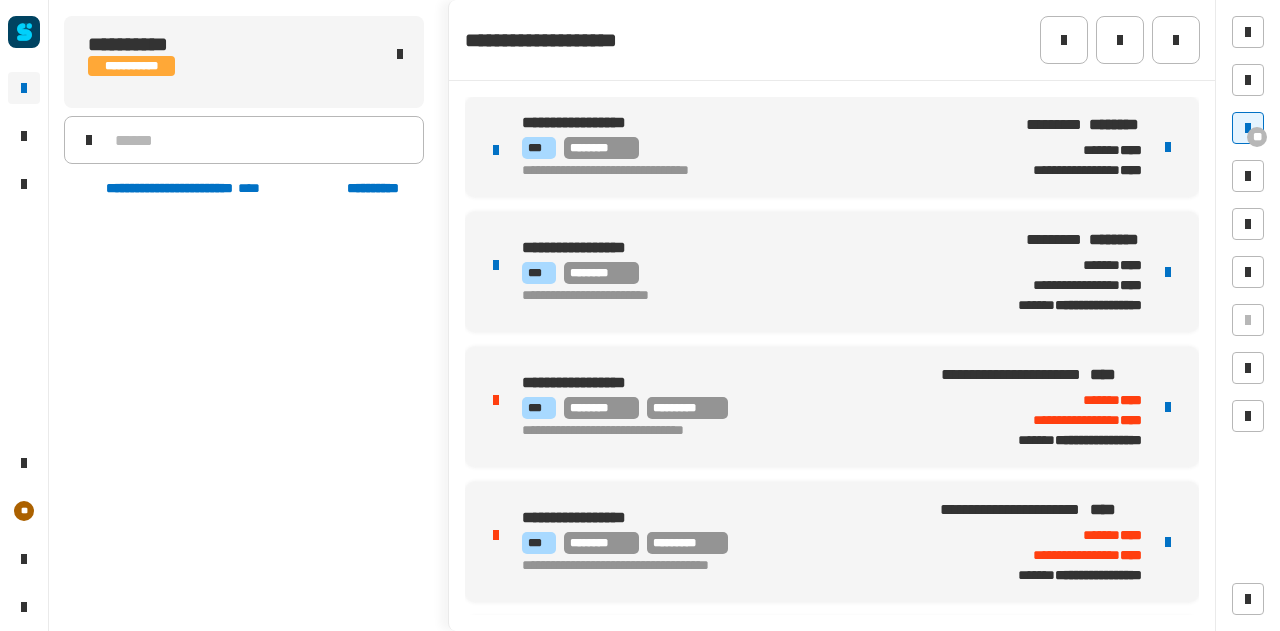scroll, scrollTop: 0, scrollLeft: 0, axis: both 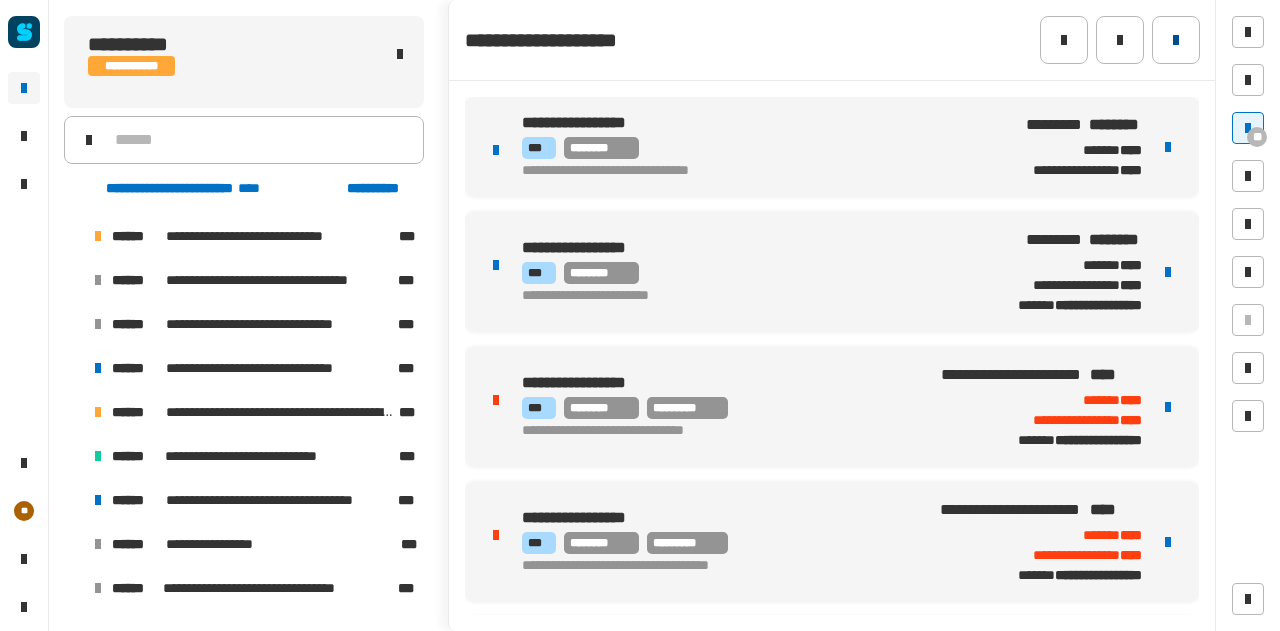 click 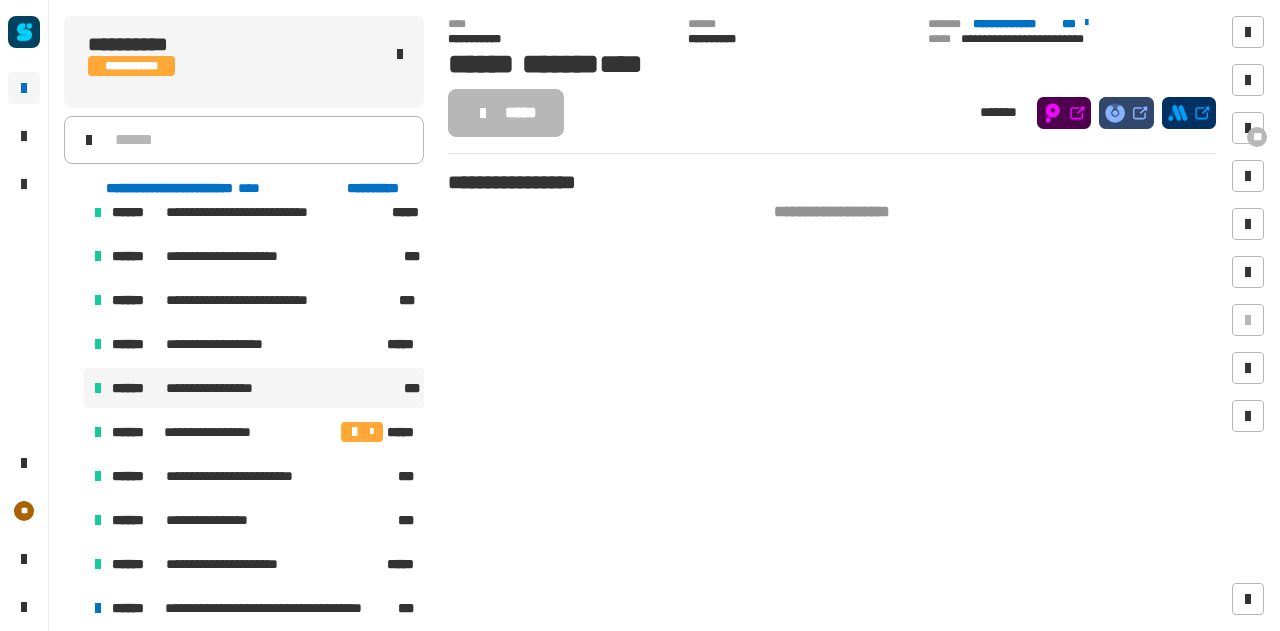 scroll, scrollTop: 886, scrollLeft: 0, axis: vertical 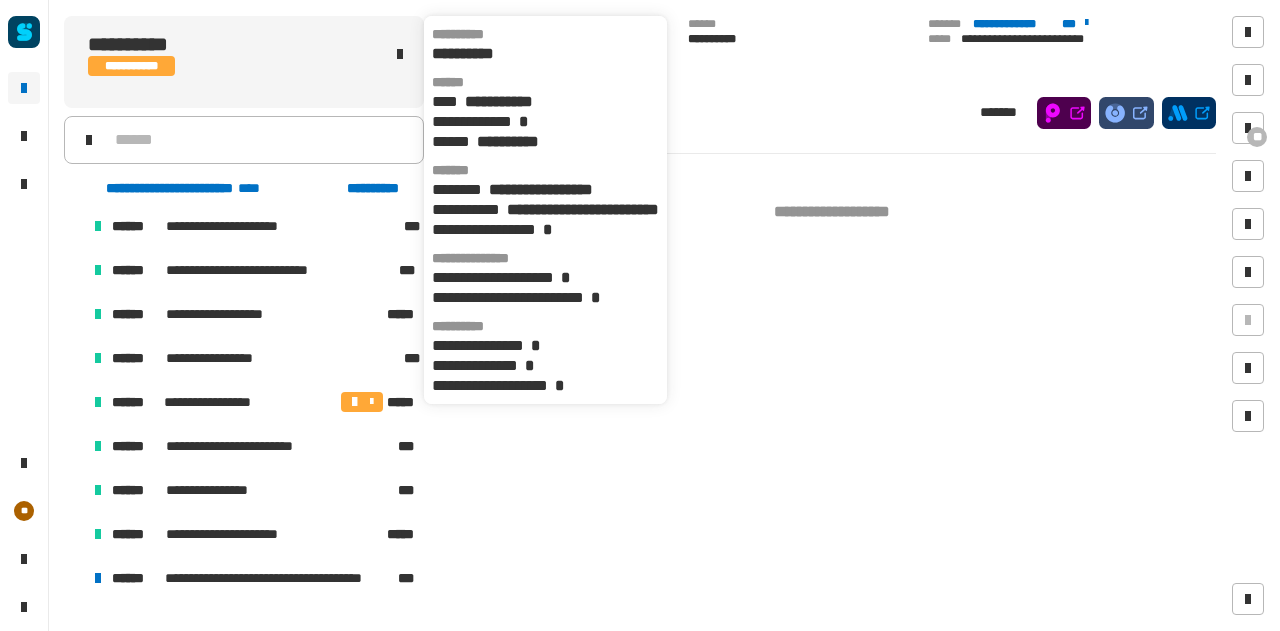 click on "**********" 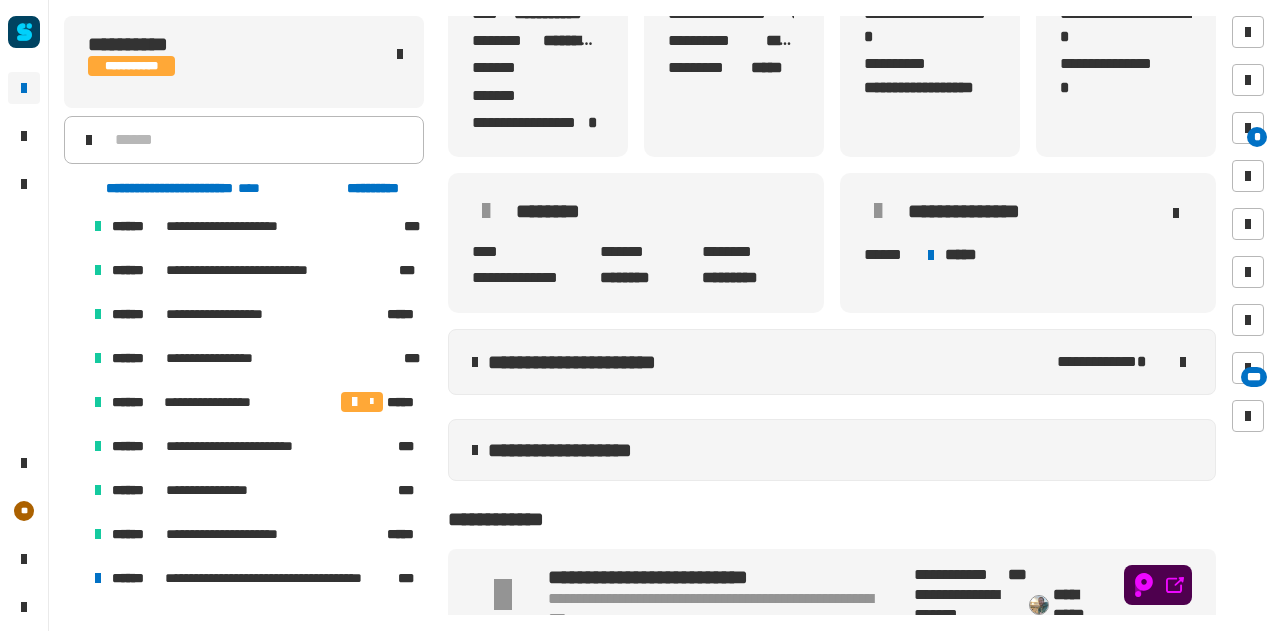 scroll, scrollTop: 382, scrollLeft: 0, axis: vertical 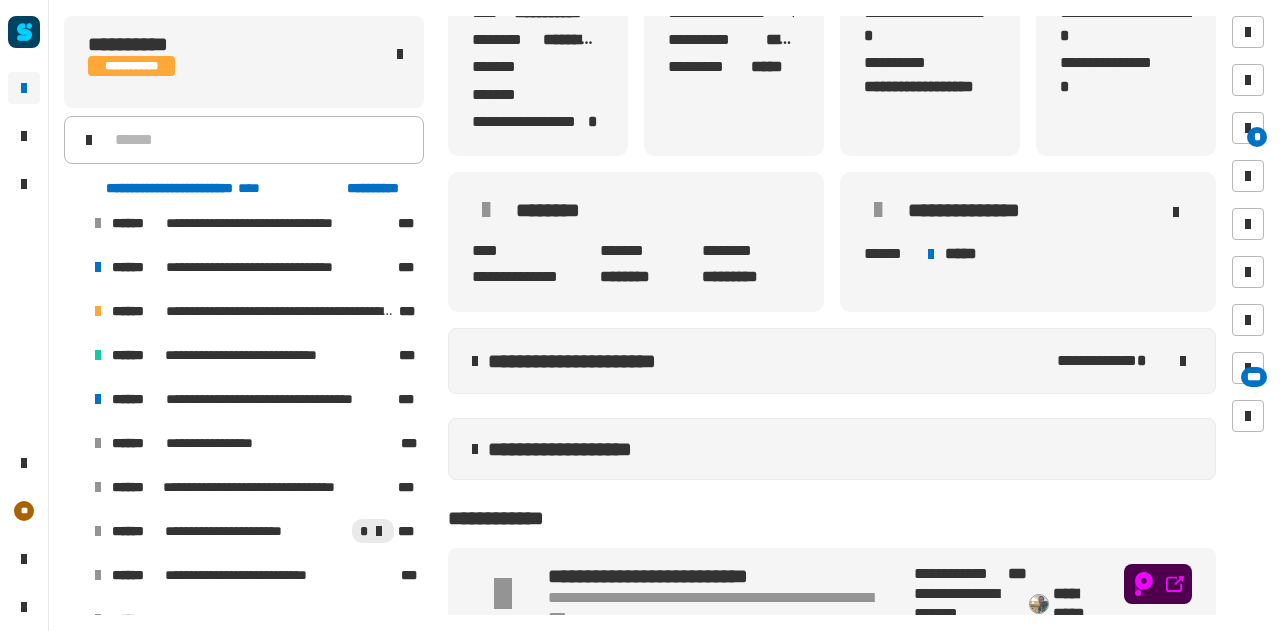 click on "**********" 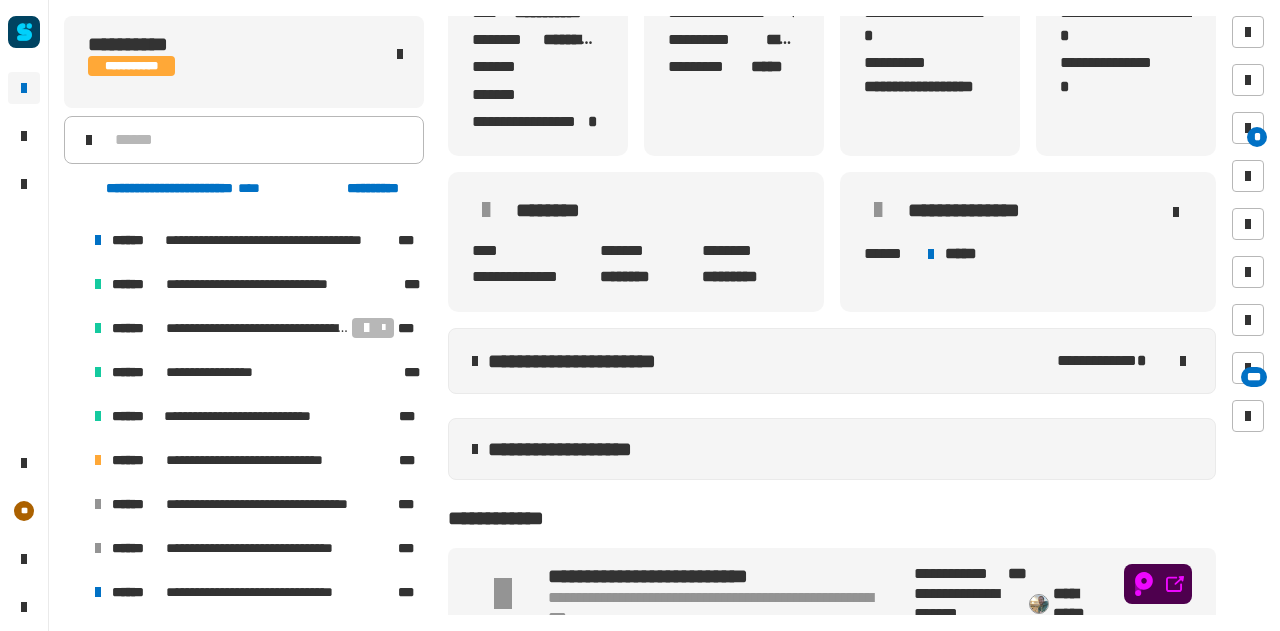 scroll, scrollTop: 1256, scrollLeft: 0, axis: vertical 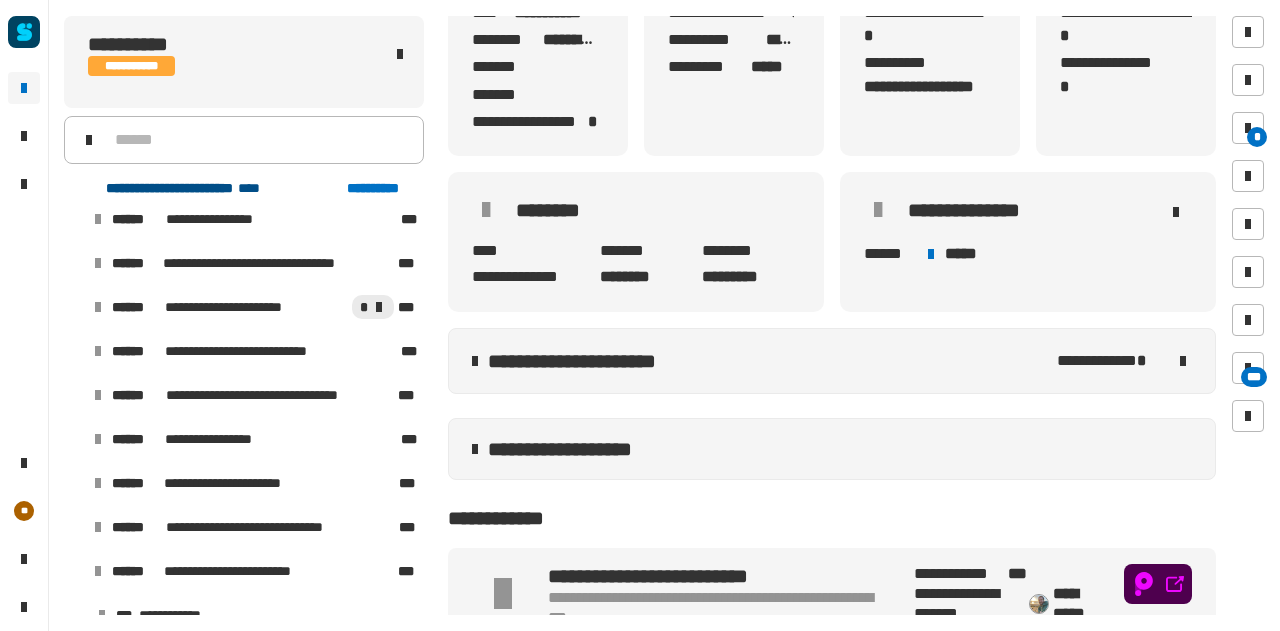 click on "**********" 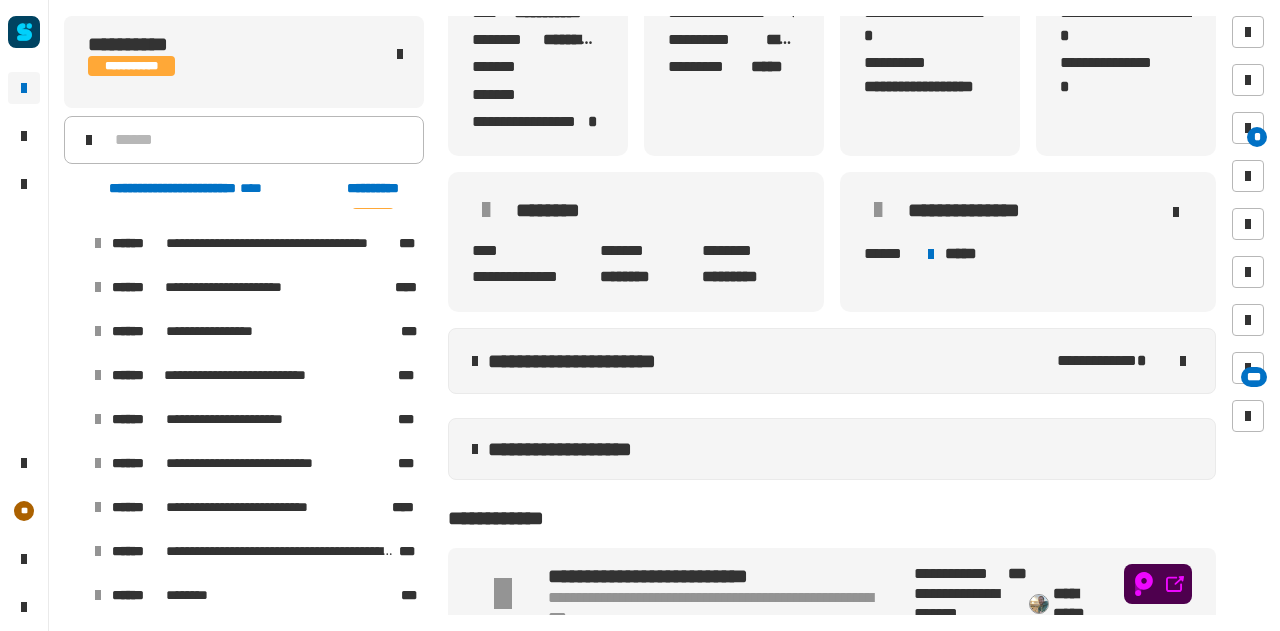 scroll, scrollTop: 1264, scrollLeft: 0, axis: vertical 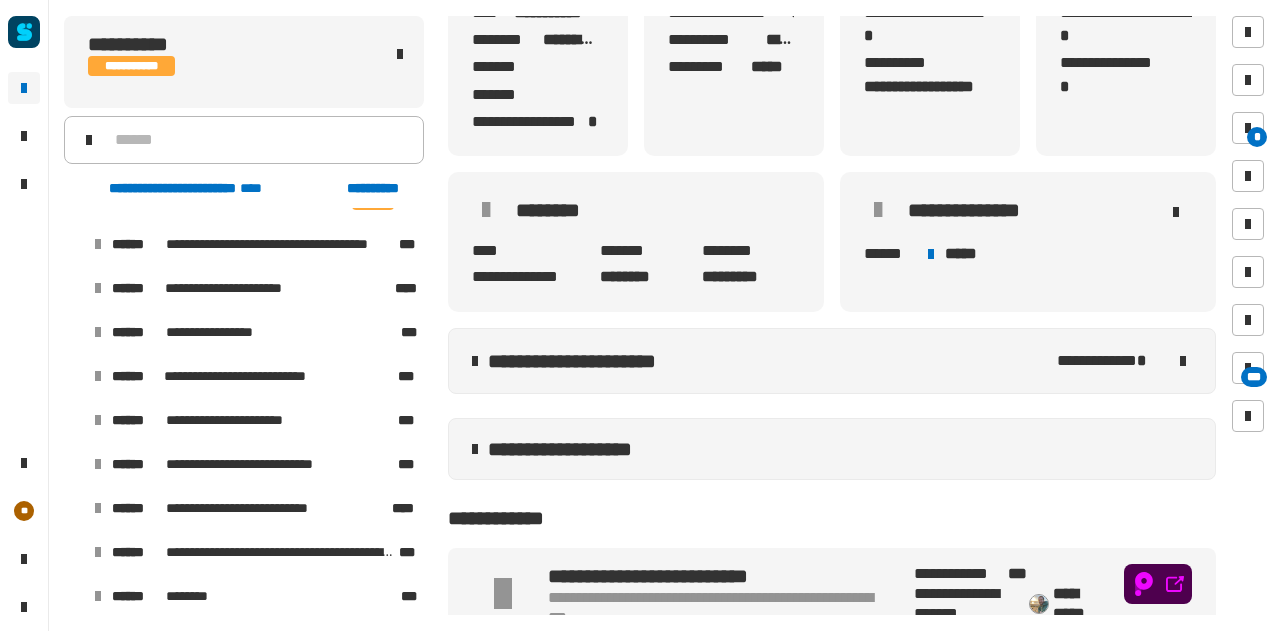 click on "**********" 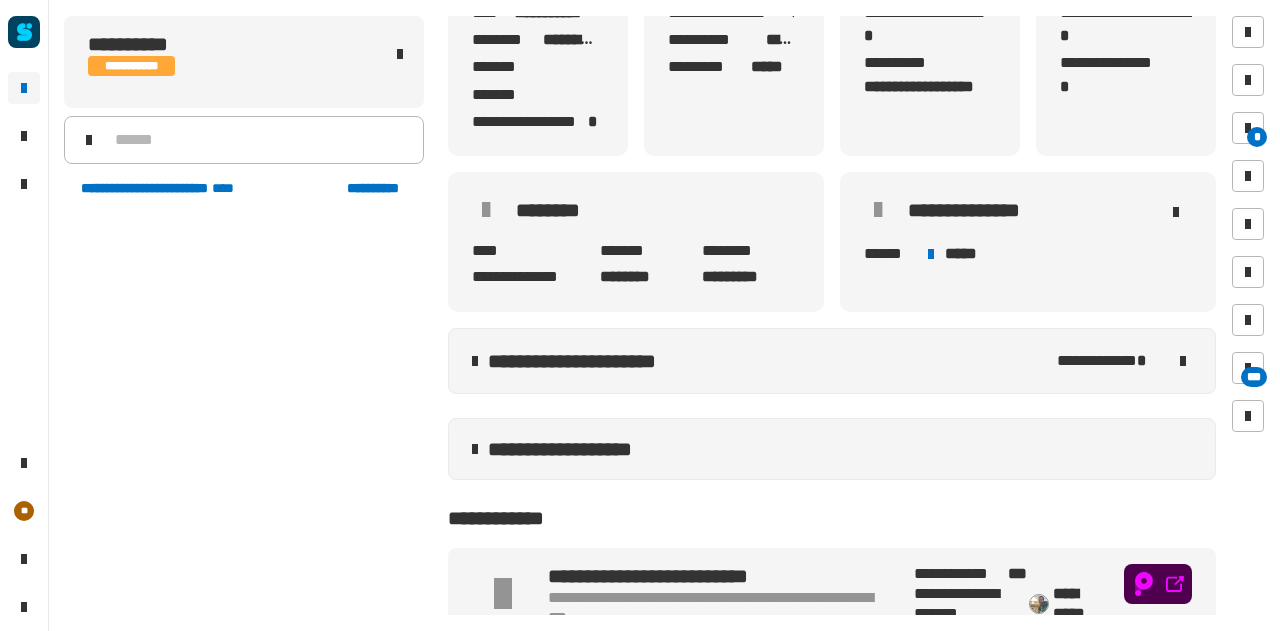 scroll, scrollTop: 0, scrollLeft: 0, axis: both 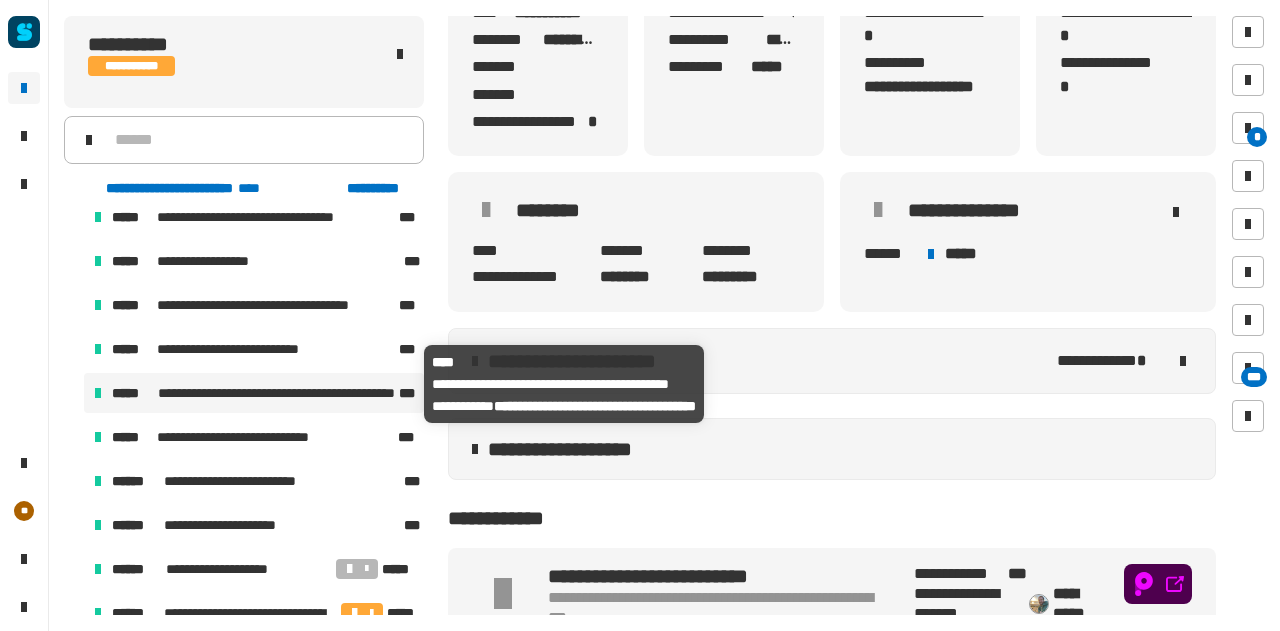 click on "**********" at bounding box center (276, 393) 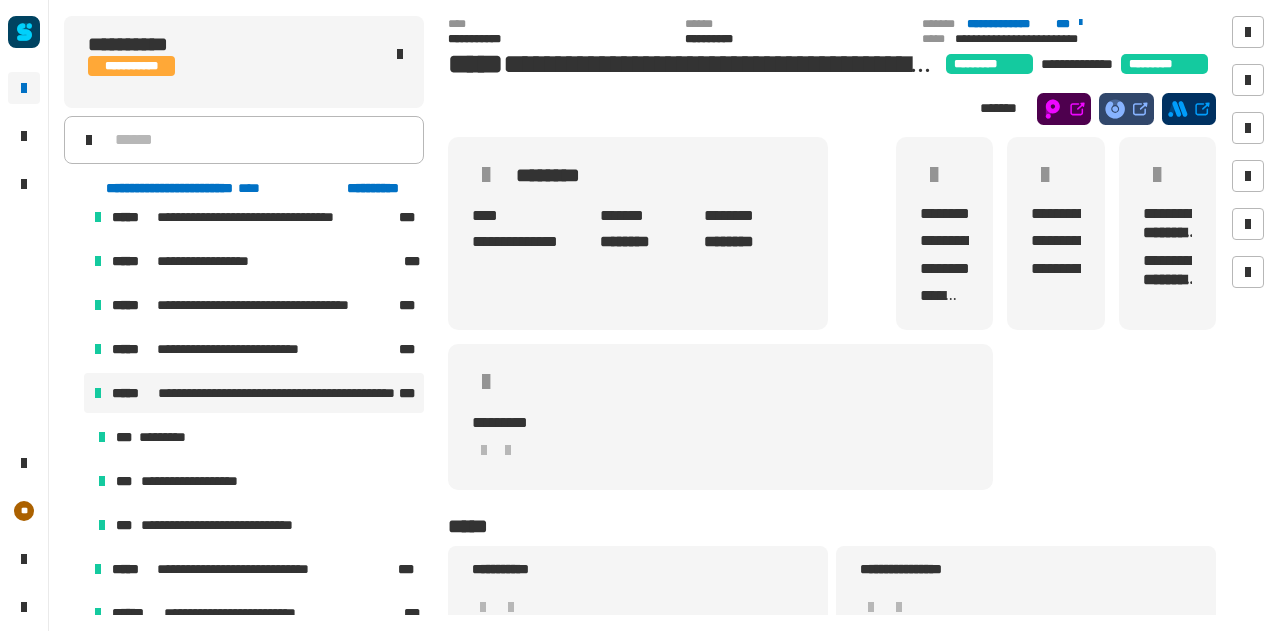 click at bounding box center [74, 393] 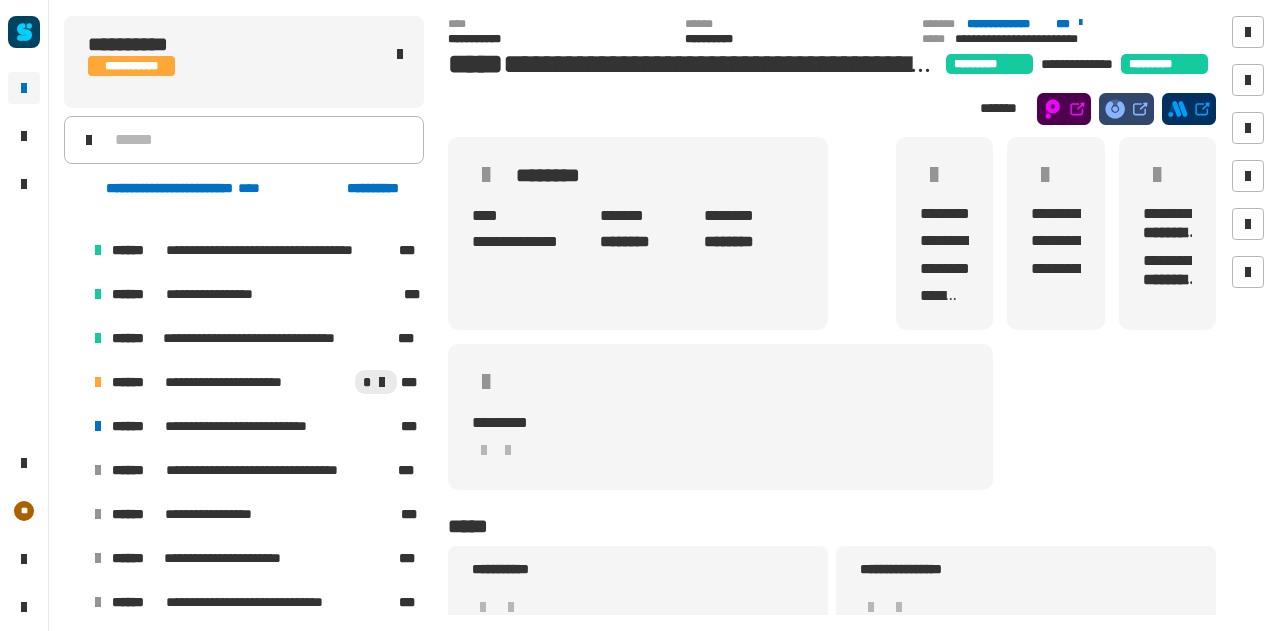 scroll, scrollTop: 1752, scrollLeft: 0, axis: vertical 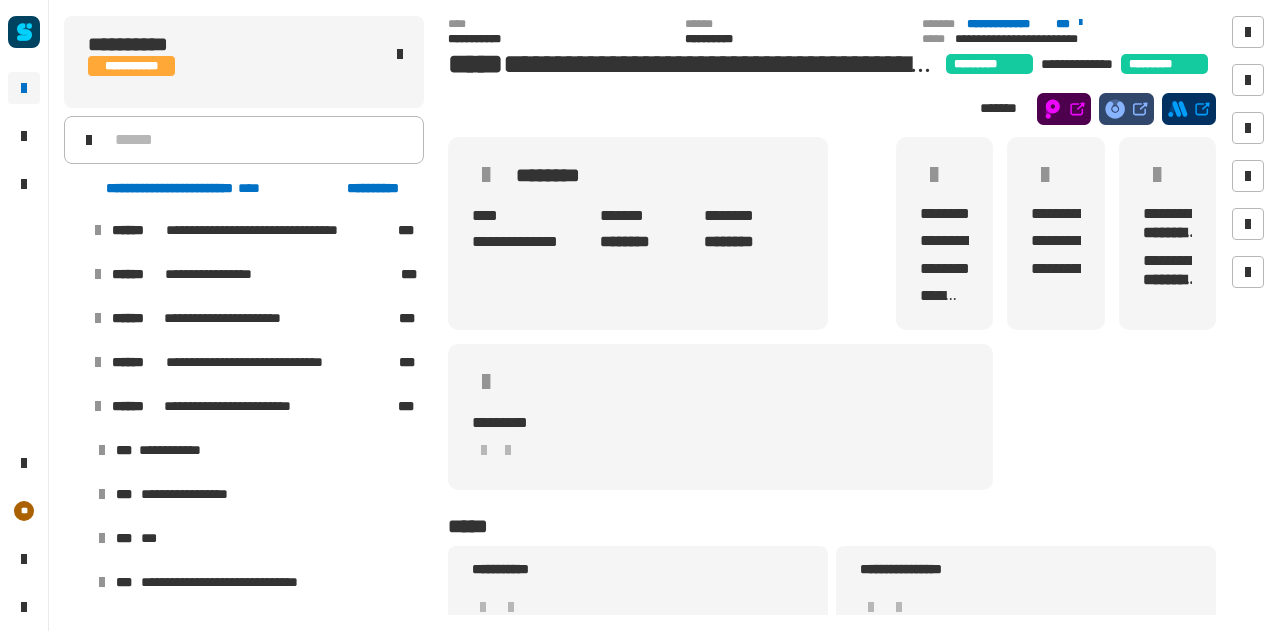 click at bounding box center (74, 406) 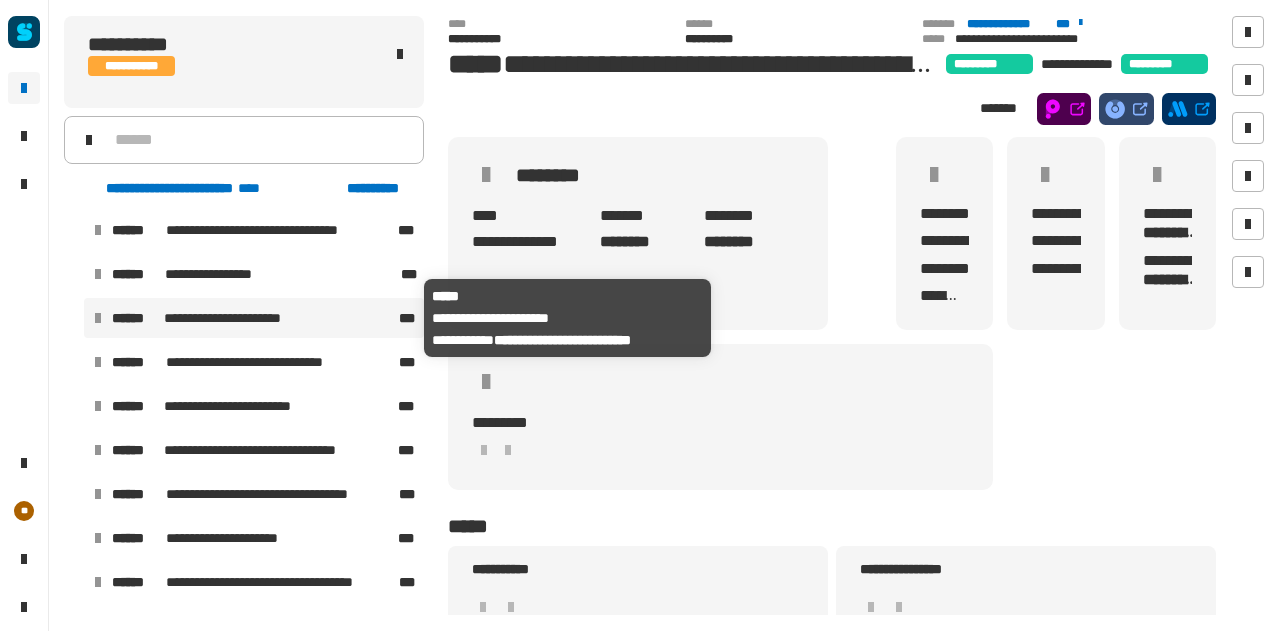 click on "**********" at bounding box center (237, 318) 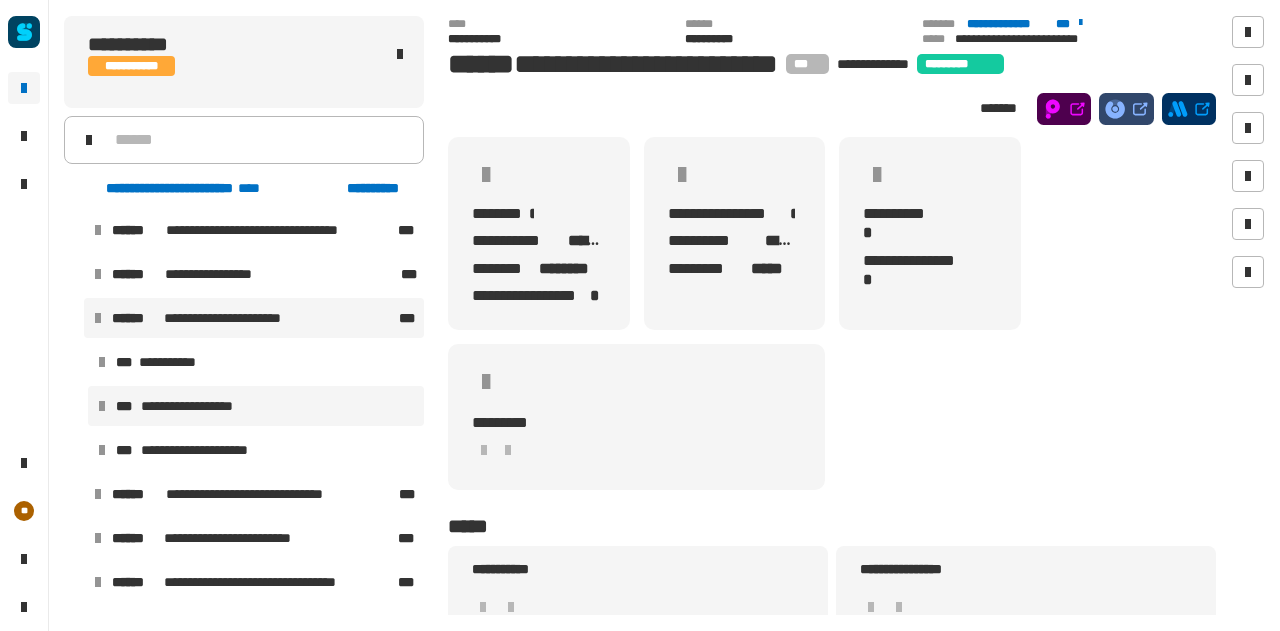 click on "**********" at bounding box center (203, 406) 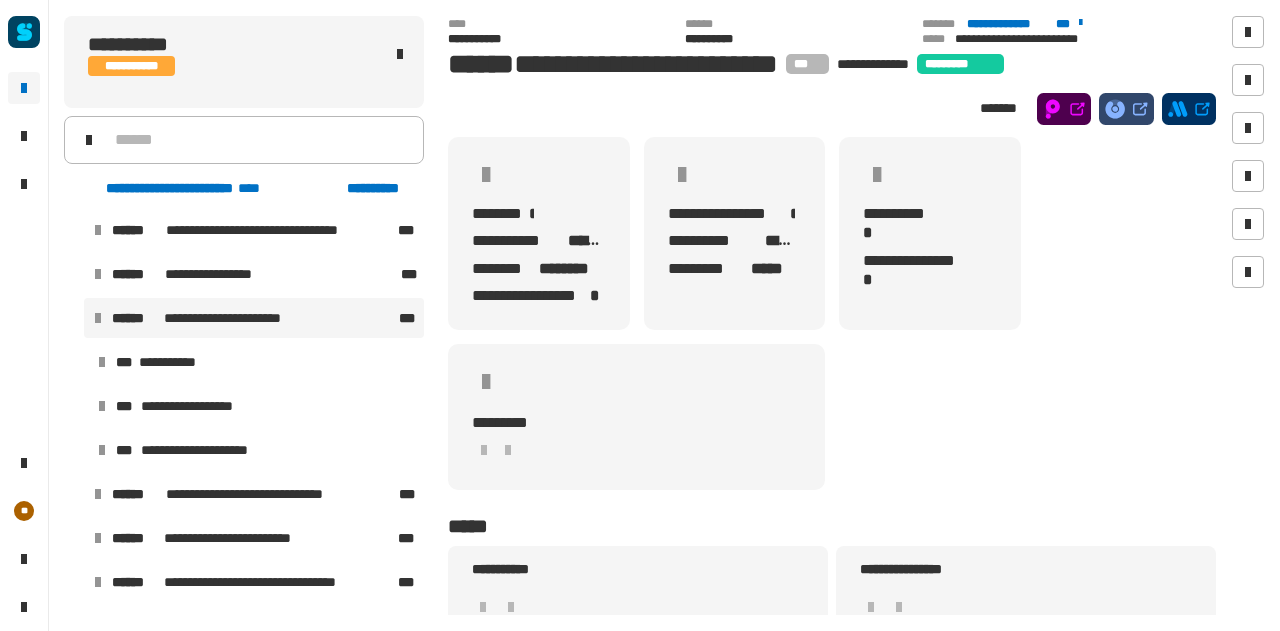 scroll, scrollTop: 2196, scrollLeft: 0, axis: vertical 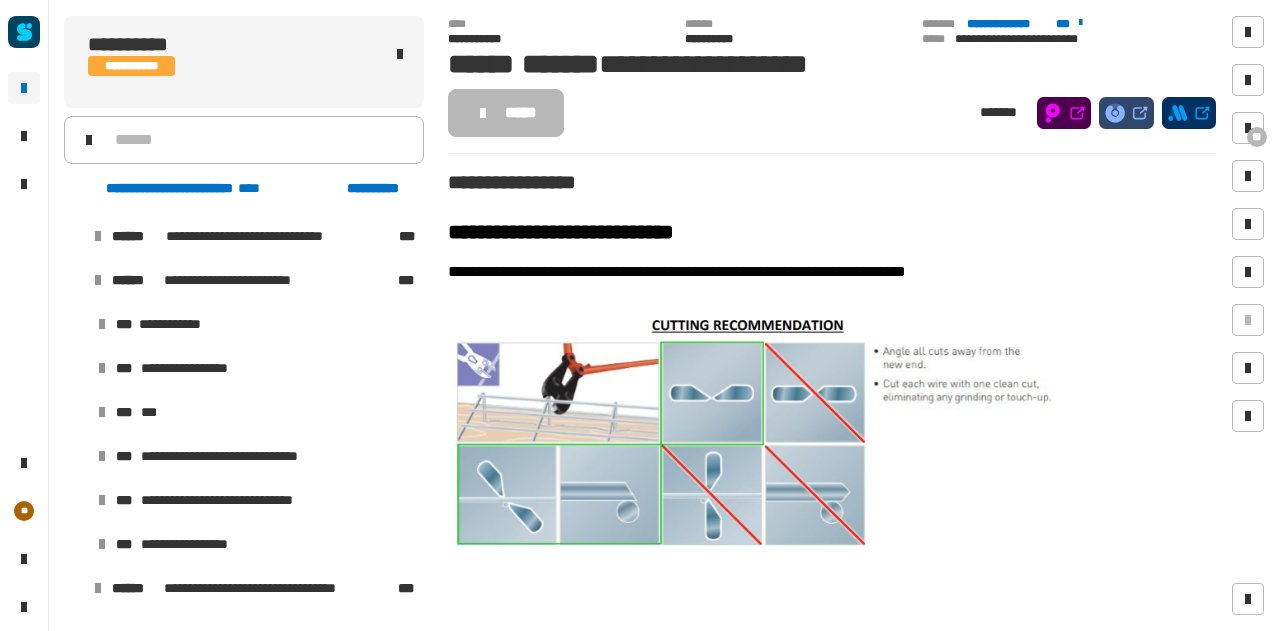click at bounding box center [74, 280] 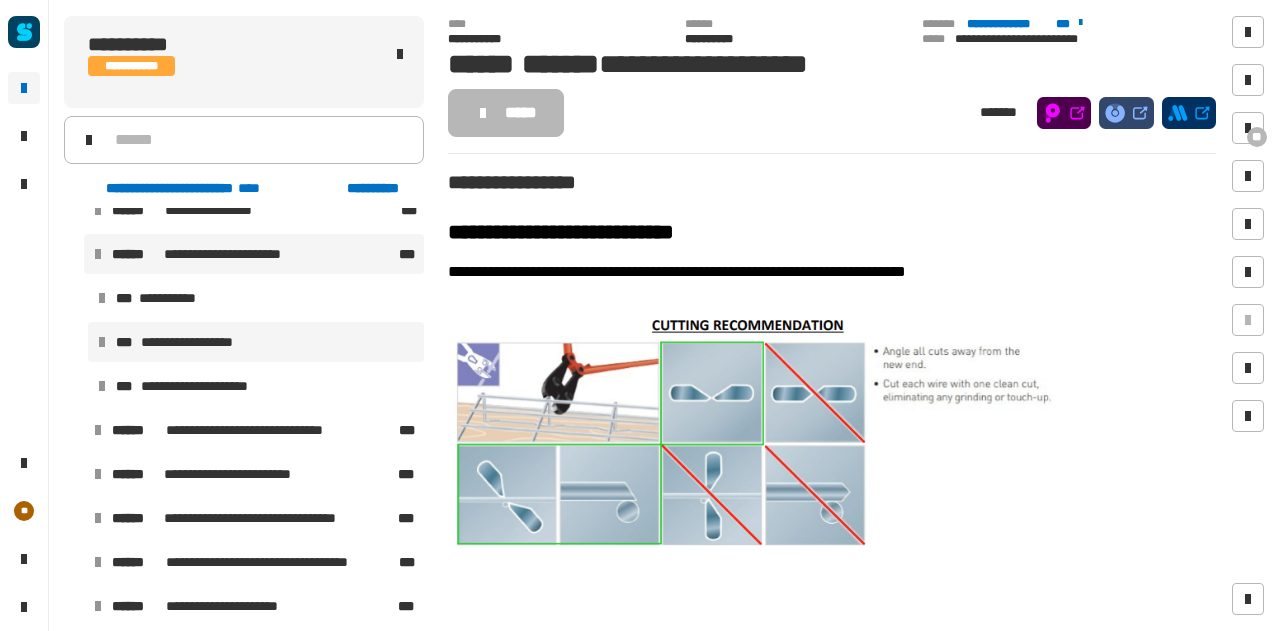 scroll, scrollTop: 2002, scrollLeft: 0, axis: vertical 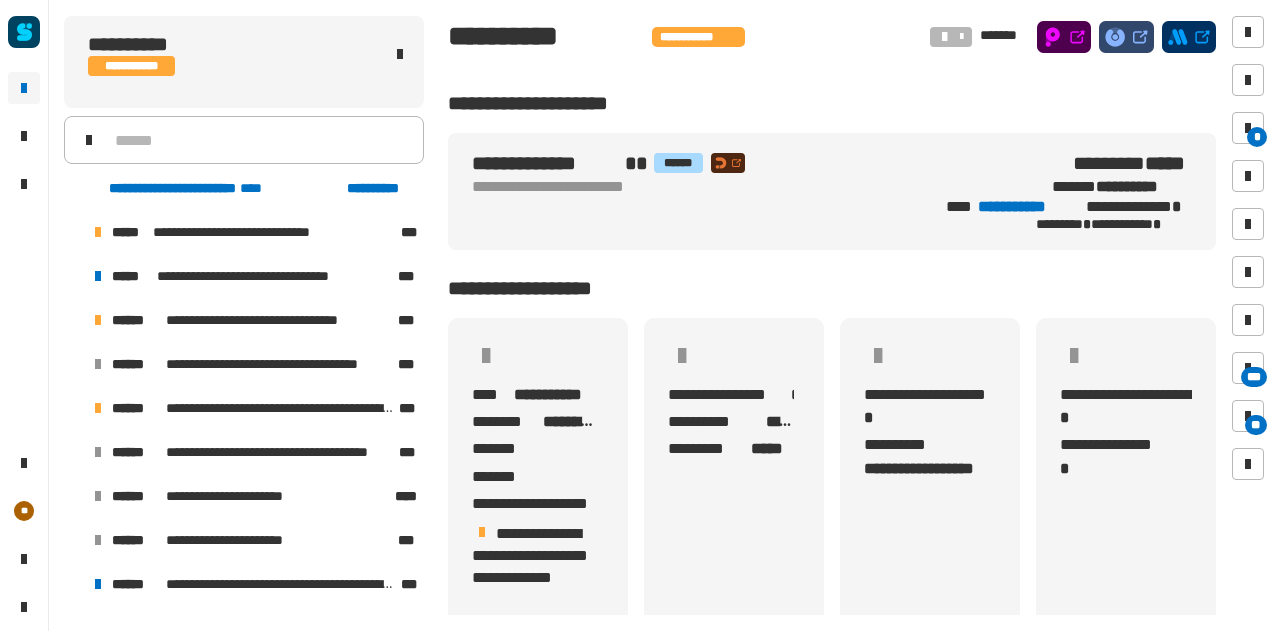 click at bounding box center [74, 364] 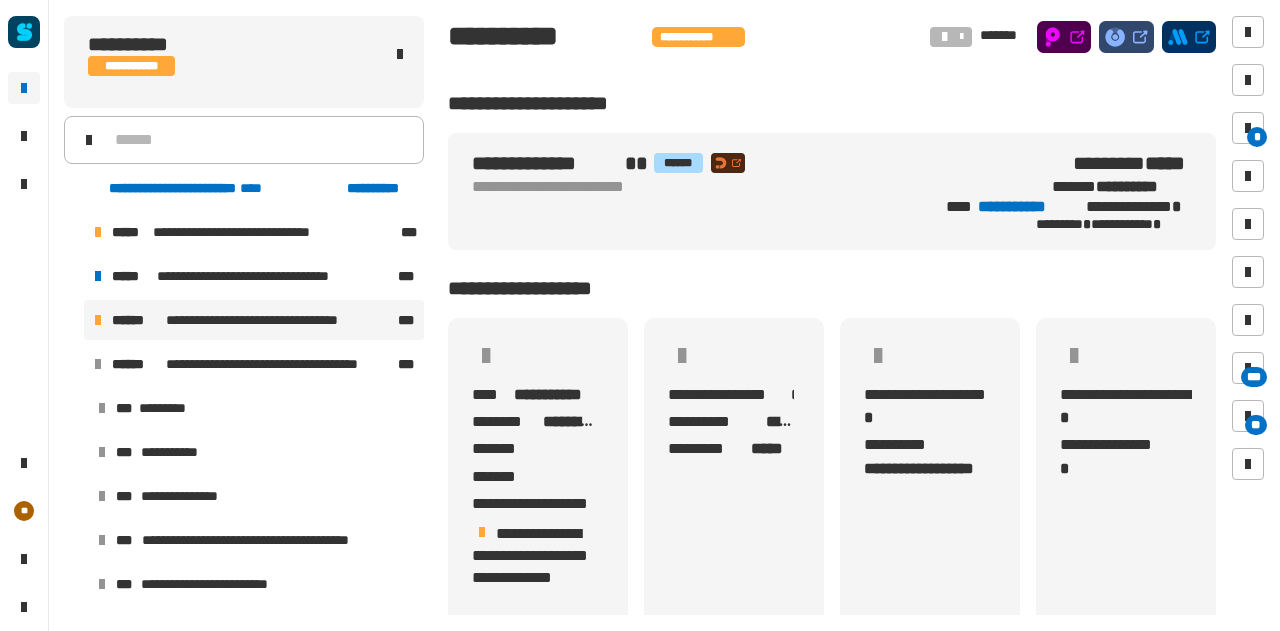 scroll, scrollTop: 7, scrollLeft: 0, axis: vertical 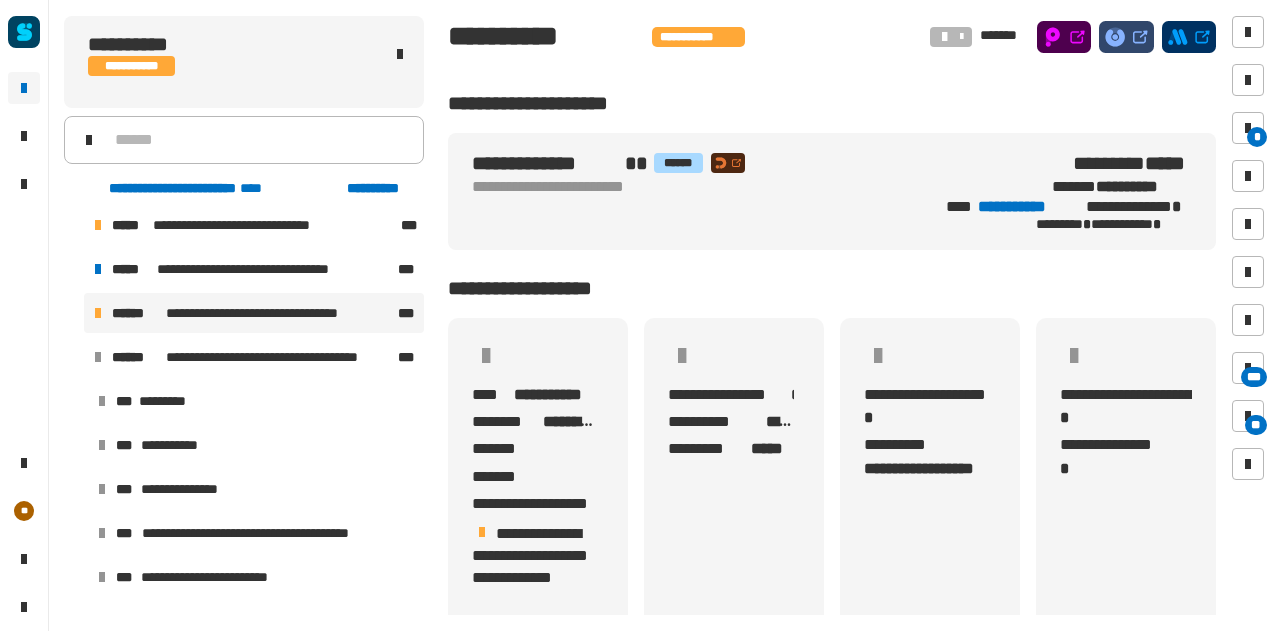 click on "**********" at bounding box center (254, 313) 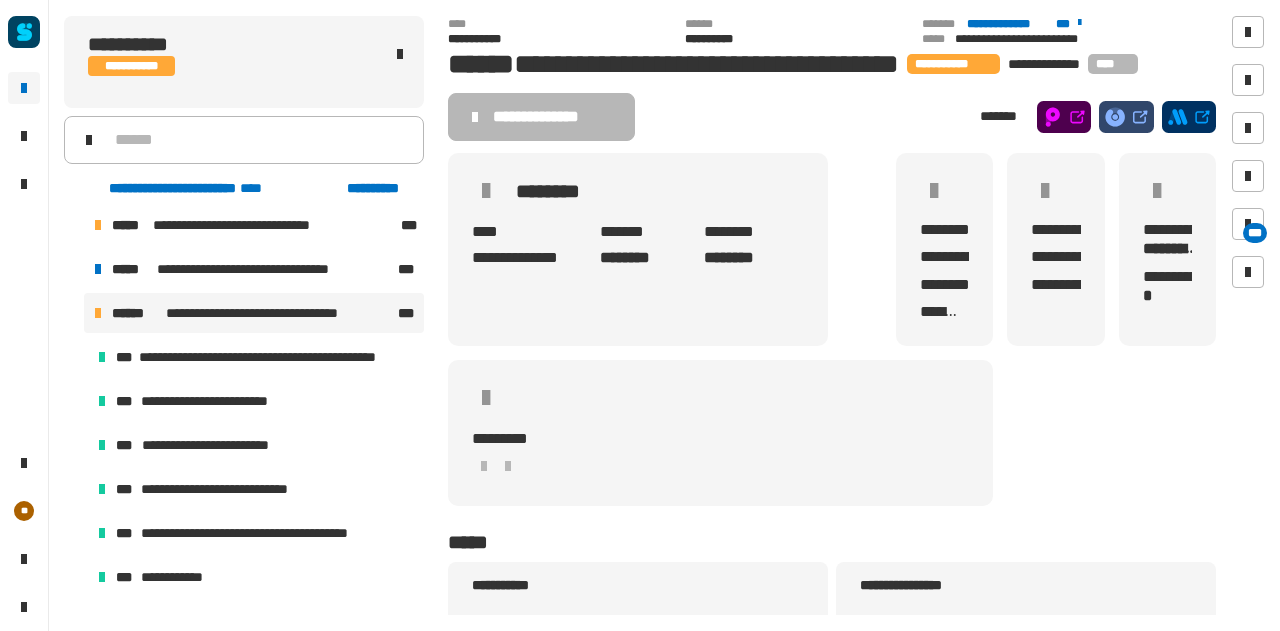 click at bounding box center (74, 313) 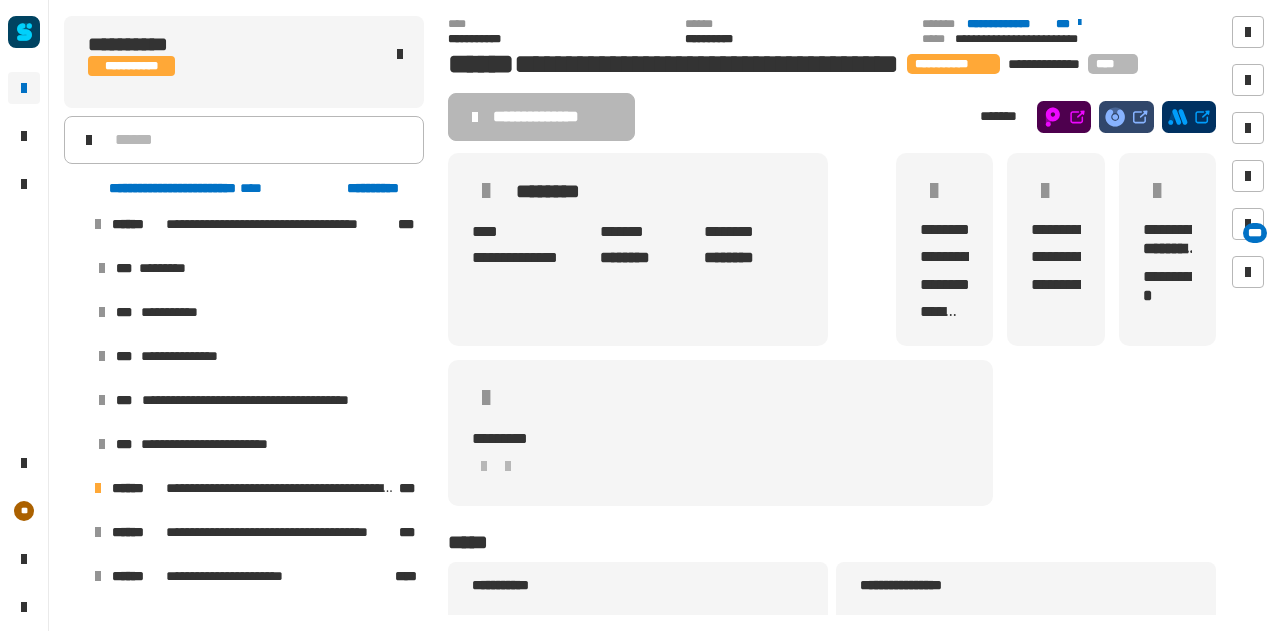 scroll, scrollTop: 158, scrollLeft: 0, axis: vertical 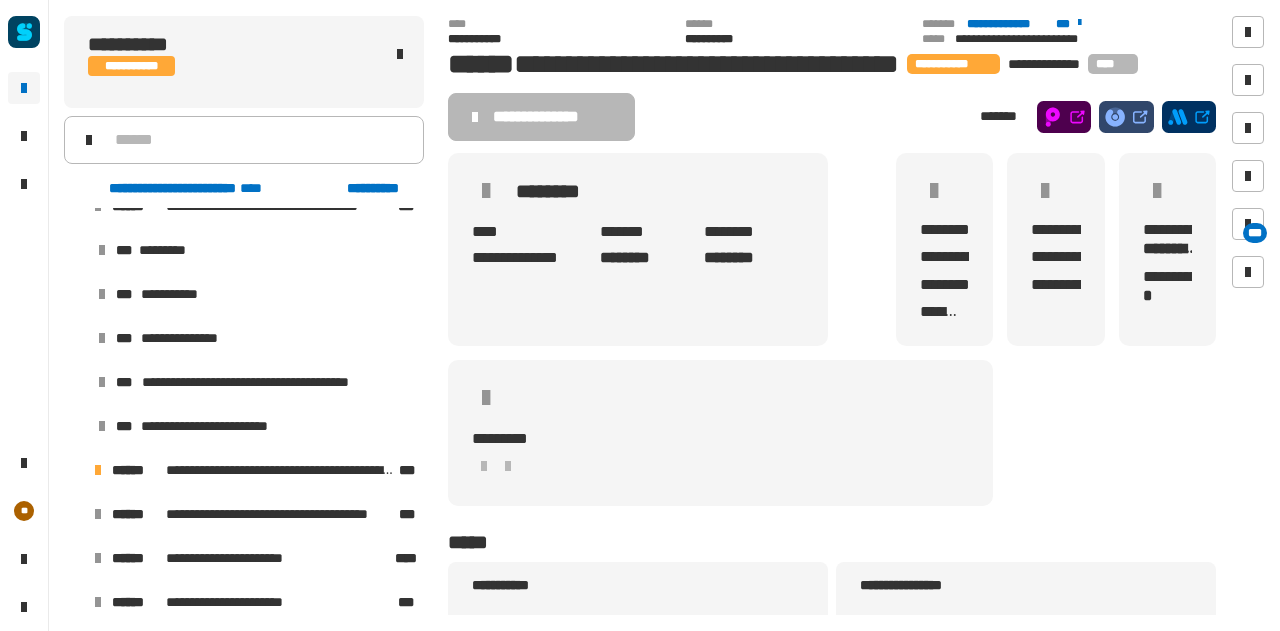 click at bounding box center (74, 470) 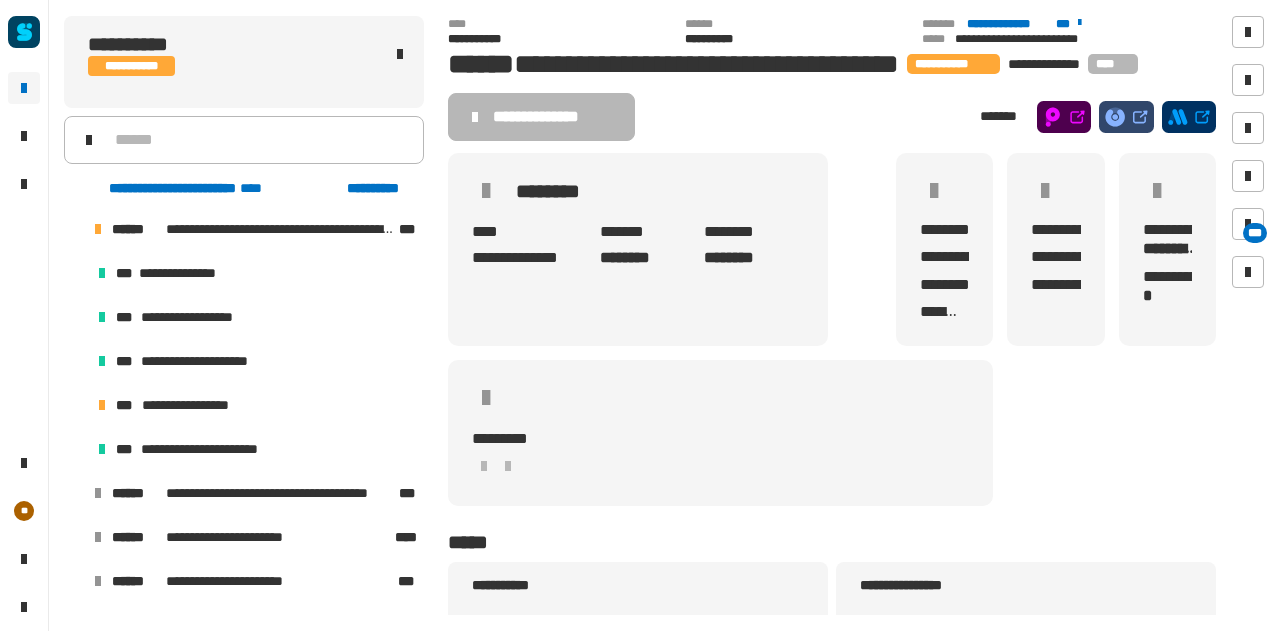 scroll, scrollTop: 433, scrollLeft: 0, axis: vertical 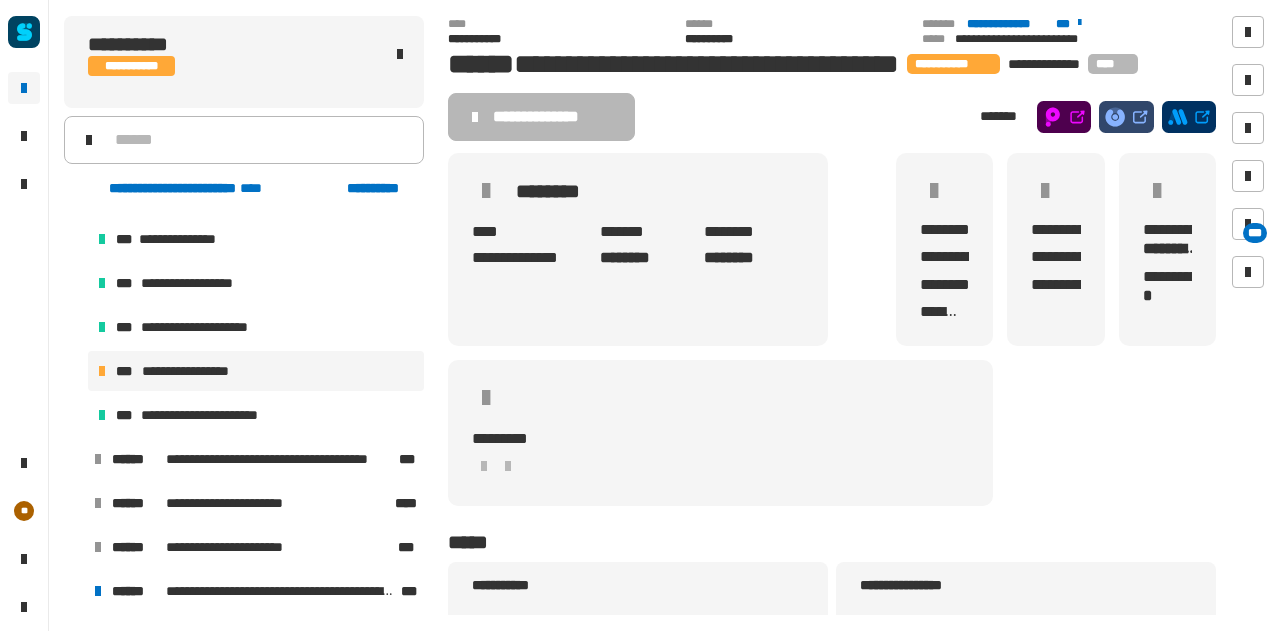 click on "**********" at bounding box center [199, 371] 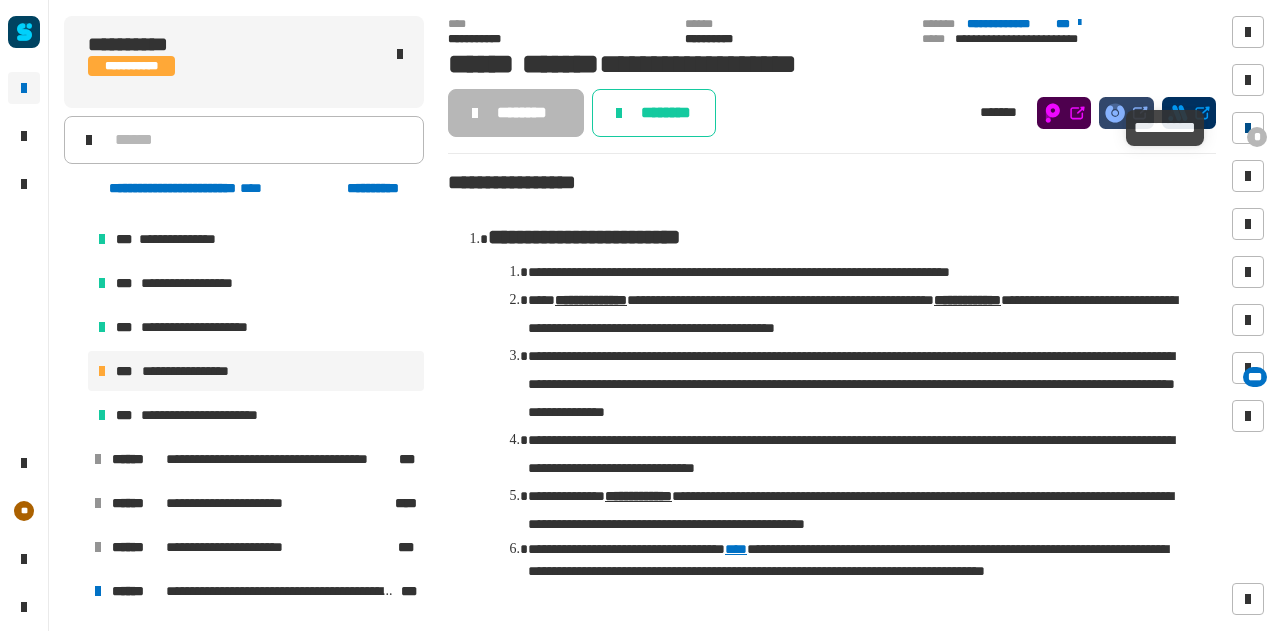 click at bounding box center (1248, 128) 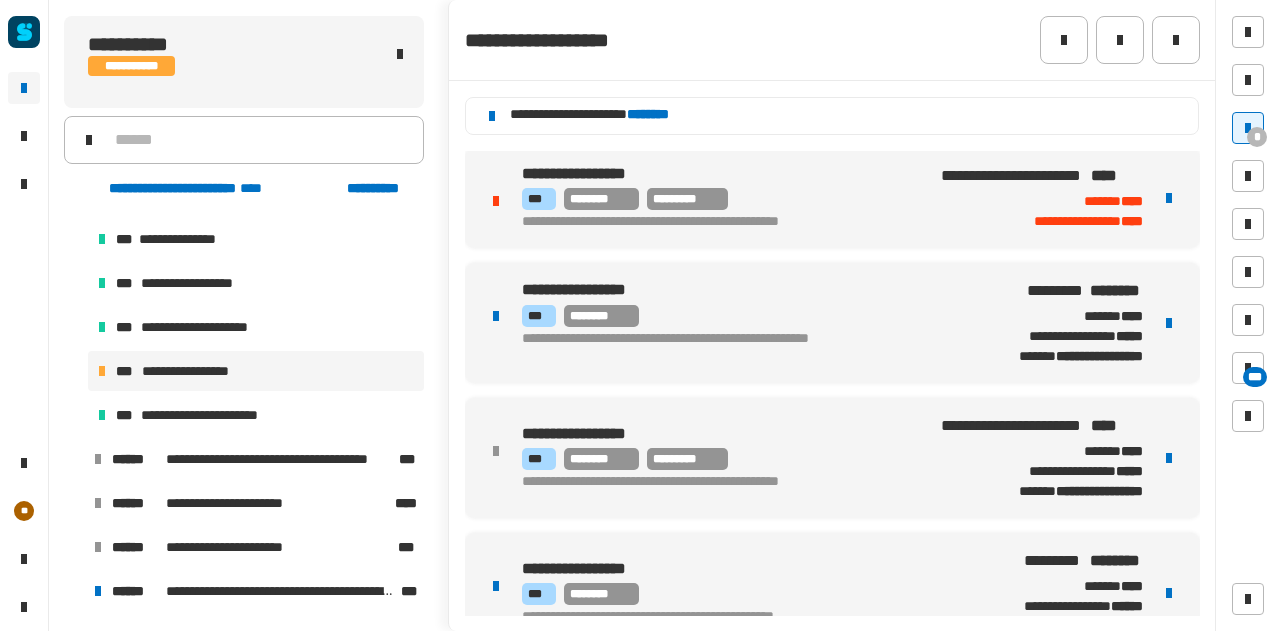 scroll, scrollTop: 359, scrollLeft: 0, axis: vertical 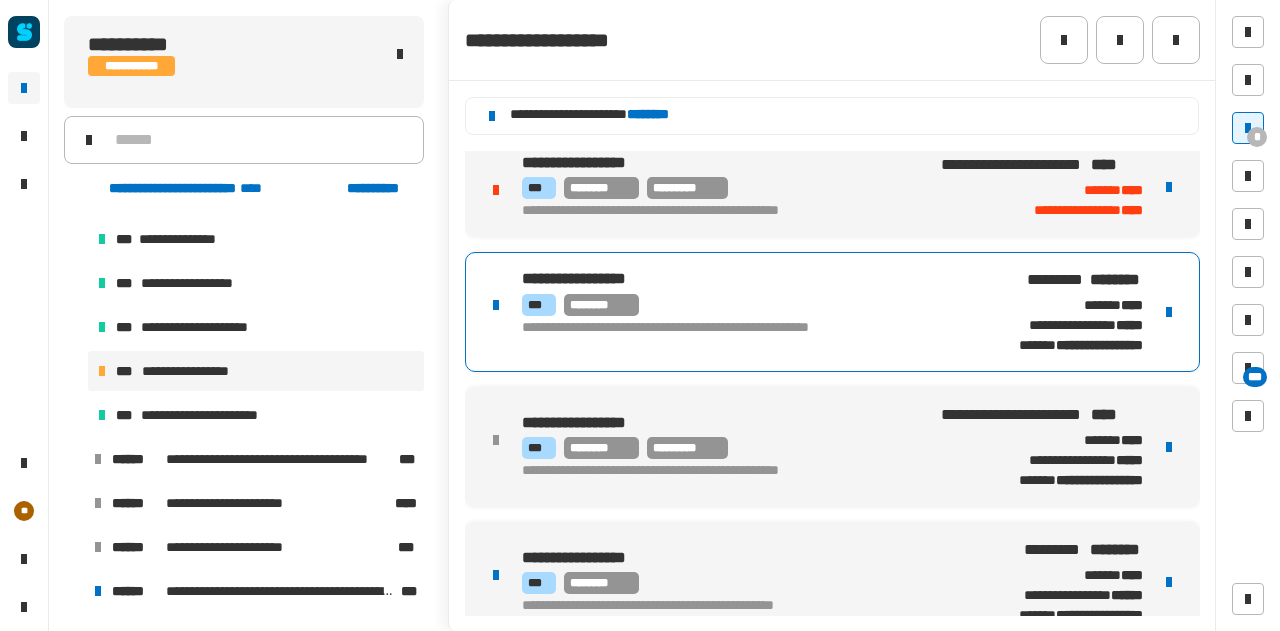 click on "[FIRST] [LAST] [MIDDLE] [LAST] [STREET_NAME] [STREET_TYPE] [CITY] [STATE] [POSTAL_CODE] [COUNTRY] [PHONE]" at bounding box center (832, 312) 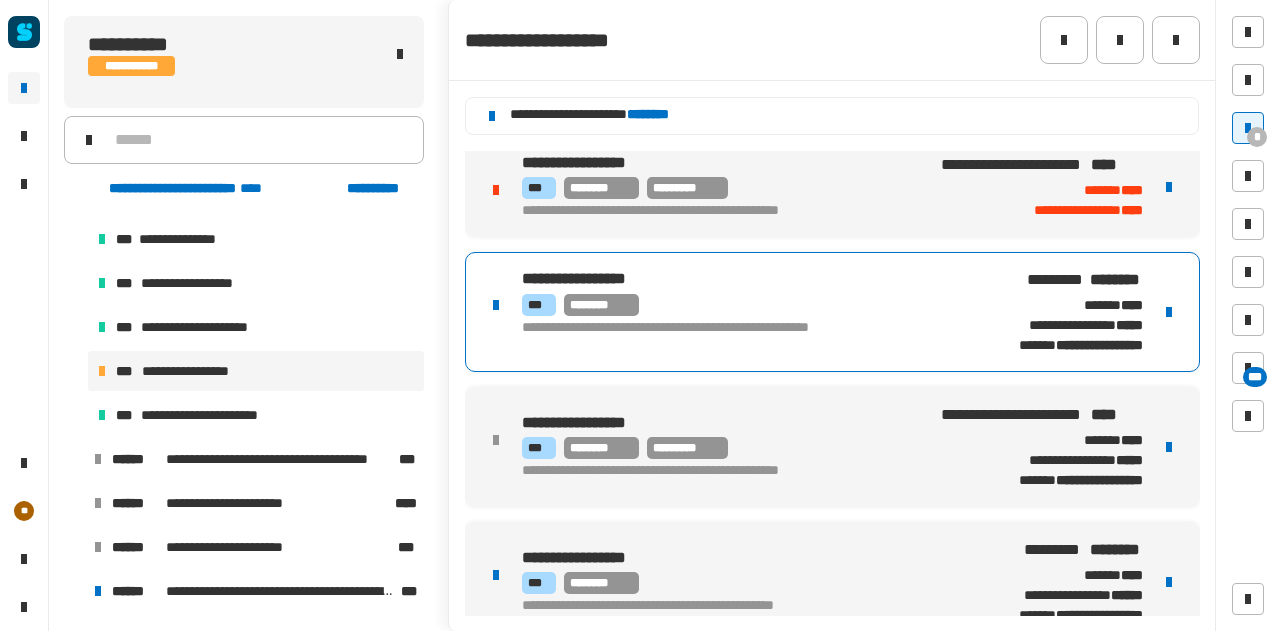 scroll, scrollTop: 312, scrollLeft: 0, axis: vertical 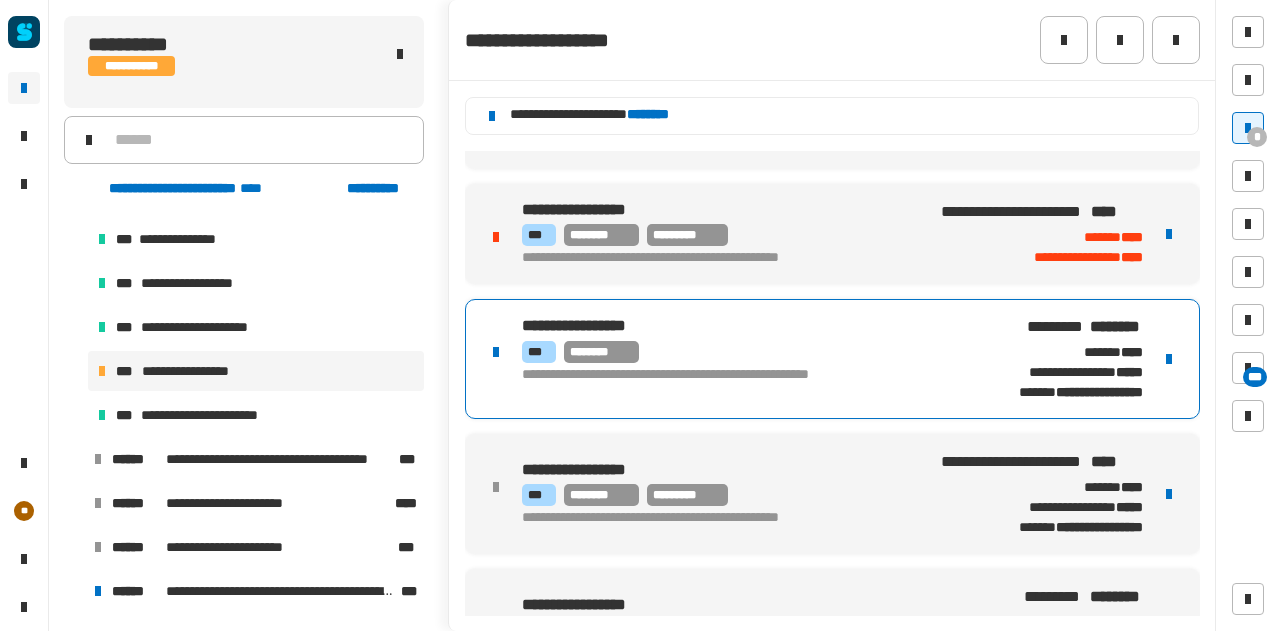 click on "********" 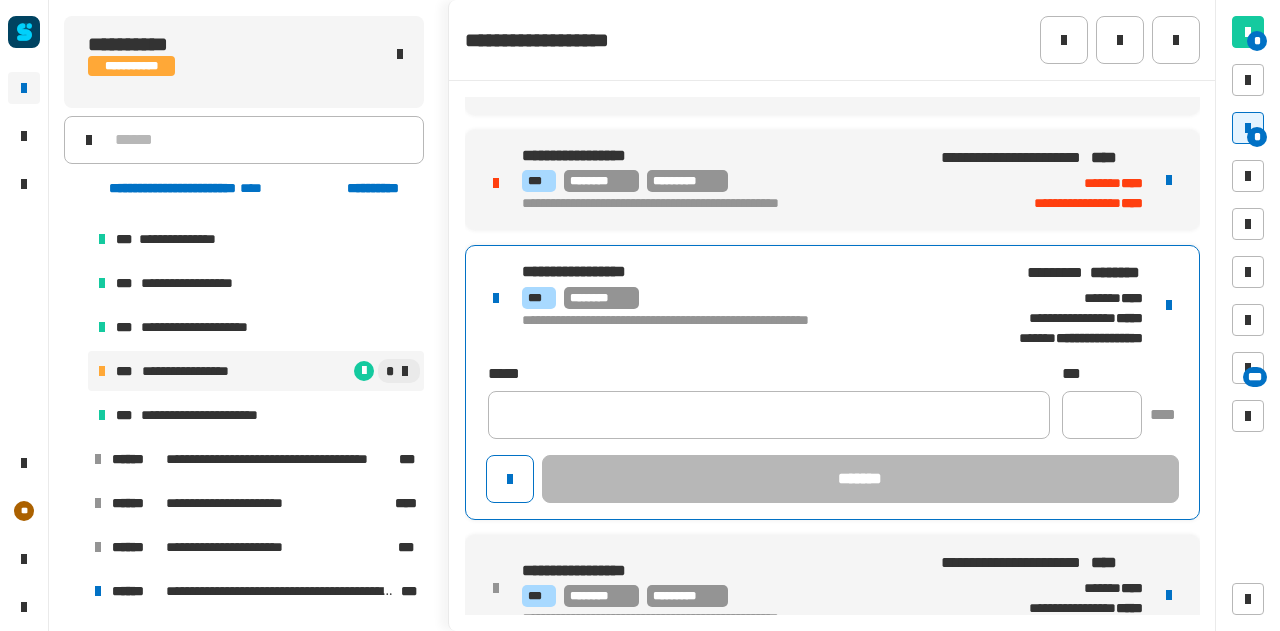 click at bounding box center [1169, 305] 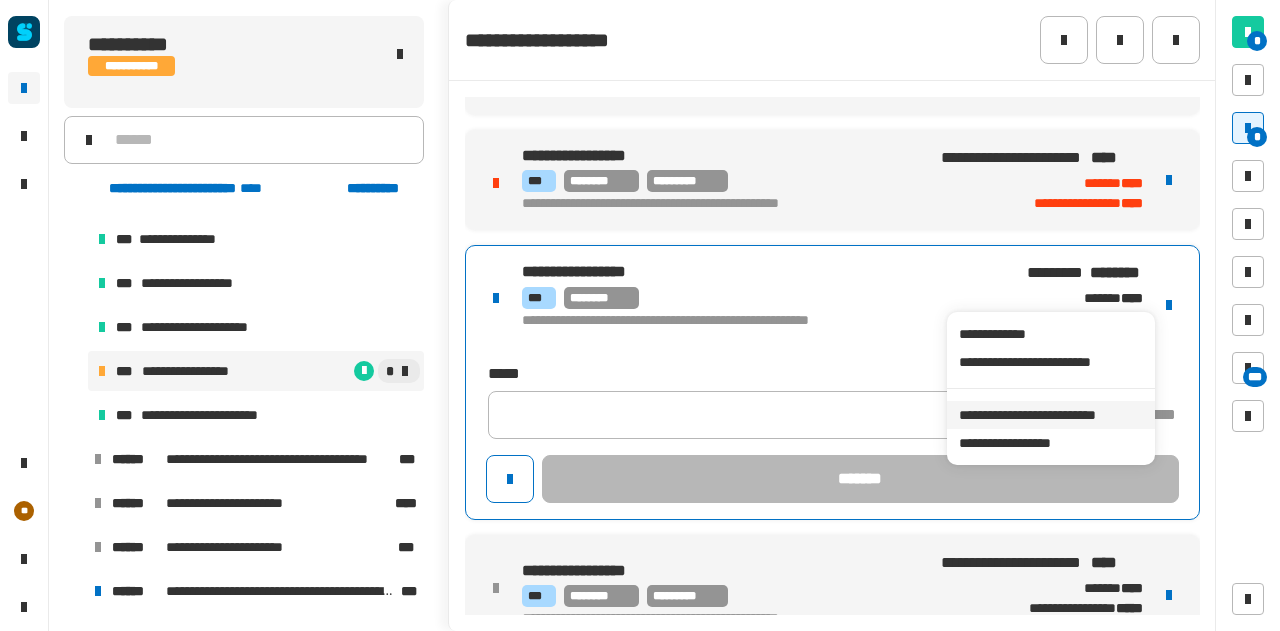 click on "**********" at bounding box center (1050, 415) 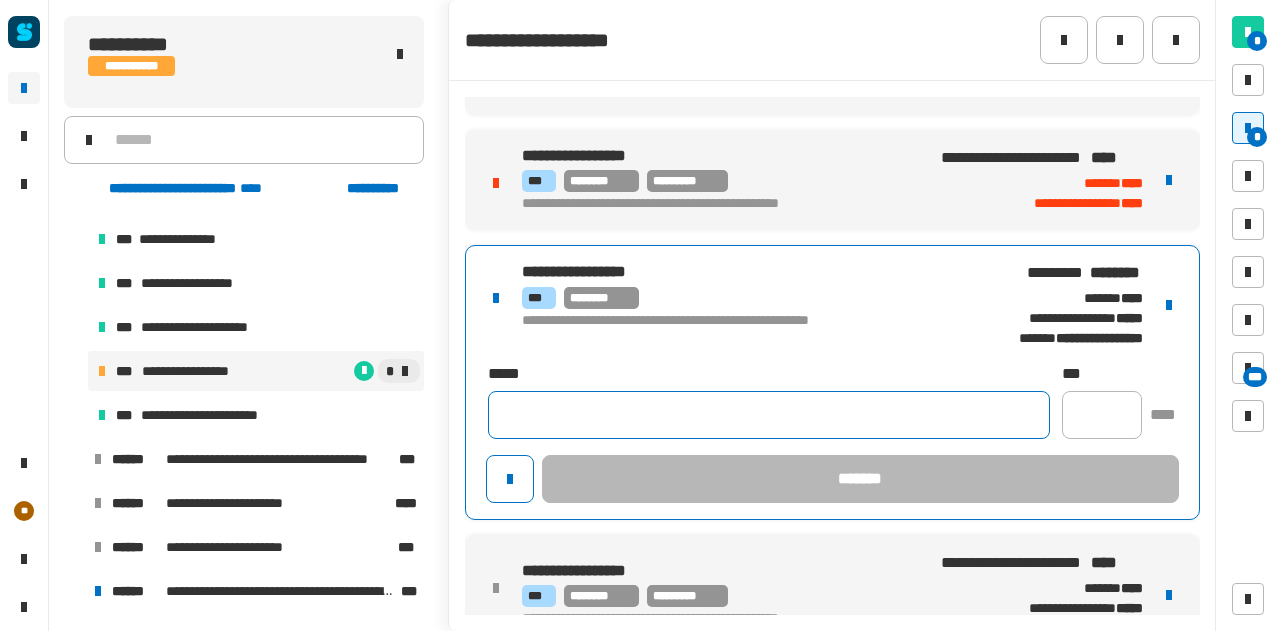 click 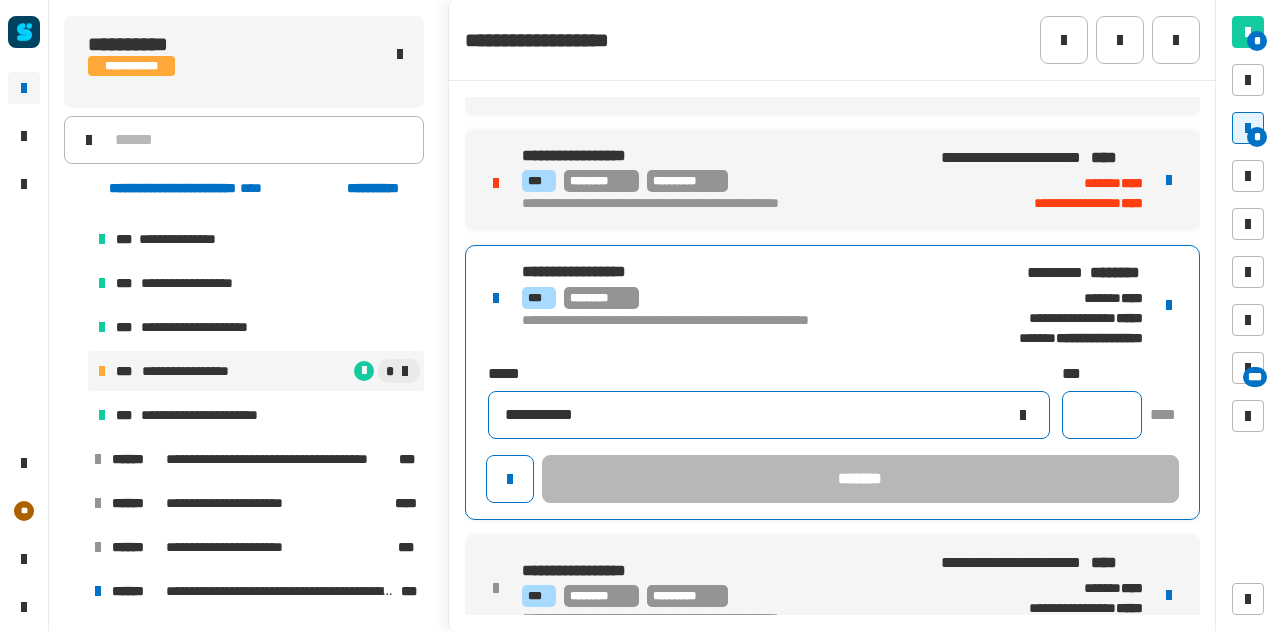 type on "**********" 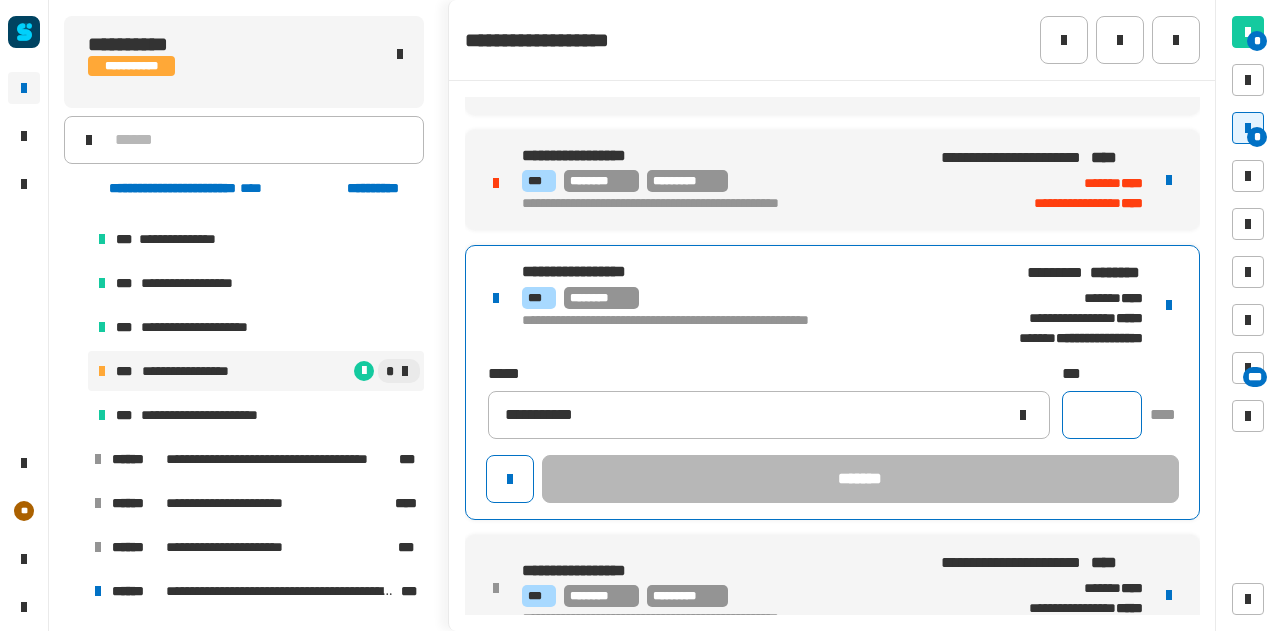 drag, startPoint x: 1087, startPoint y: 407, endPoint x: 1065, endPoint y: 411, distance: 22.36068 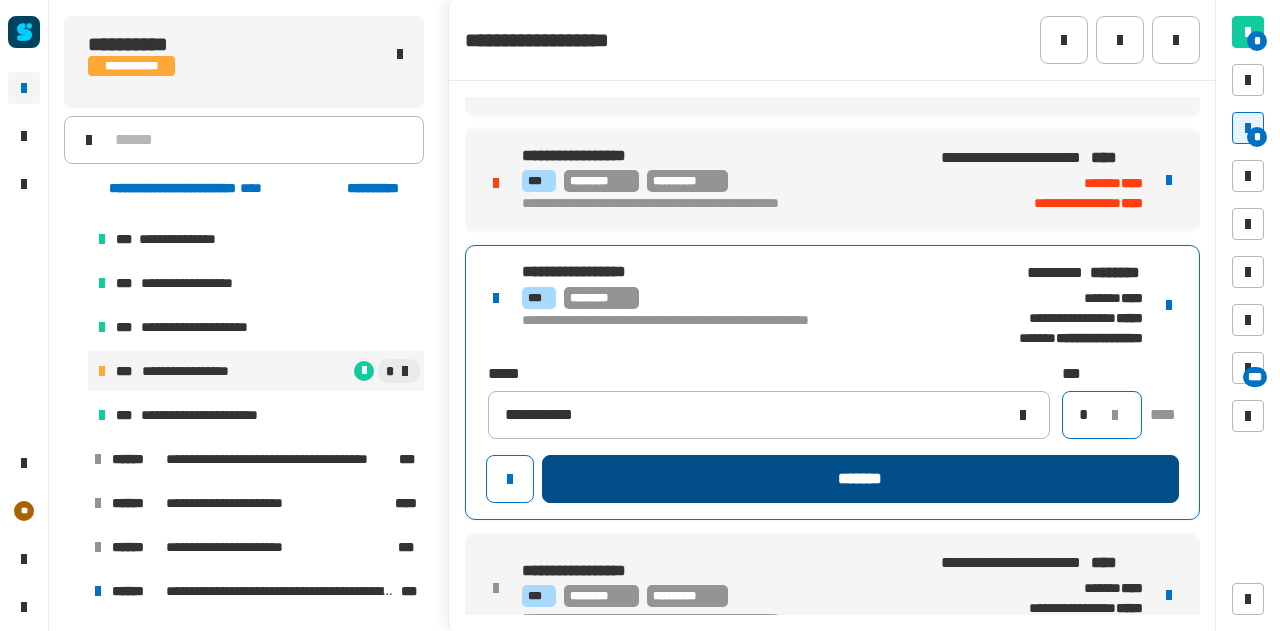 type on "*" 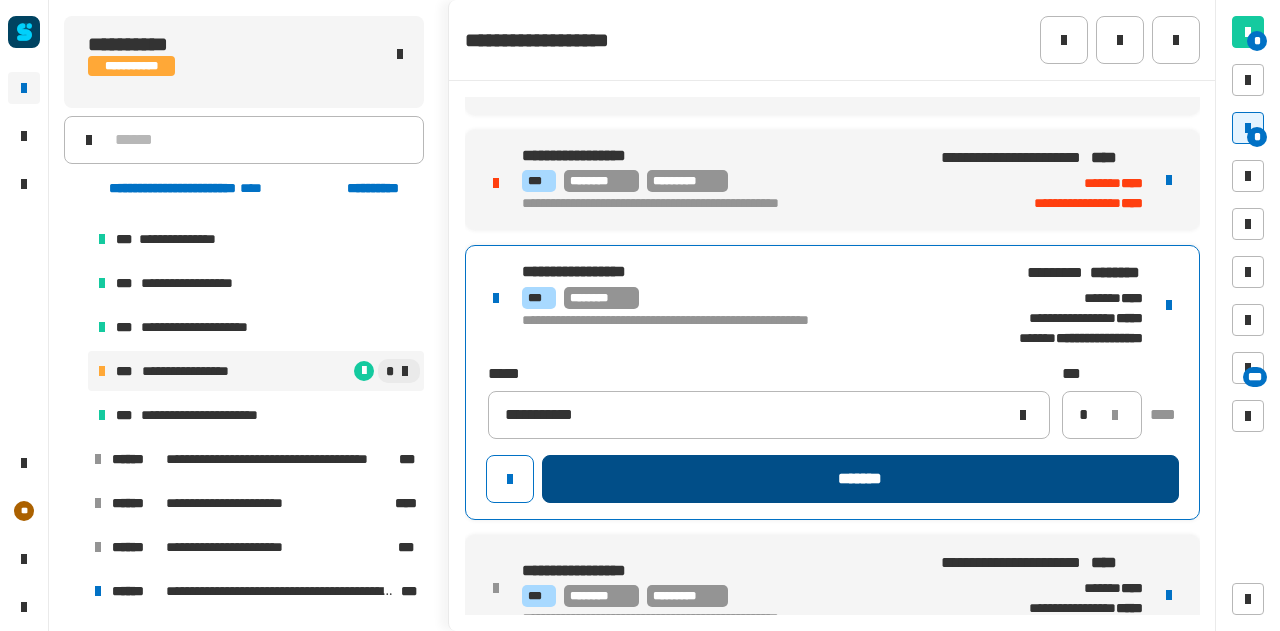 click on "*******" 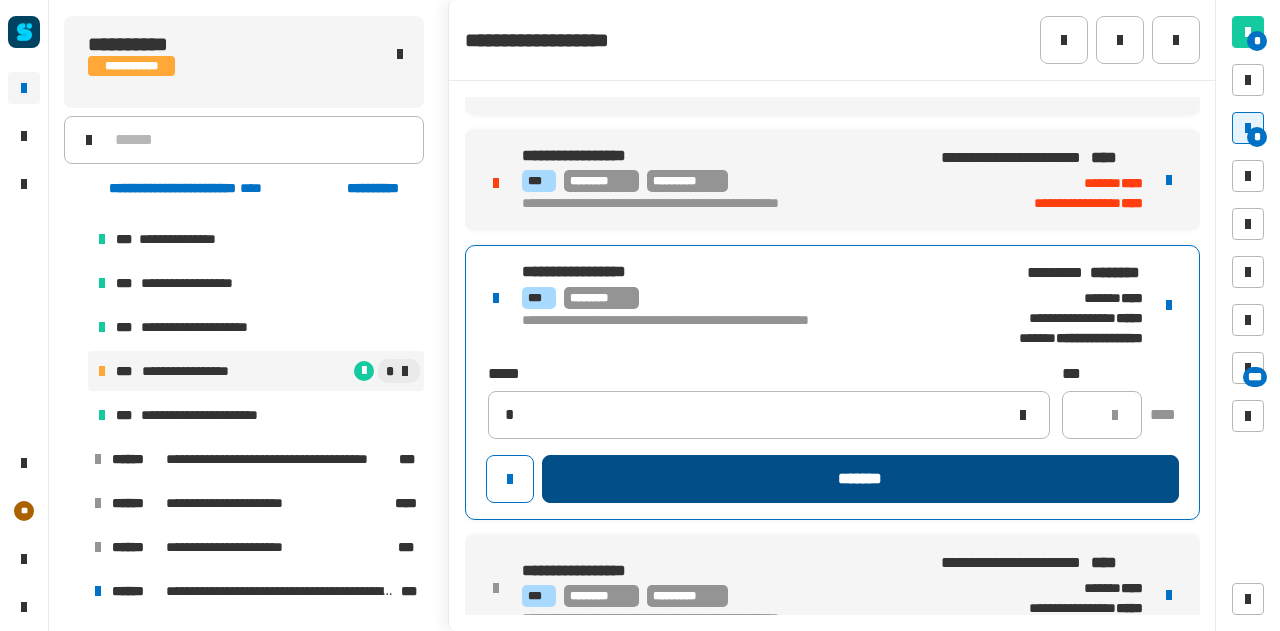 type 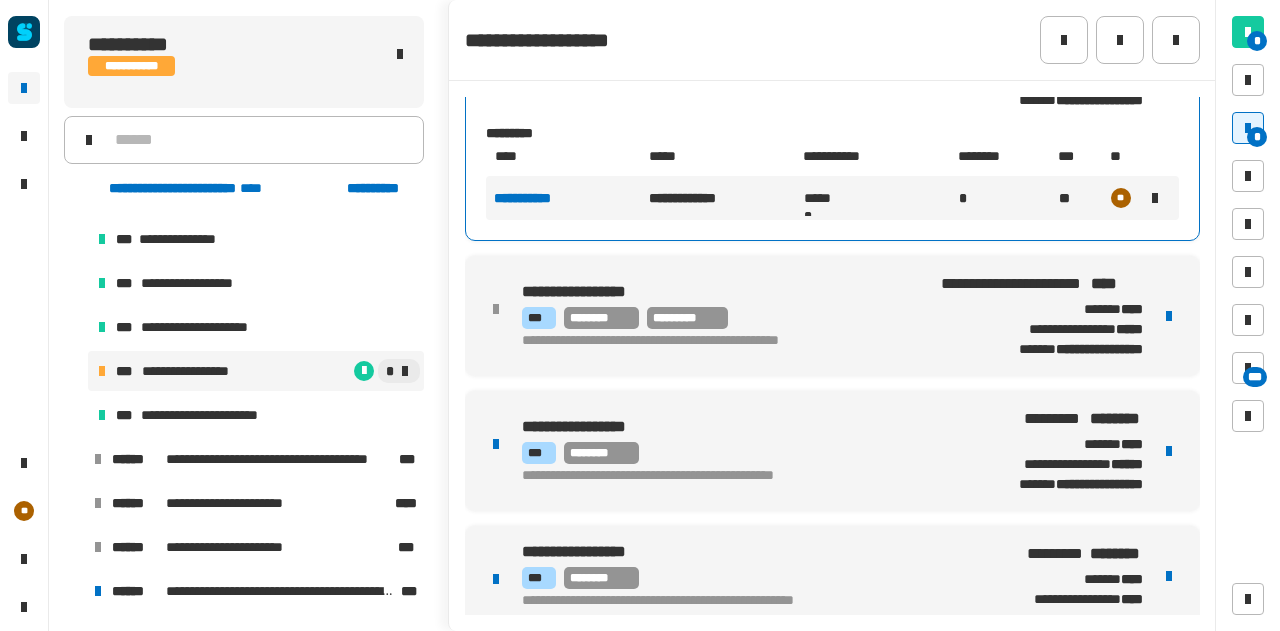 scroll, scrollTop: 555, scrollLeft: 0, axis: vertical 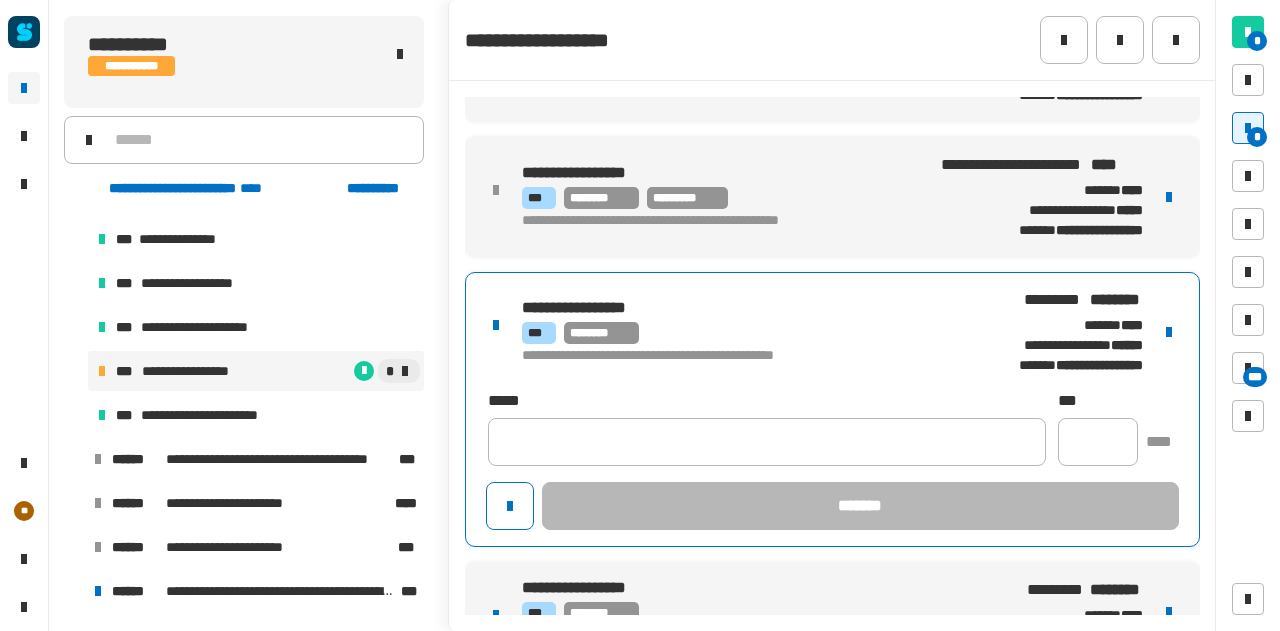 click on "[FIRST] [LAST] [MIDDLE] [LAST] [STREET_NAME] [STREET_TYPE] [CITY] [STATE] [POSTAL_CODE] [COUNTRY] [PHONE] [EMAIL]" at bounding box center [832, 409] 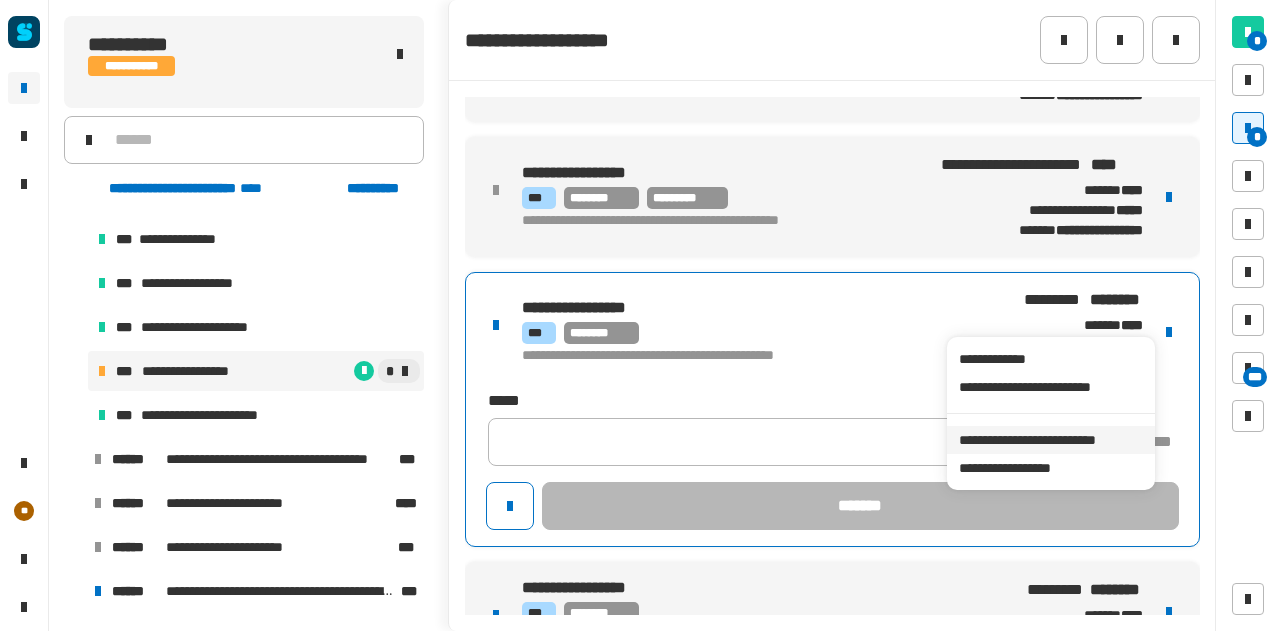 click on "**********" at bounding box center (1050, 440) 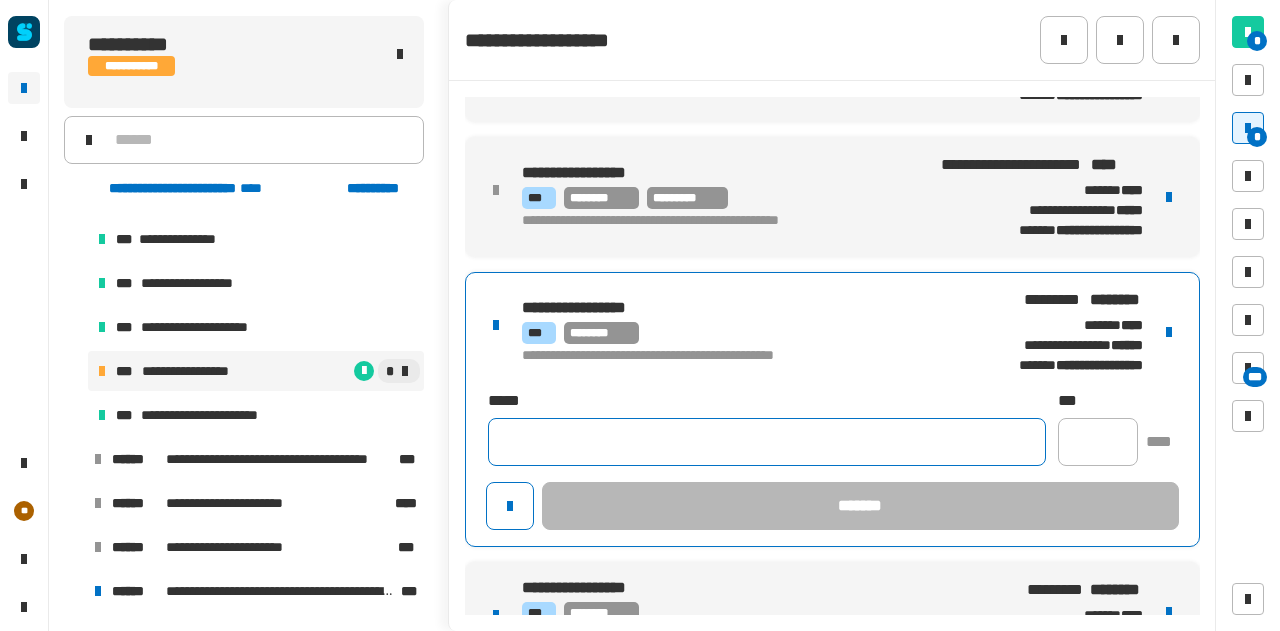 click 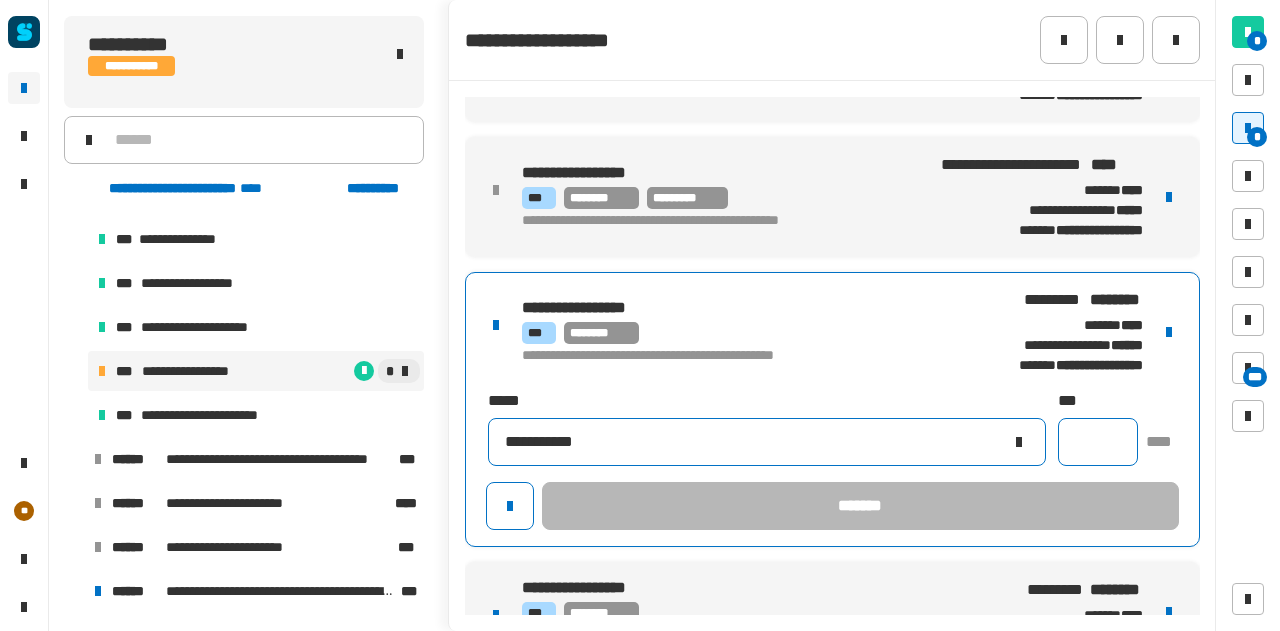 type on "**********" 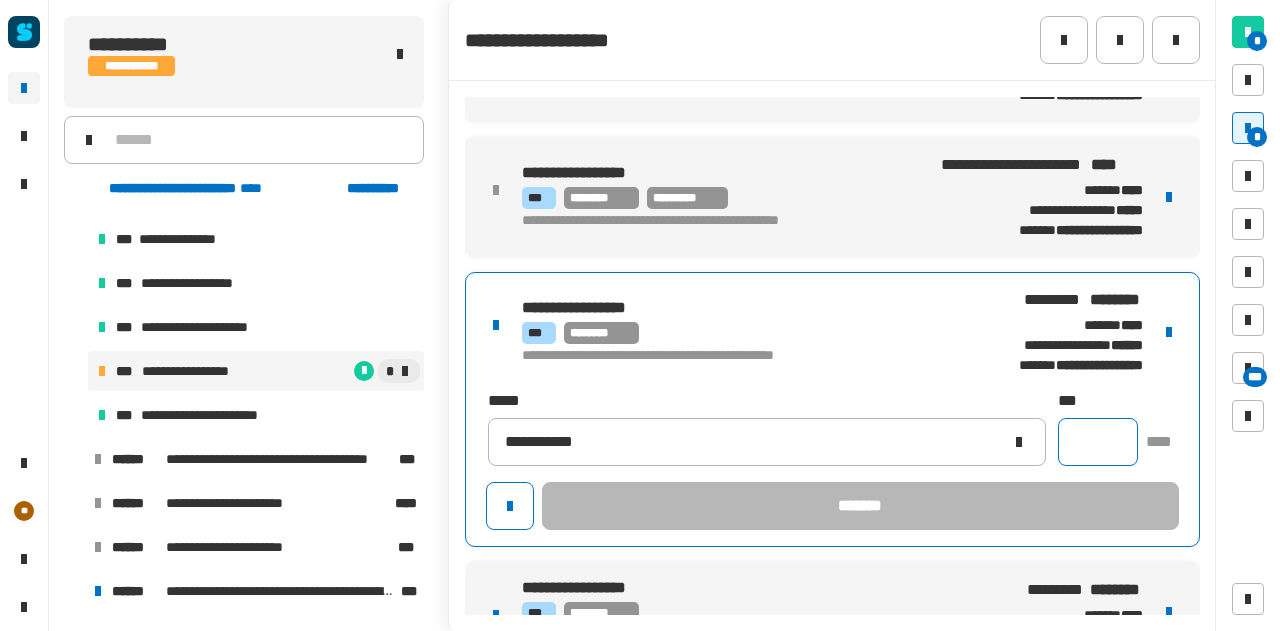 click 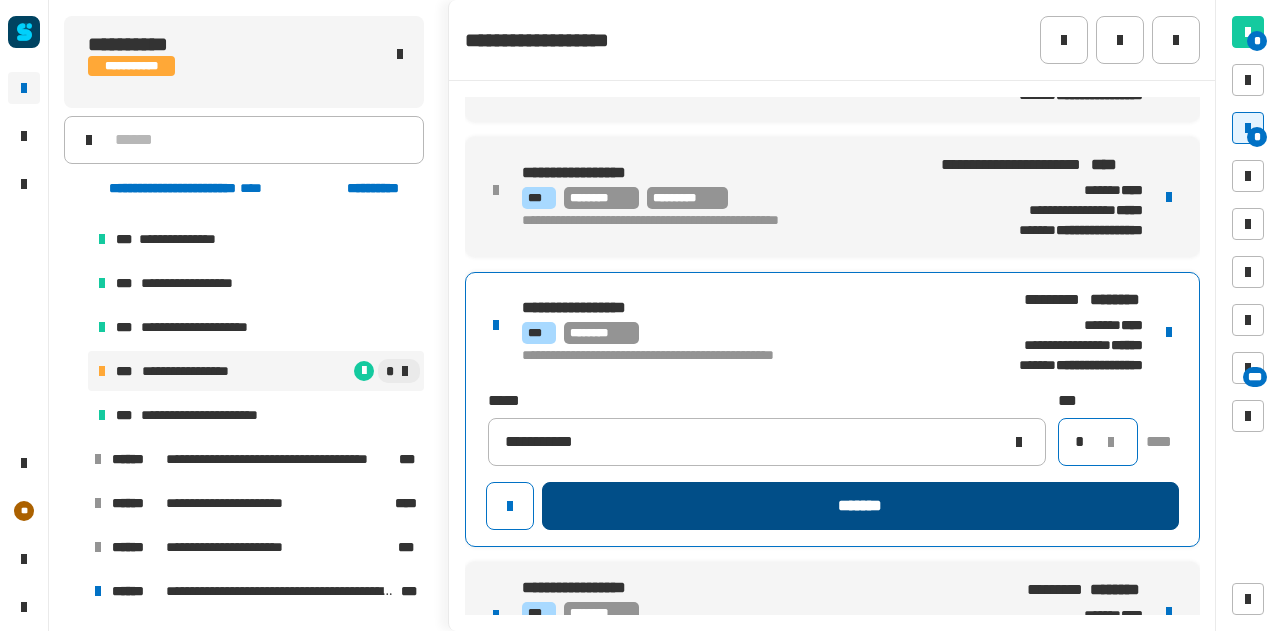 type on "*" 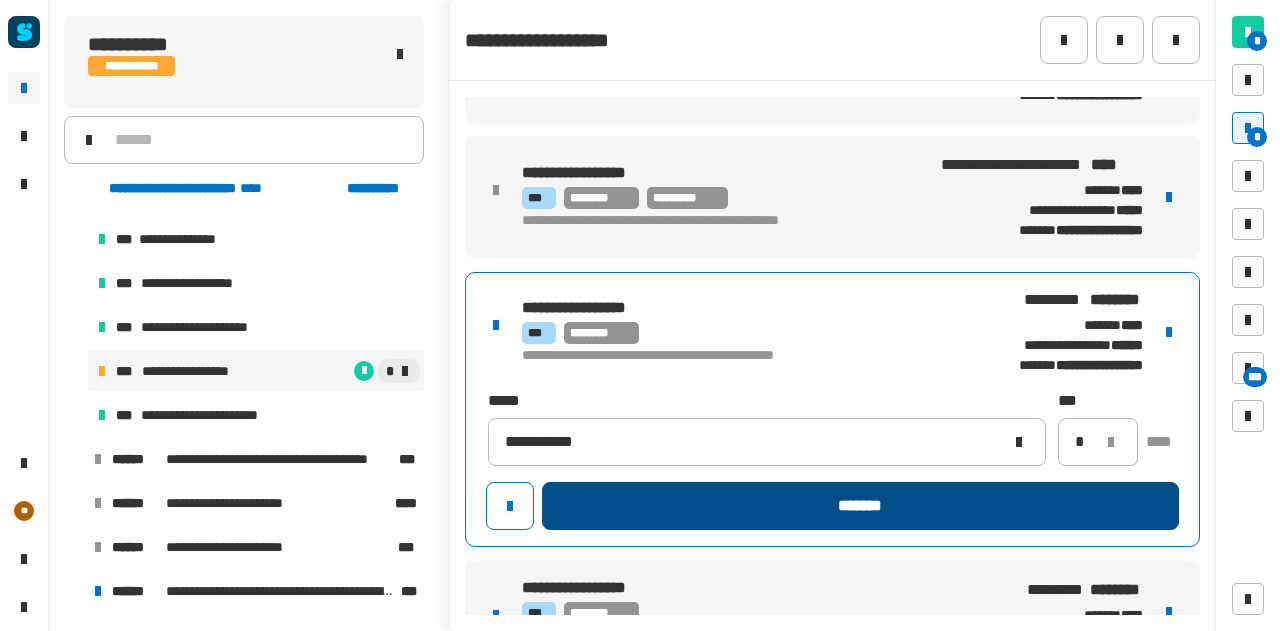 click on "*******" 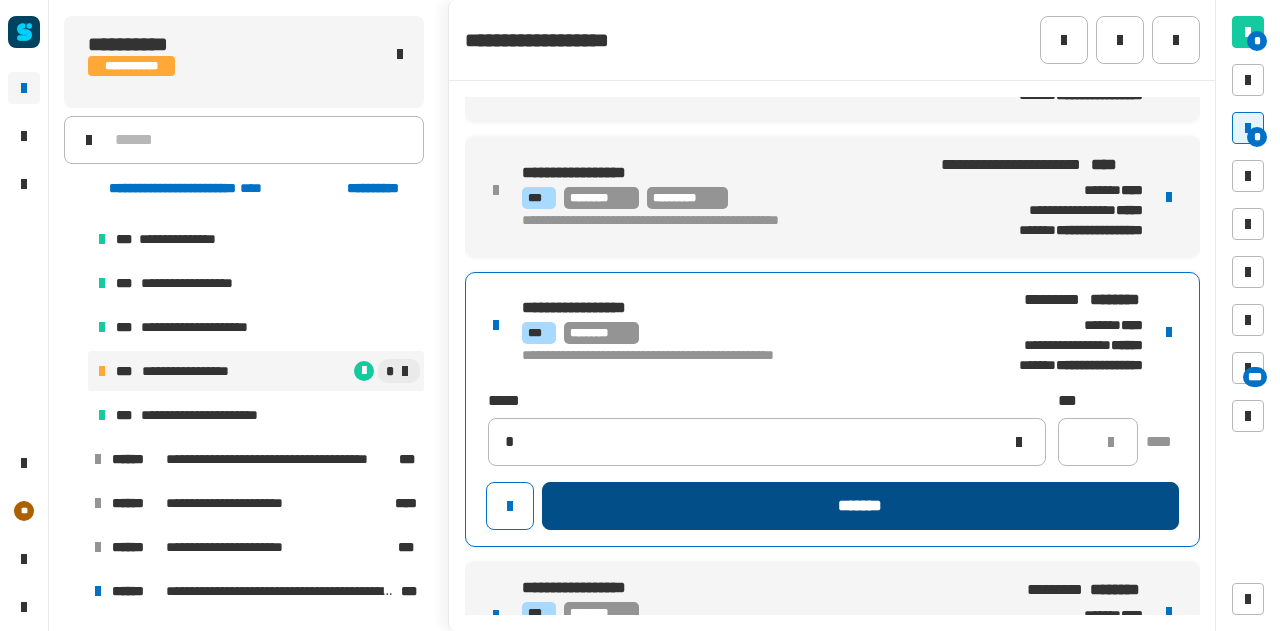 type 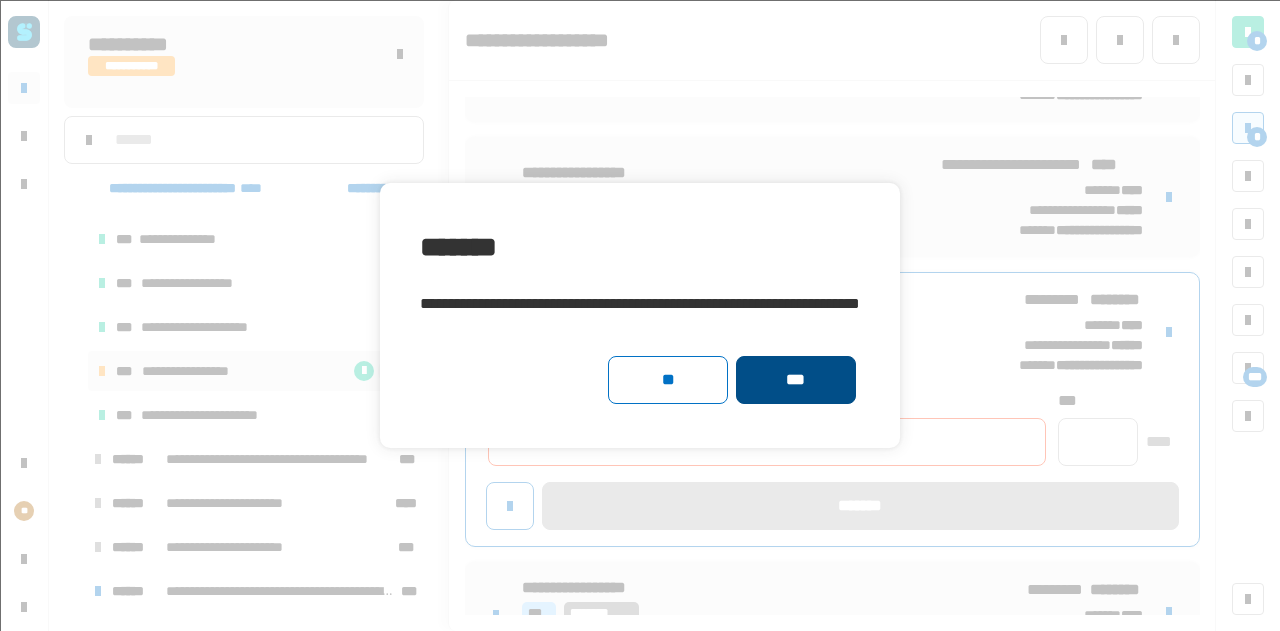 click on "***" 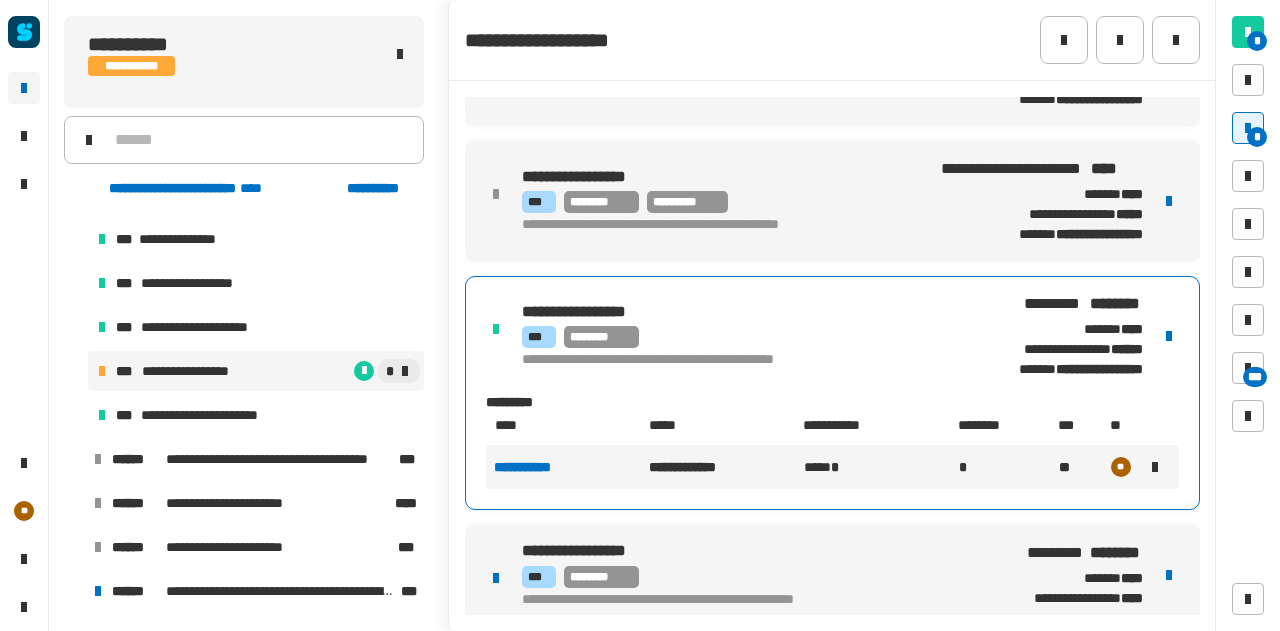 scroll, scrollTop: 555, scrollLeft: 0, axis: vertical 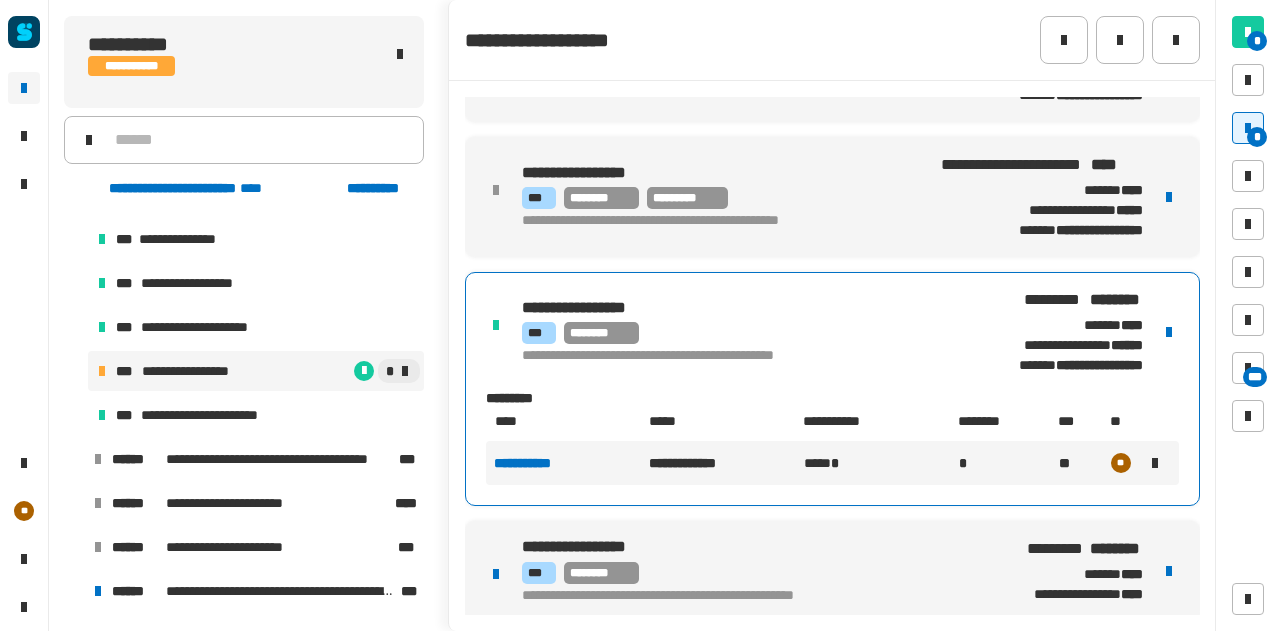 click at bounding box center (1169, 571) 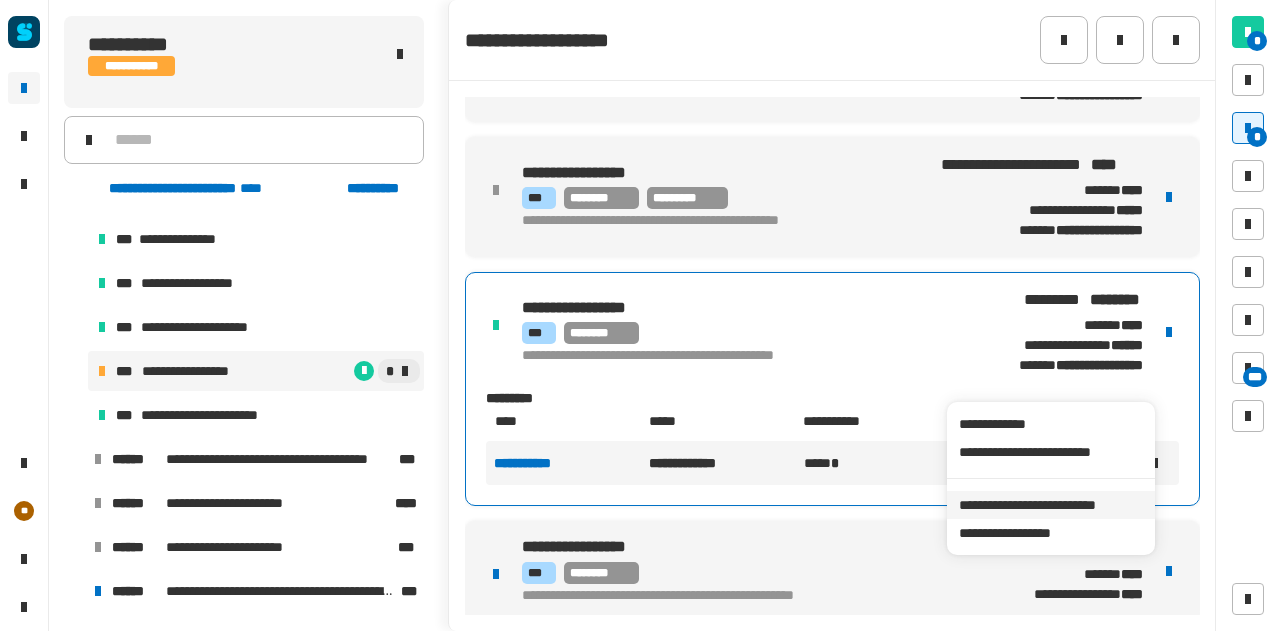 click on "**********" at bounding box center (1050, 505) 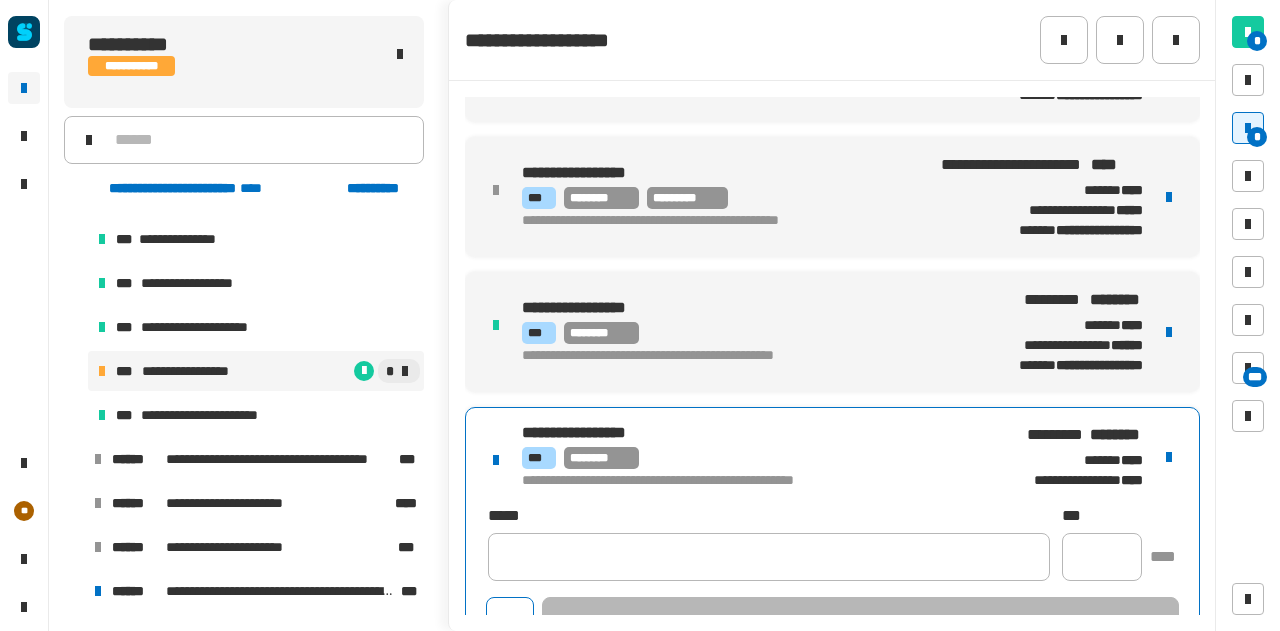 click on "[FIRST] [LAST] [MIDDLE] [LAST] [STREET_NAME] [STREET_TYPE] [CITY] [STATE] [POSTAL_CODE] [COUNTRY] [PHONE] [EMAIL]" at bounding box center (832, 534) 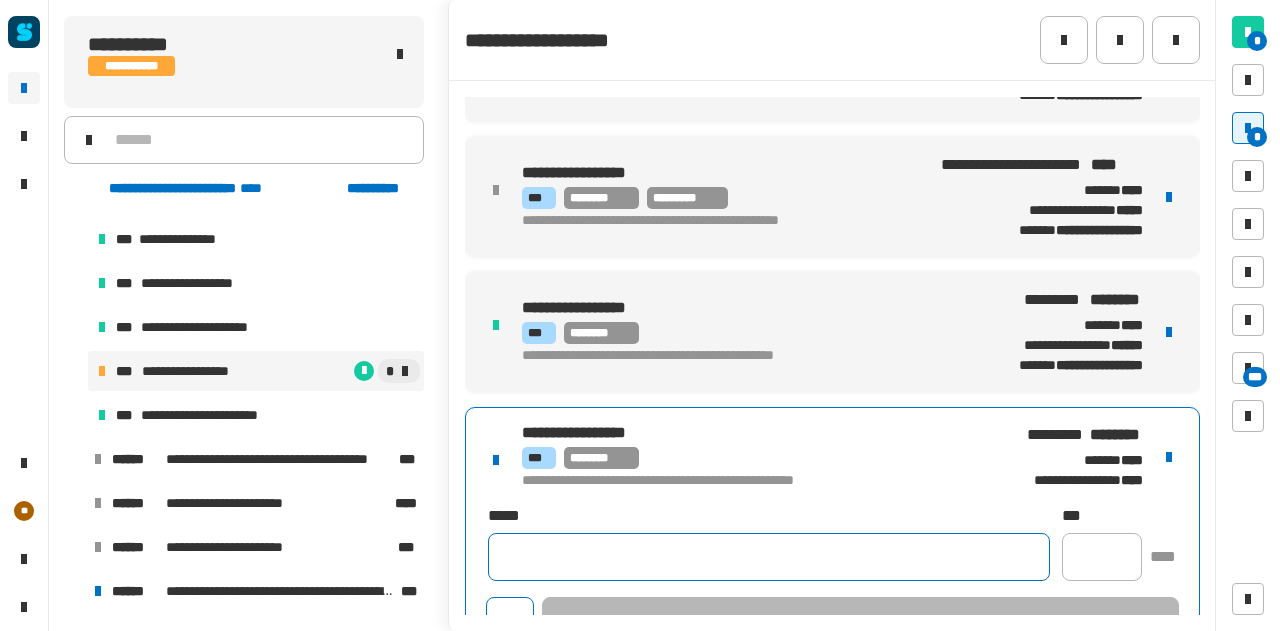 click 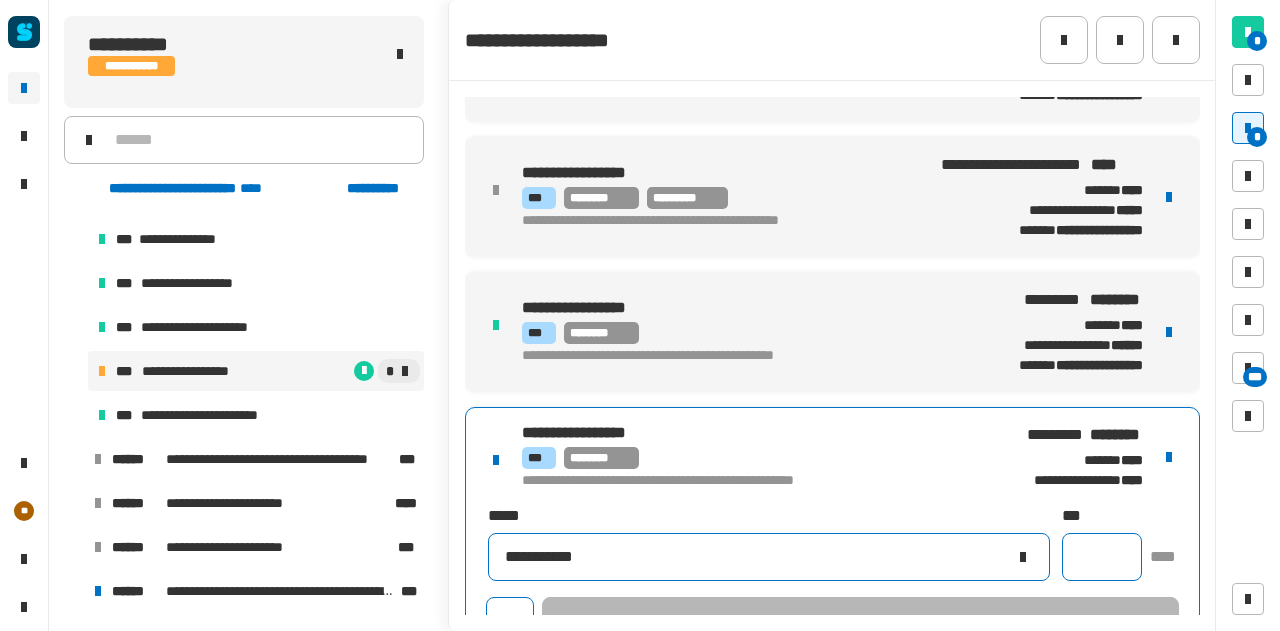 type on "**********" 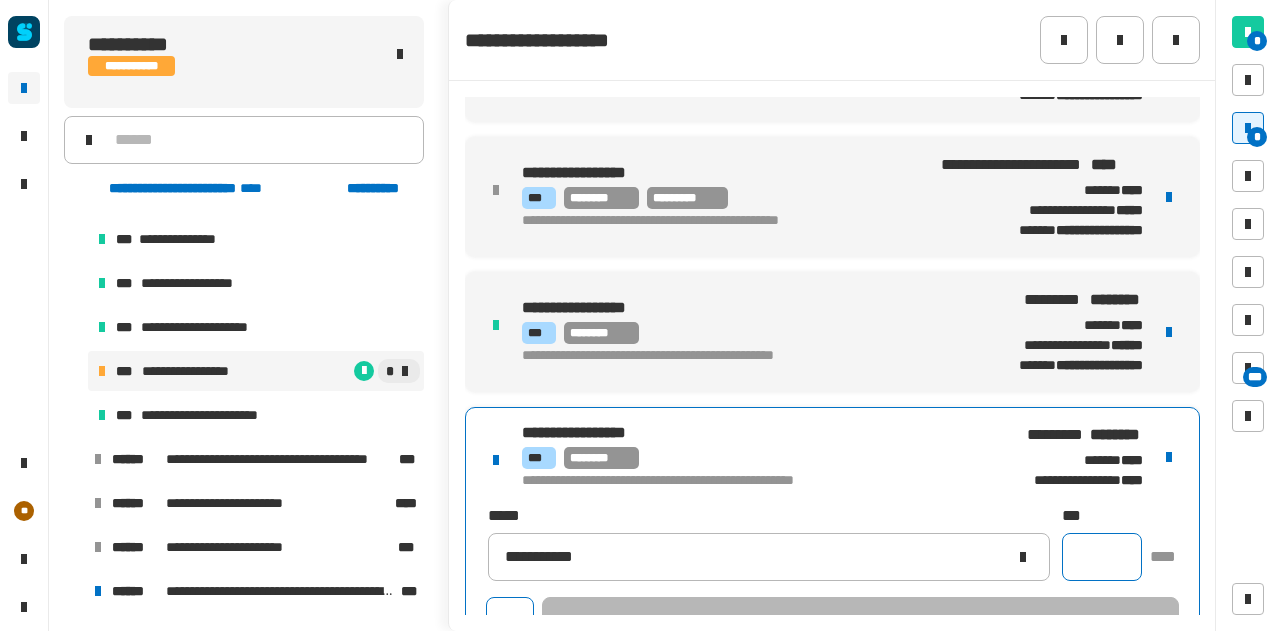 click 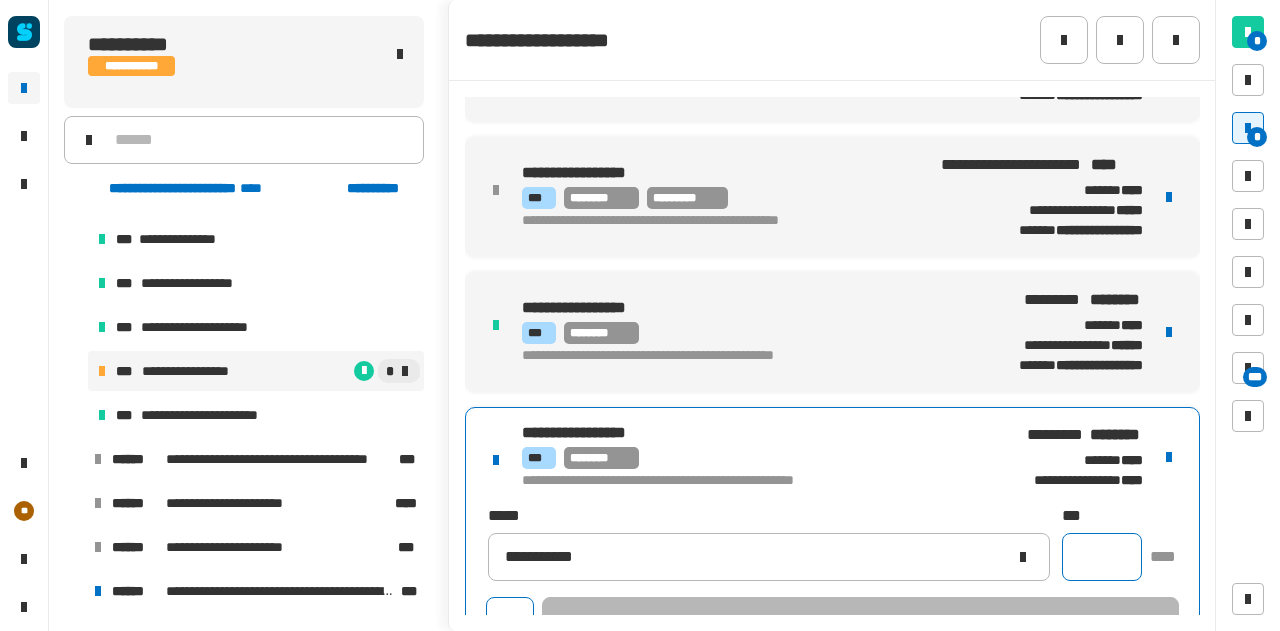 click 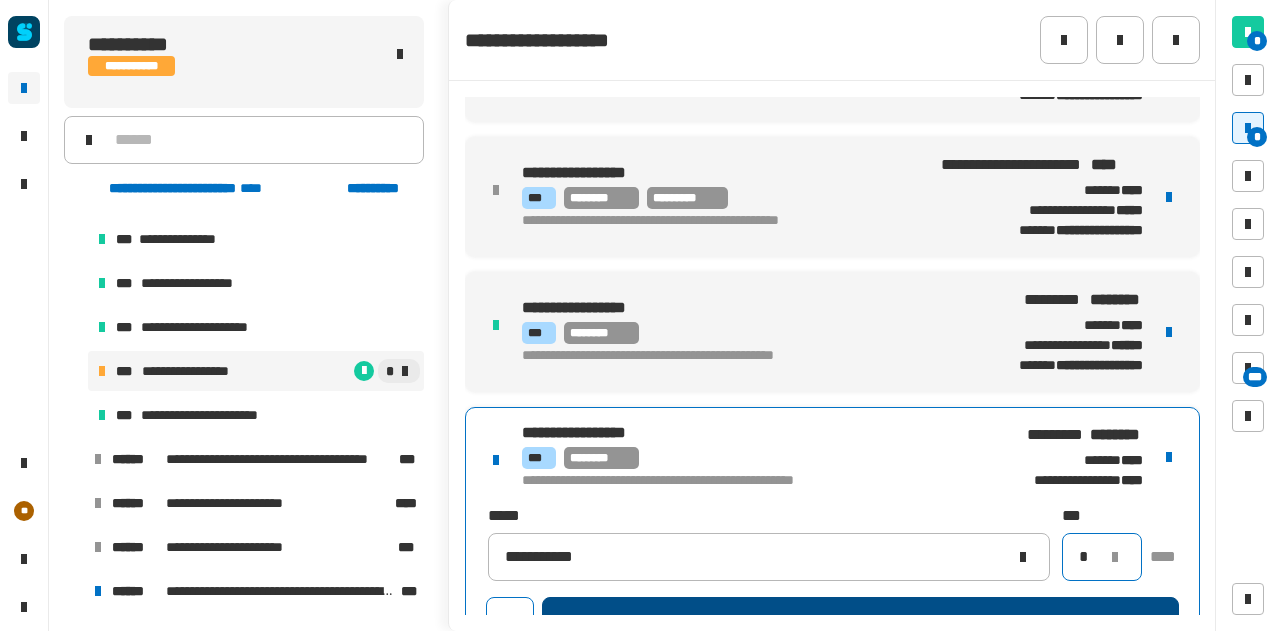 type on "*" 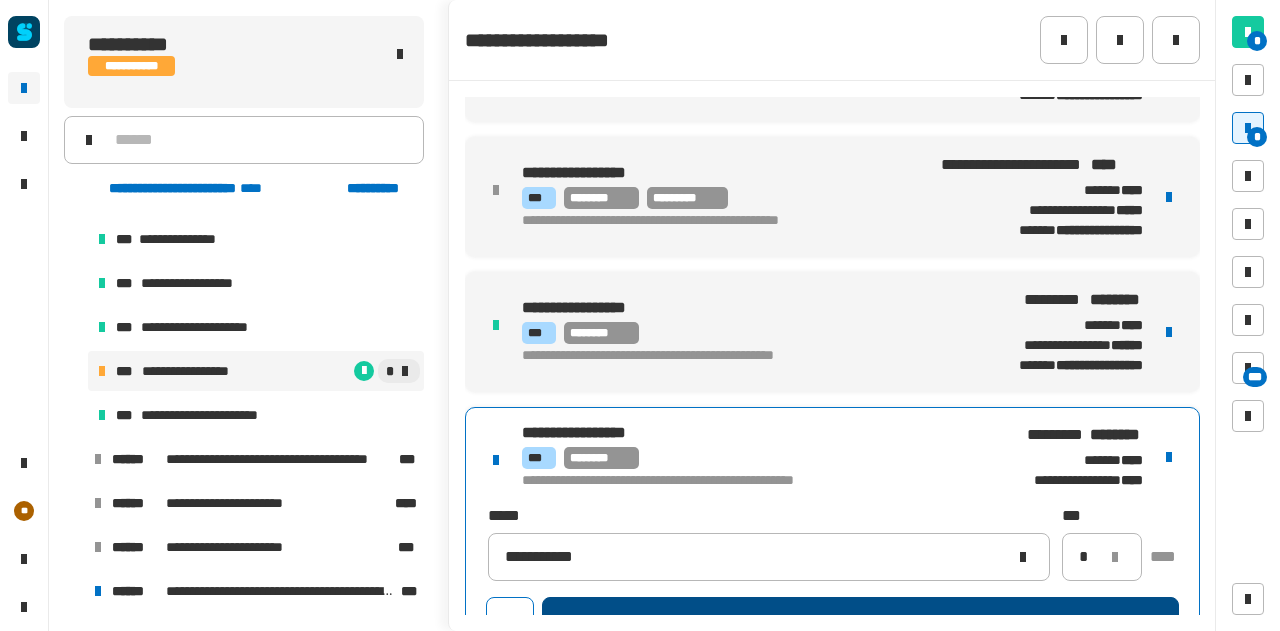 click on "*******" 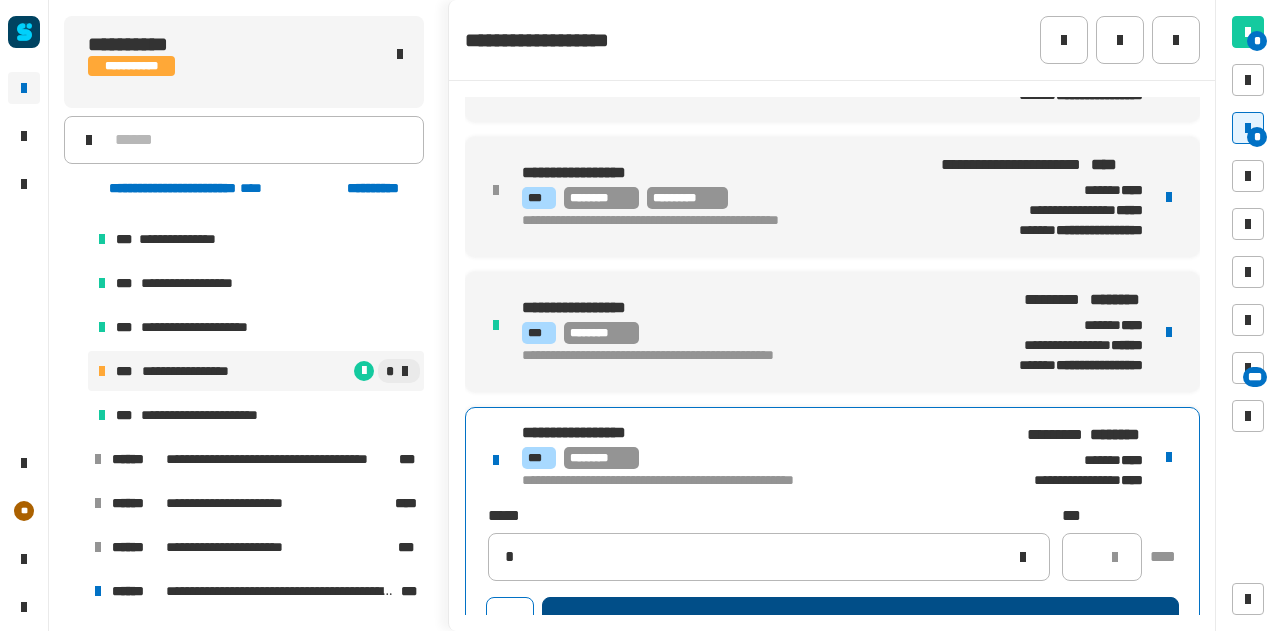 type 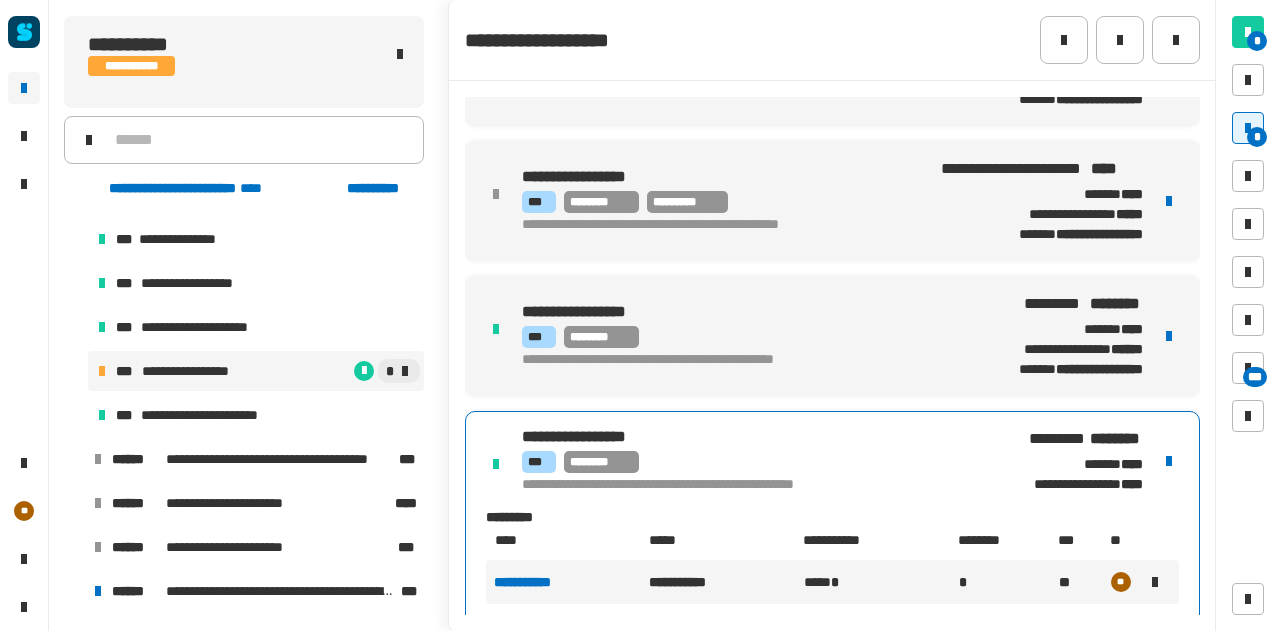 scroll, scrollTop: 555, scrollLeft: 0, axis: vertical 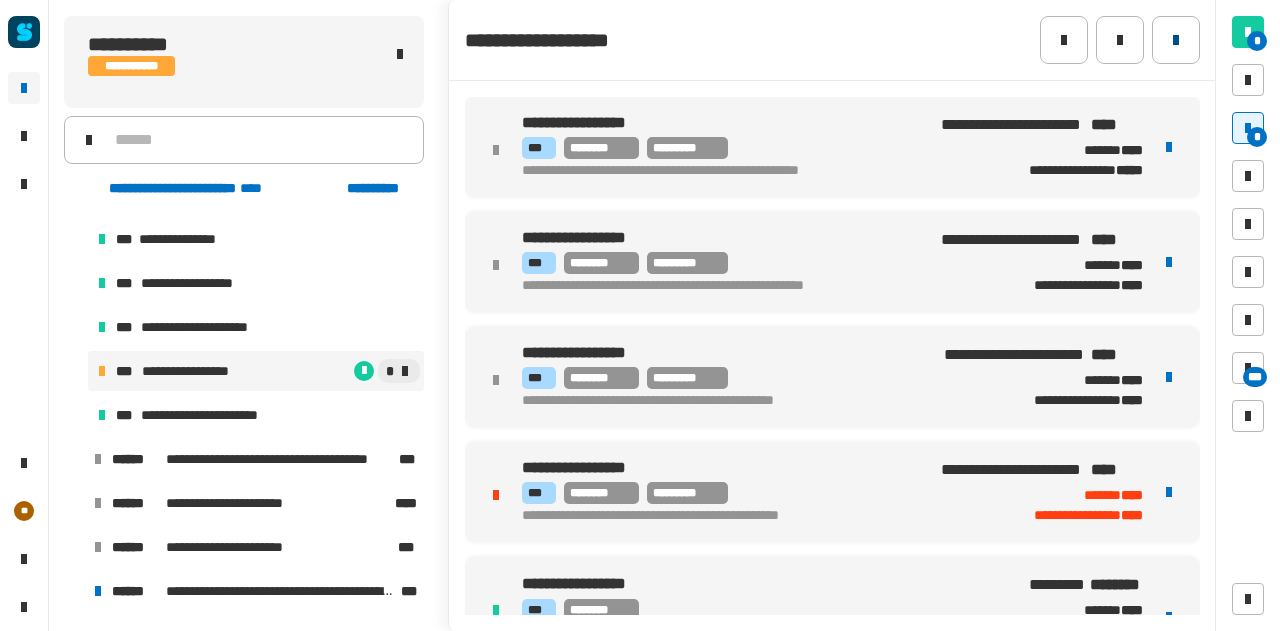click 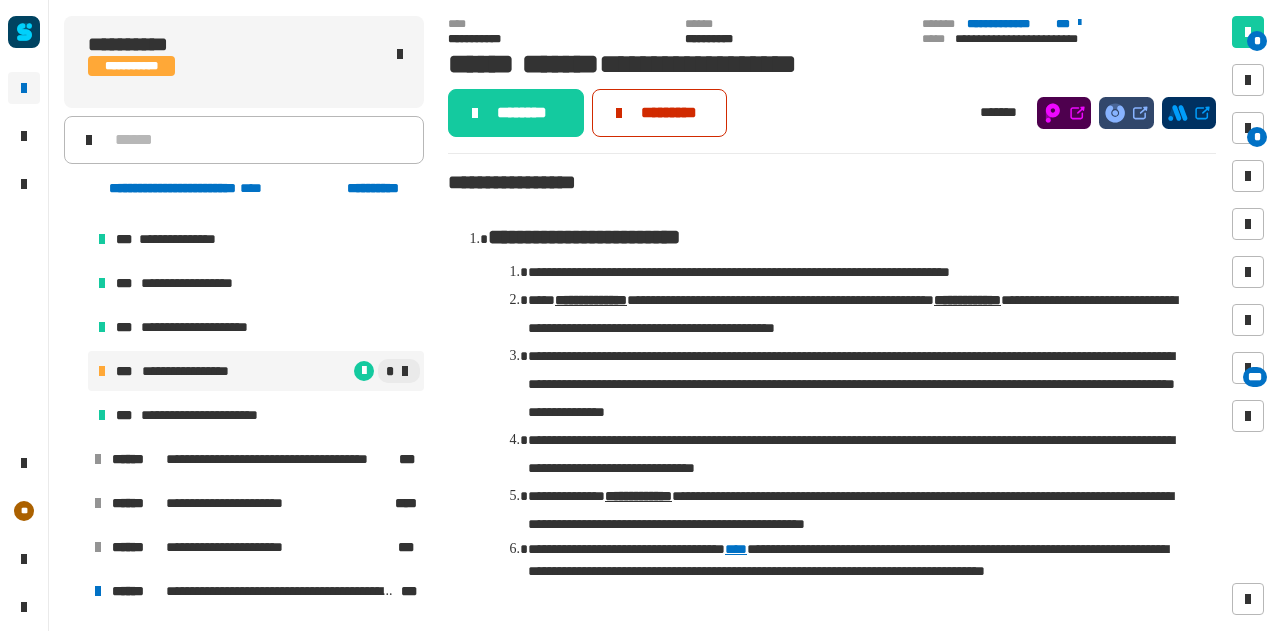 click on "*********" 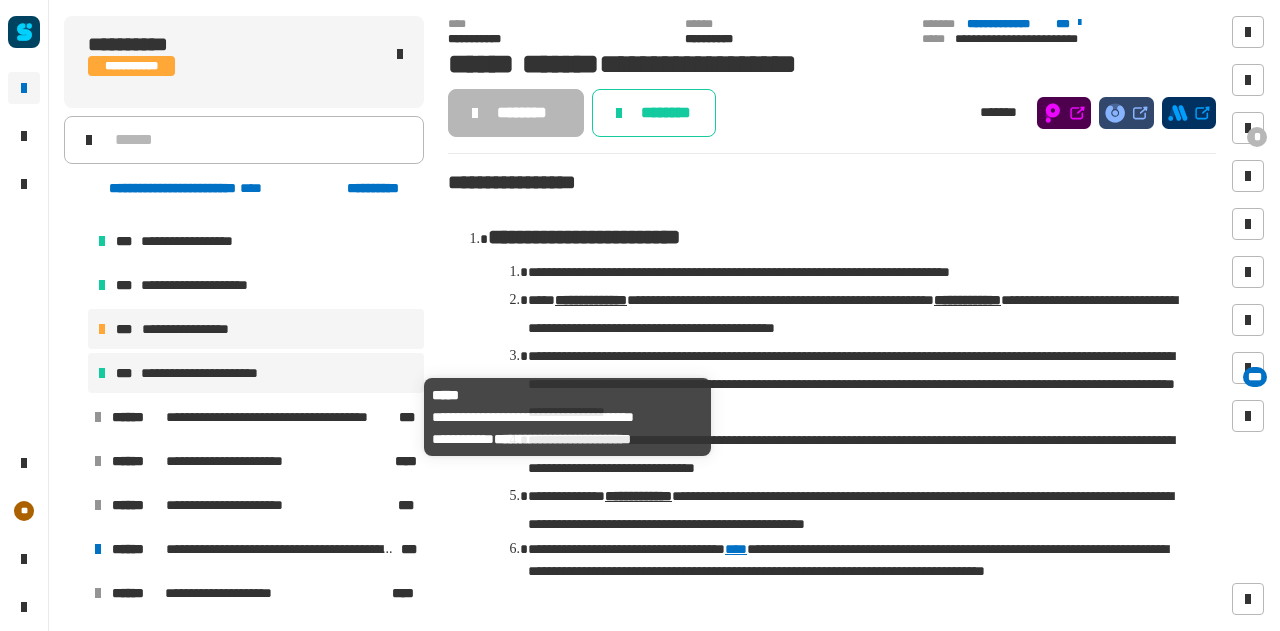 scroll, scrollTop: 494, scrollLeft: 0, axis: vertical 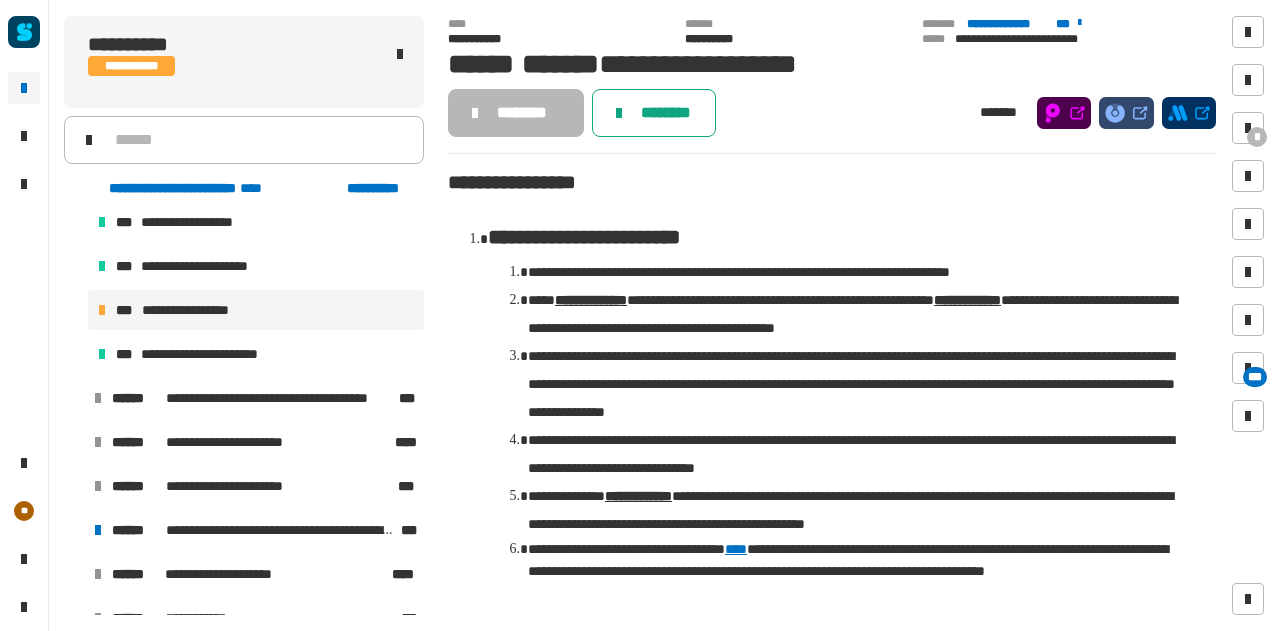 click 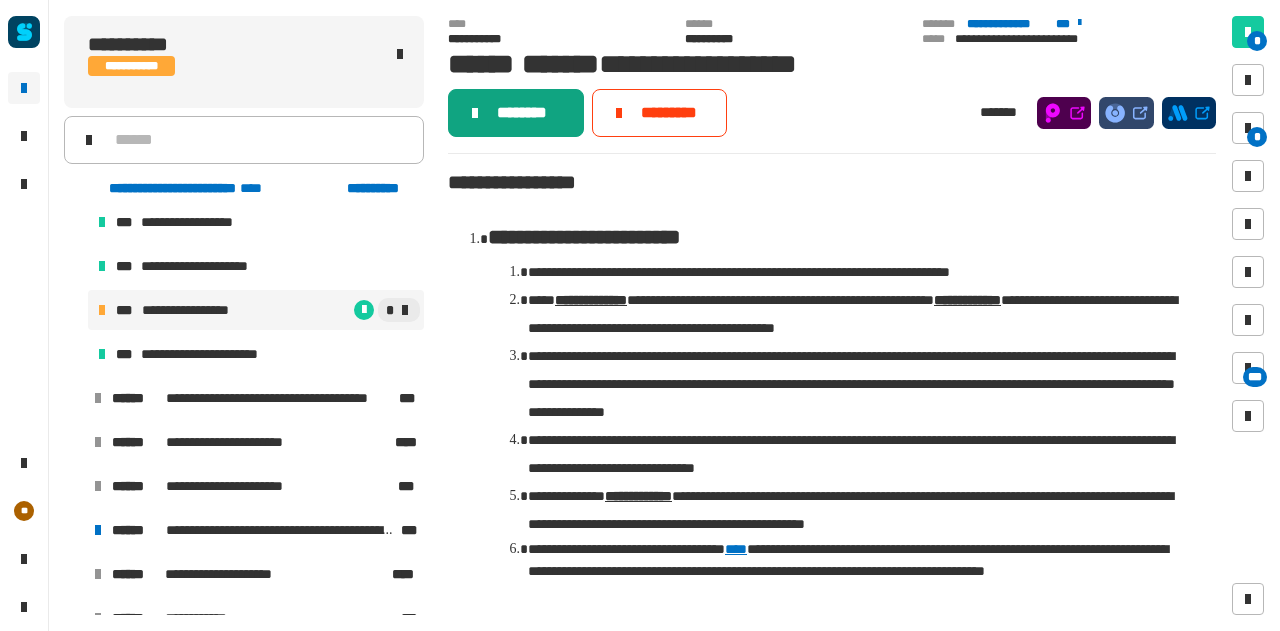 click on "********" 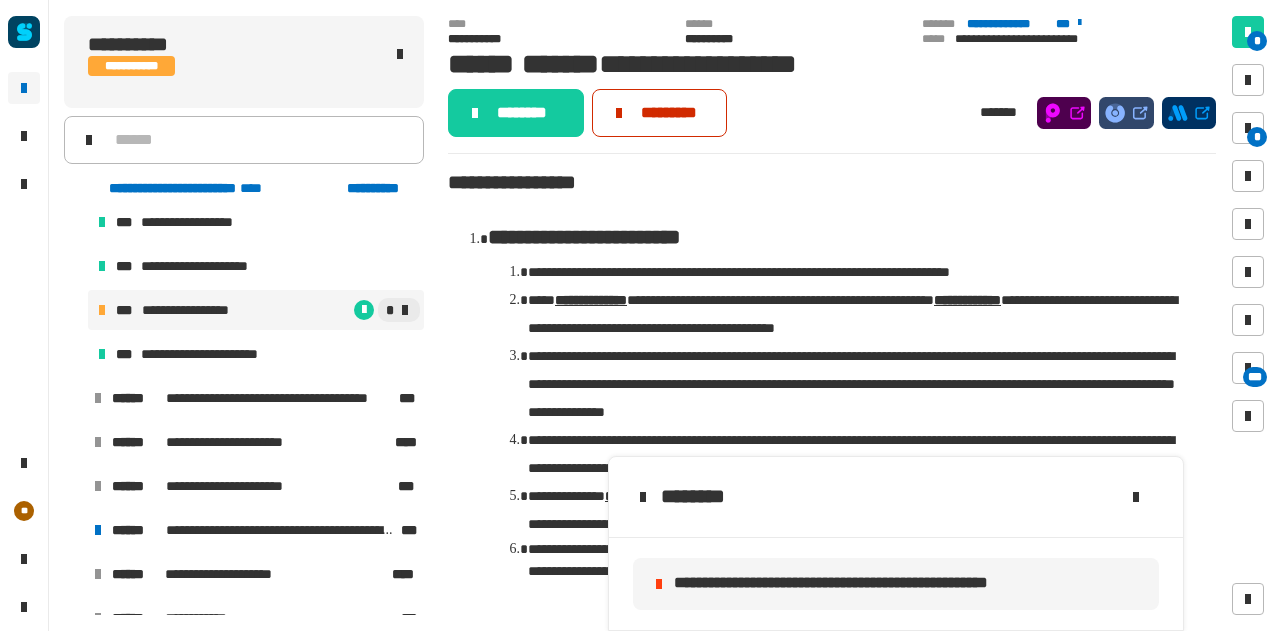 click on "*********" 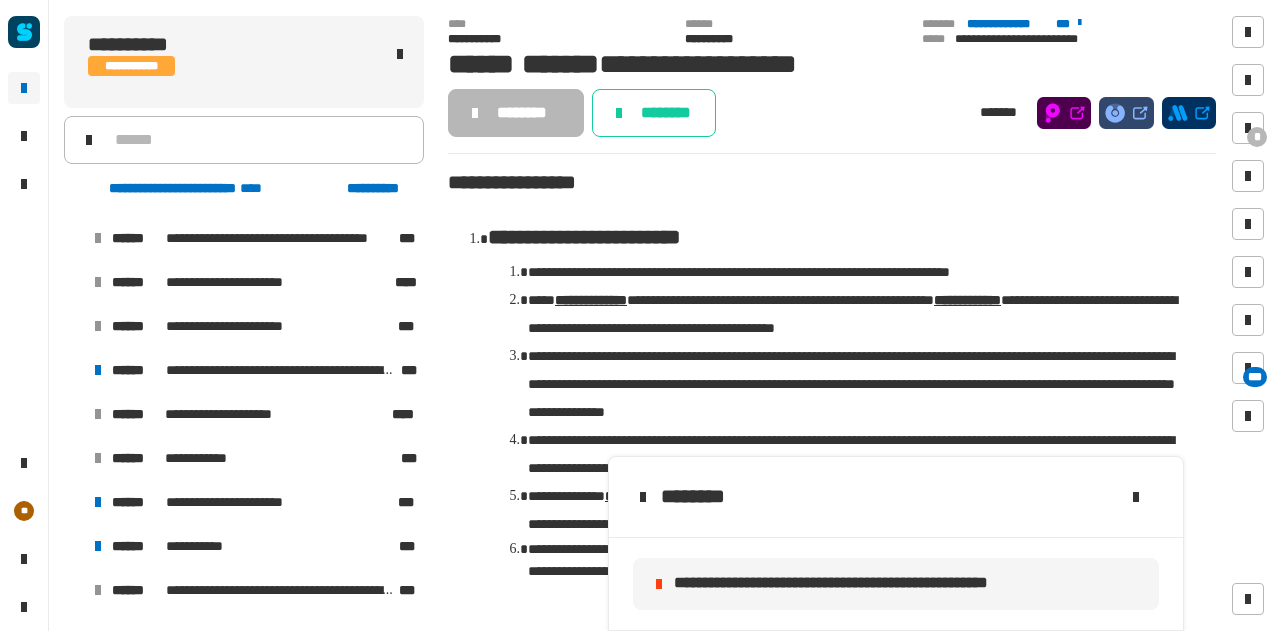 scroll, scrollTop: 665, scrollLeft: 0, axis: vertical 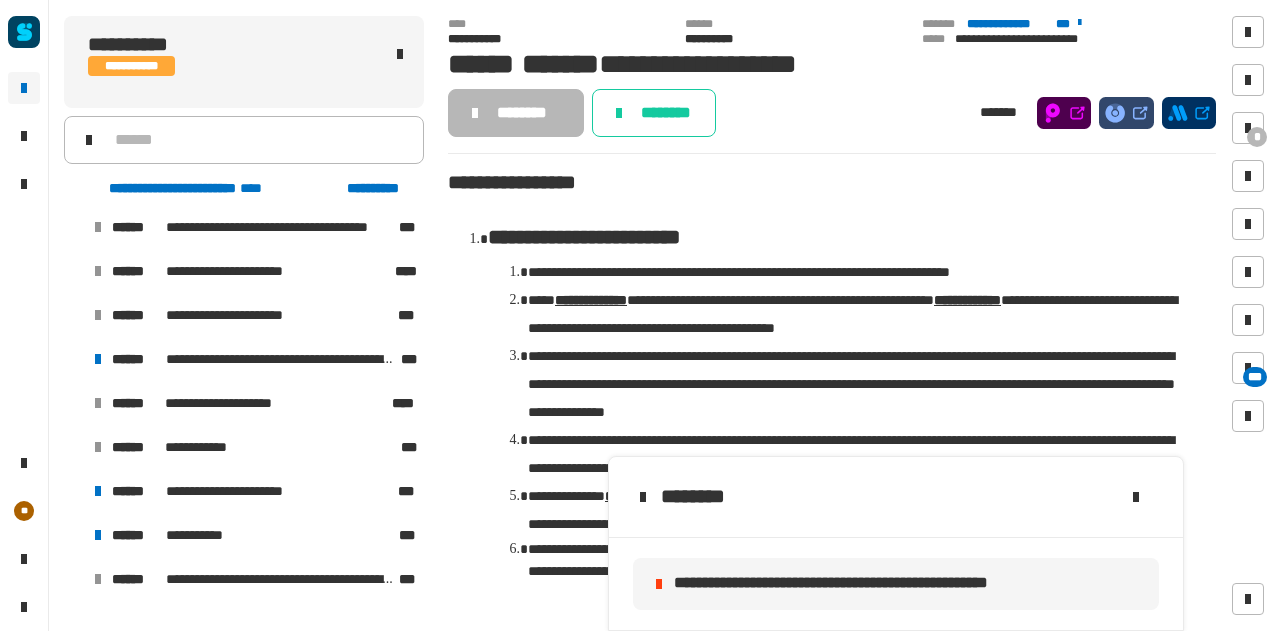 click at bounding box center [74, 359] 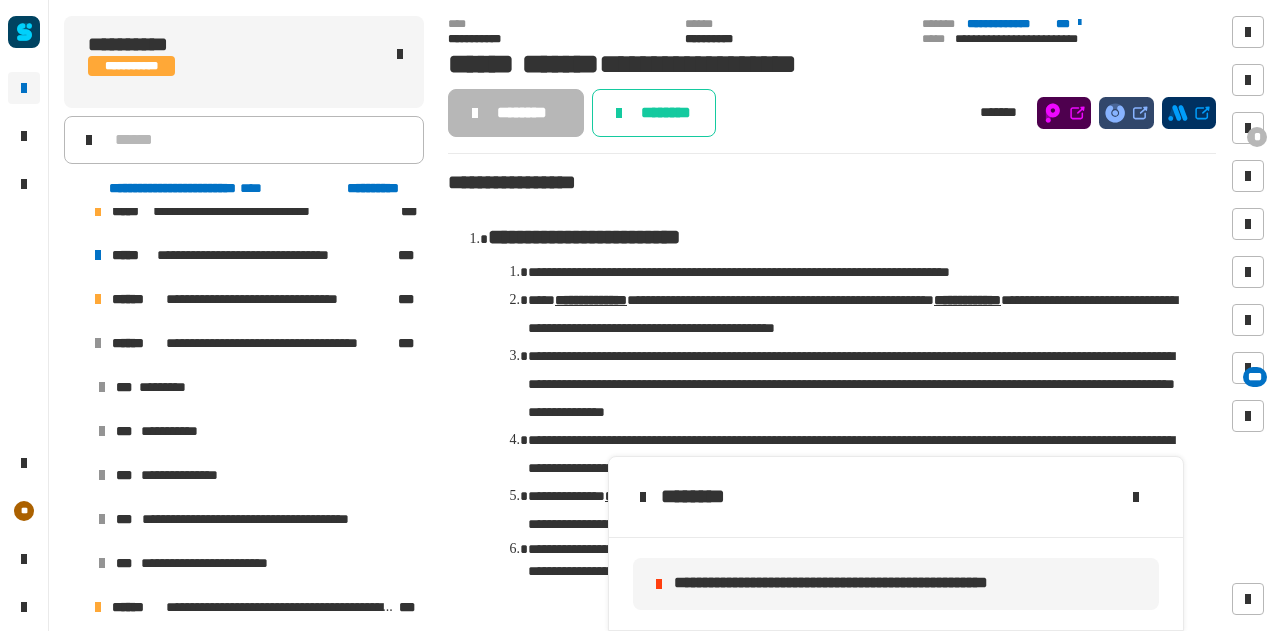 scroll, scrollTop: 0, scrollLeft: 0, axis: both 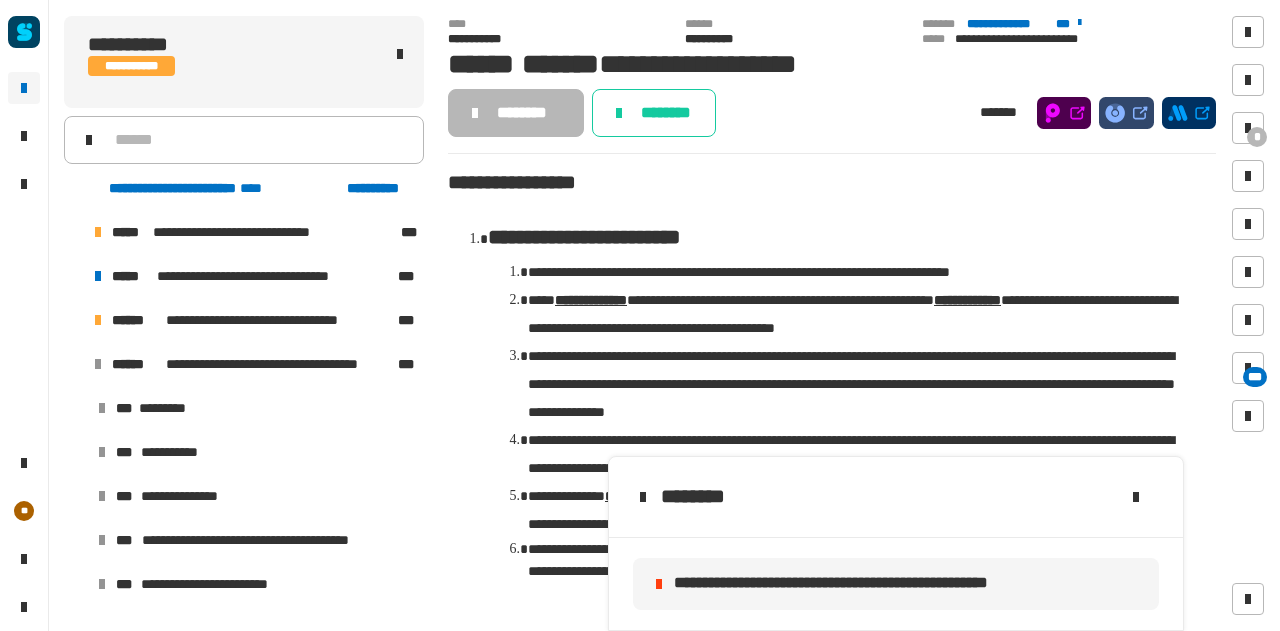 click at bounding box center (74, 320) 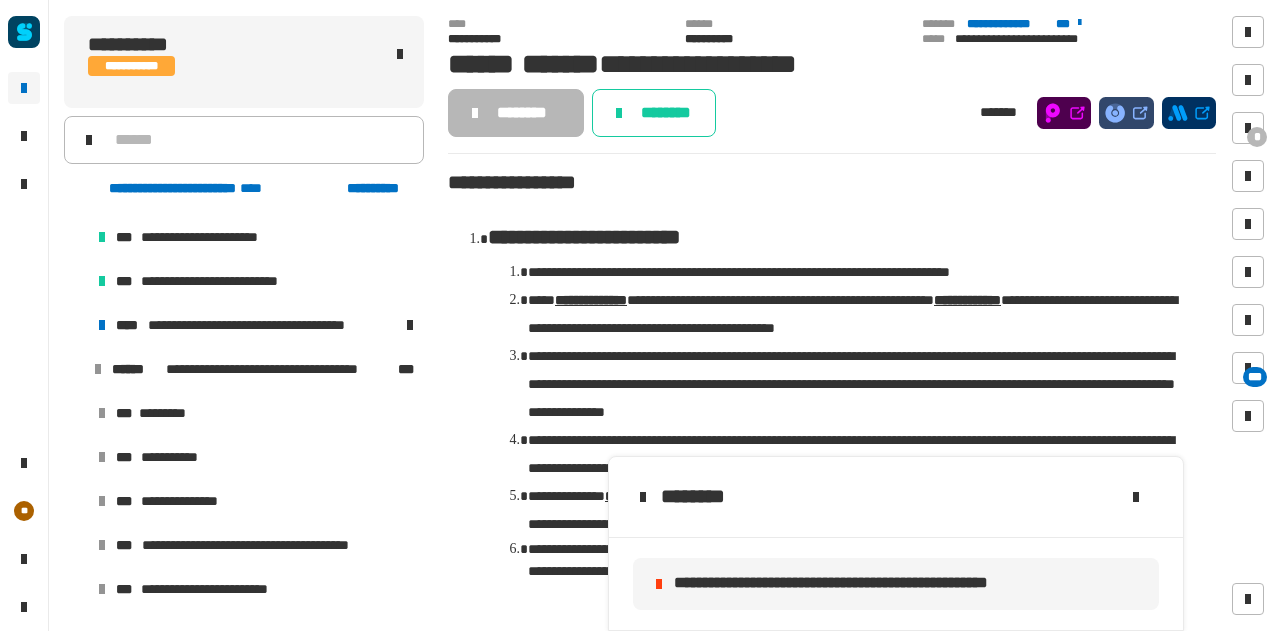 scroll, scrollTop: 394, scrollLeft: 0, axis: vertical 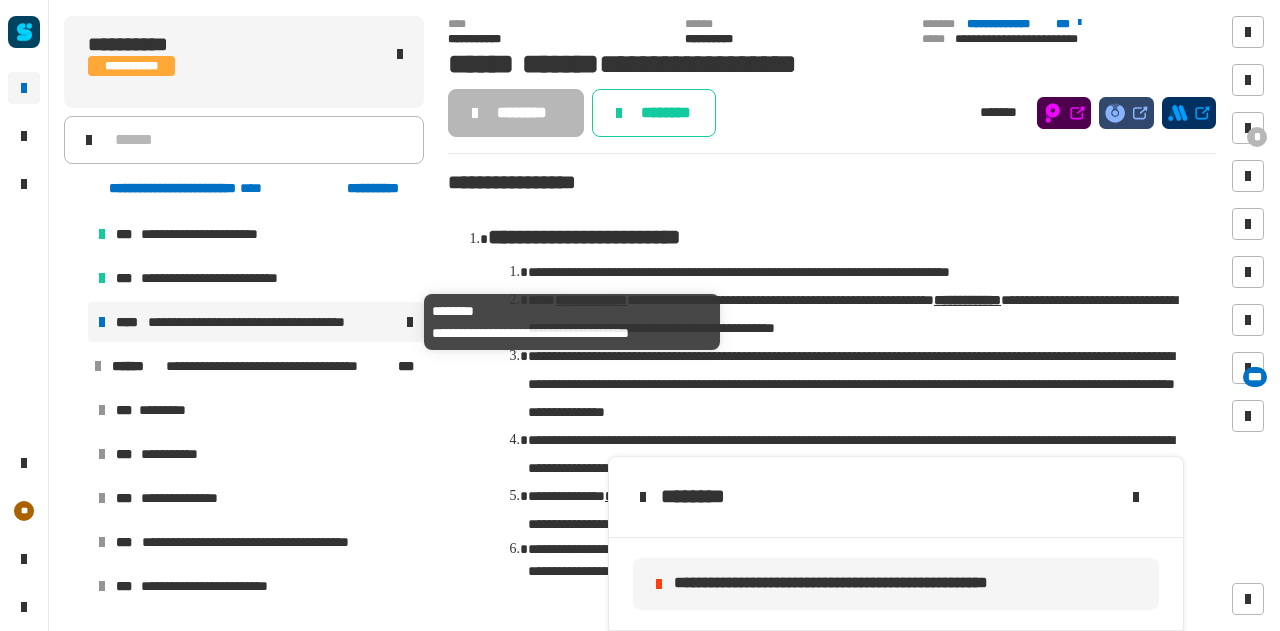 click on "**********" at bounding box center [272, 322] 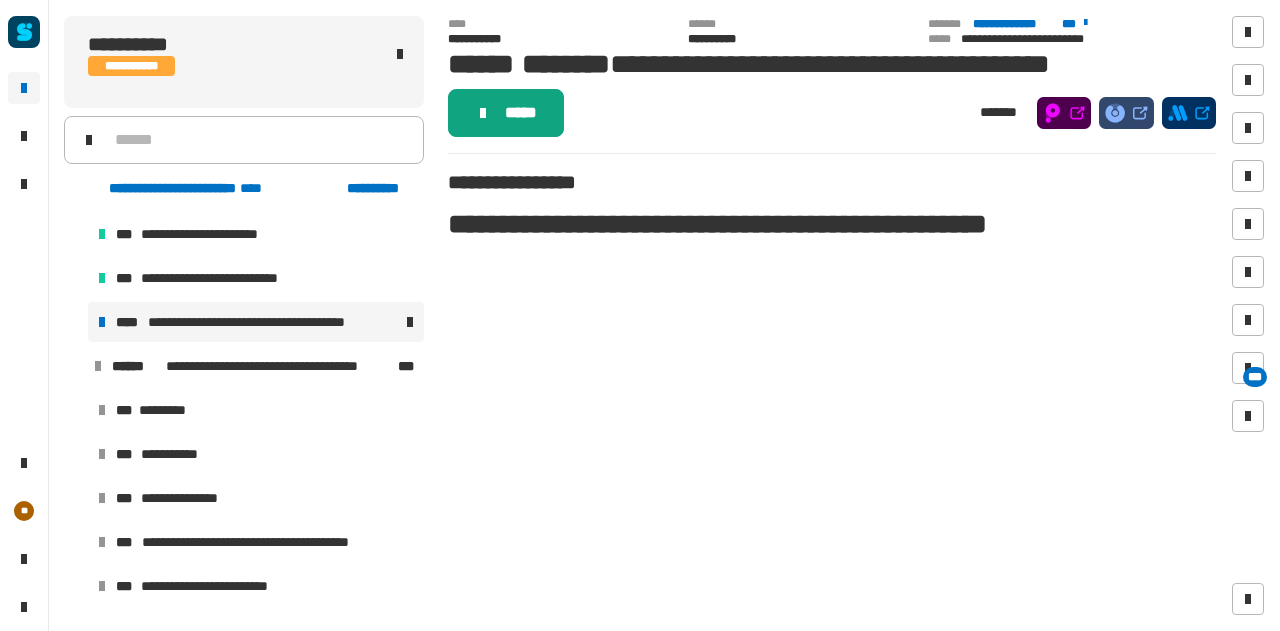 click on "*****" 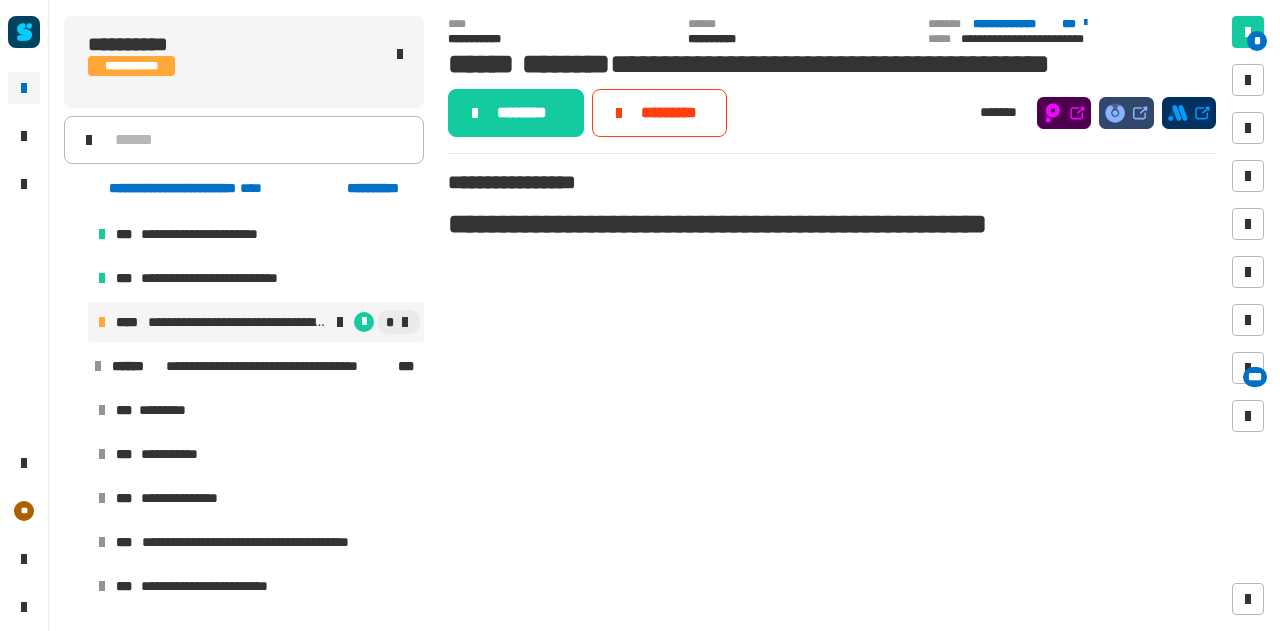 click on "********" 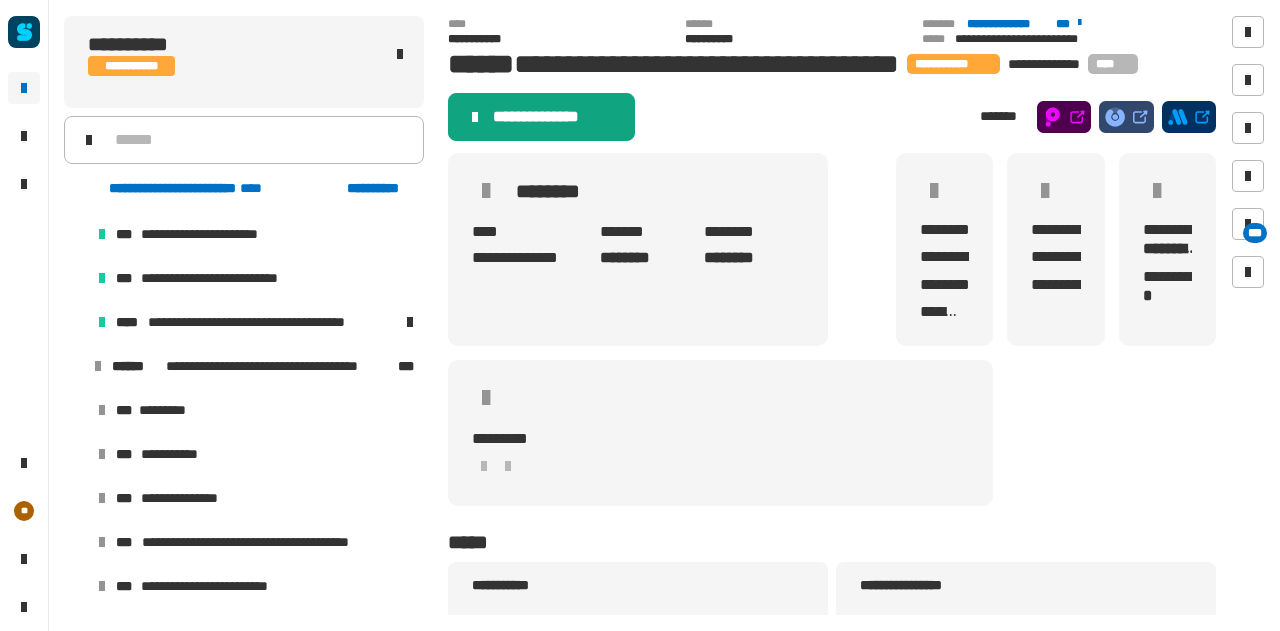 click on "**********" 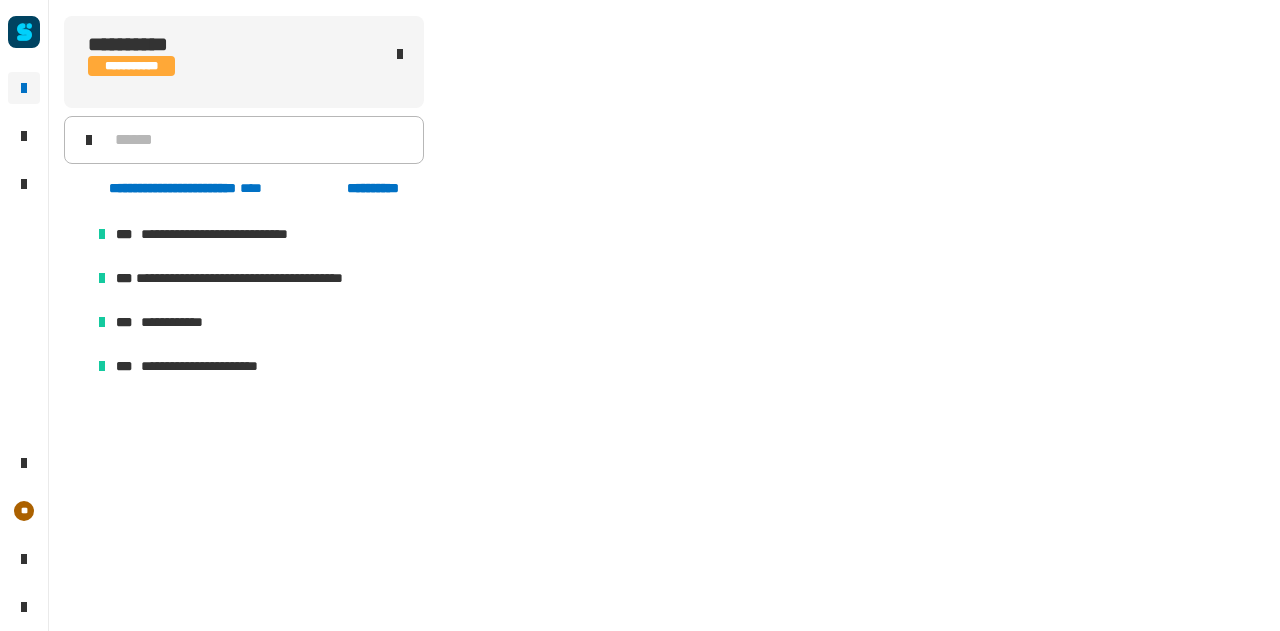 scroll, scrollTop: 0, scrollLeft: 0, axis: both 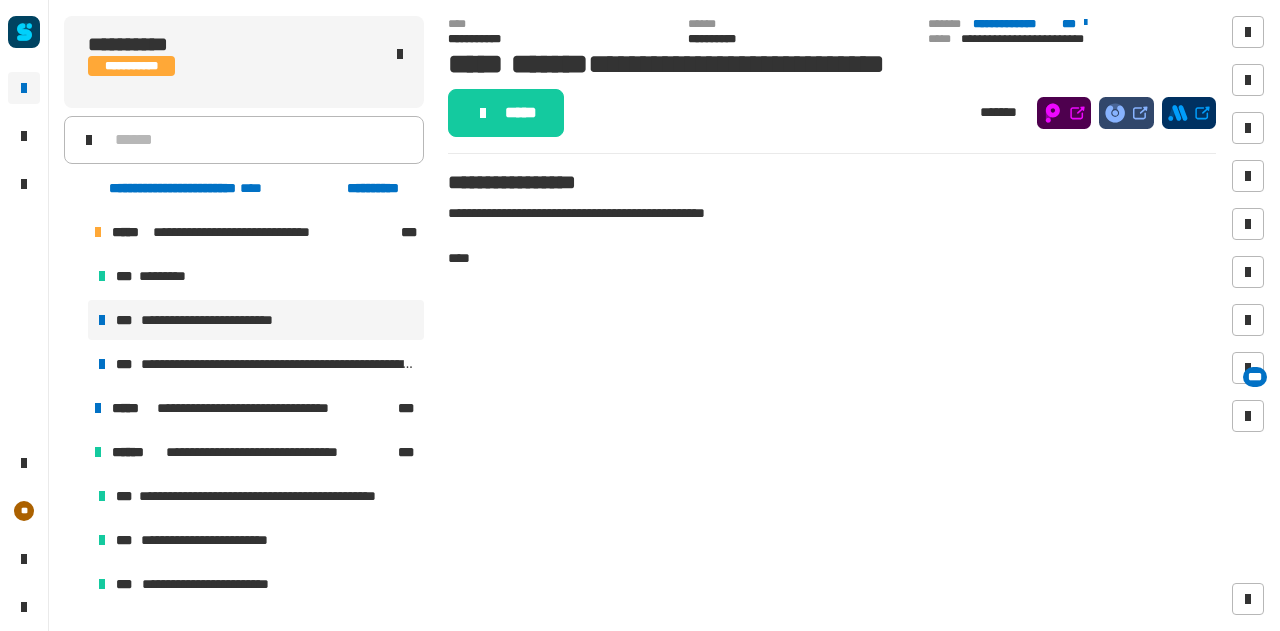 click at bounding box center (74, 452) 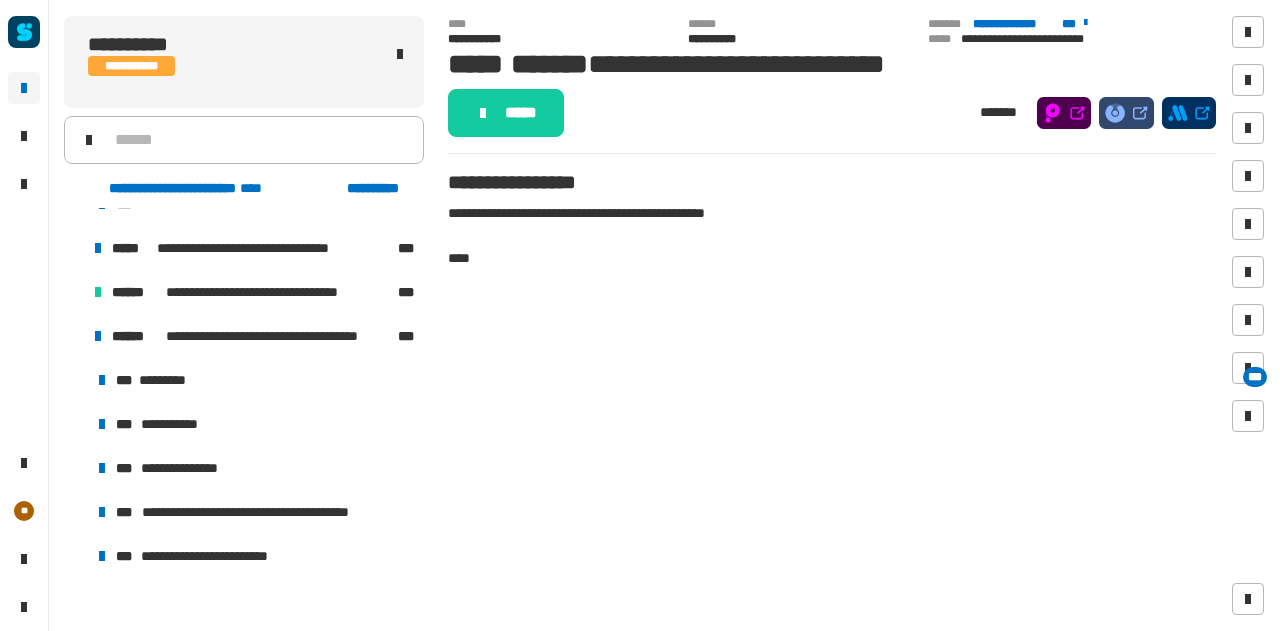 scroll, scrollTop: 179, scrollLeft: 0, axis: vertical 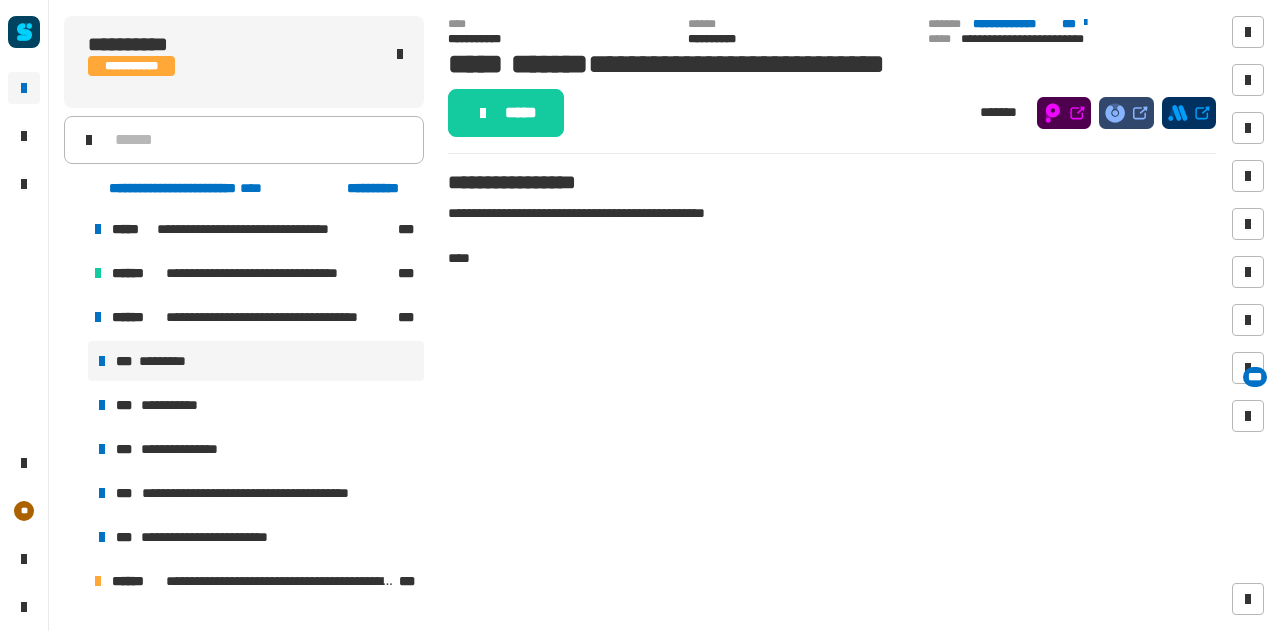 click on "*** *********" at bounding box center [256, 361] 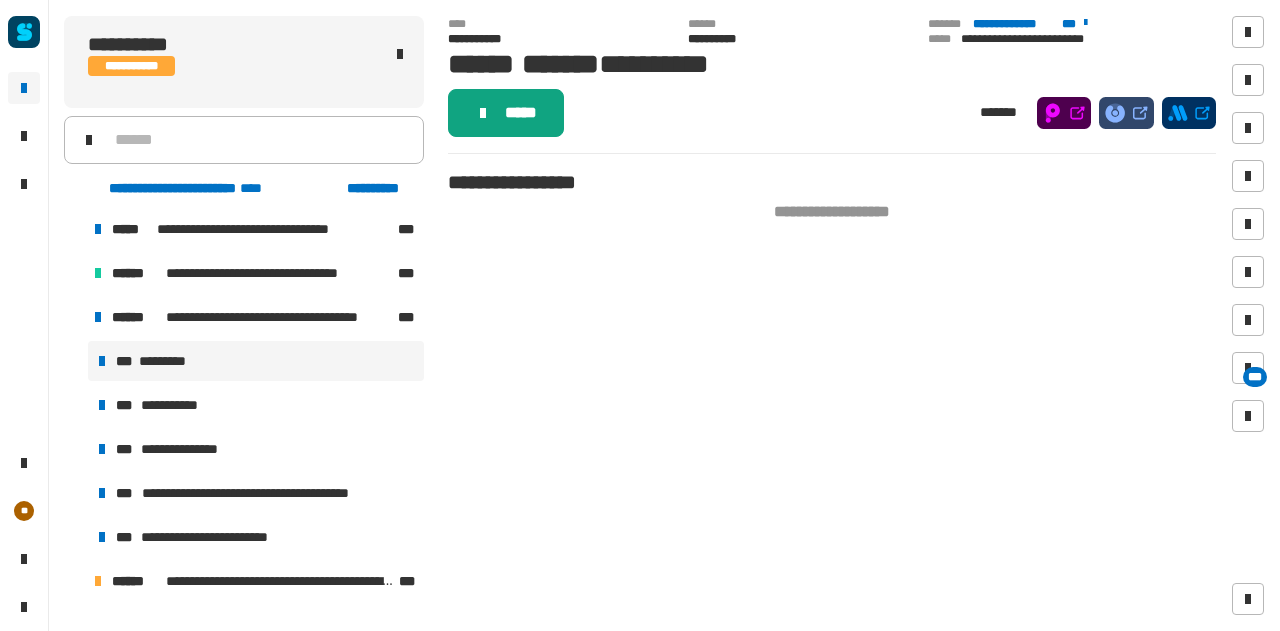 click on "*****" 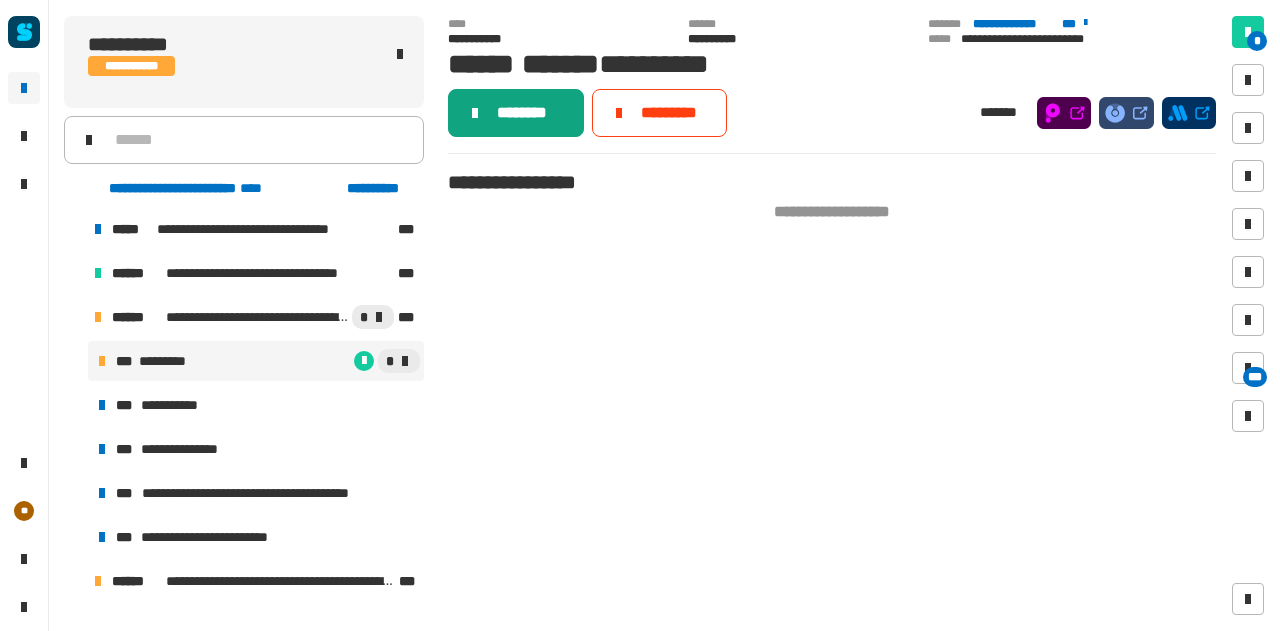 click on "********" 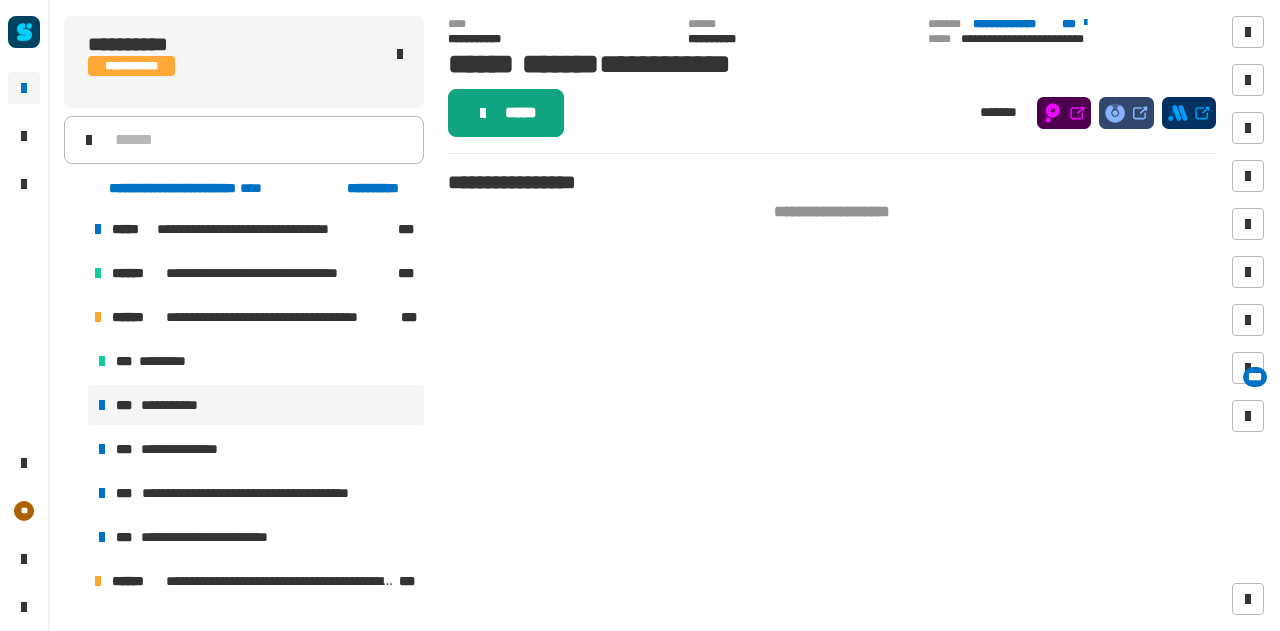 click on "*****" 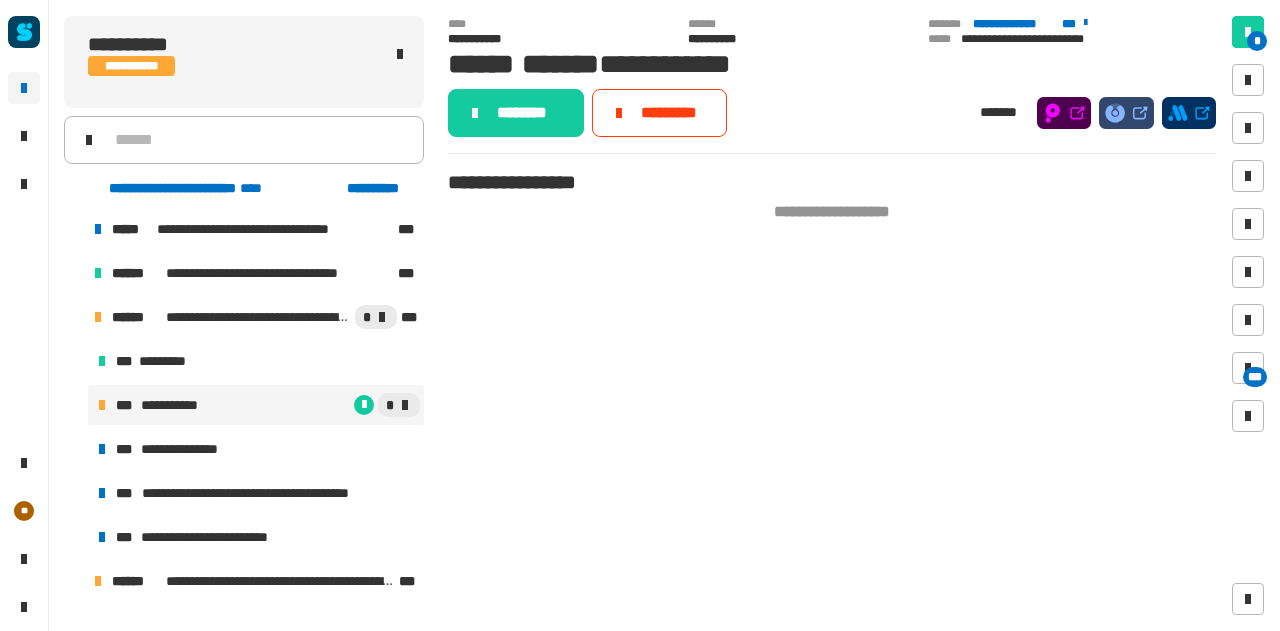 click on "********" 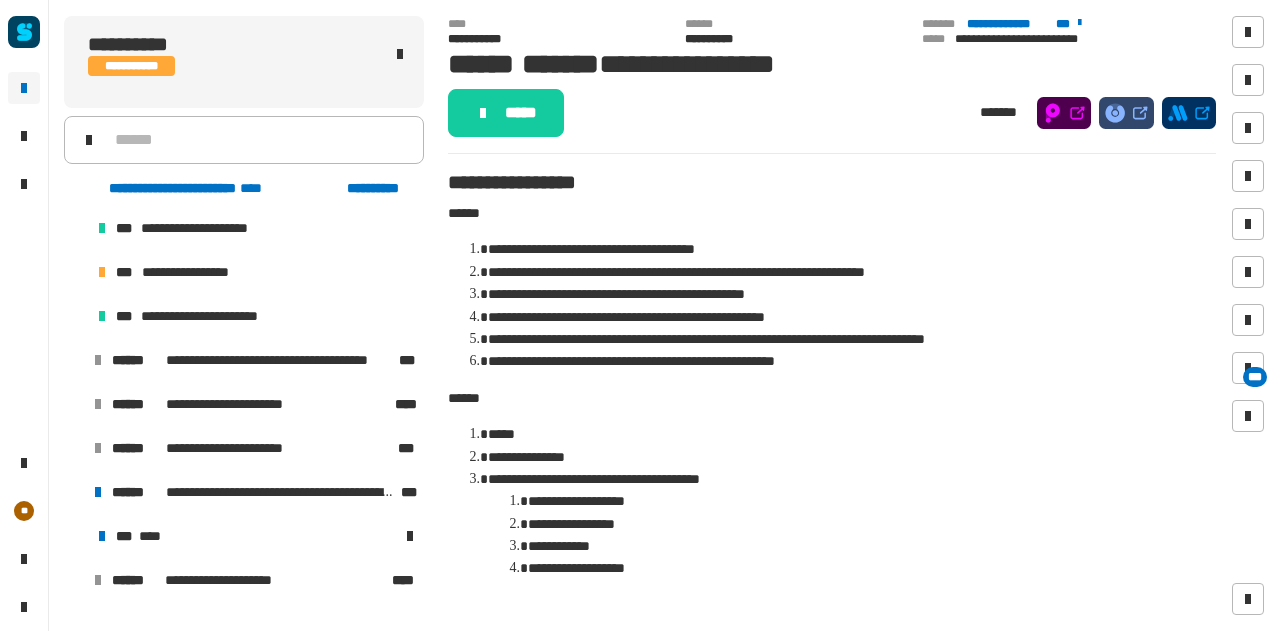 scroll, scrollTop: 674, scrollLeft: 0, axis: vertical 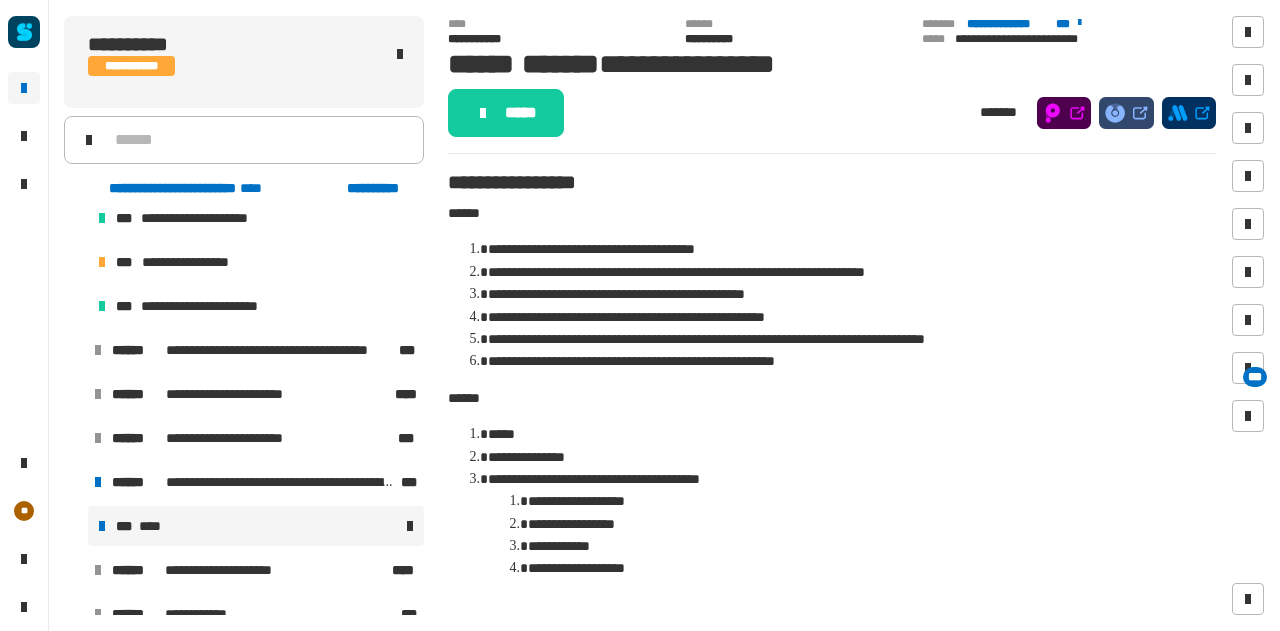 click on "*** ****" at bounding box center (256, 526) 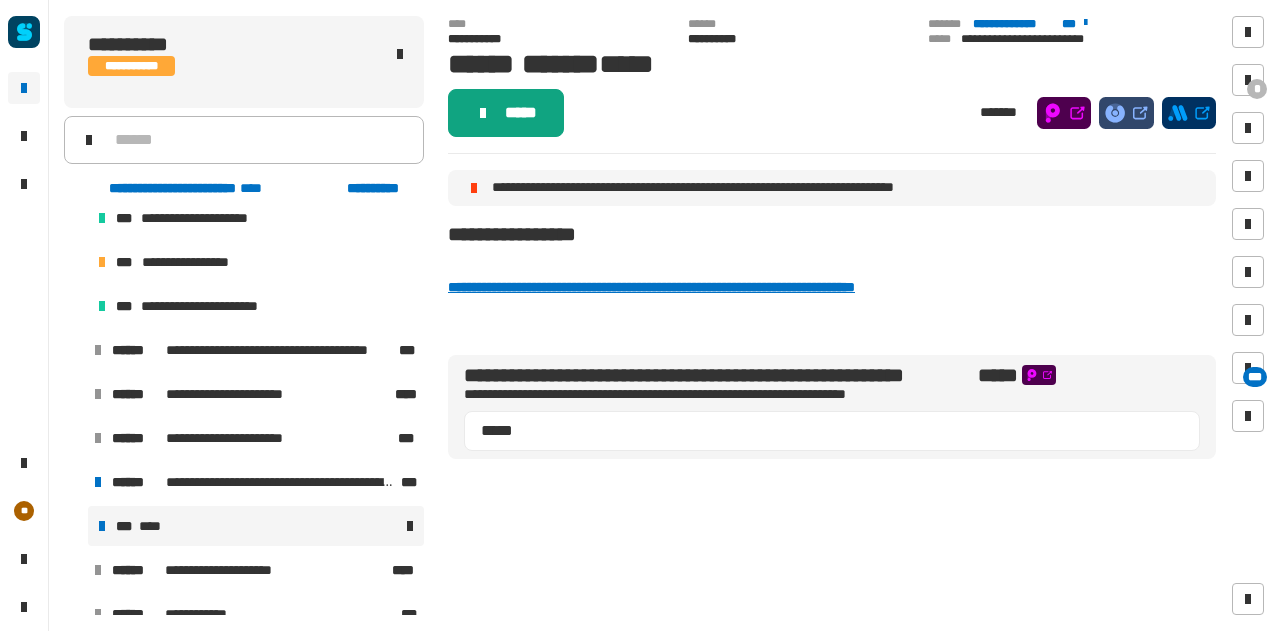 click on "*****" 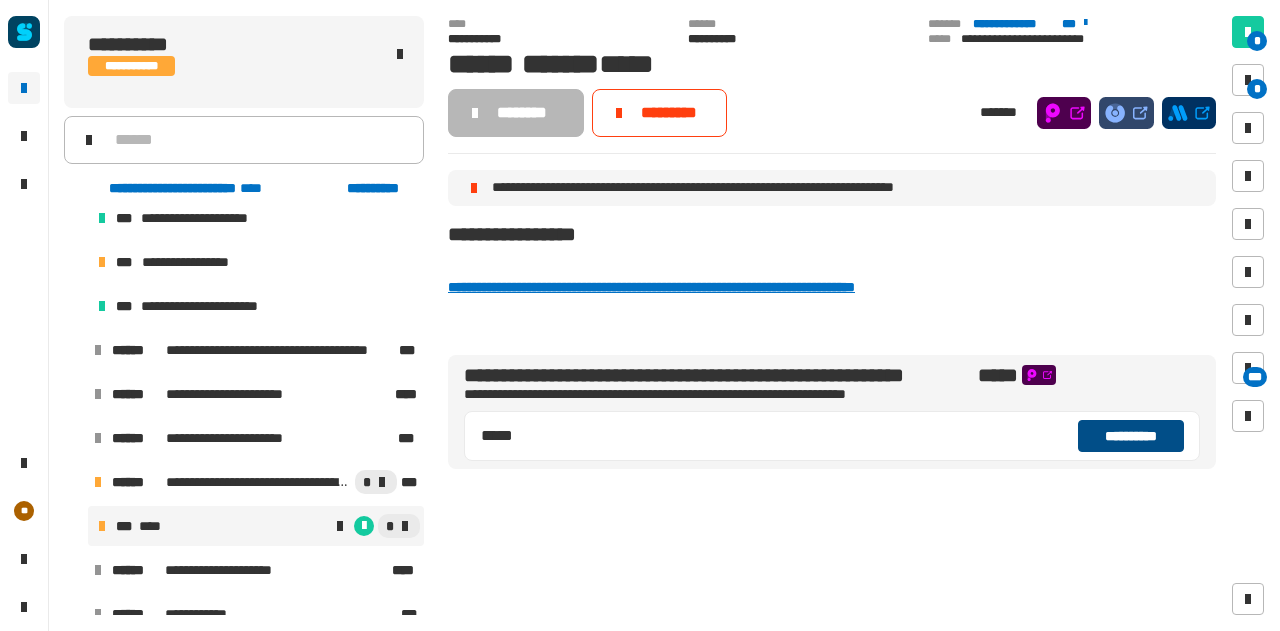 click on "**********" 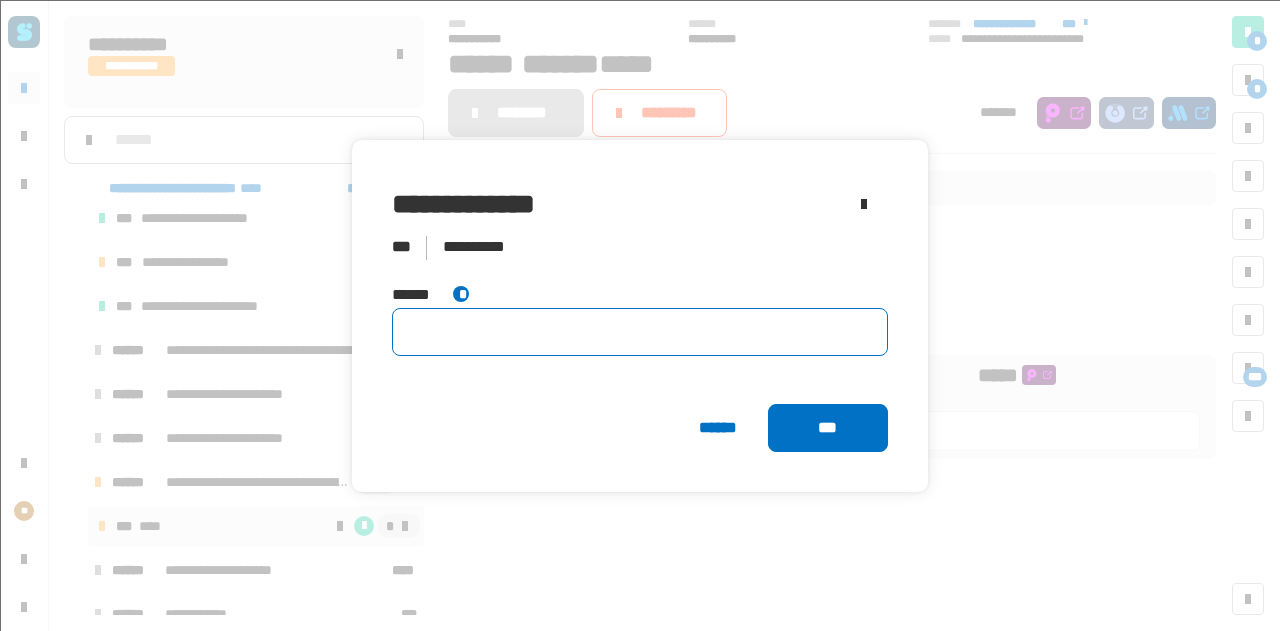click 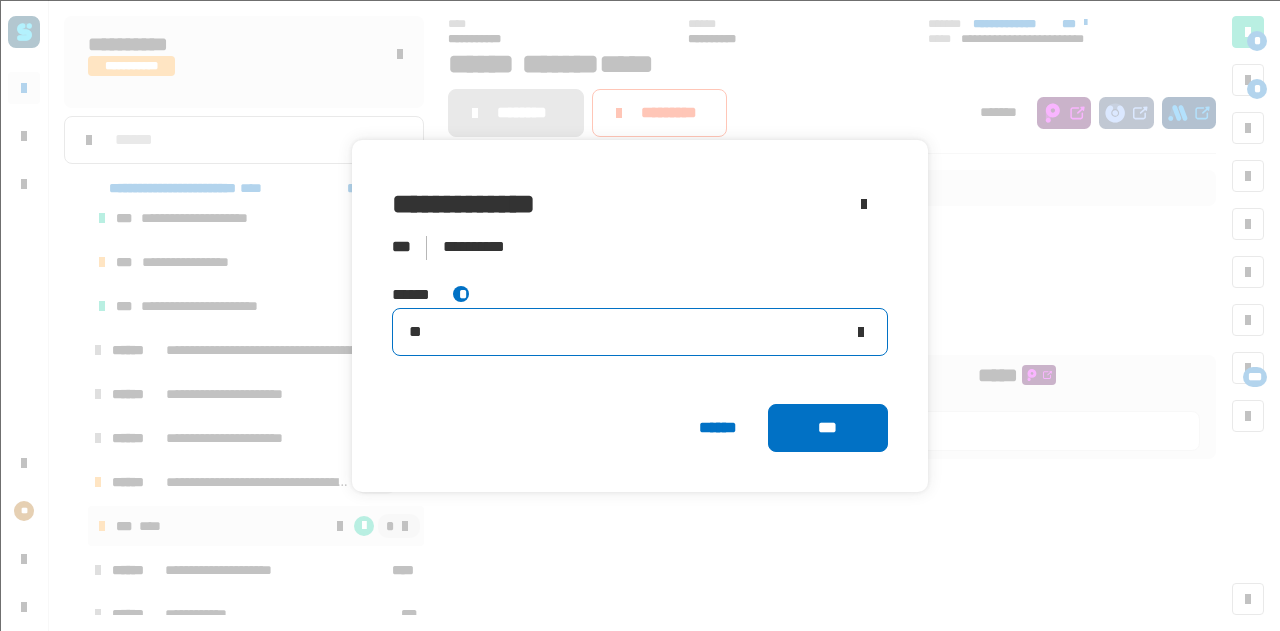 type on "*" 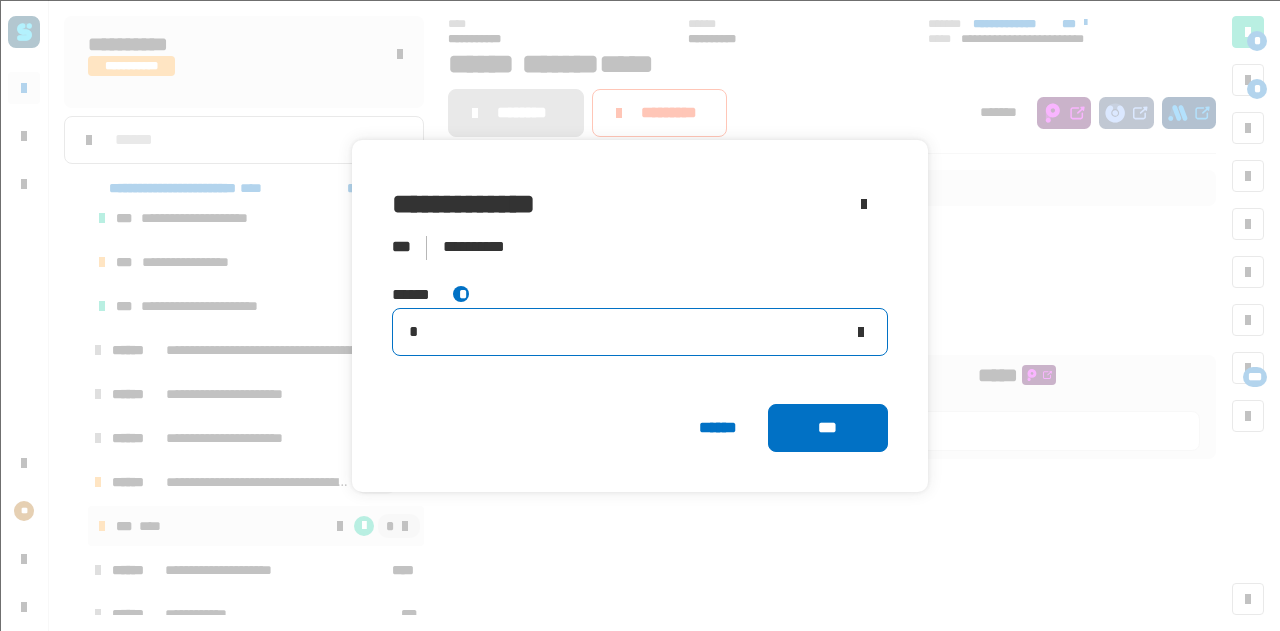 type 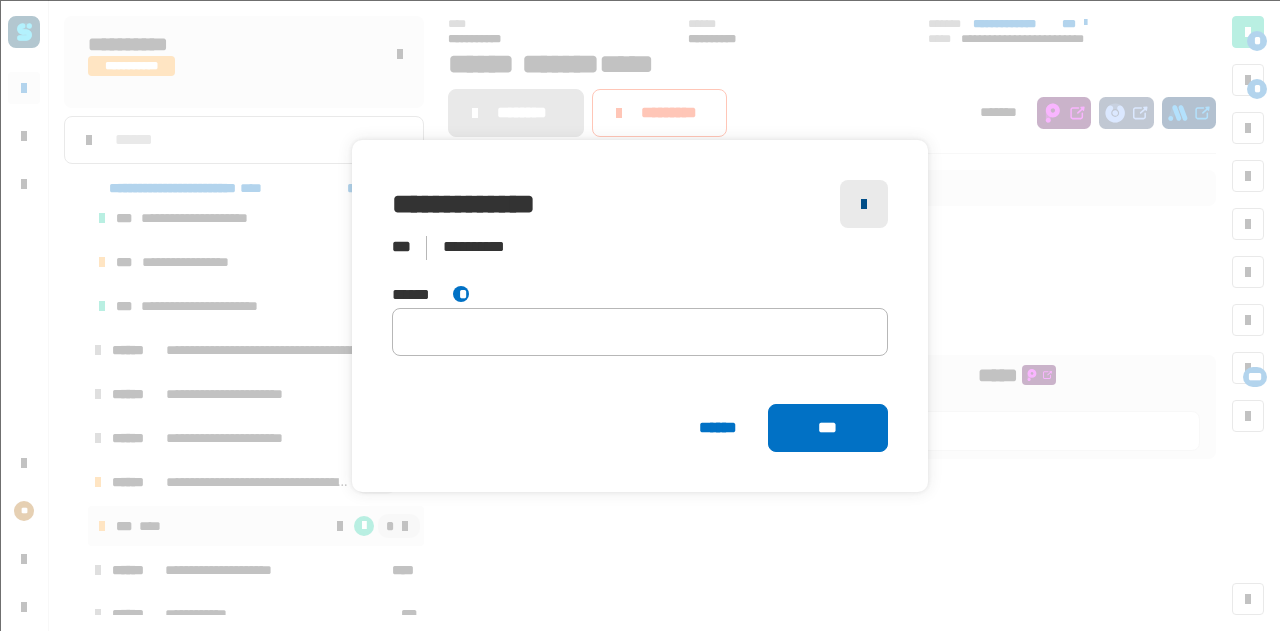 click 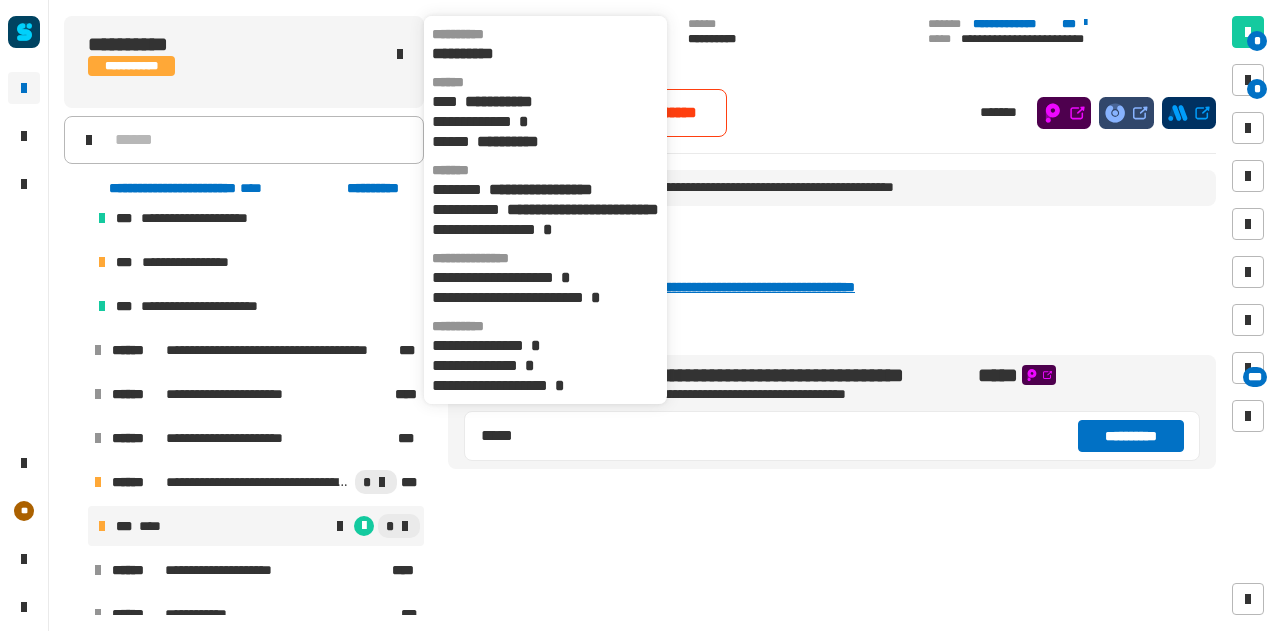 click on "**********" 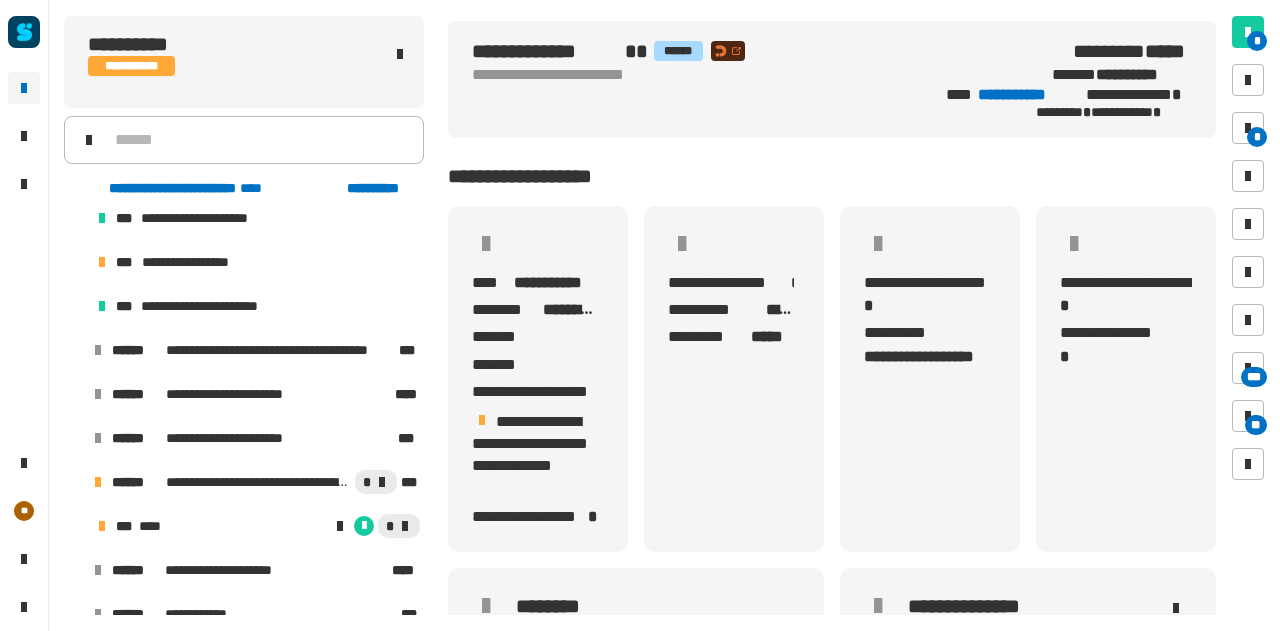 scroll, scrollTop: 0, scrollLeft: 0, axis: both 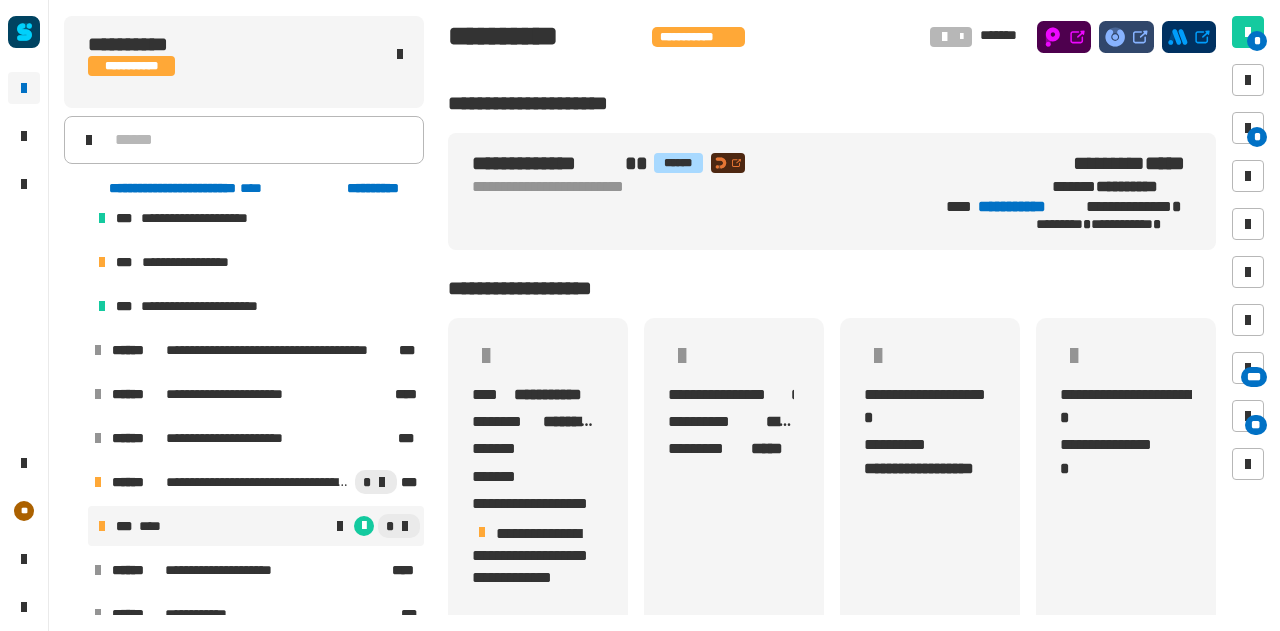 click on "****" at bounding box center (151, 526) 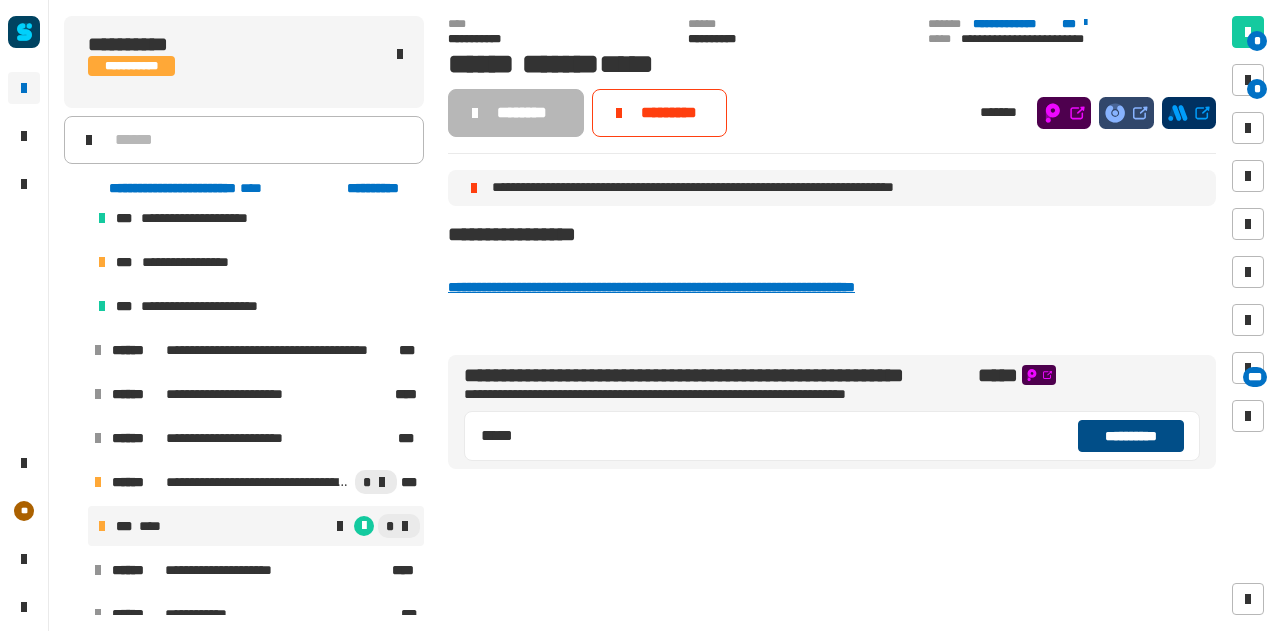 click on "**********" 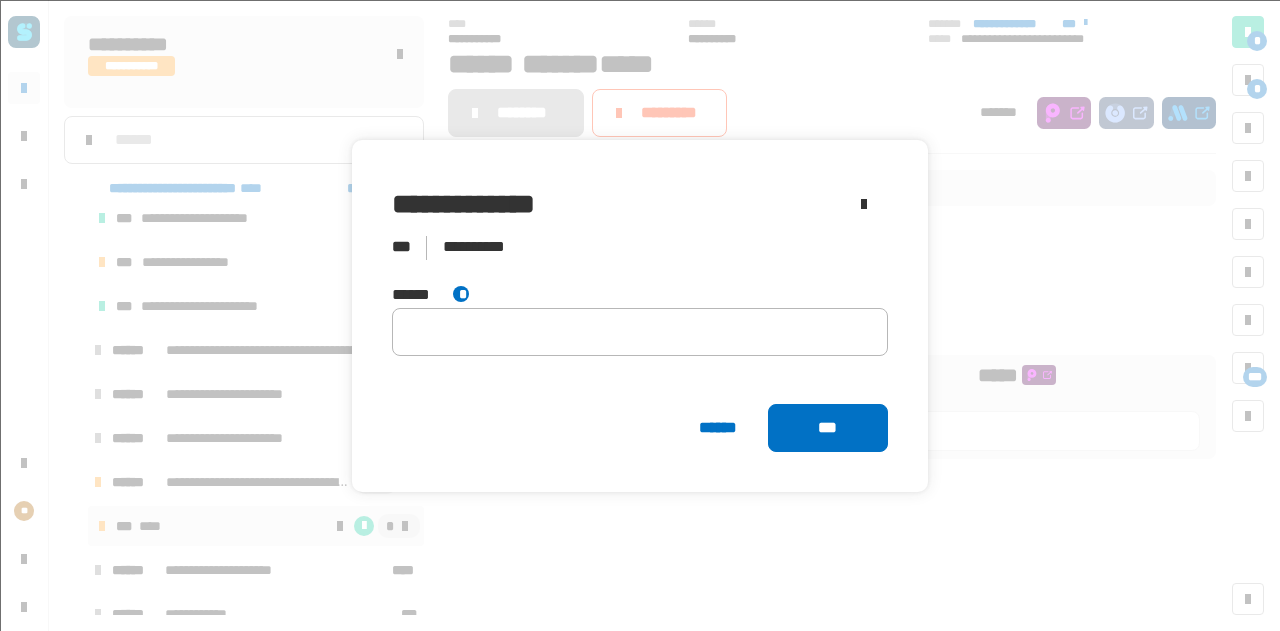 click on "****** *" 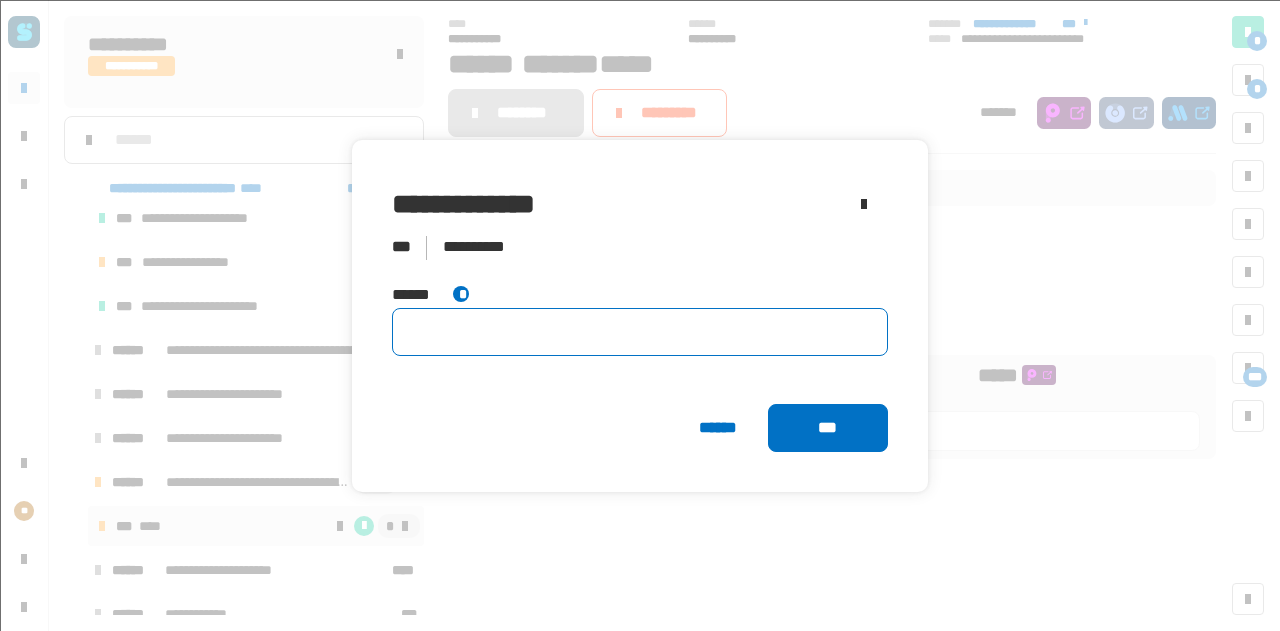 click 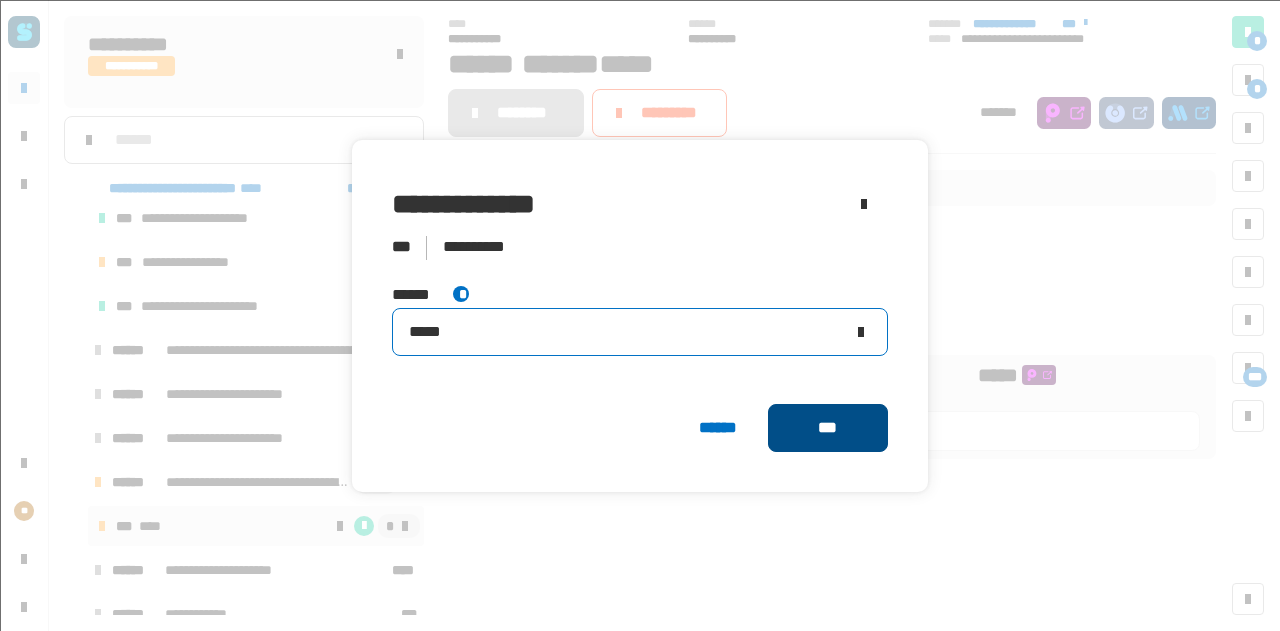 type on "*****" 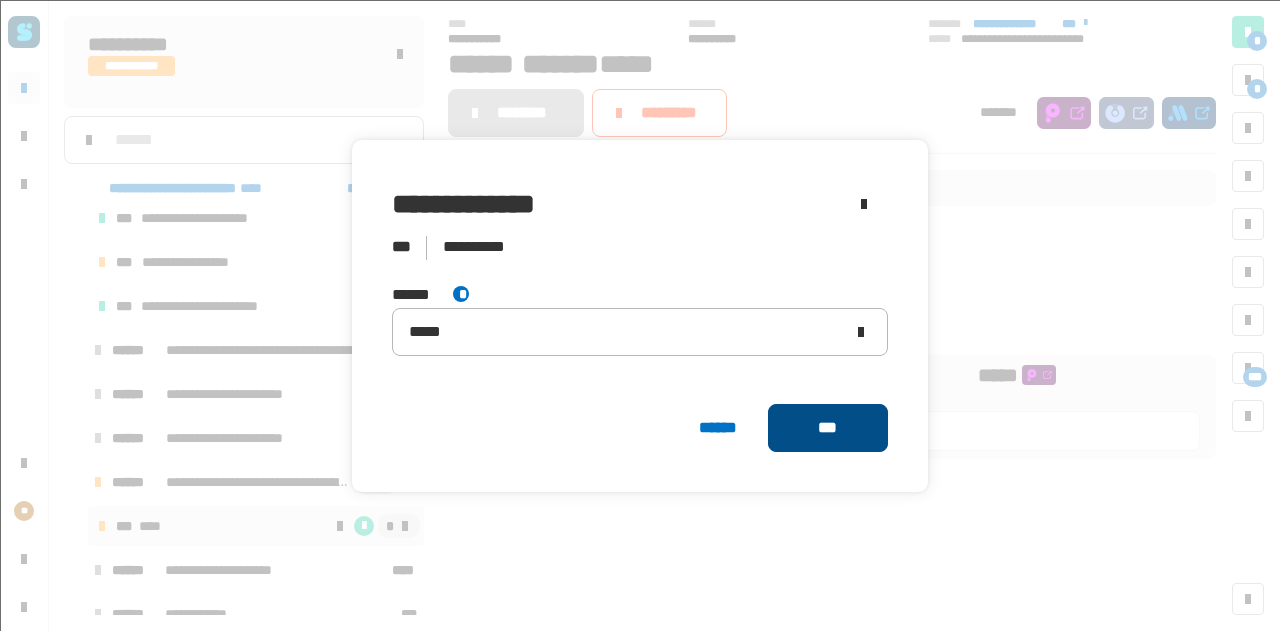 click on "***" 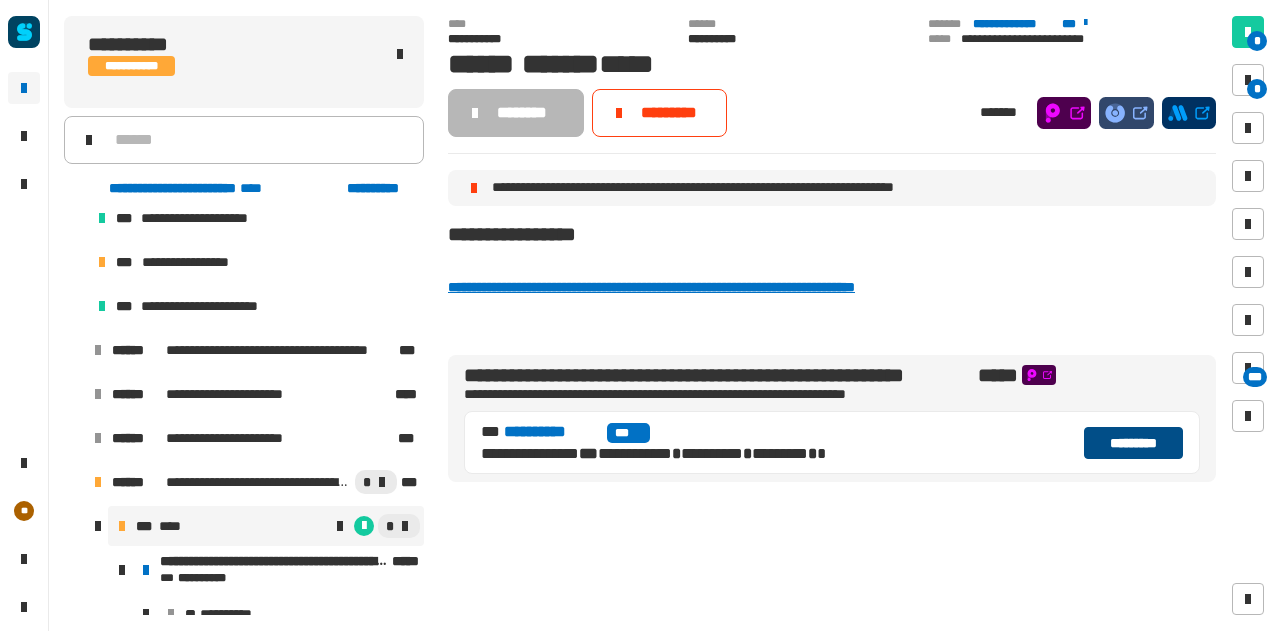 click on "*********" 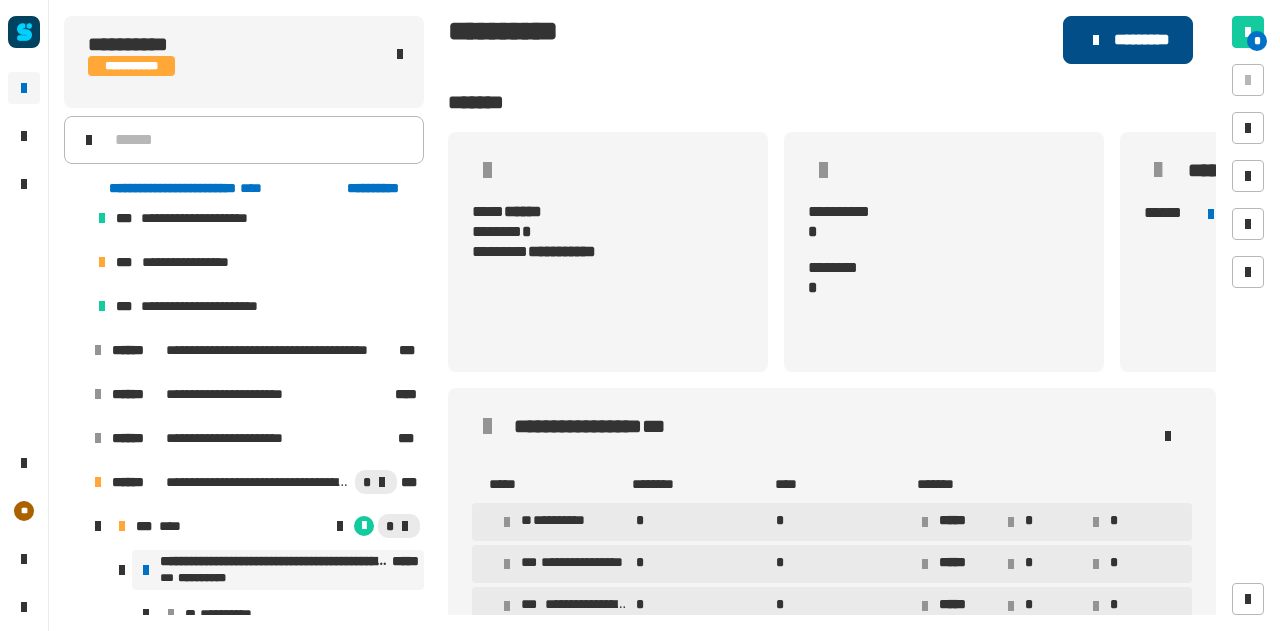 click on "*********" 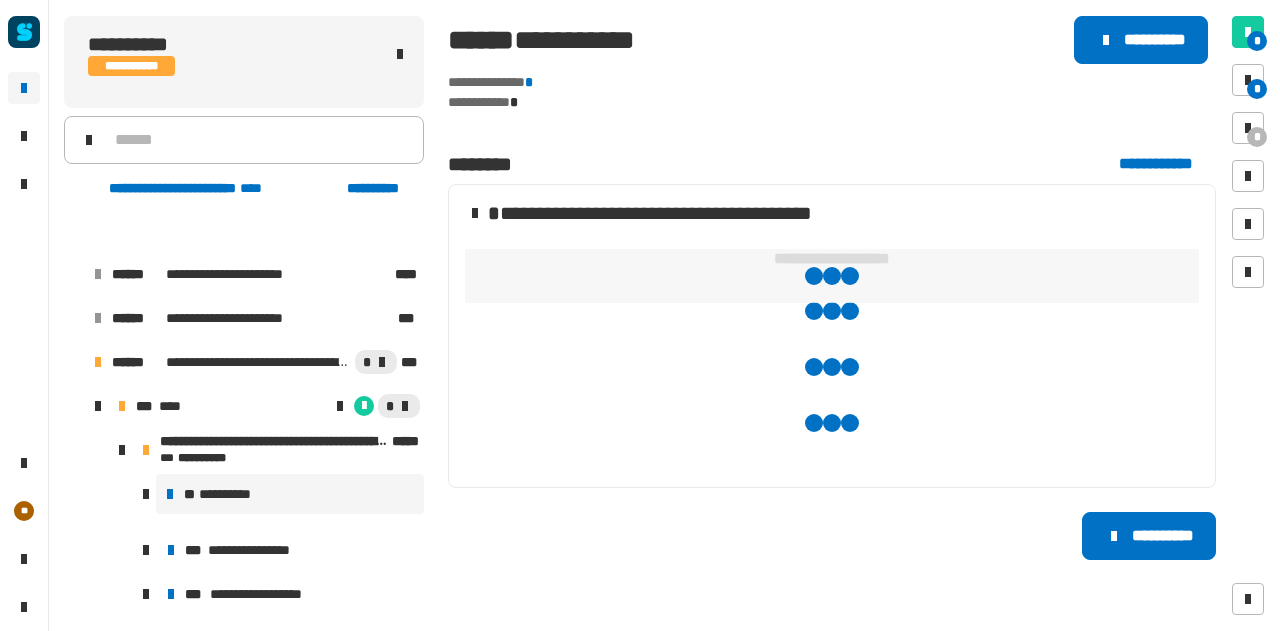 scroll, scrollTop: 876, scrollLeft: 0, axis: vertical 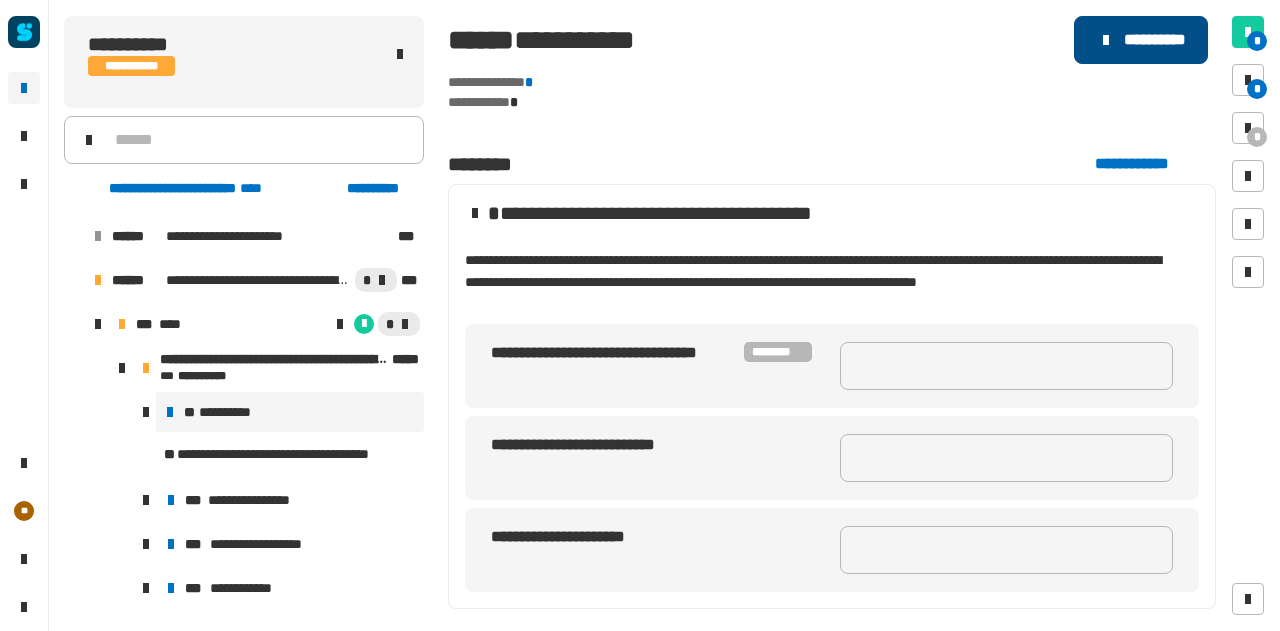 click 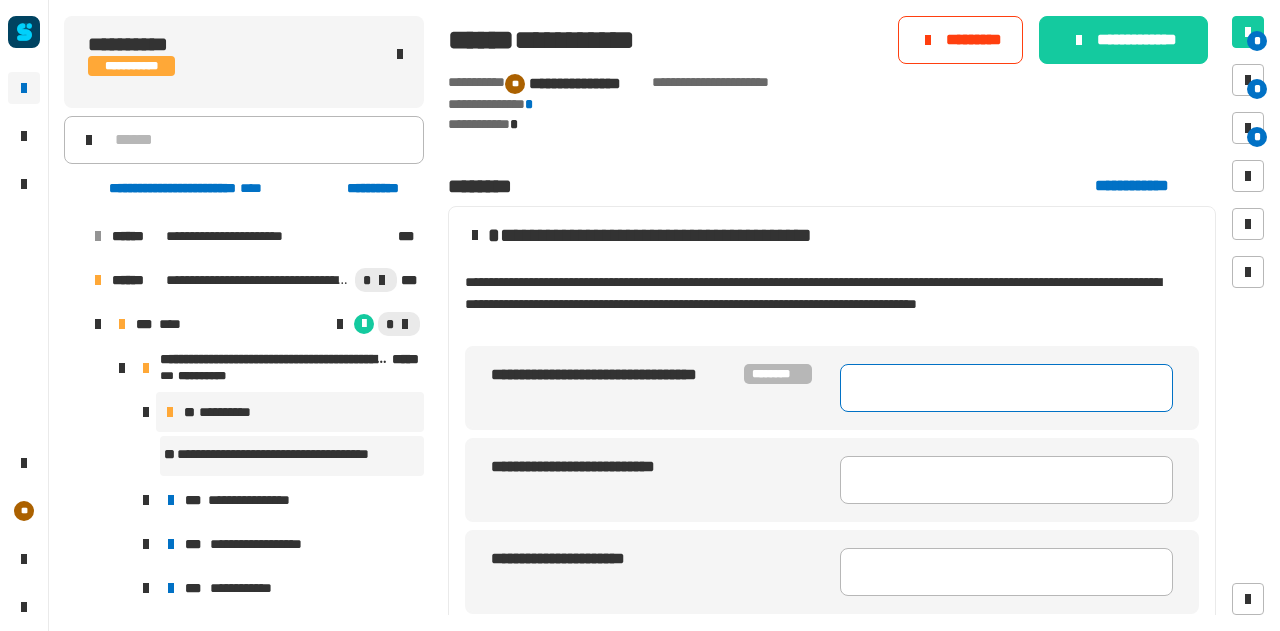 click at bounding box center (1006, 388) 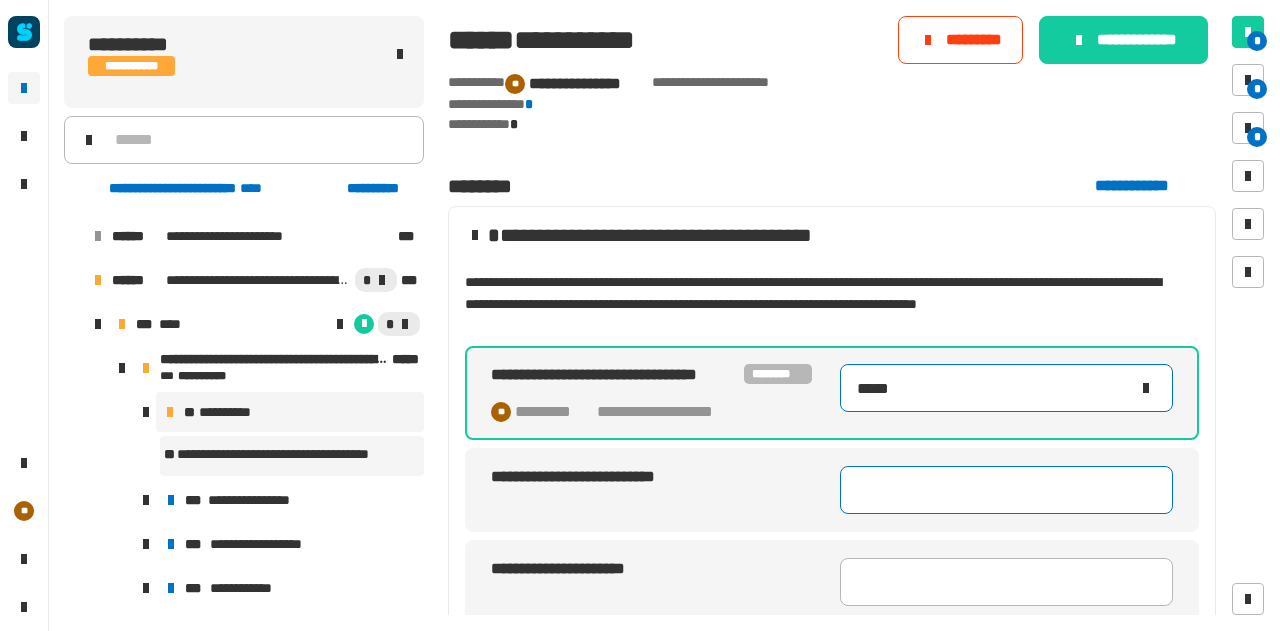 type on "*****" 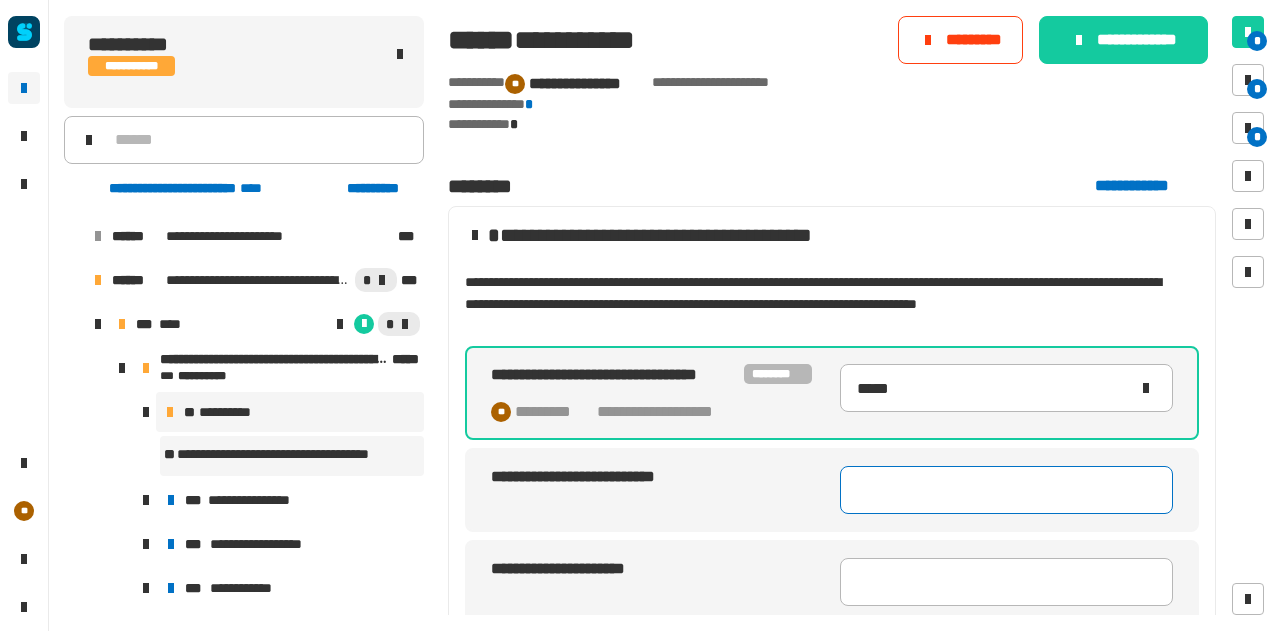 click at bounding box center [1006, 490] 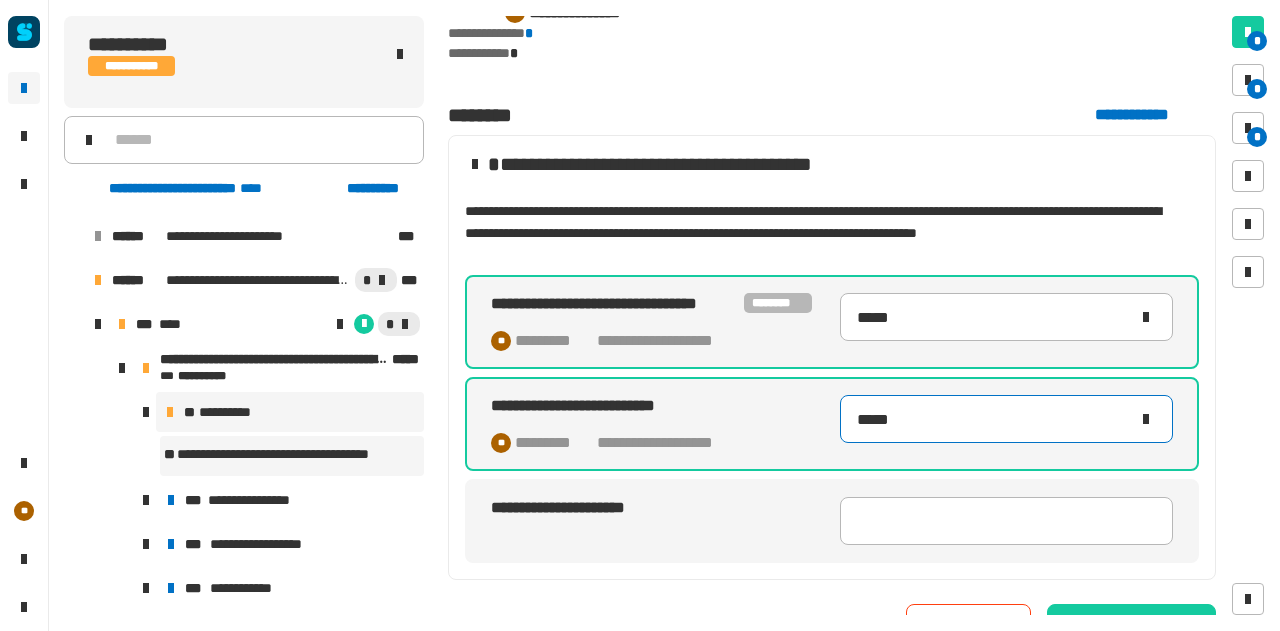 scroll, scrollTop: 72, scrollLeft: 0, axis: vertical 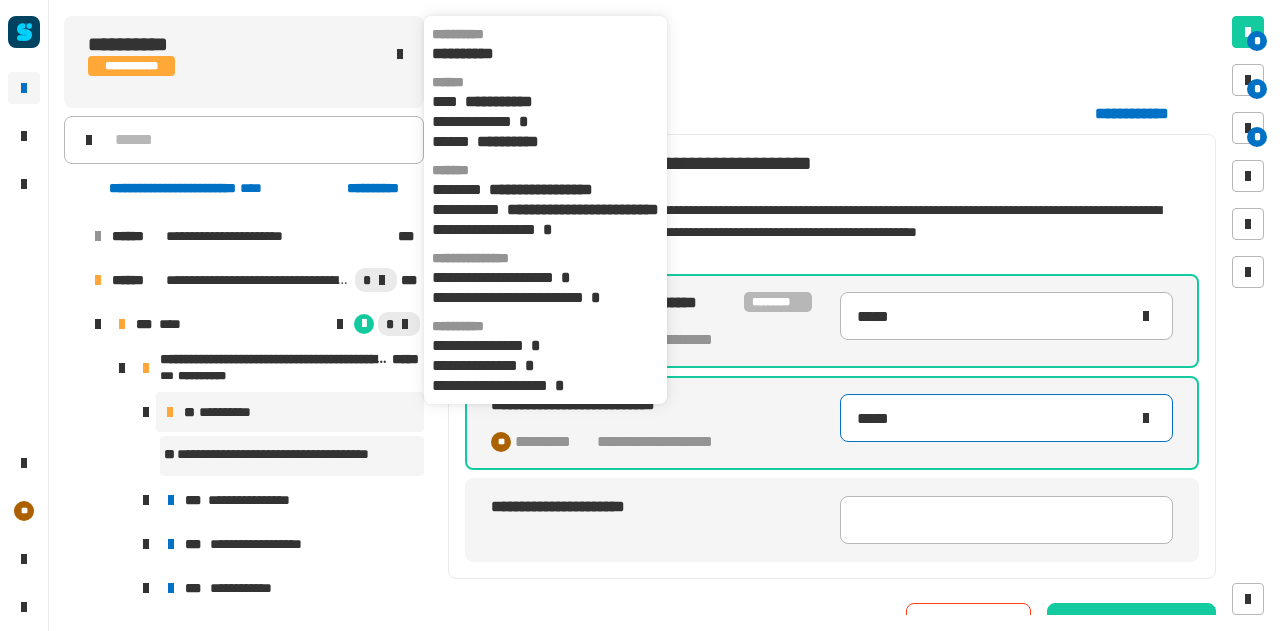 type on "*****" 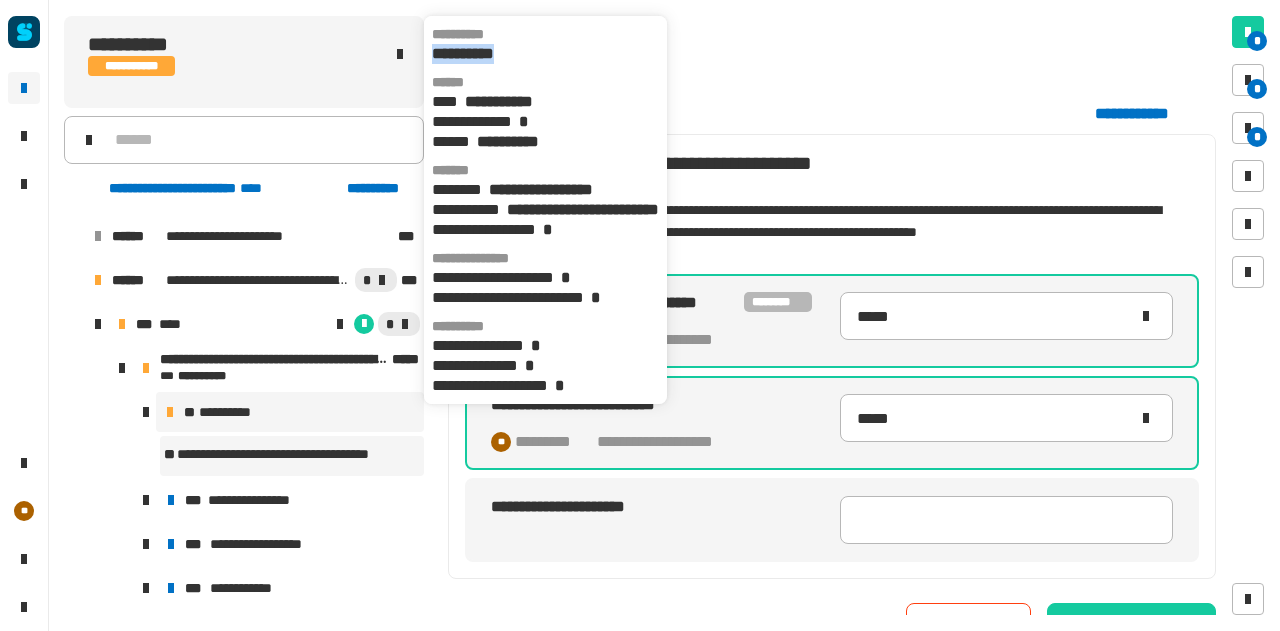 drag, startPoint x: 436, startPoint y: 57, endPoint x: 538, endPoint y: 58, distance: 102.0049 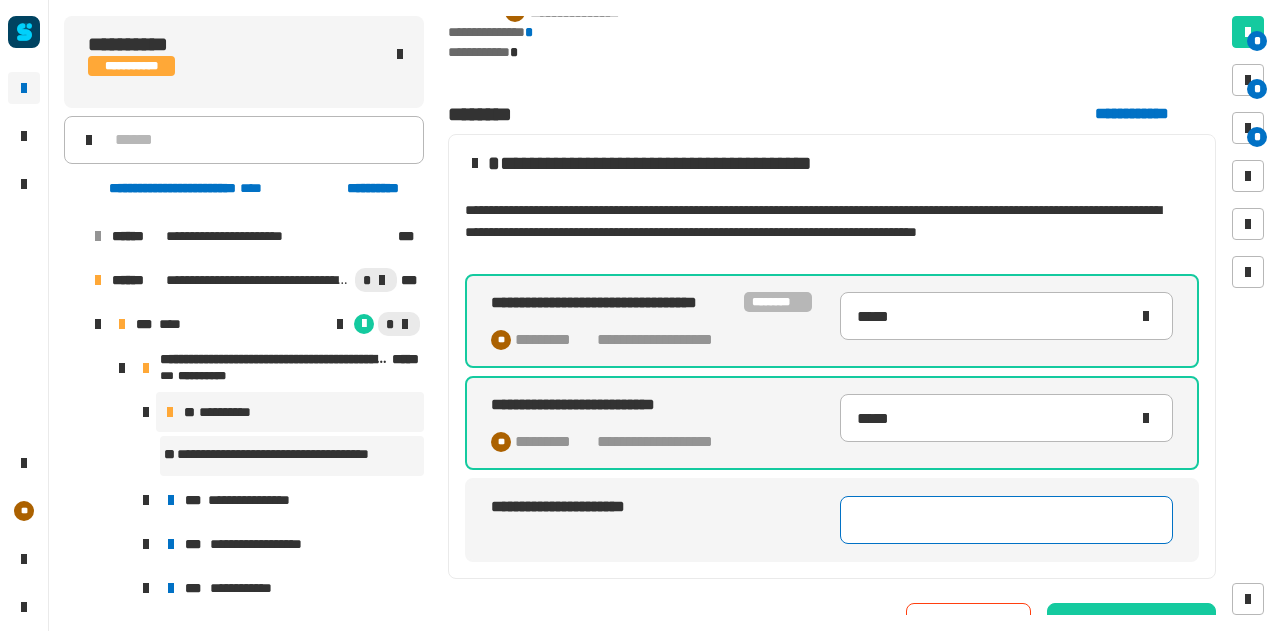 click at bounding box center (1006, 520) 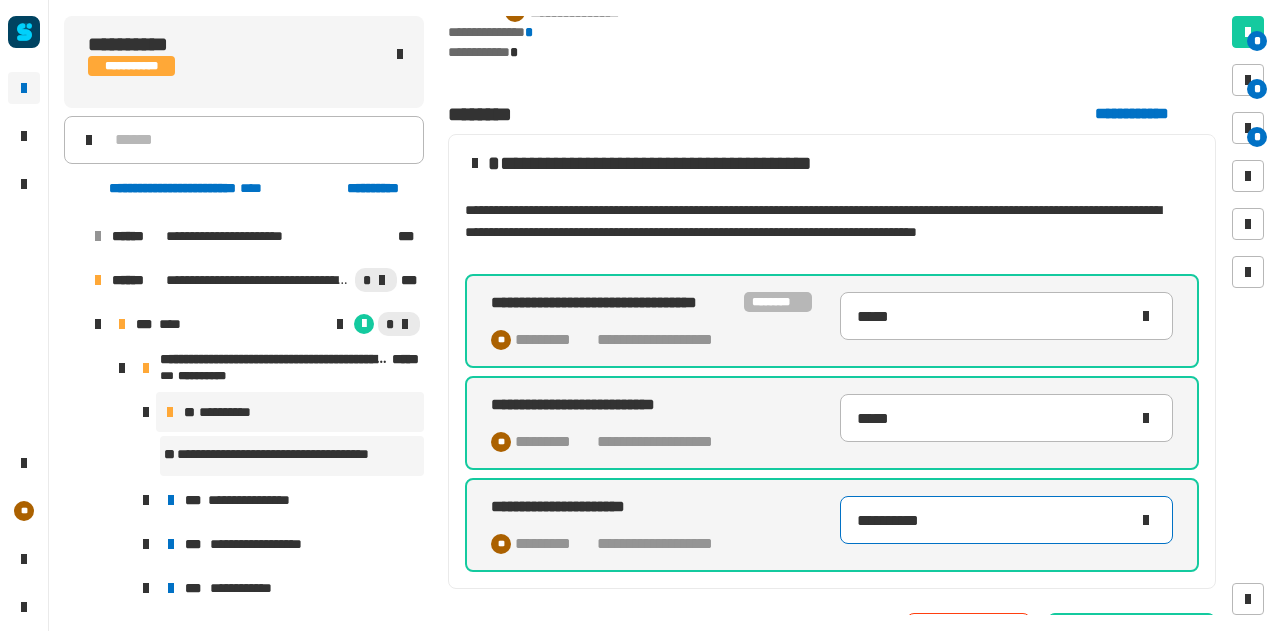 scroll, scrollTop: 117, scrollLeft: 0, axis: vertical 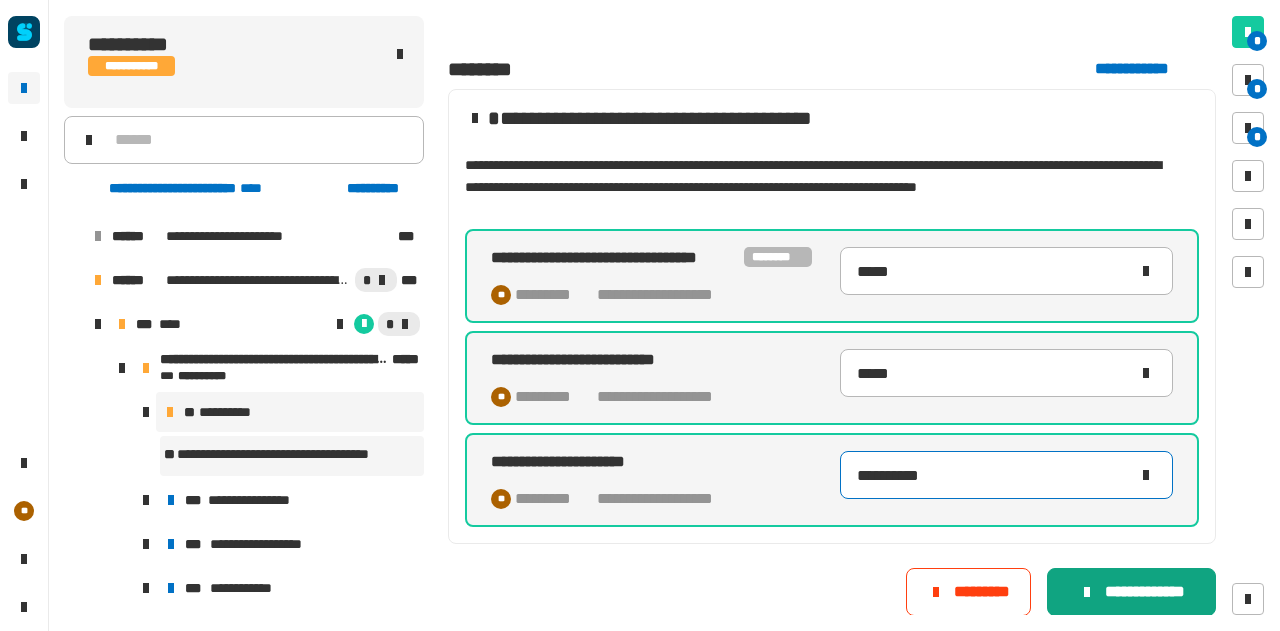 type on "**********" 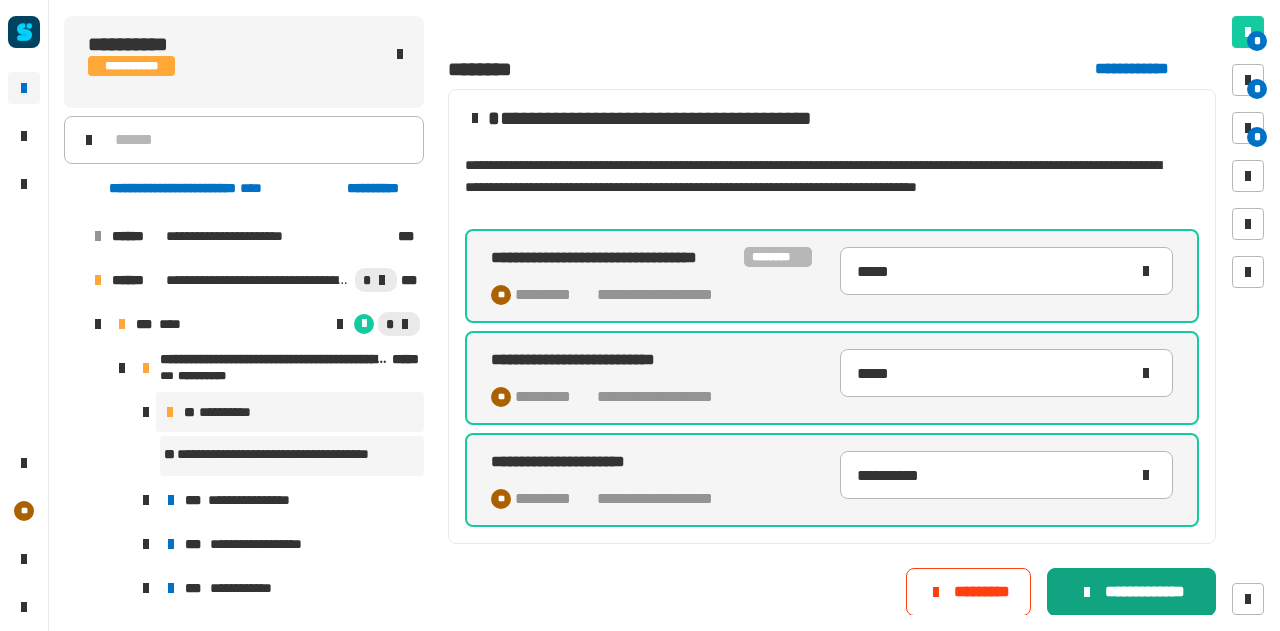 click on "**********" 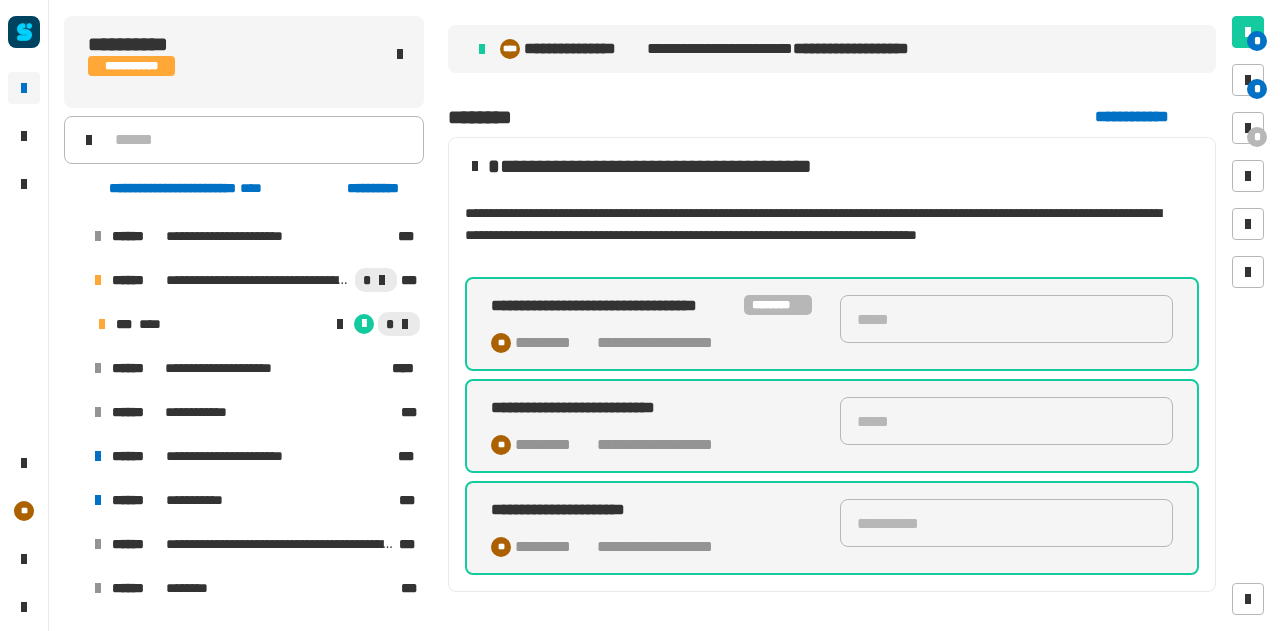 scroll, scrollTop: 0, scrollLeft: 0, axis: both 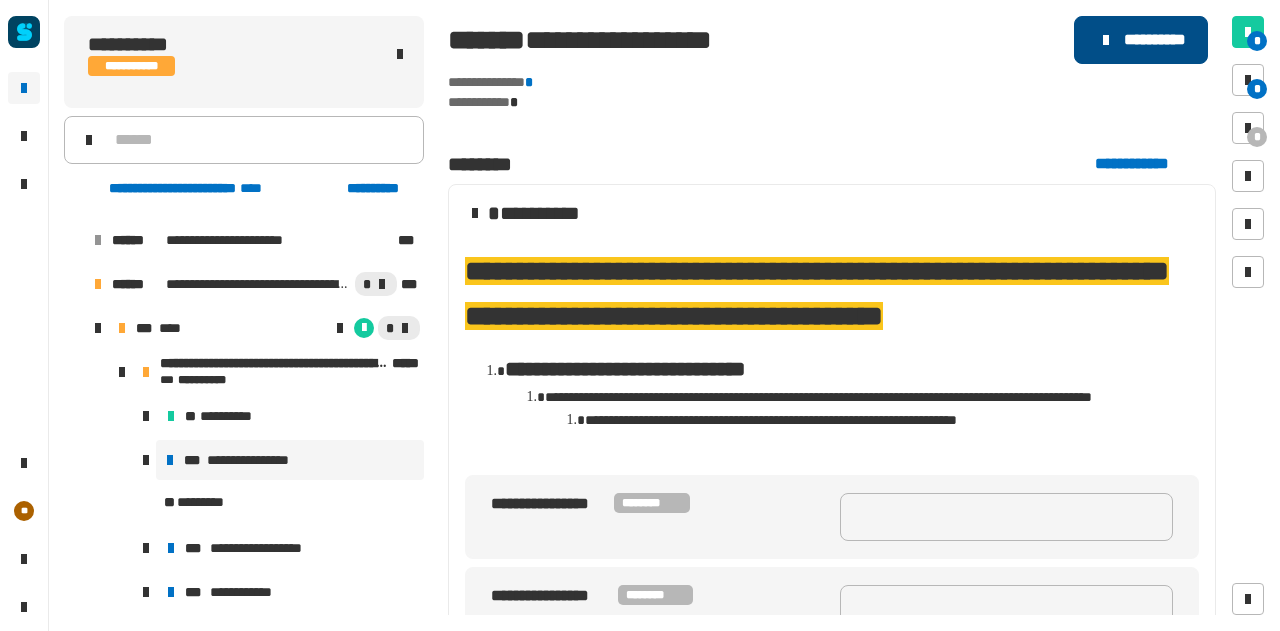 click on "**********" 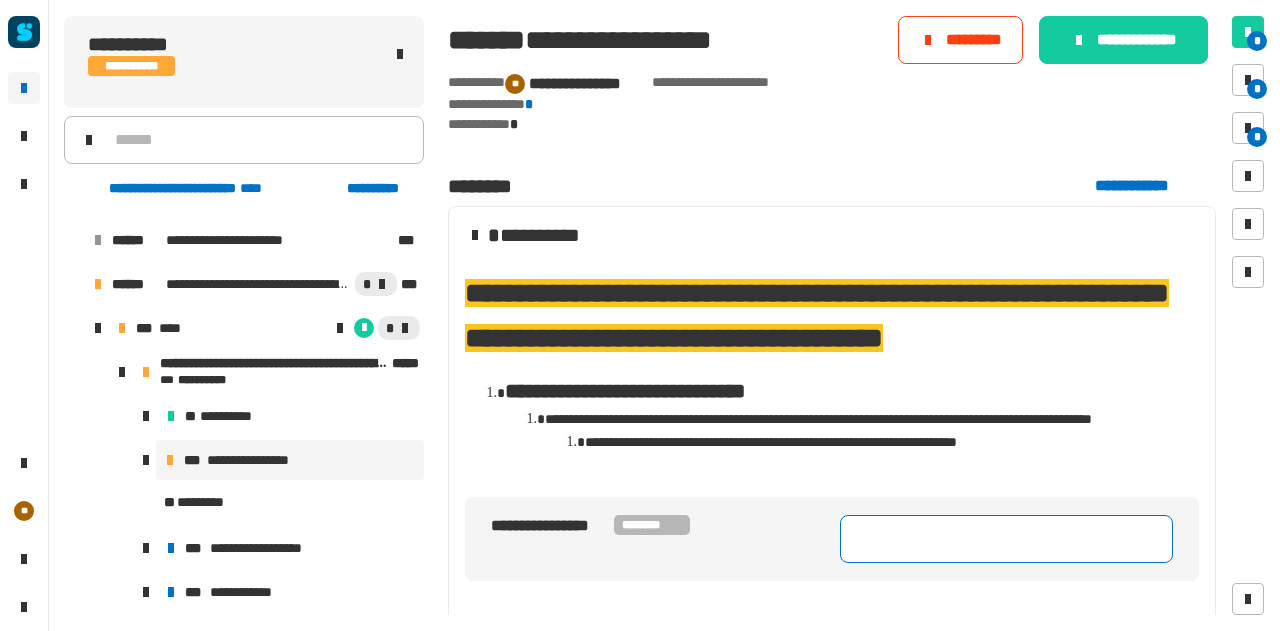 click at bounding box center [1006, 539] 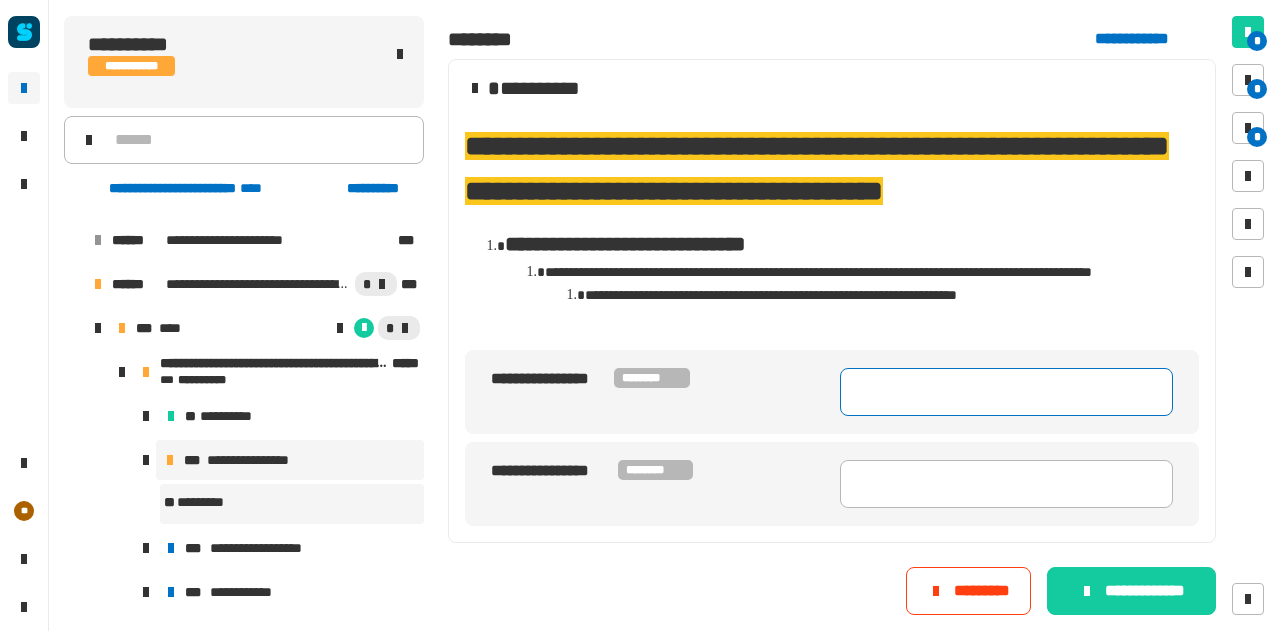 scroll, scrollTop: 175, scrollLeft: 0, axis: vertical 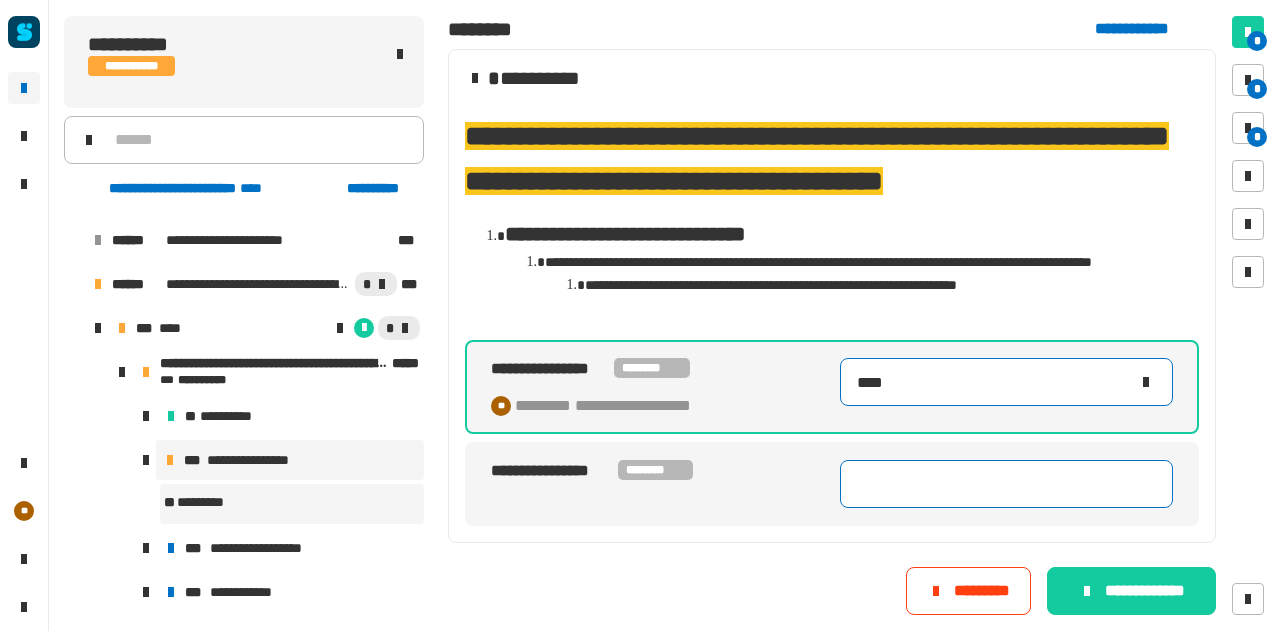 type on "****" 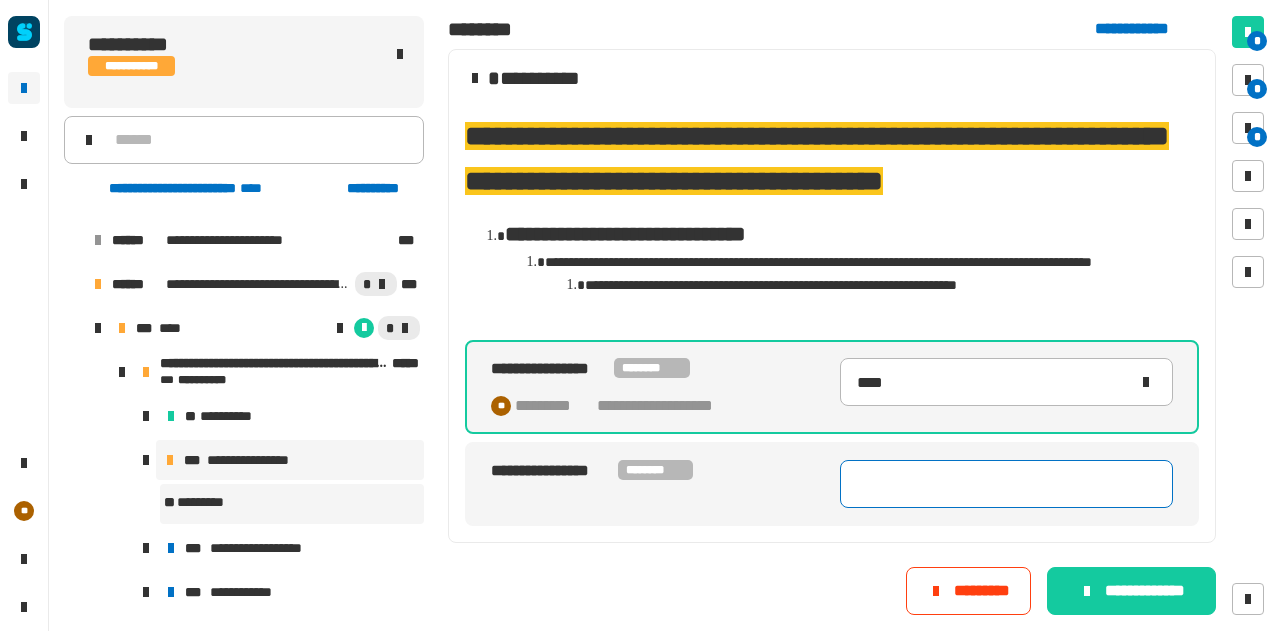 click at bounding box center [1006, 484] 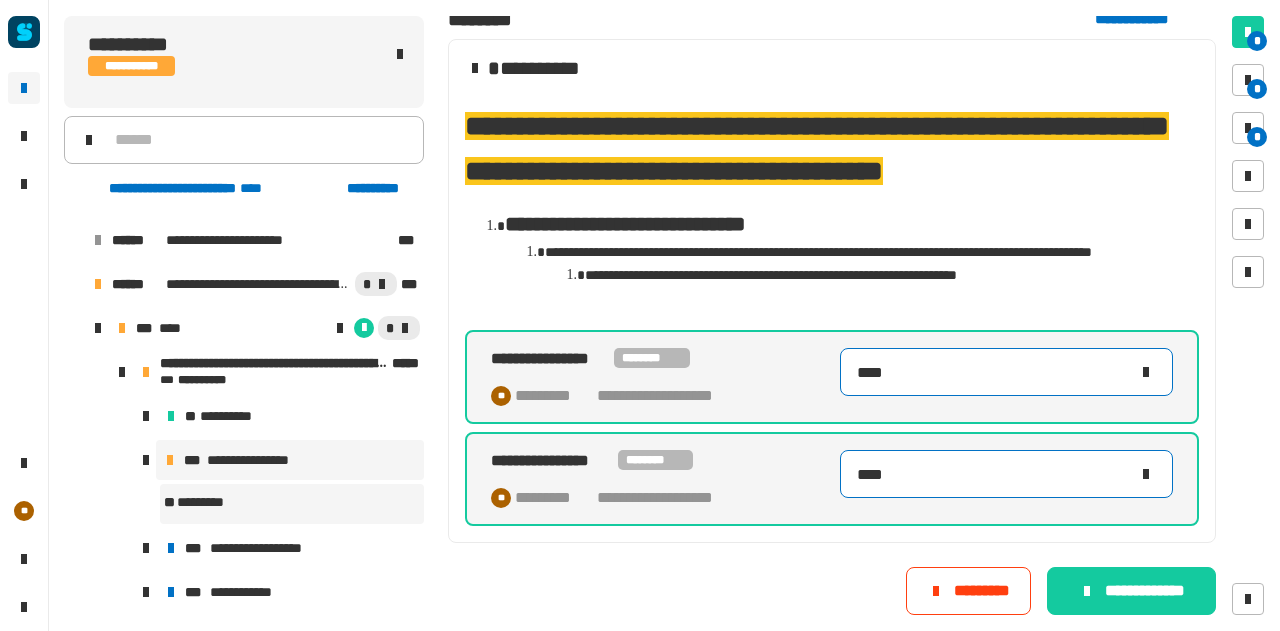 scroll, scrollTop: 211, scrollLeft: 0, axis: vertical 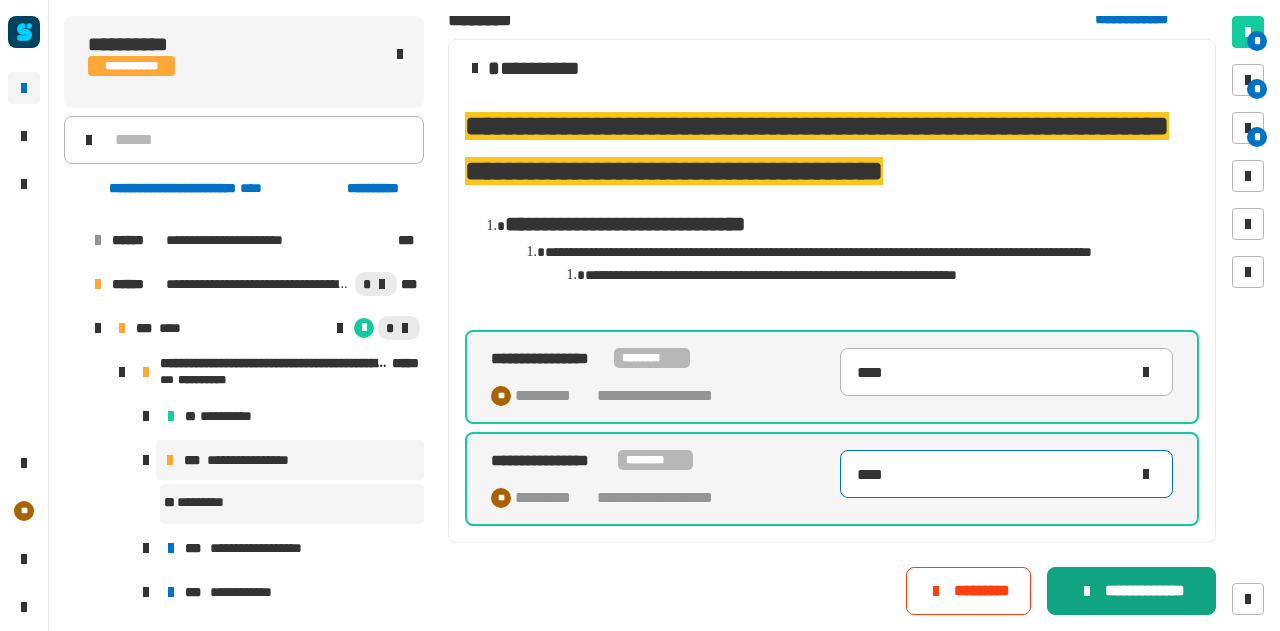 type on "****" 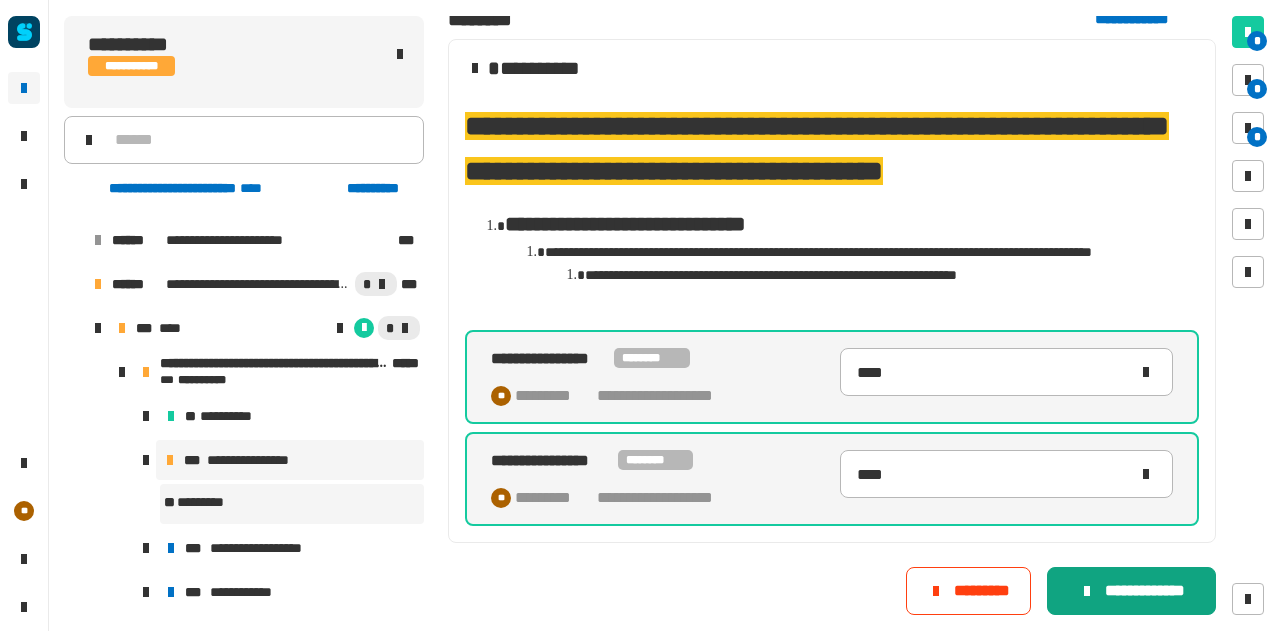 click on "**********" 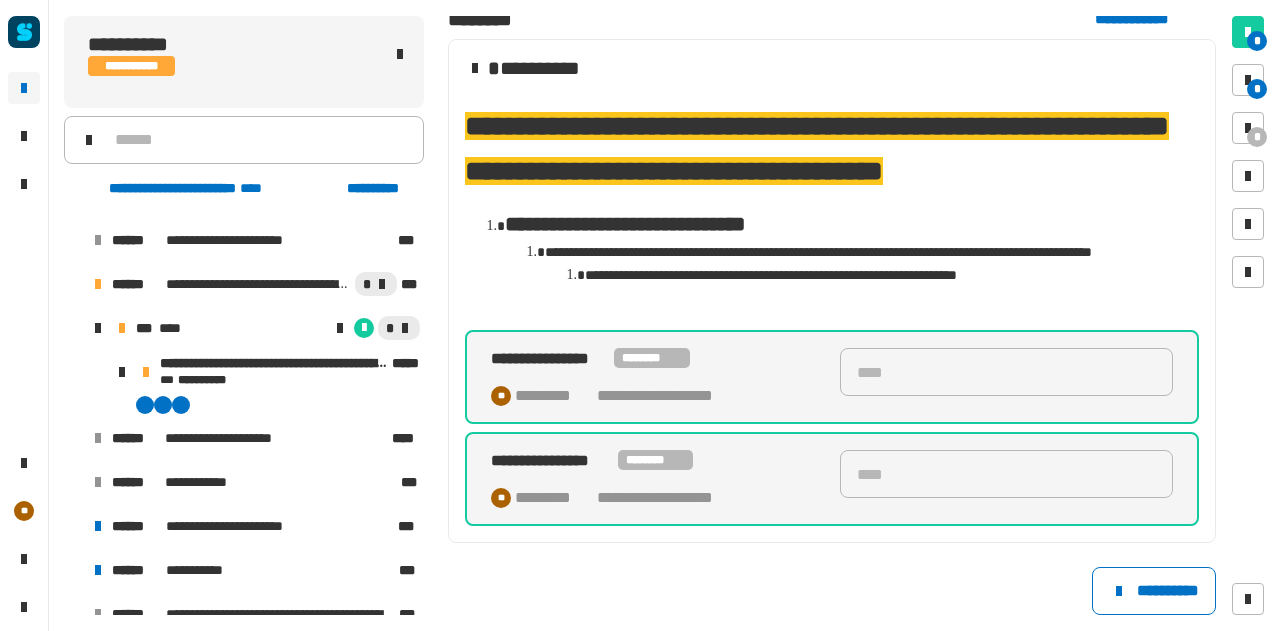 scroll, scrollTop: 0, scrollLeft: 0, axis: both 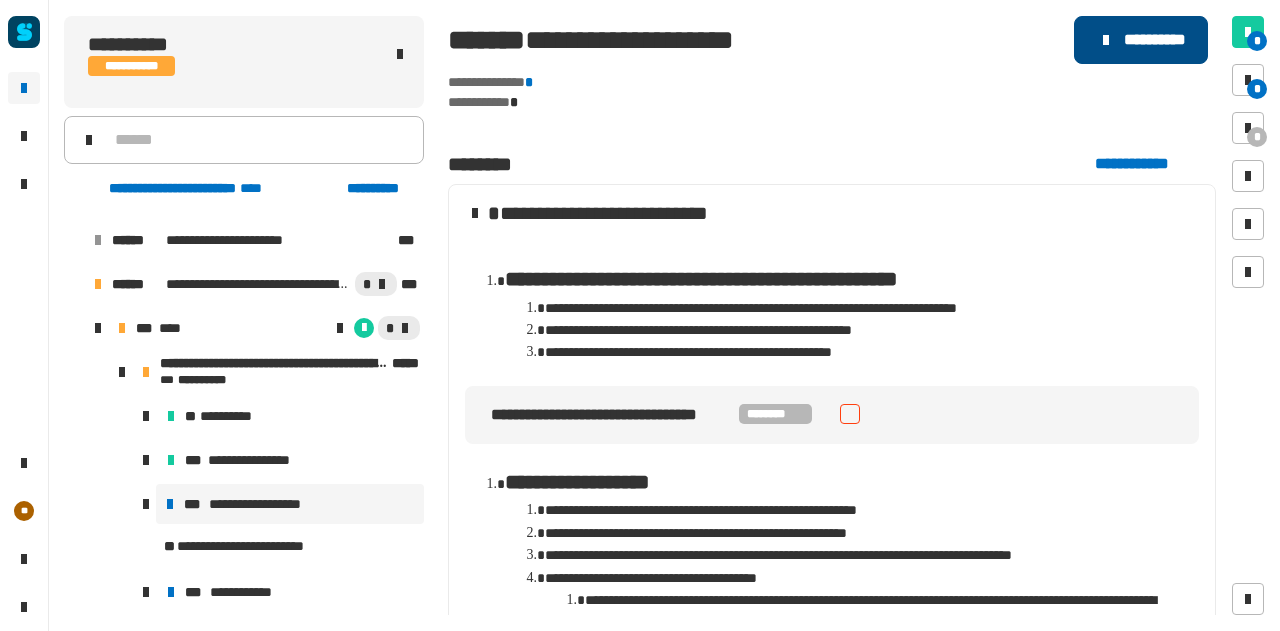 click on "**********" 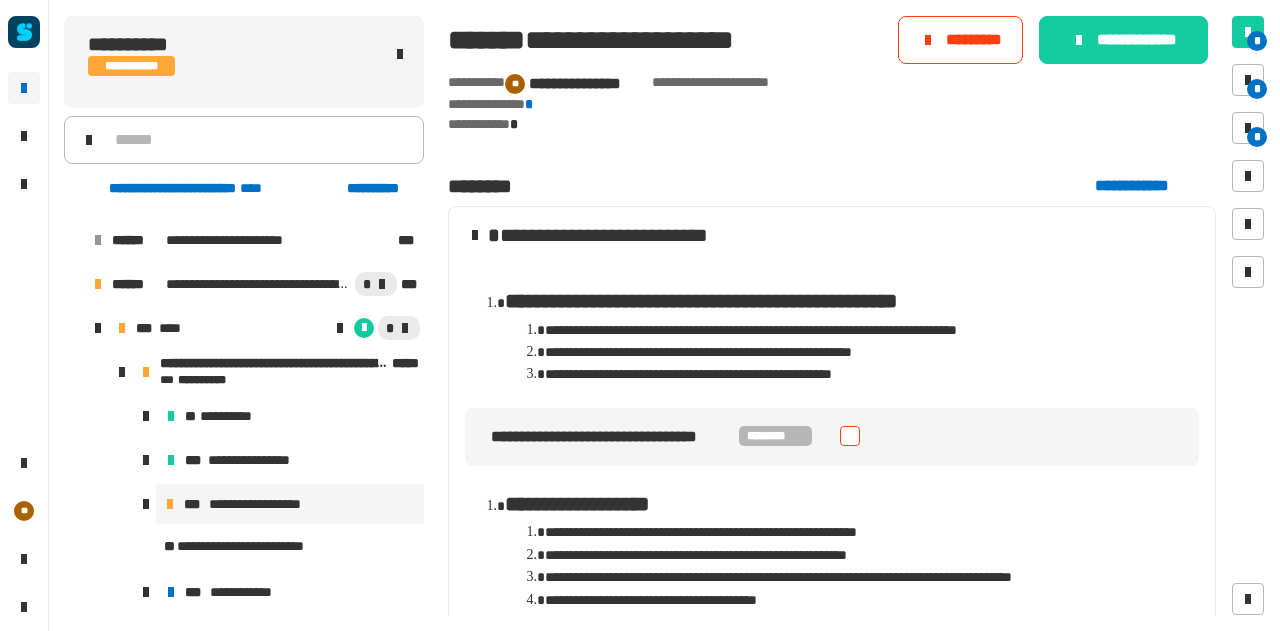 click at bounding box center (850, 436) 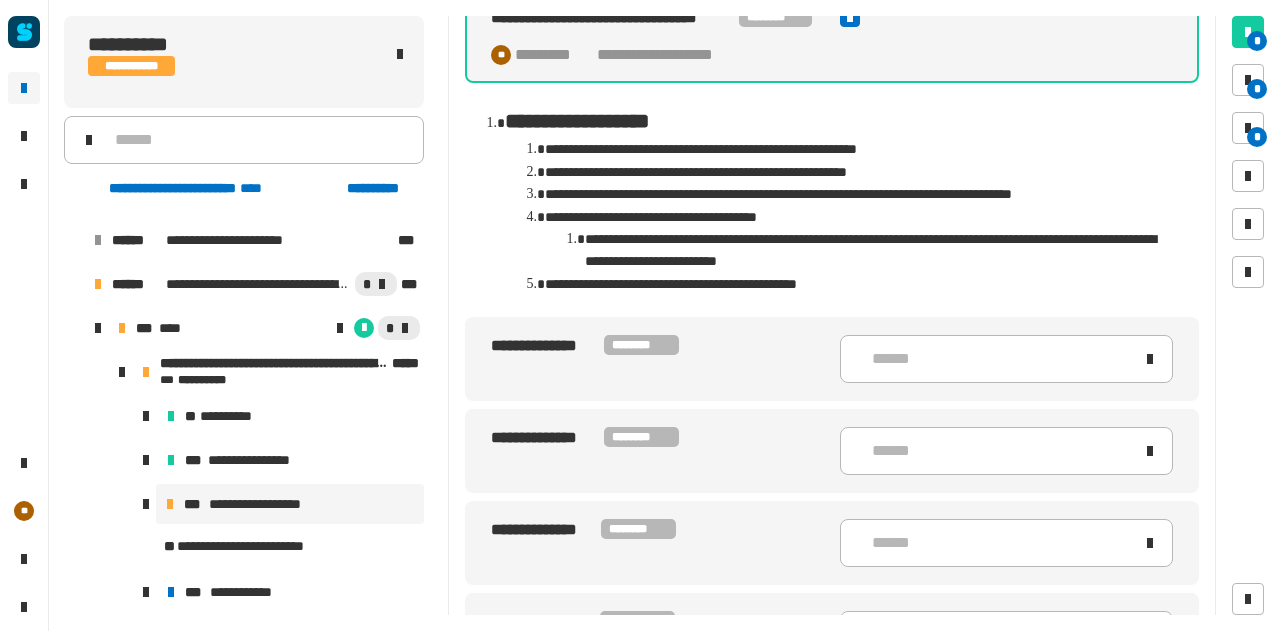 scroll, scrollTop: 426, scrollLeft: 0, axis: vertical 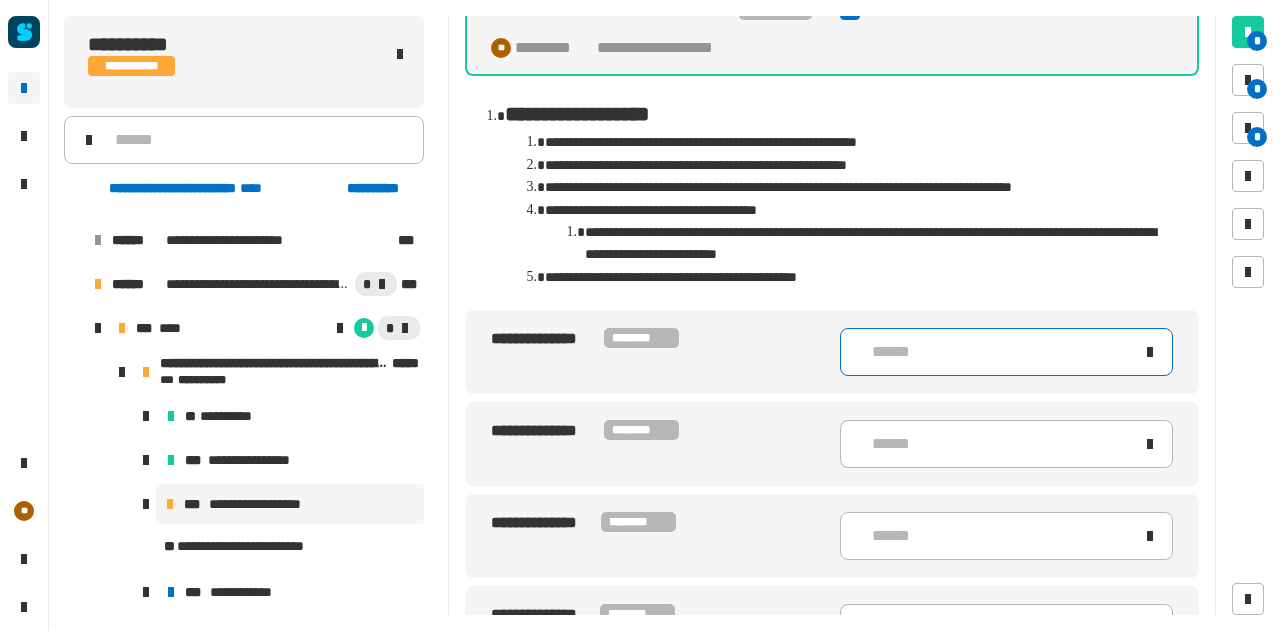 click on "******" at bounding box center [1006, 352] 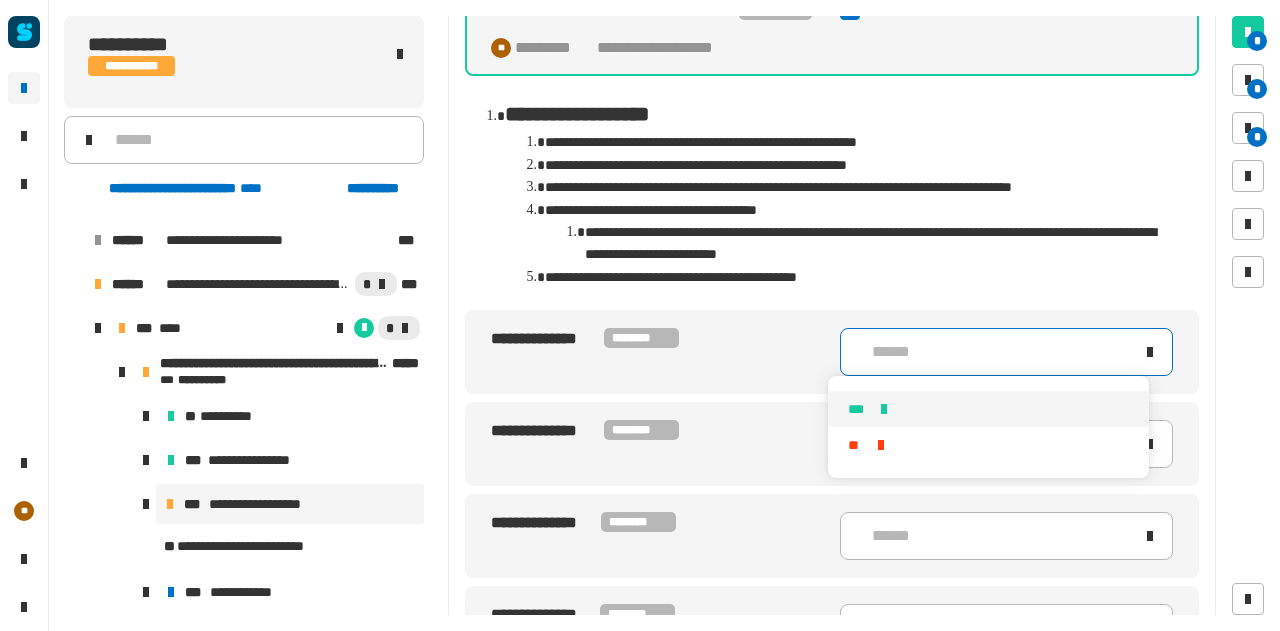 click on "***" at bounding box center (988, 409) 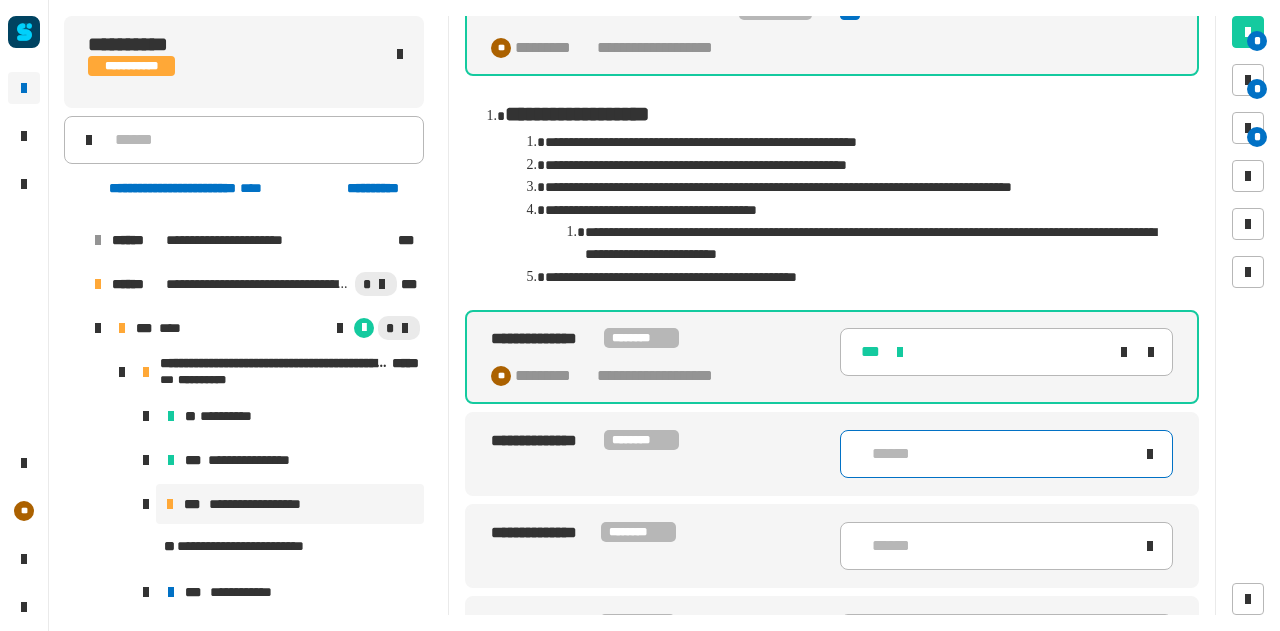 click on "******" at bounding box center (1002, 454) 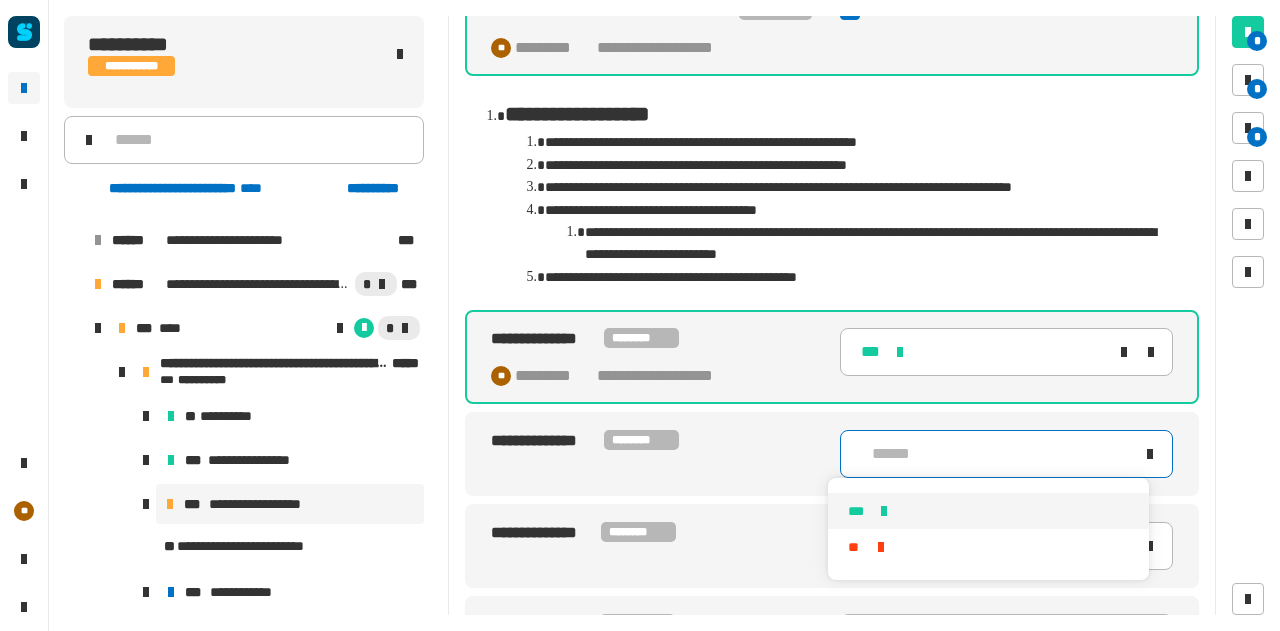 click on "***" at bounding box center [858, 511] 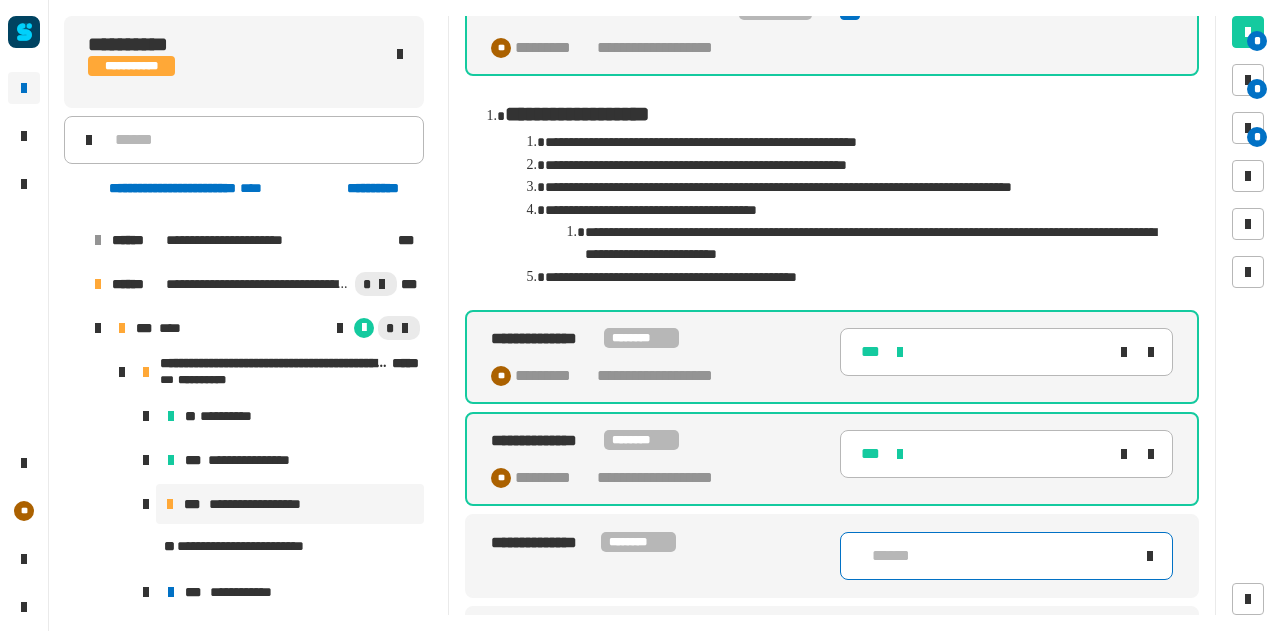click on "******" at bounding box center [1006, 556] 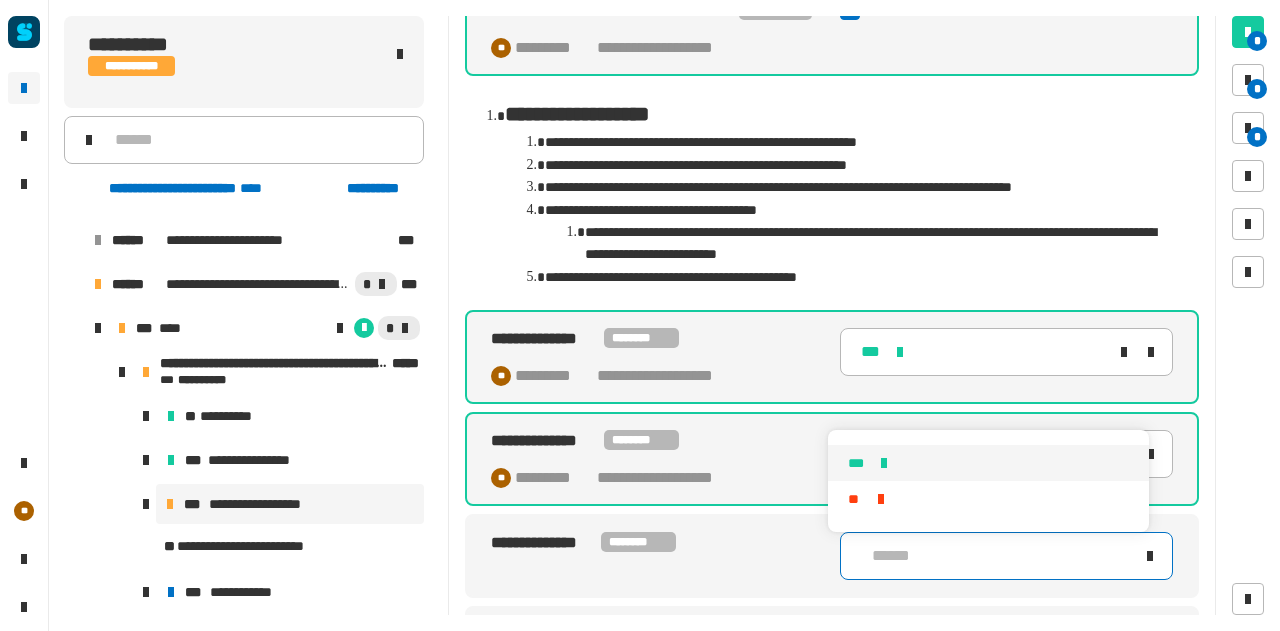 click on "***" at bounding box center (858, 463) 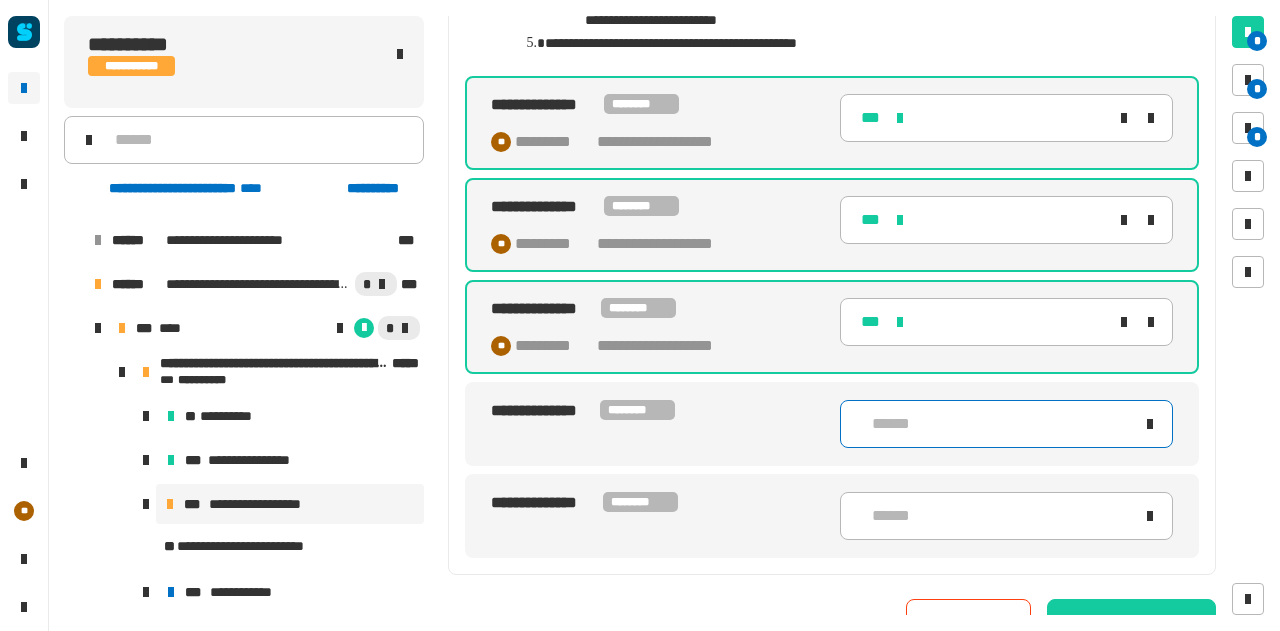 scroll, scrollTop: 662, scrollLeft: 0, axis: vertical 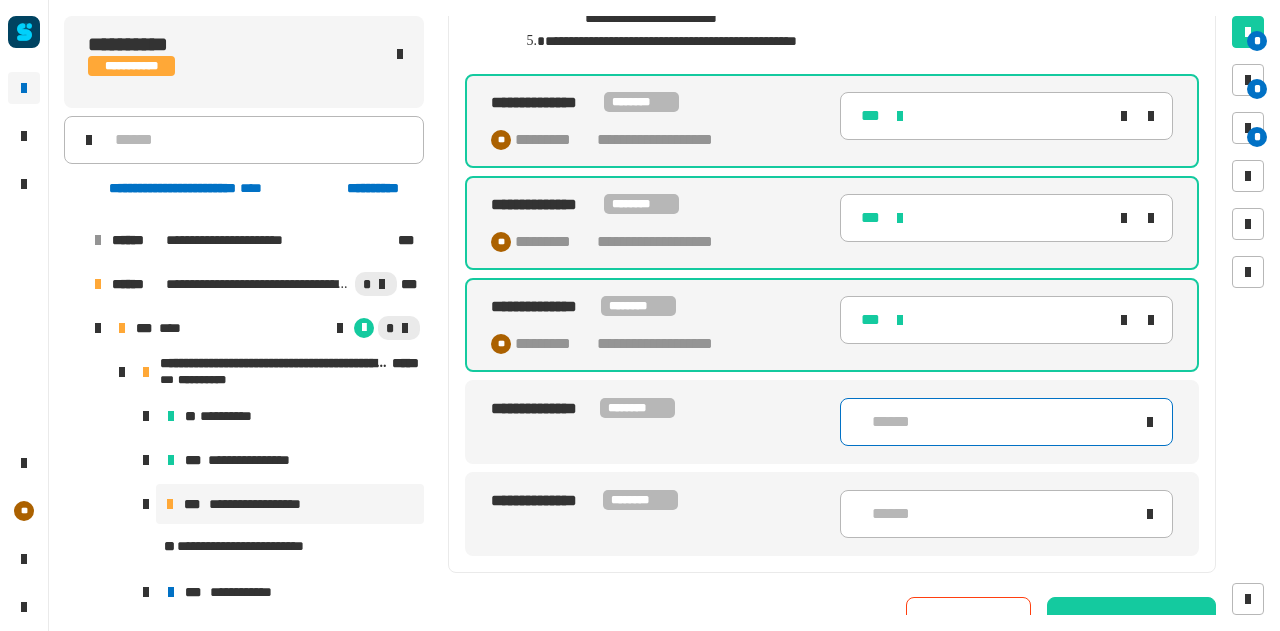 click on "******" at bounding box center (1002, 422) 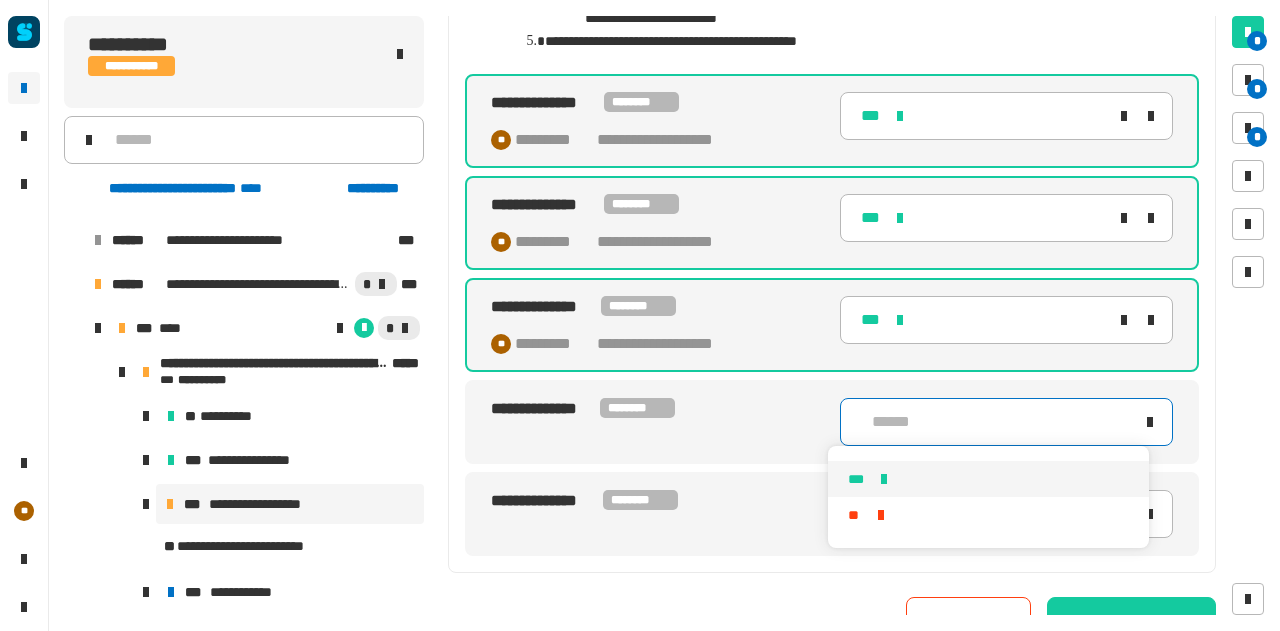 click on "***" at bounding box center [858, 479] 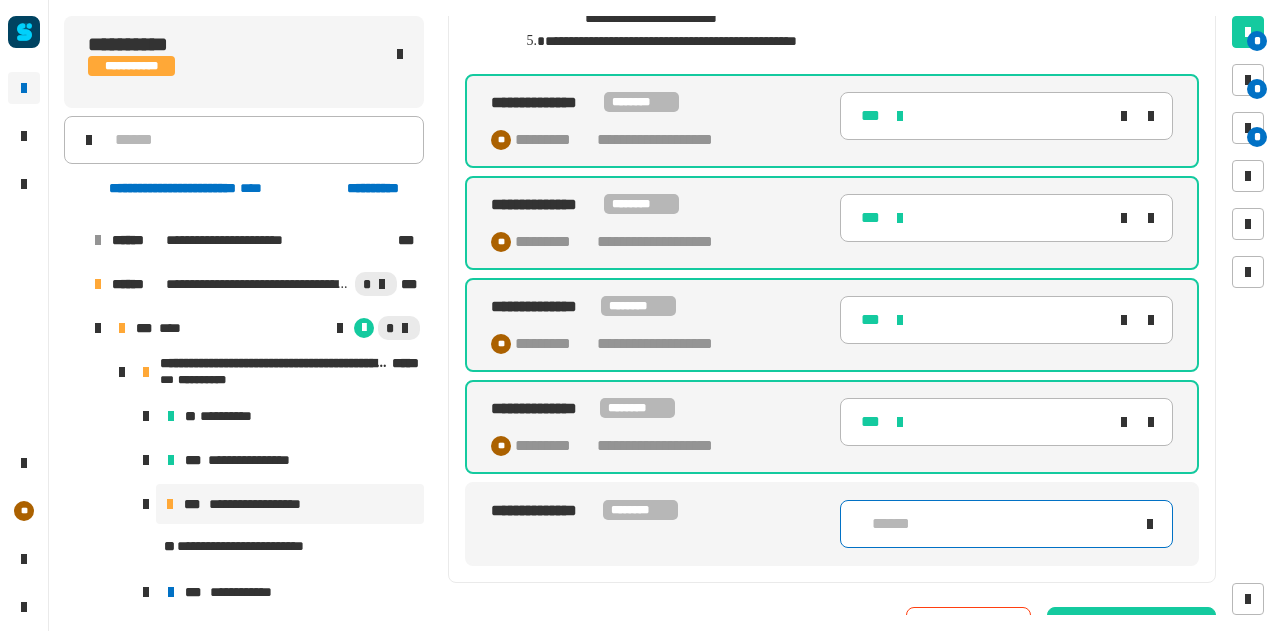 click on "******" at bounding box center (1002, 524) 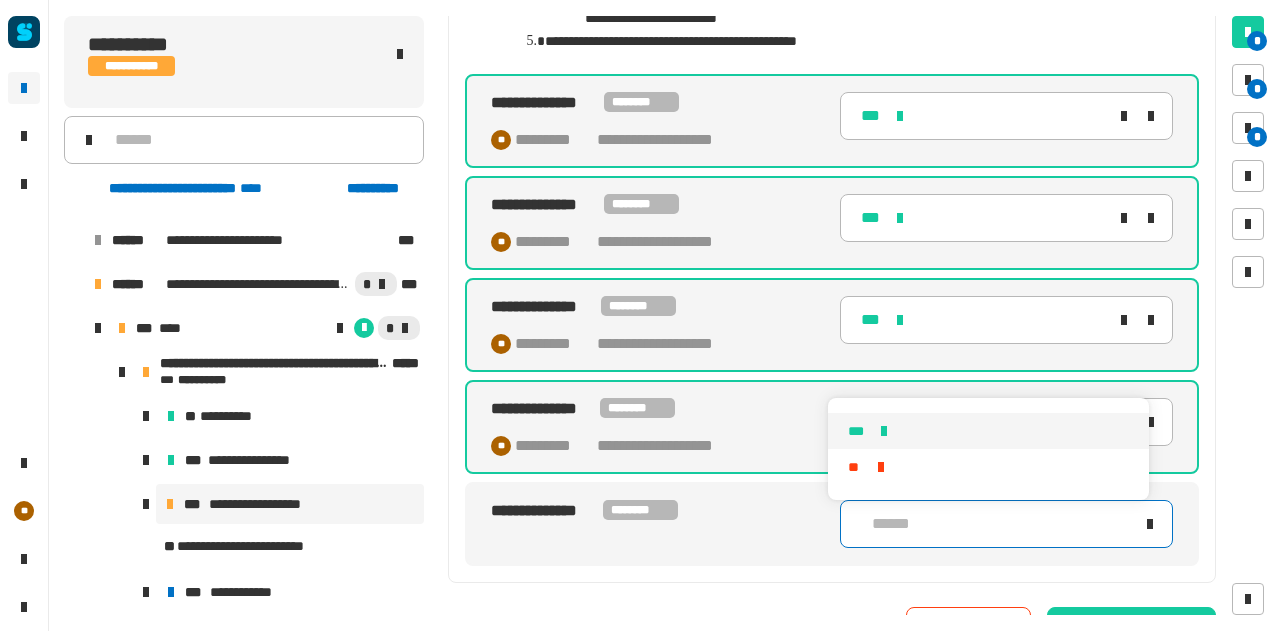 click on "***" at bounding box center (988, 431) 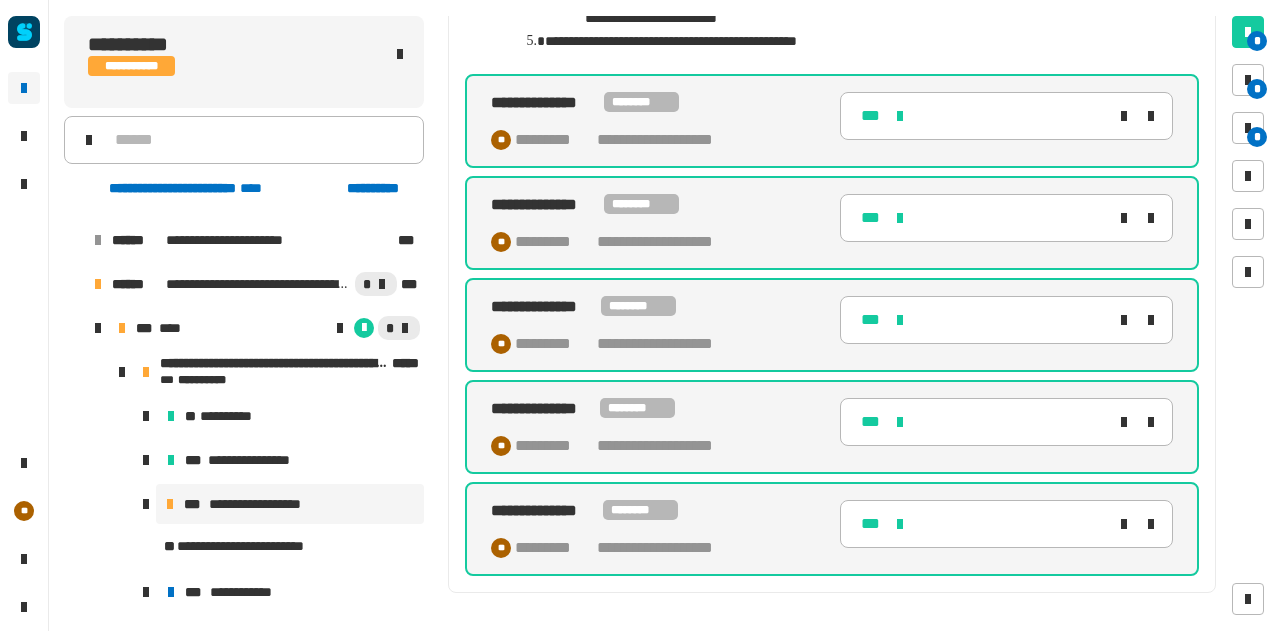 scroll, scrollTop: 711, scrollLeft: 0, axis: vertical 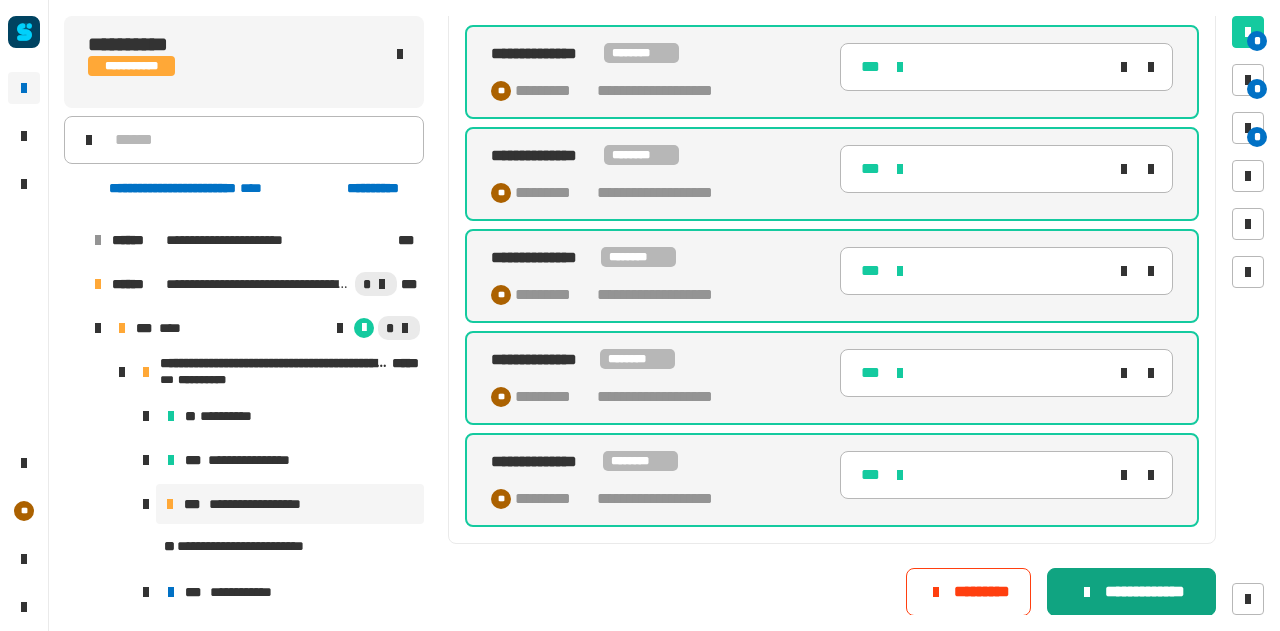 click on "**********" 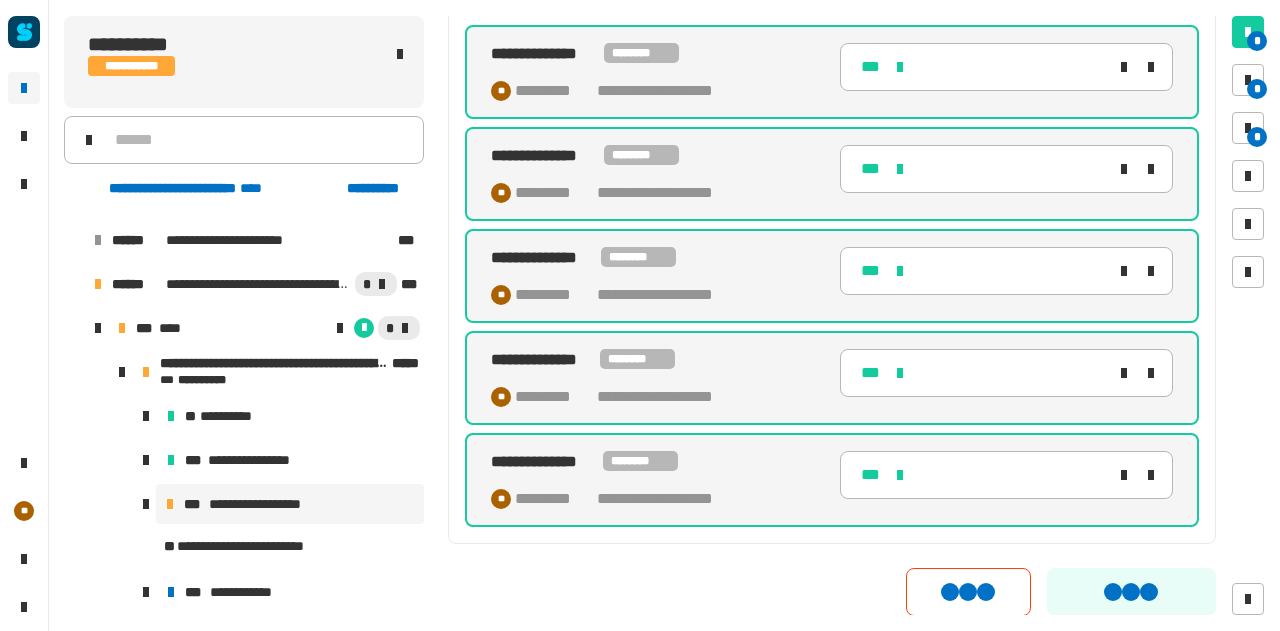 scroll, scrollTop: 0, scrollLeft: 0, axis: both 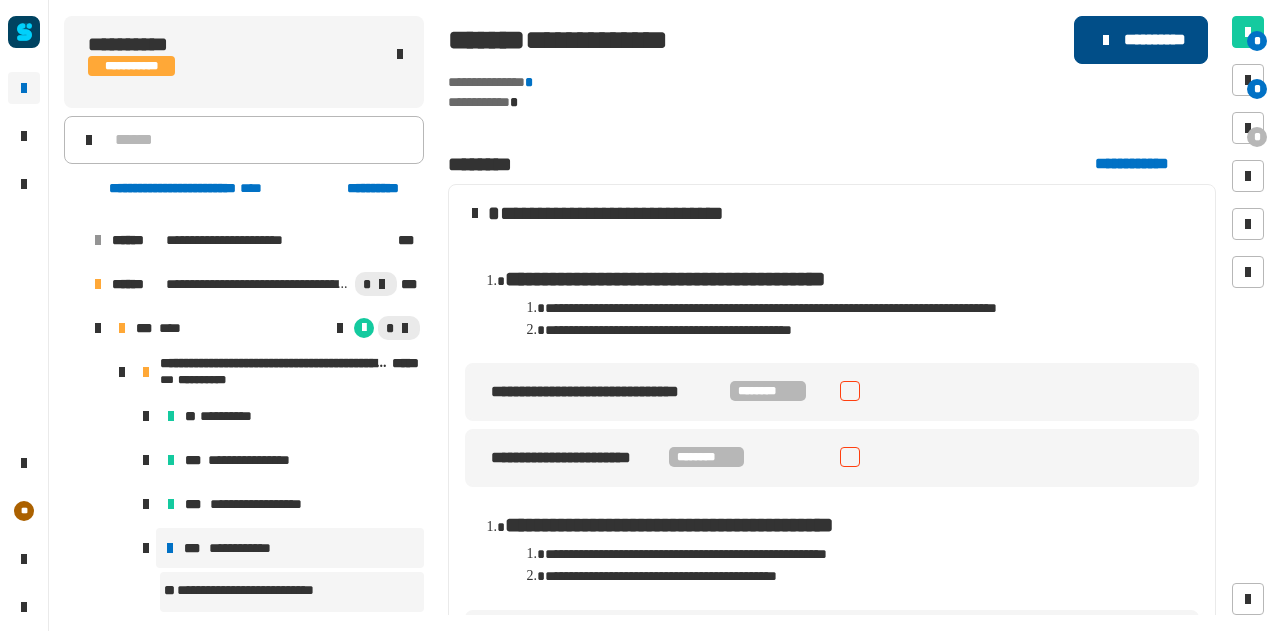 click on "**********" 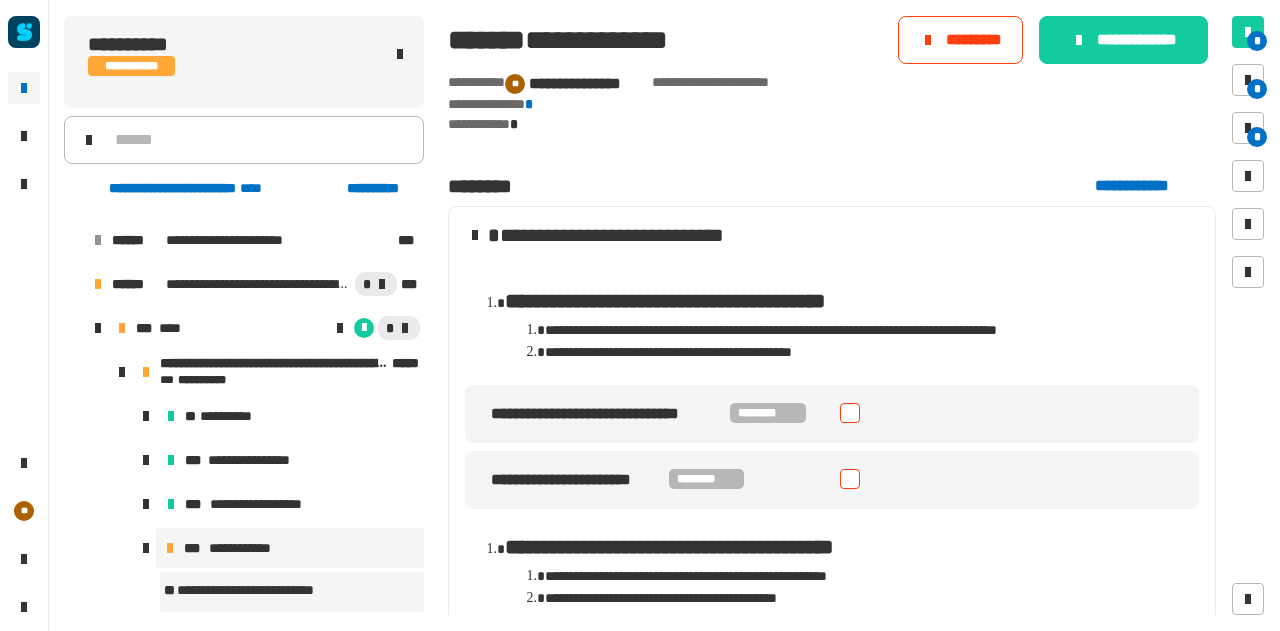 click at bounding box center (850, 413) 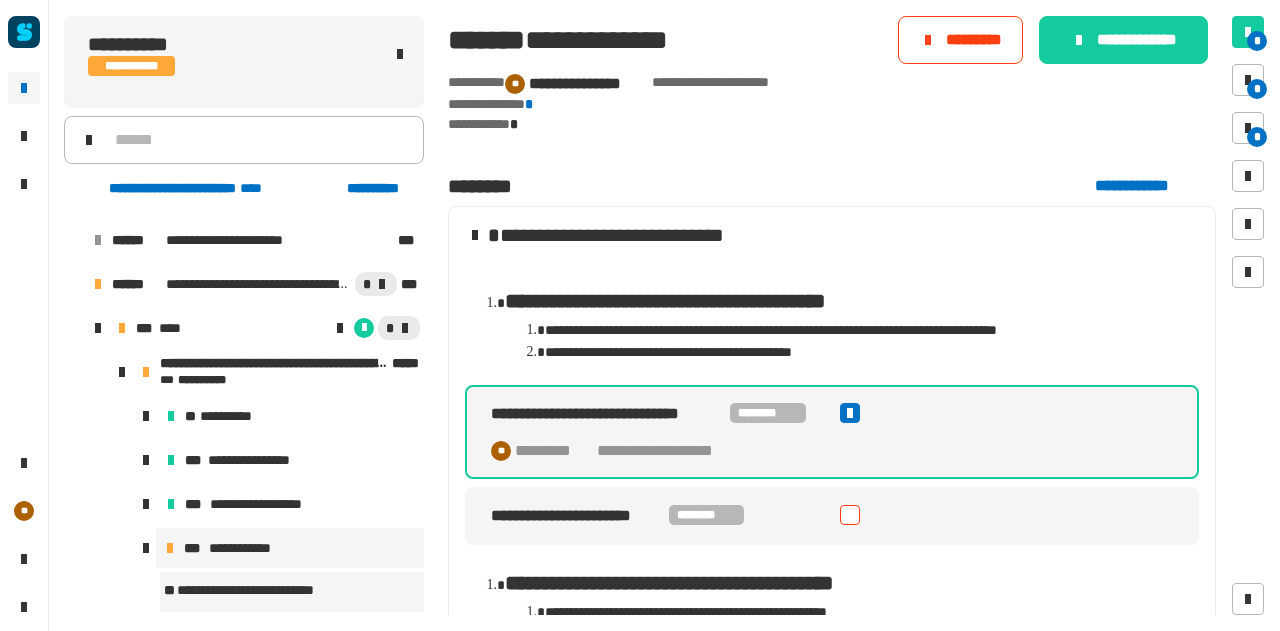 click at bounding box center [850, 515] 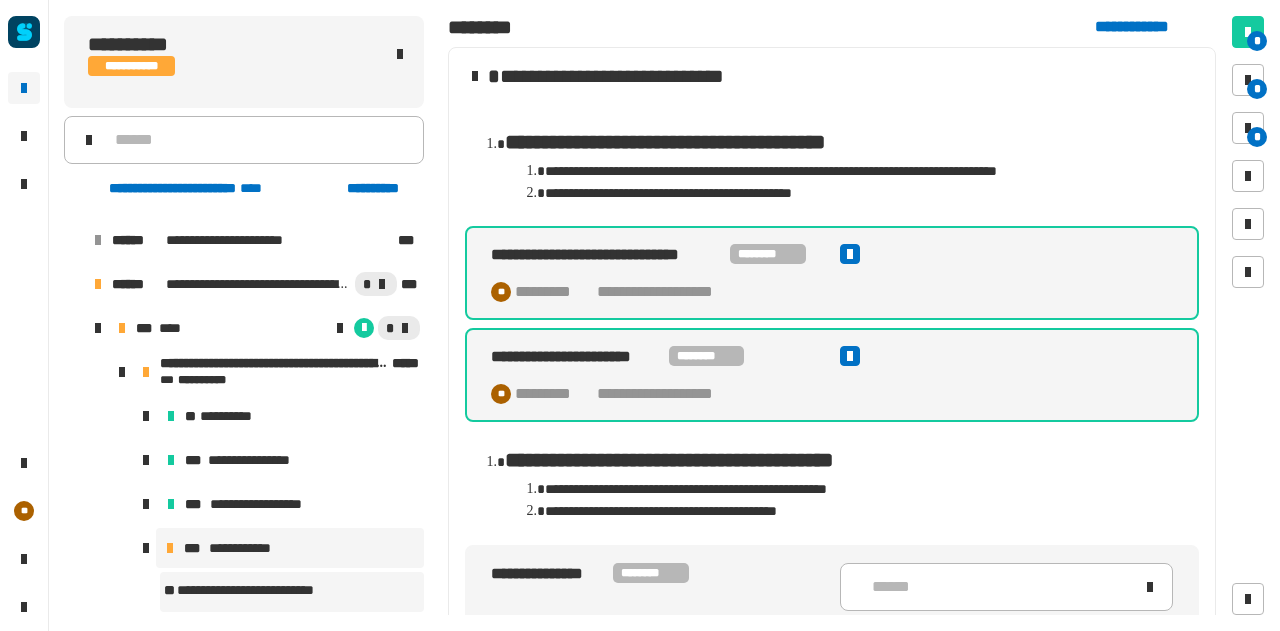 scroll, scrollTop: 300, scrollLeft: 0, axis: vertical 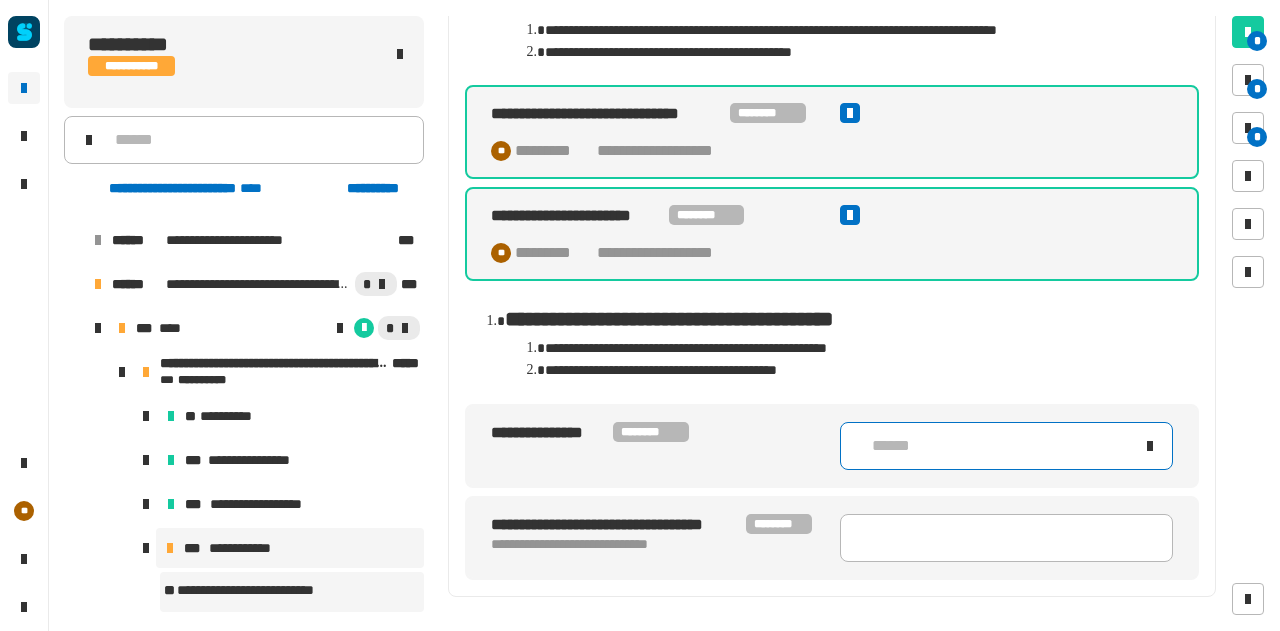 click on "******" at bounding box center [1002, 446] 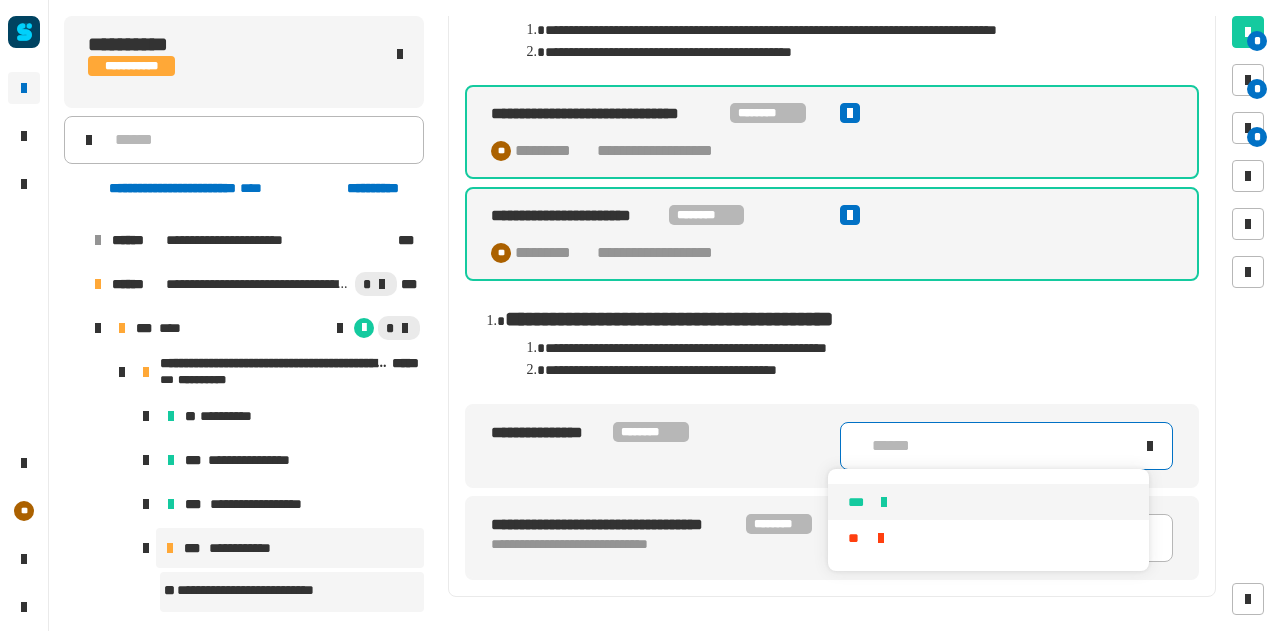 click at bounding box center (884, 502) 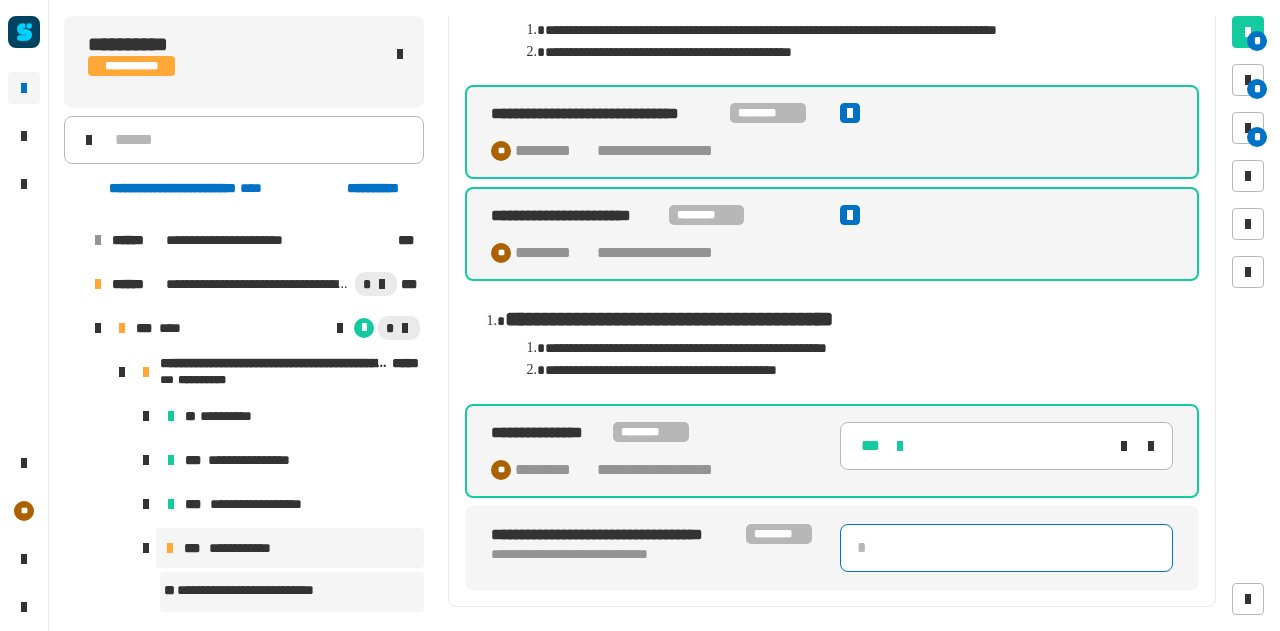 click at bounding box center [1006, 548] 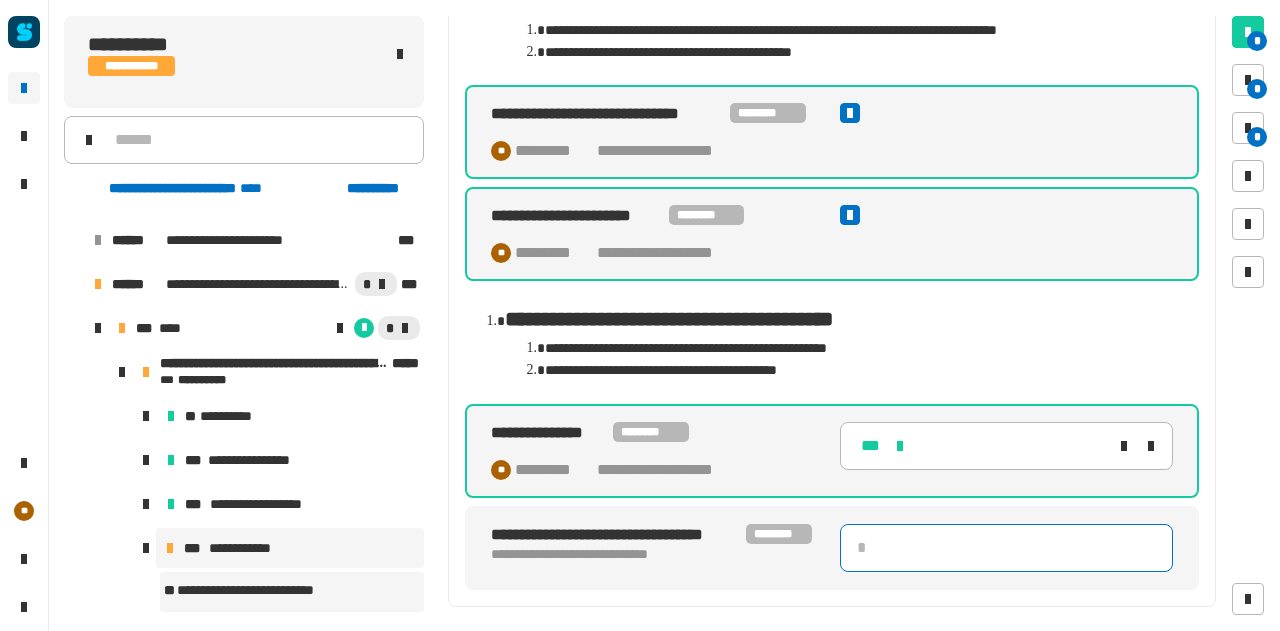 type on "*" 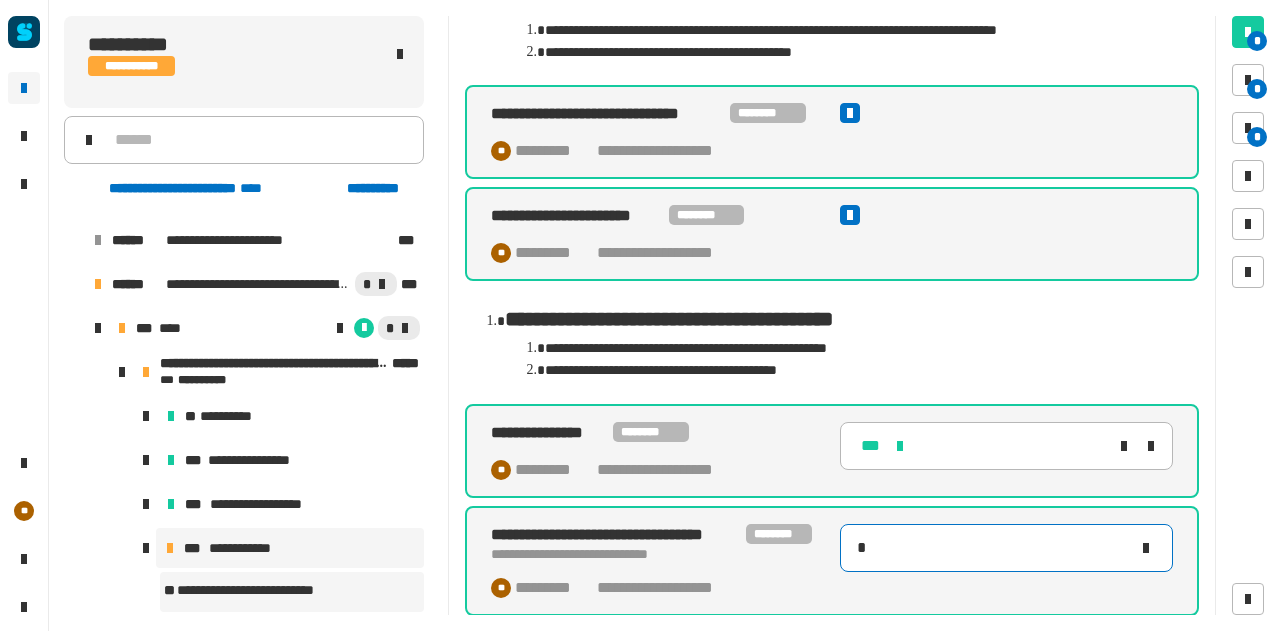 scroll, scrollTop: 389, scrollLeft: 0, axis: vertical 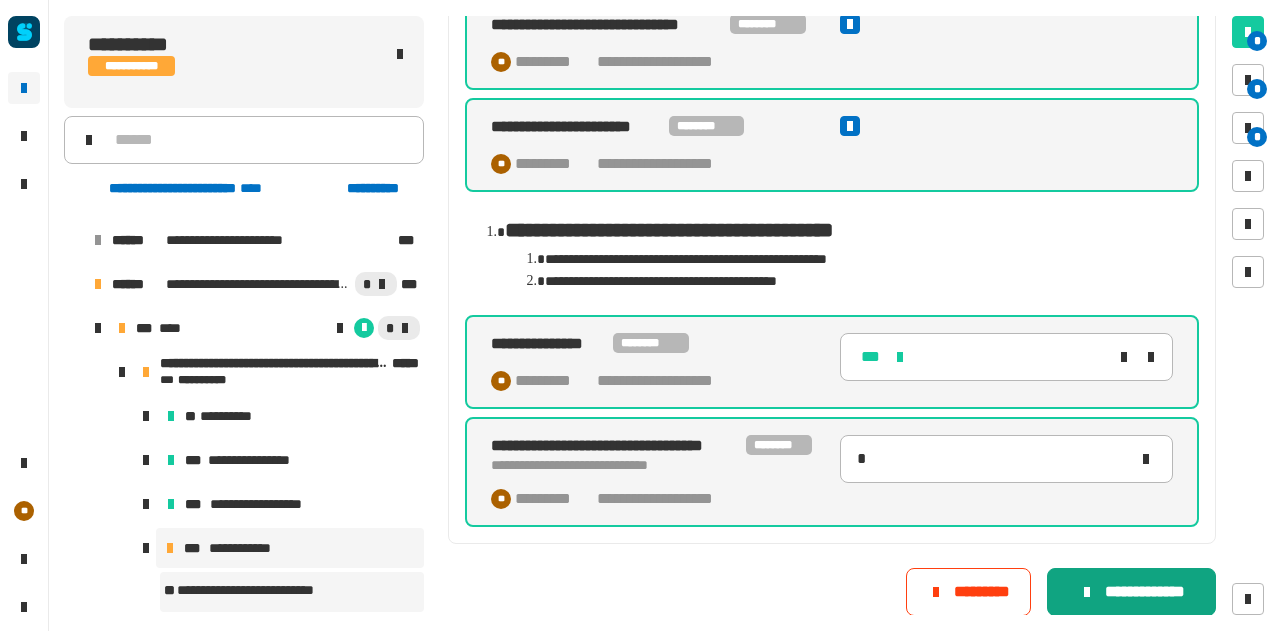 click on "**********" 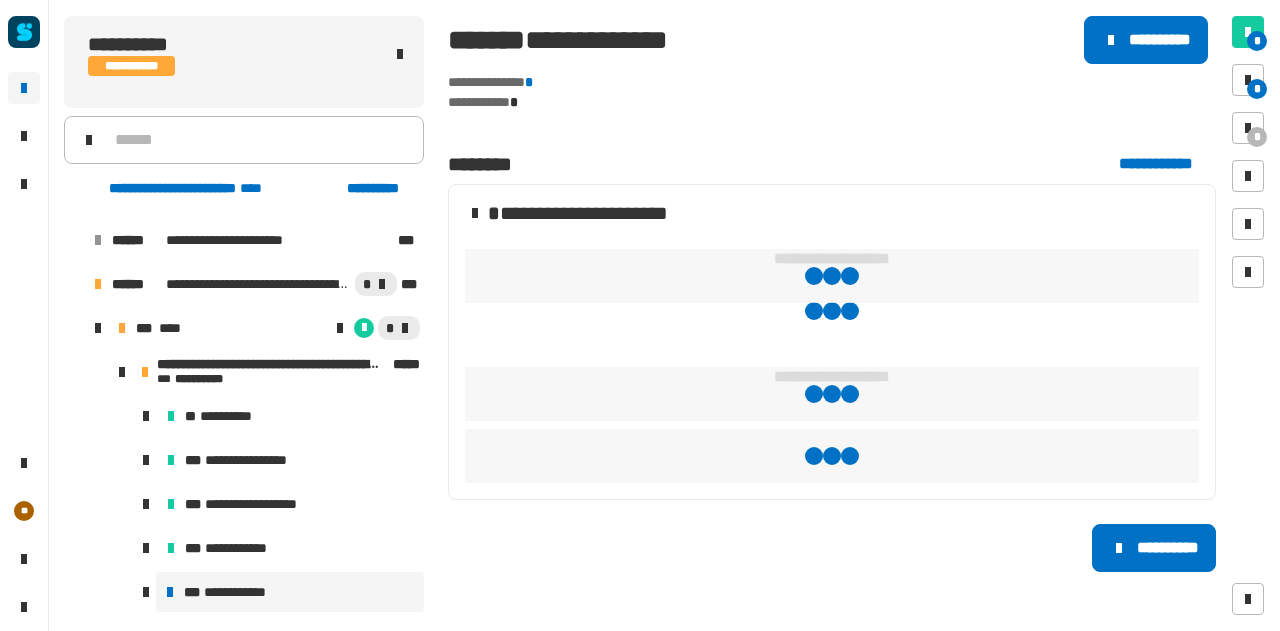 scroll, scrollTop: 0, scrollLeft: 0, axis: both 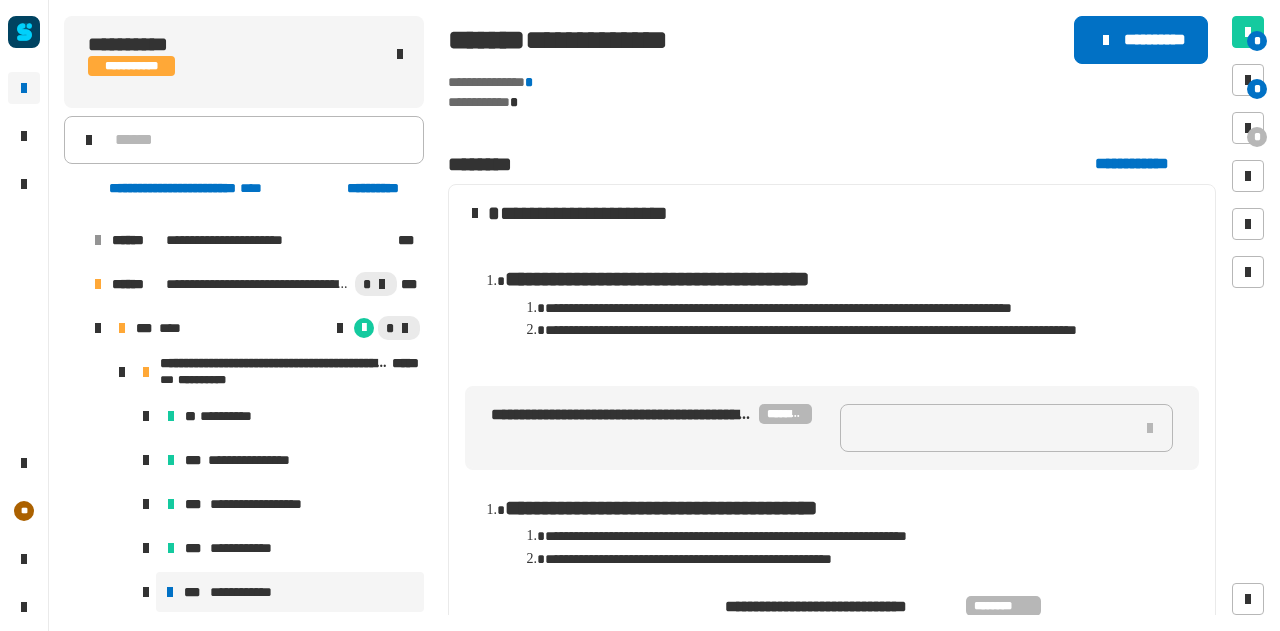 click at bounding box center [1006, 428] 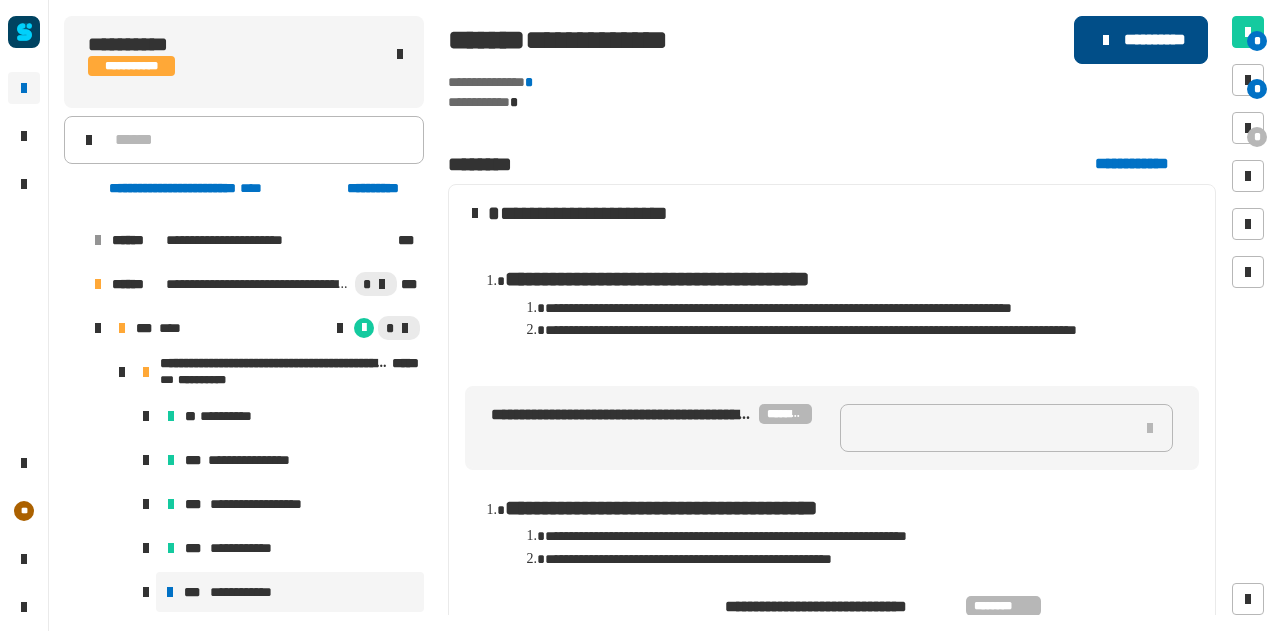 click on "**********" 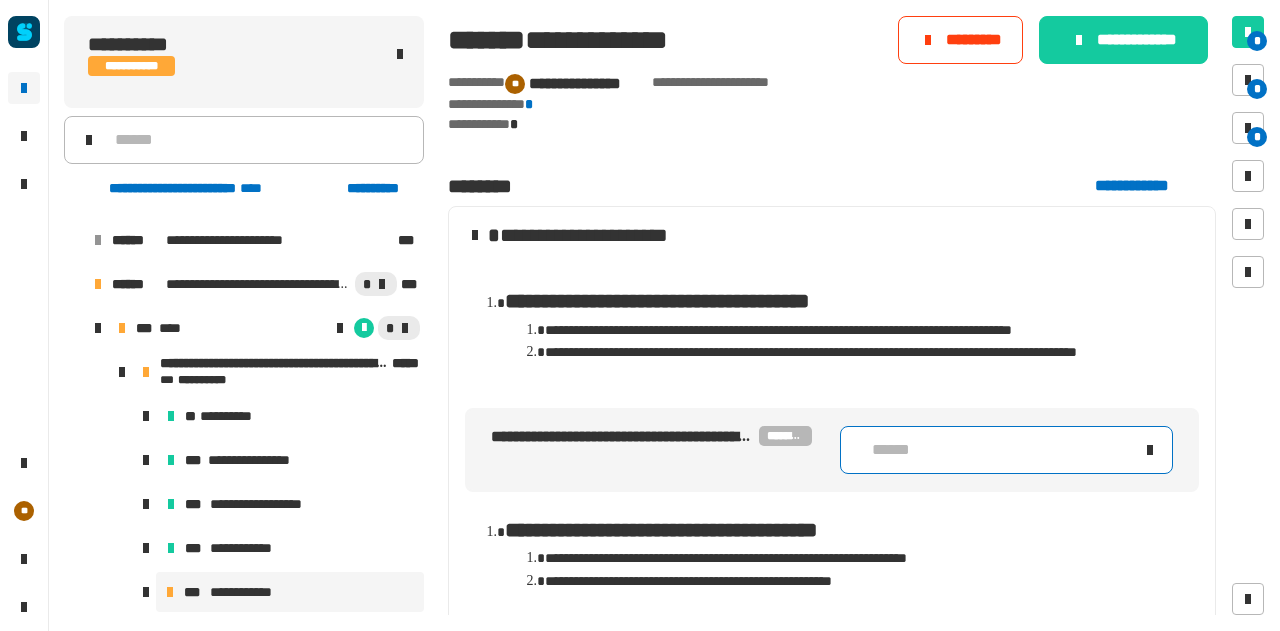 click on "******" at bounding box center (1002, 450) 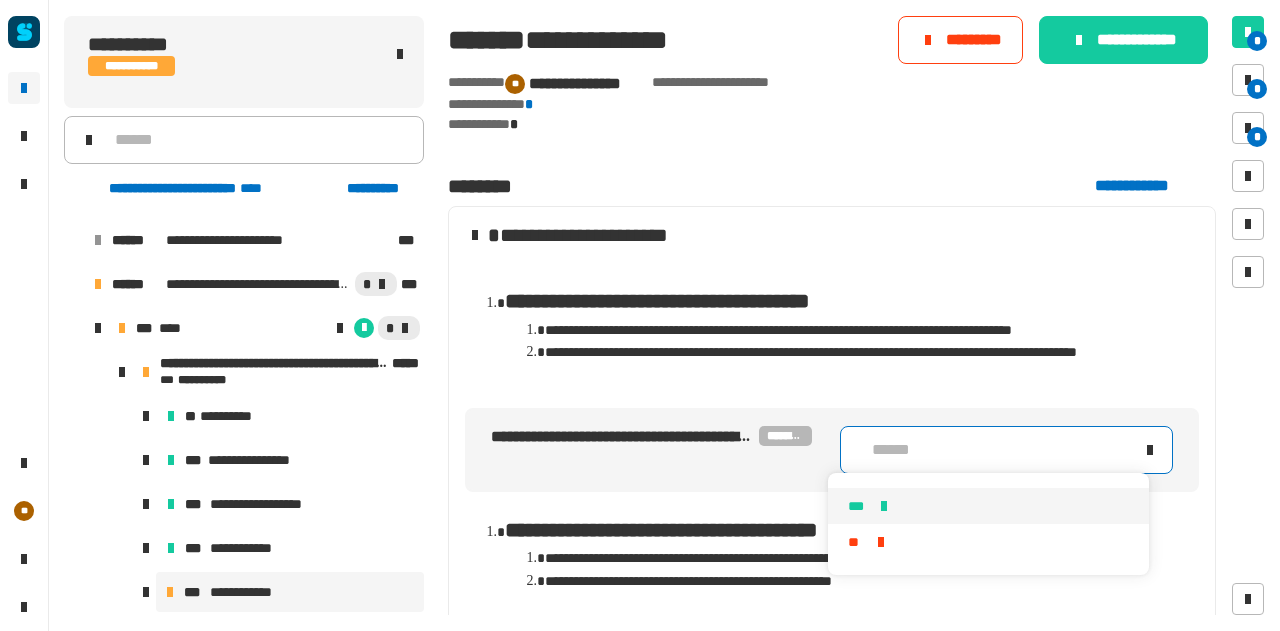 click on "***" at bounding box center (871, 506) 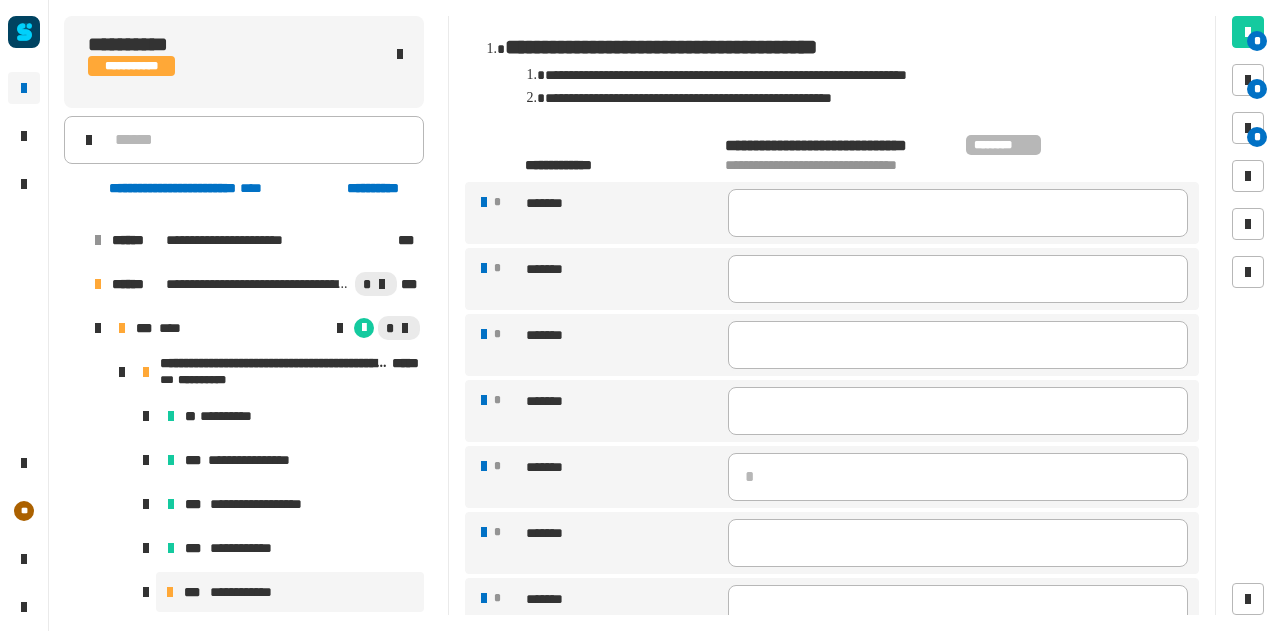 scroll, scrollTop: 509, scrollLeft: 0, axis: vertical 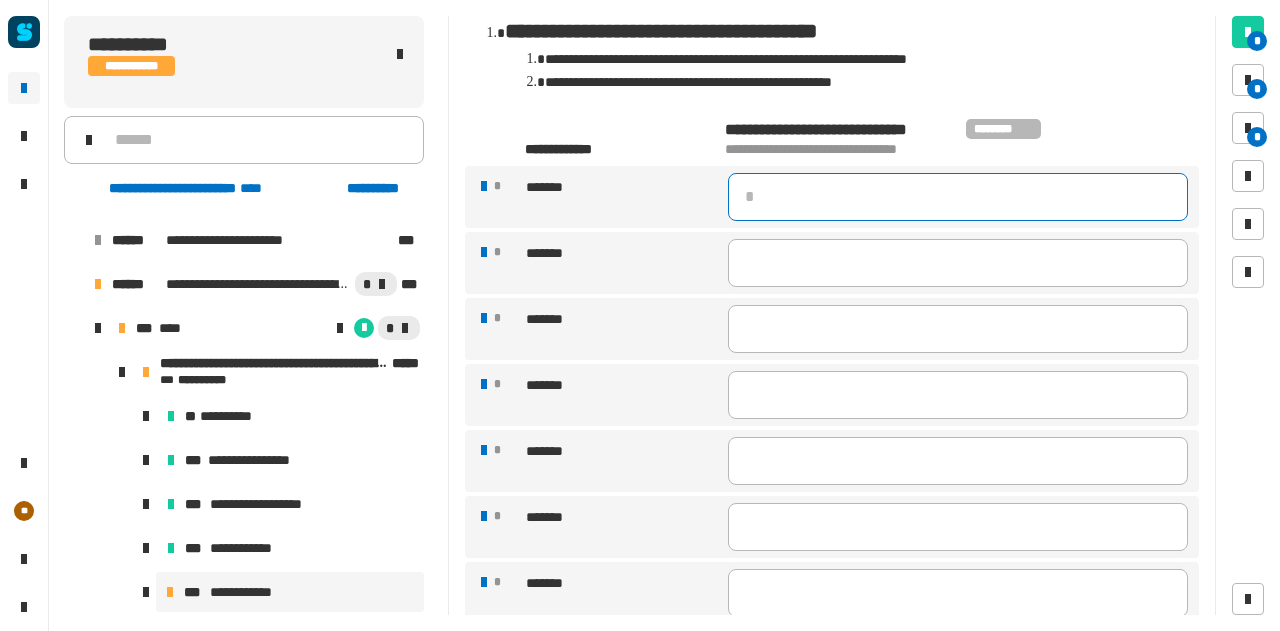 click at bounding box center (958, 197) 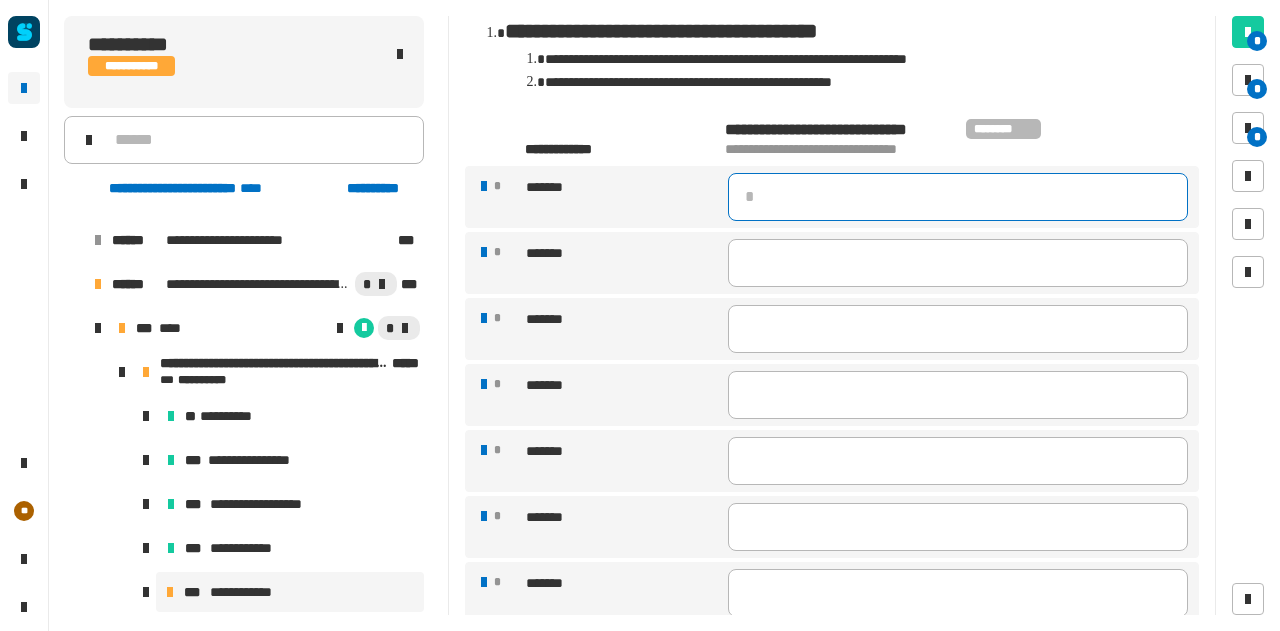 click at bounding box center [958, 197] 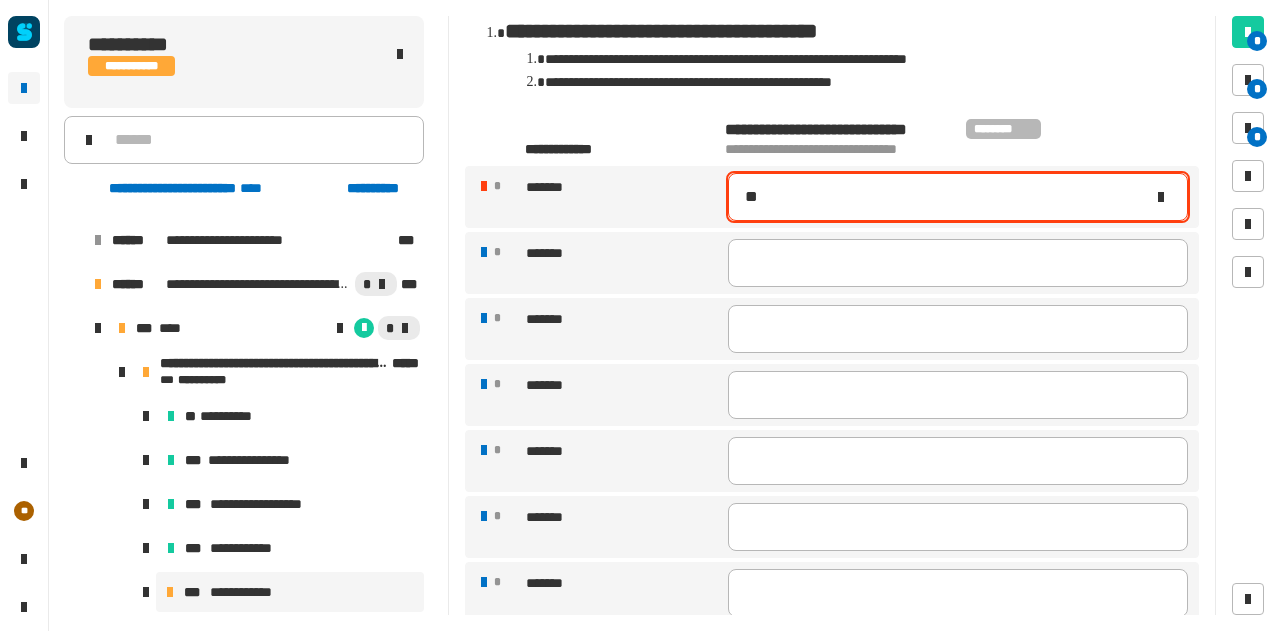 type on "***" 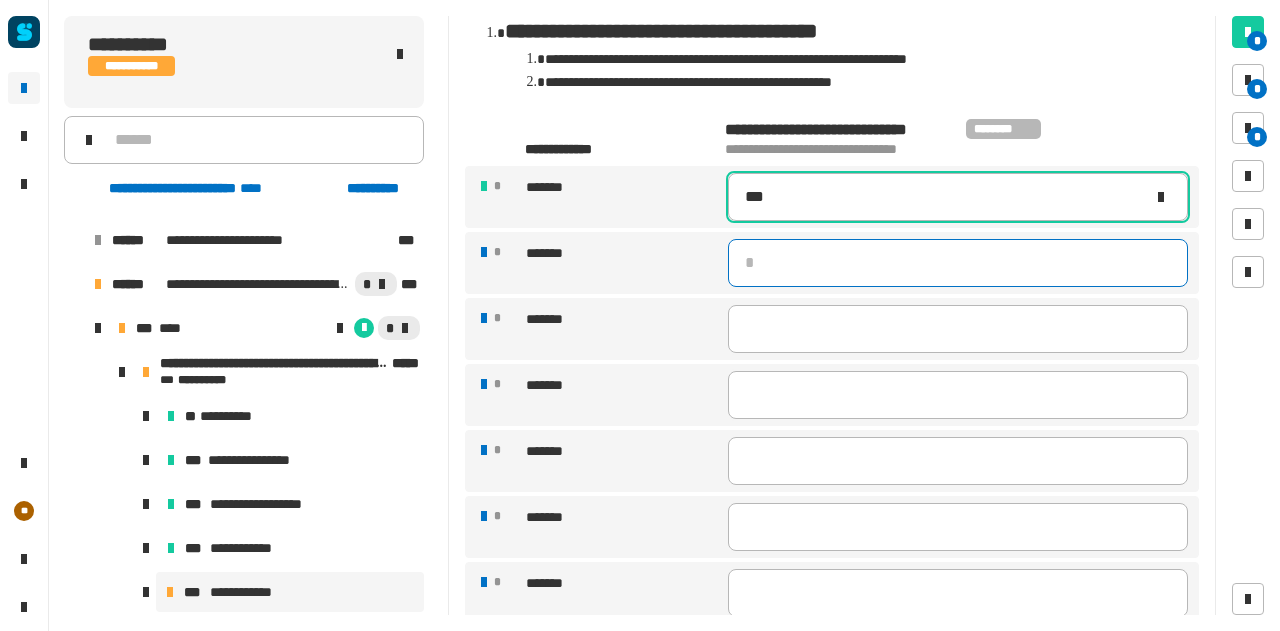 click at bounding box center [958, 263] 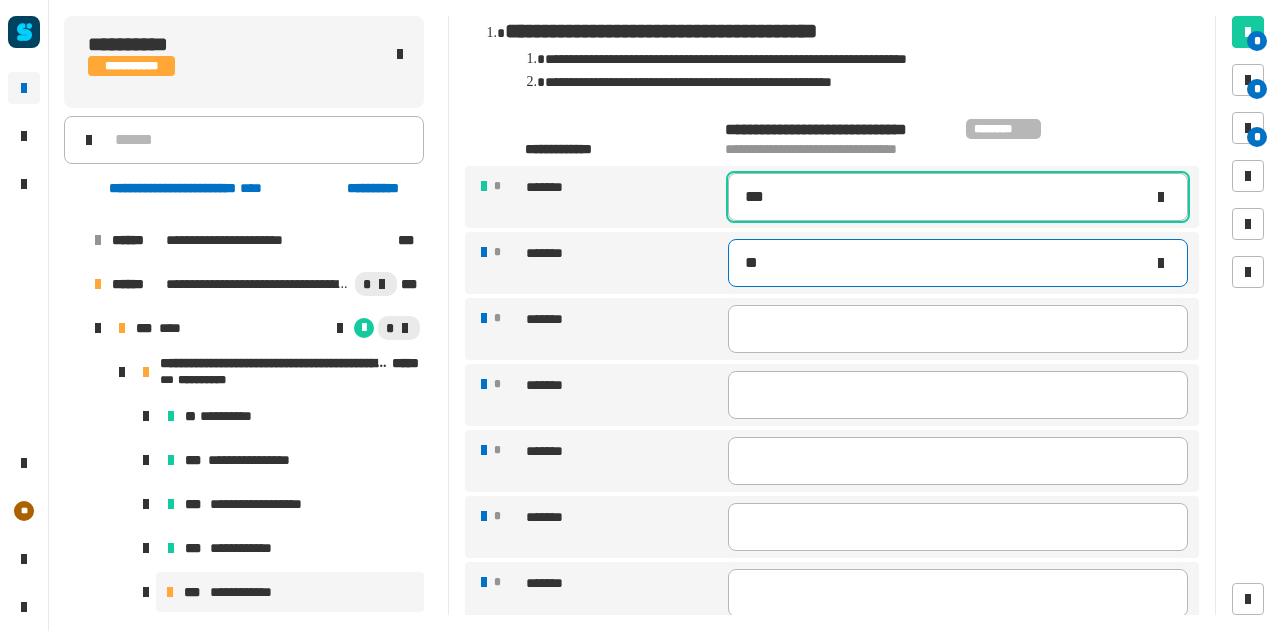 type on "***" 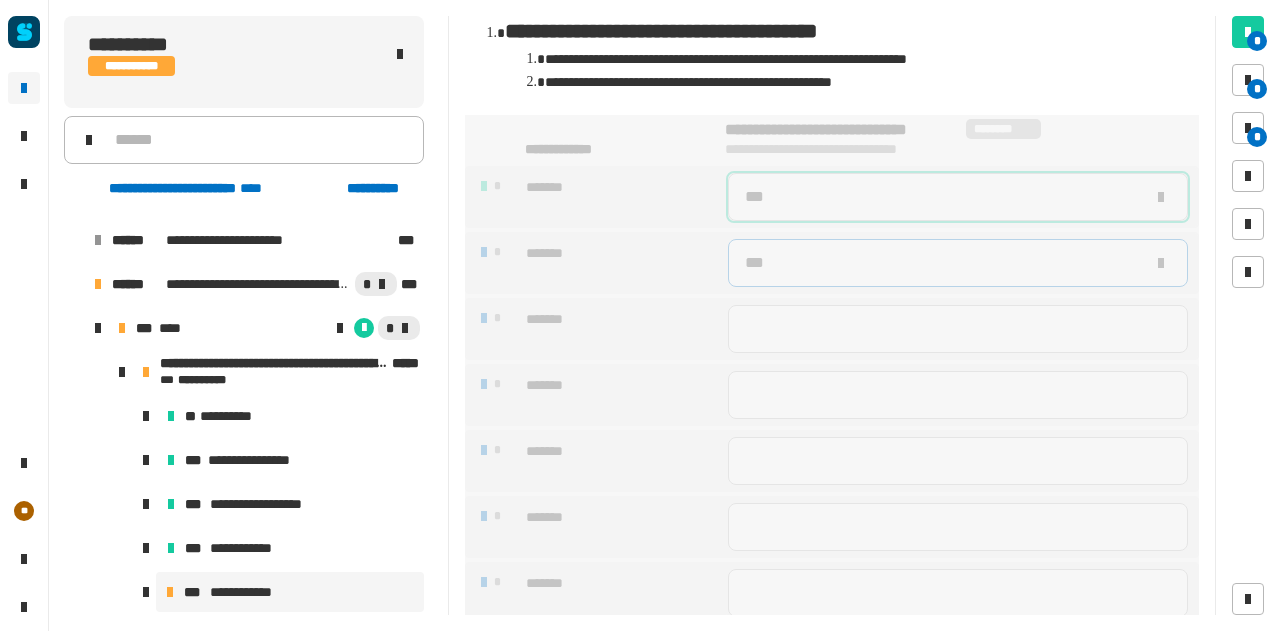 type on "***" 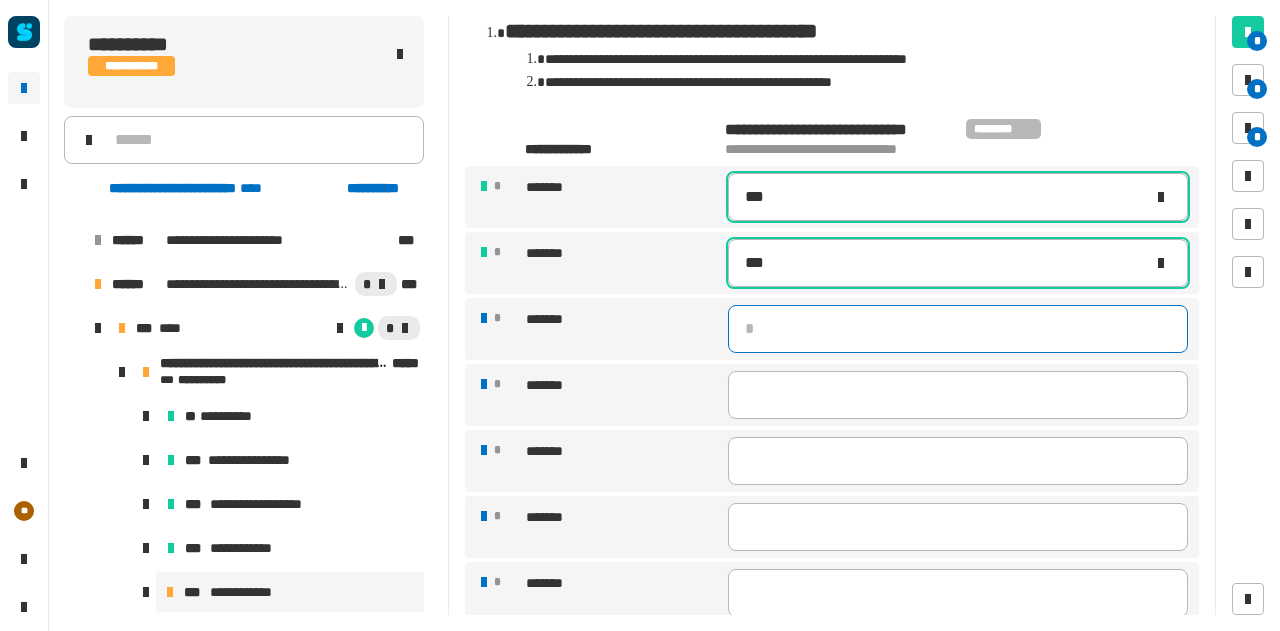 click at bounding box center [958, 329] 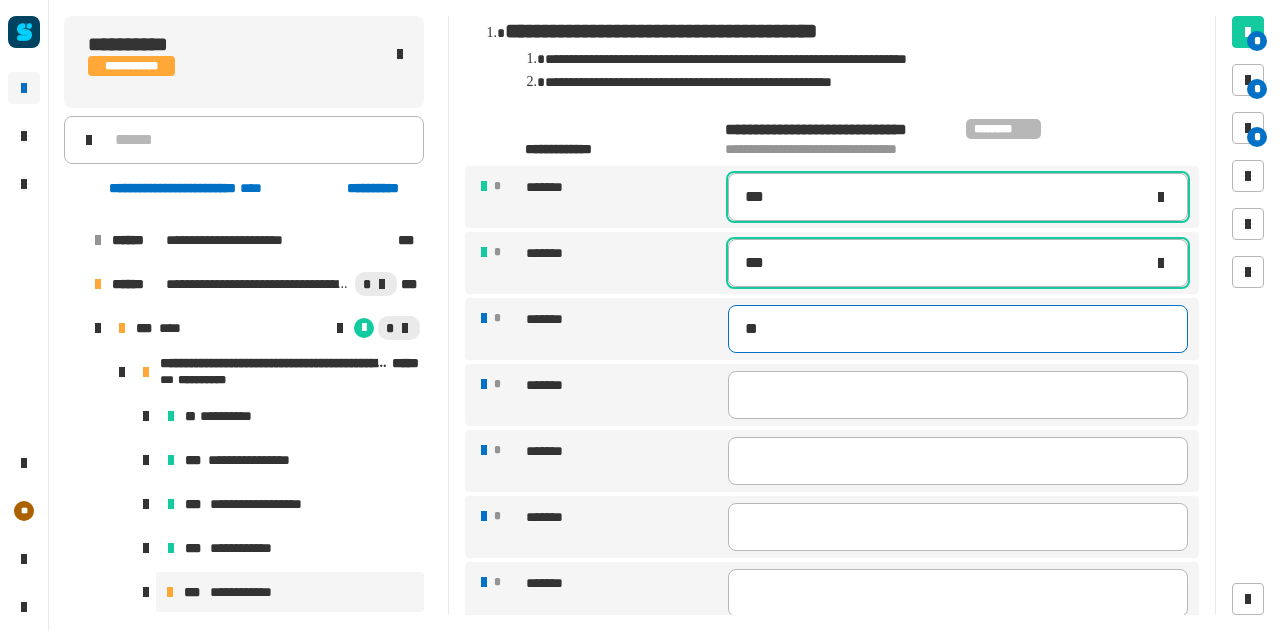 type on "***" 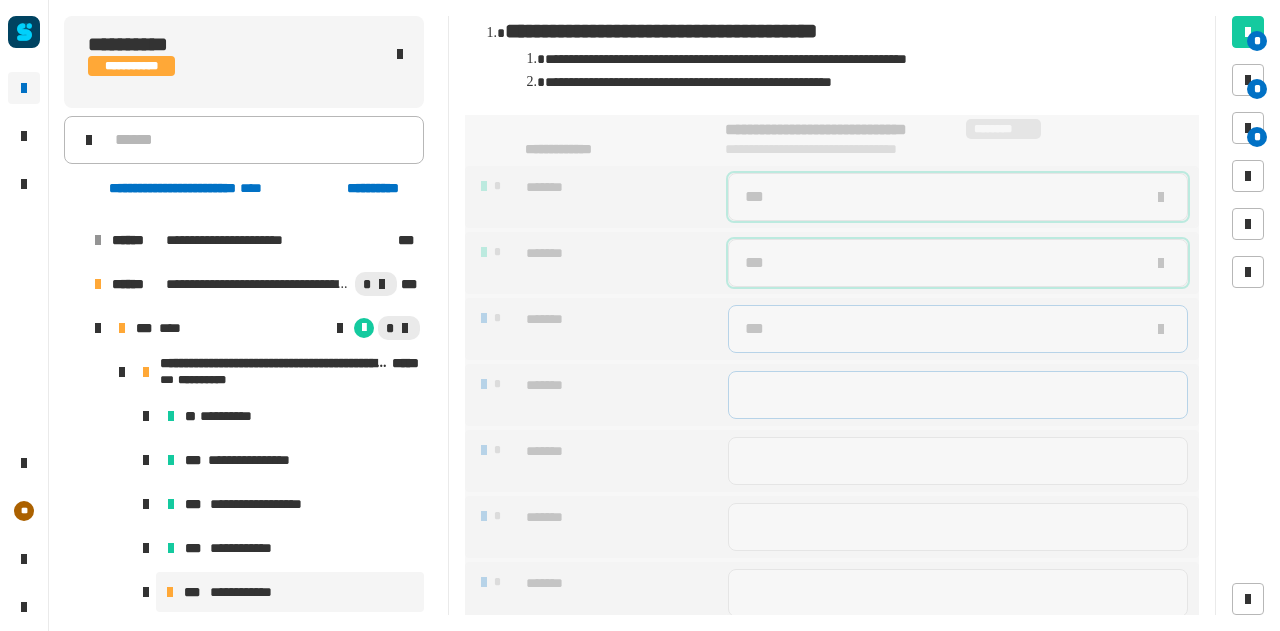type on "***" 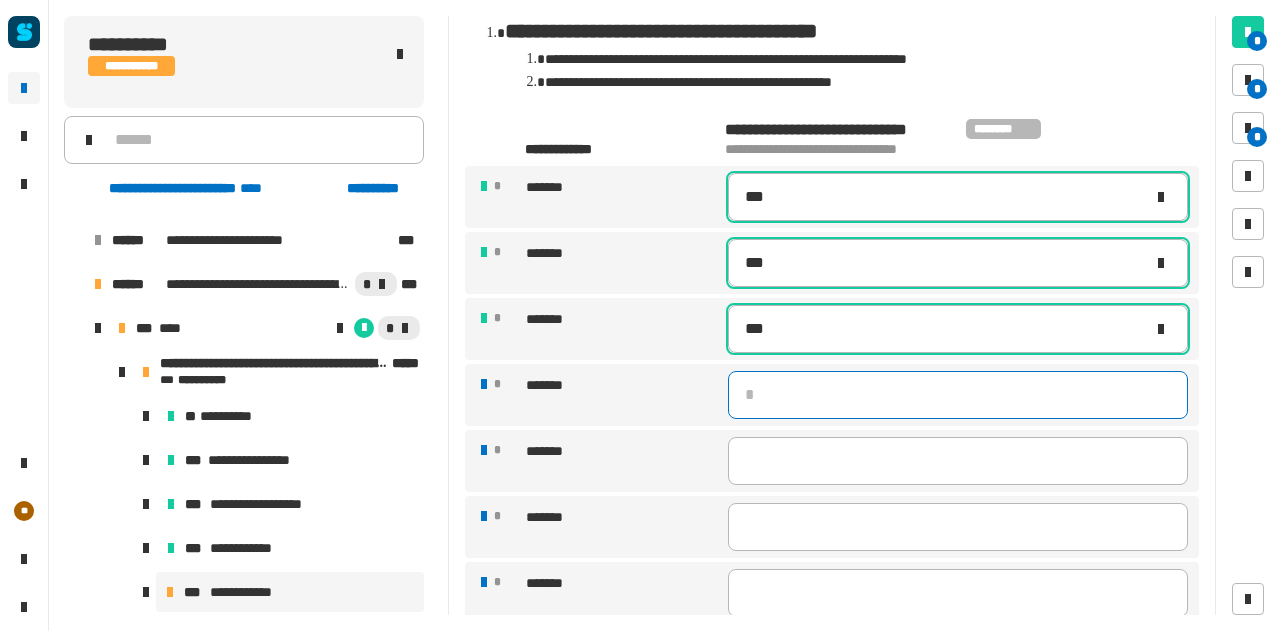 click at bounding box center [958, 395] 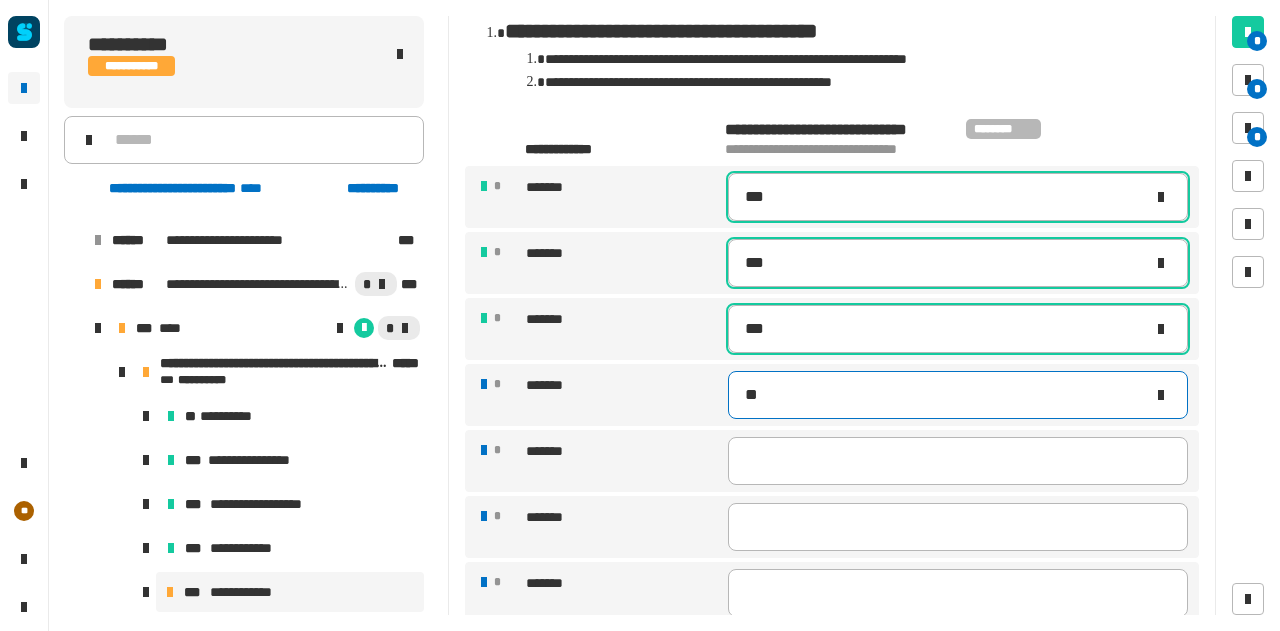 type on "***" 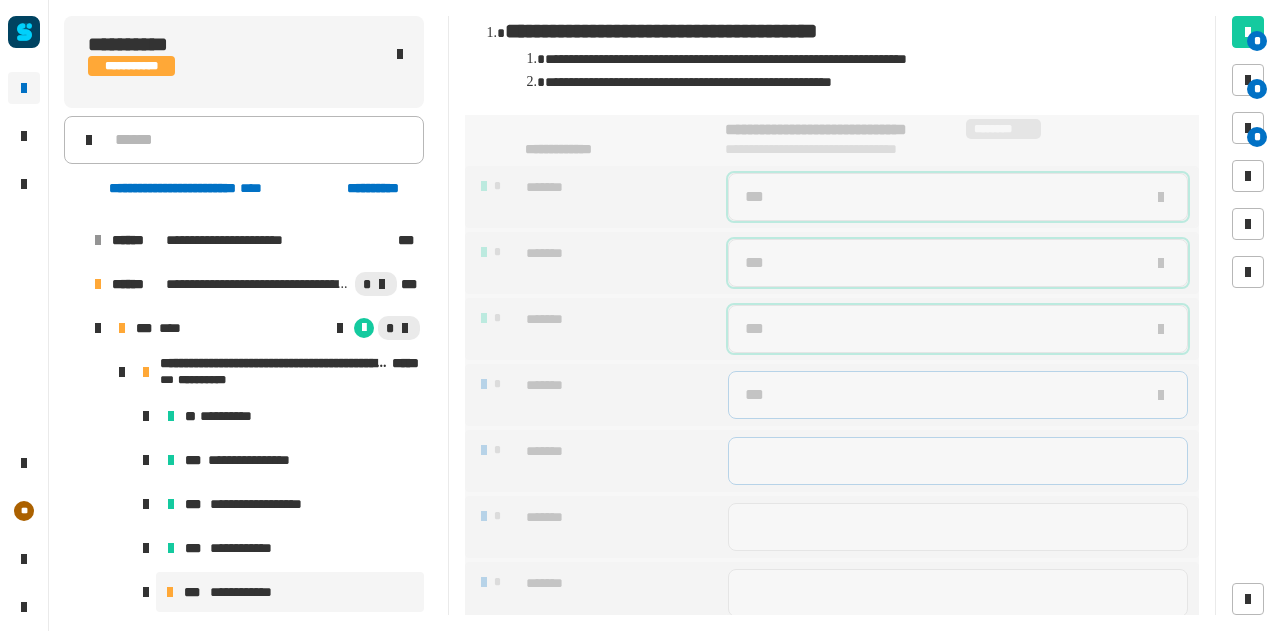 type on "***" 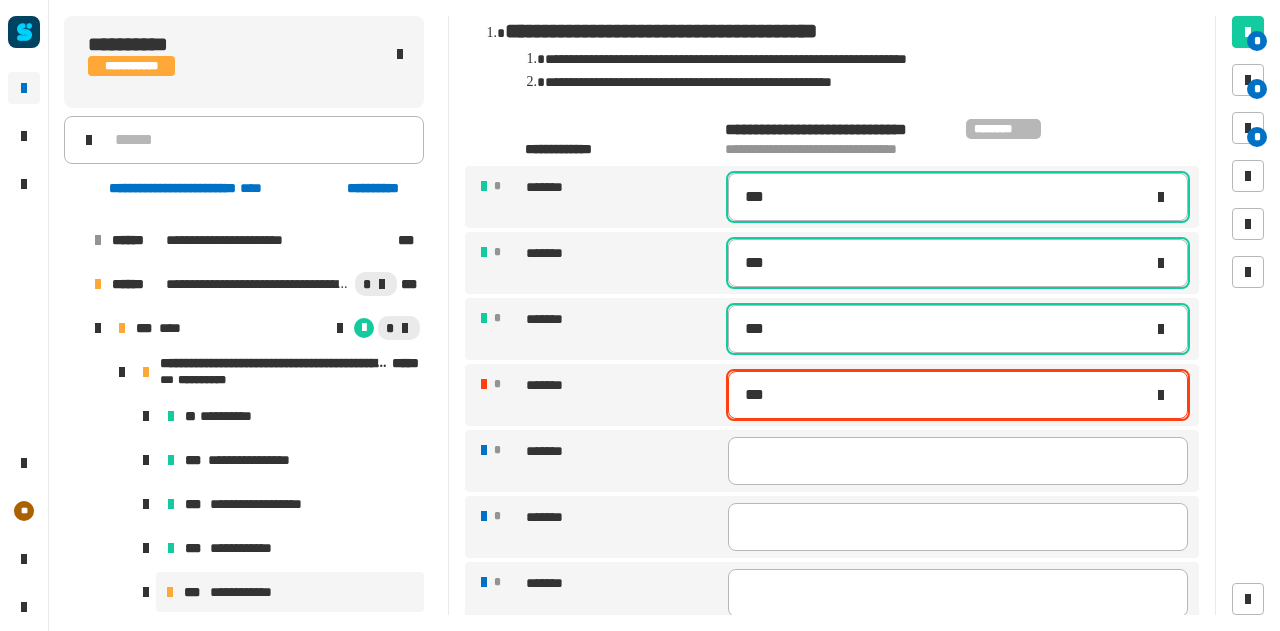 click on "***" at bounding box center [944, 395] 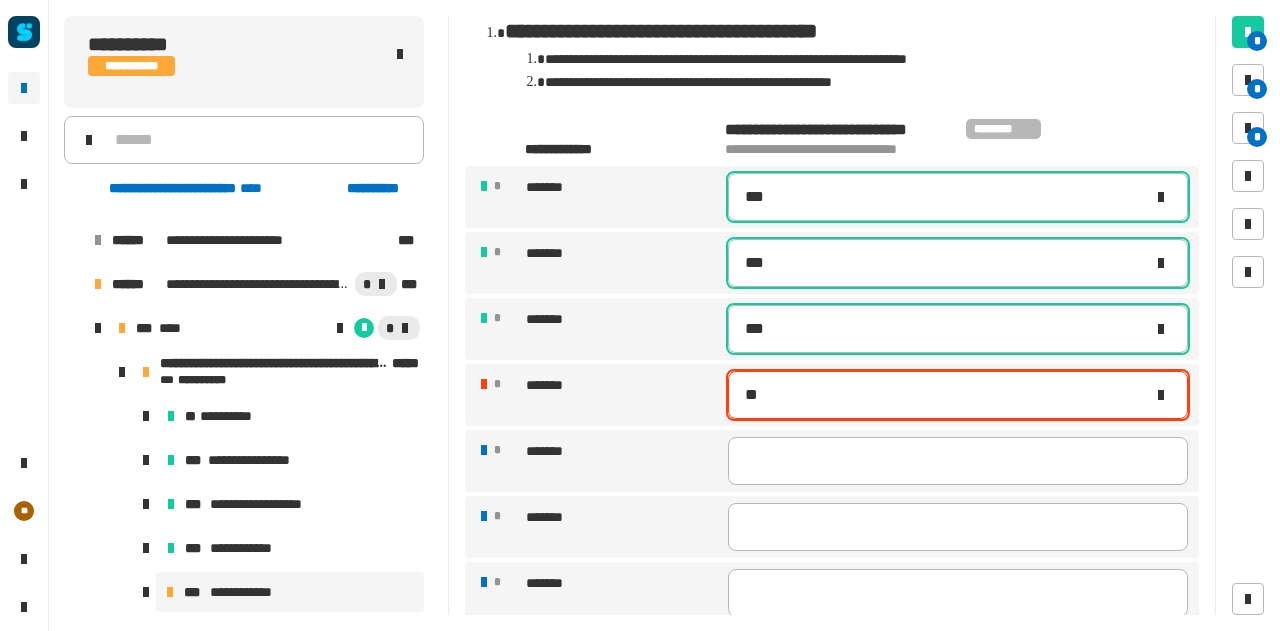 type on "*" 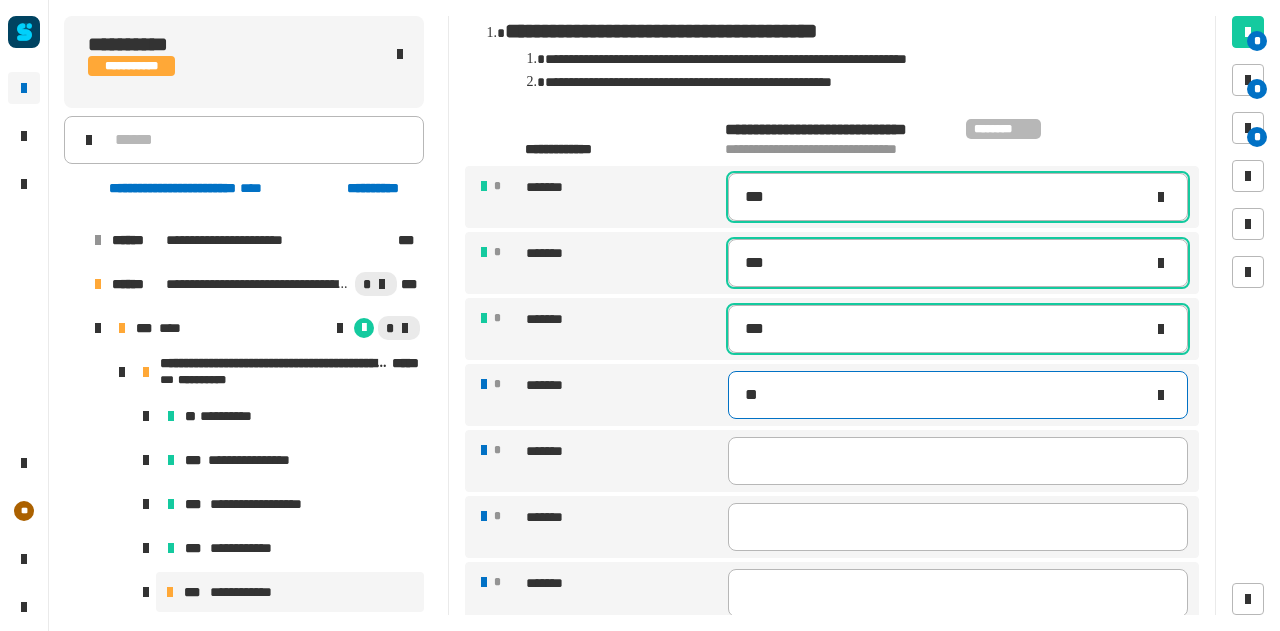 type on "***" 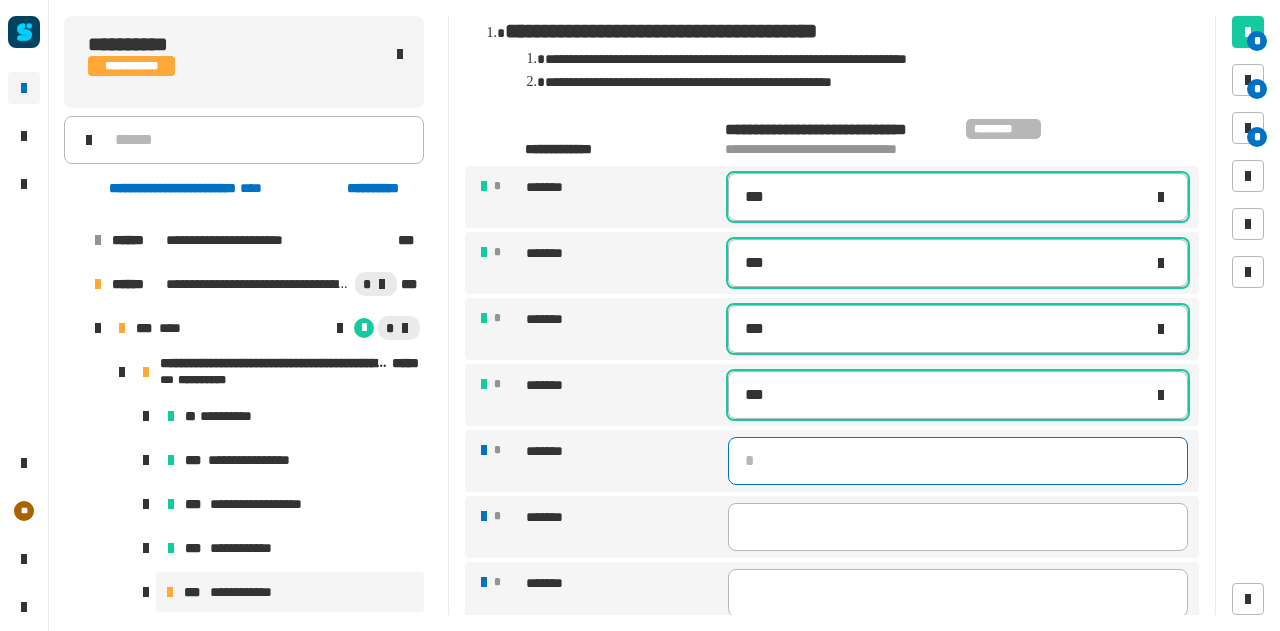 click at bounding box center (958, 461) 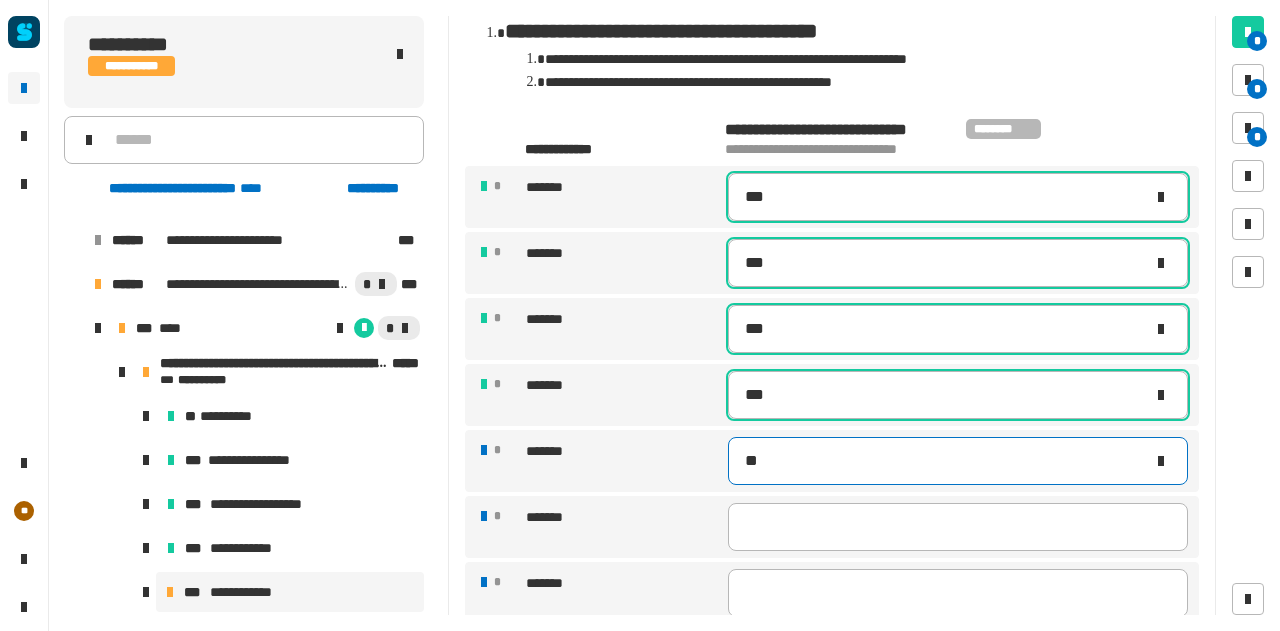type on "***" 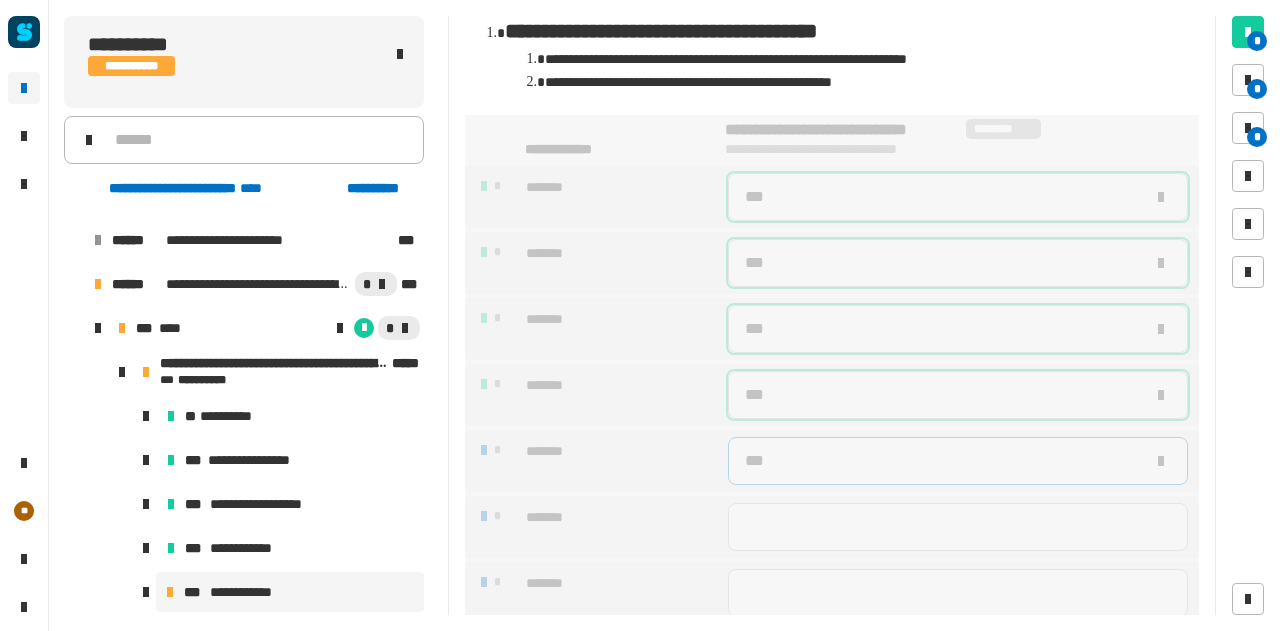 type on "***" 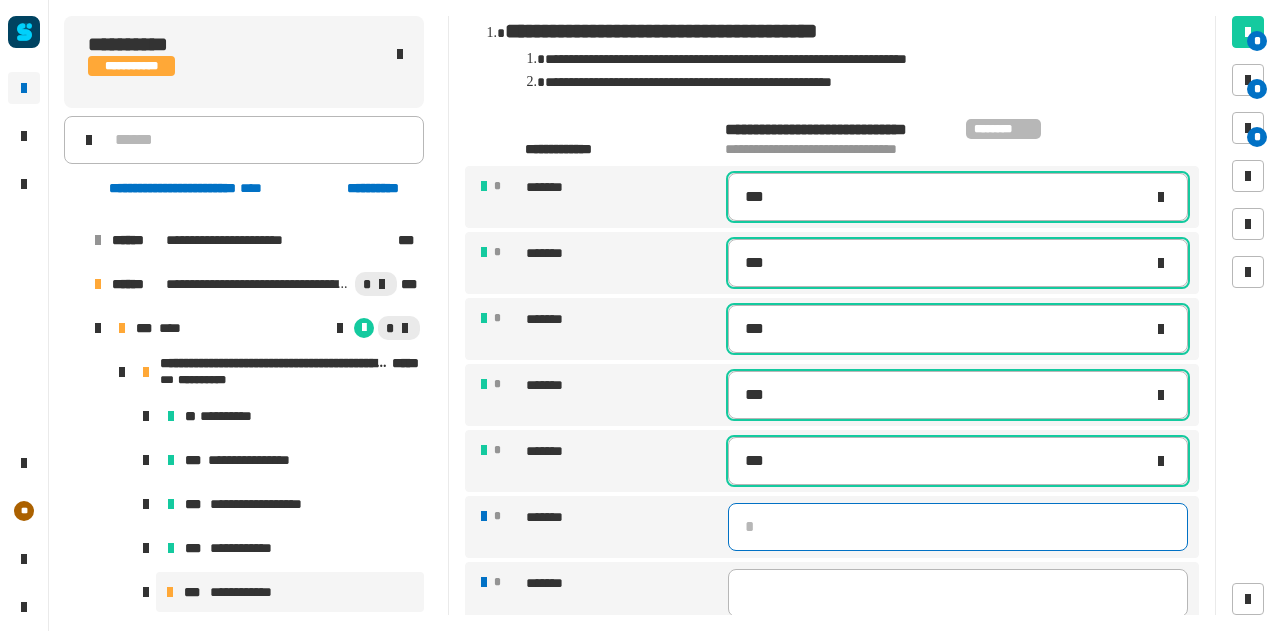 click at bounding box center (958, 527) 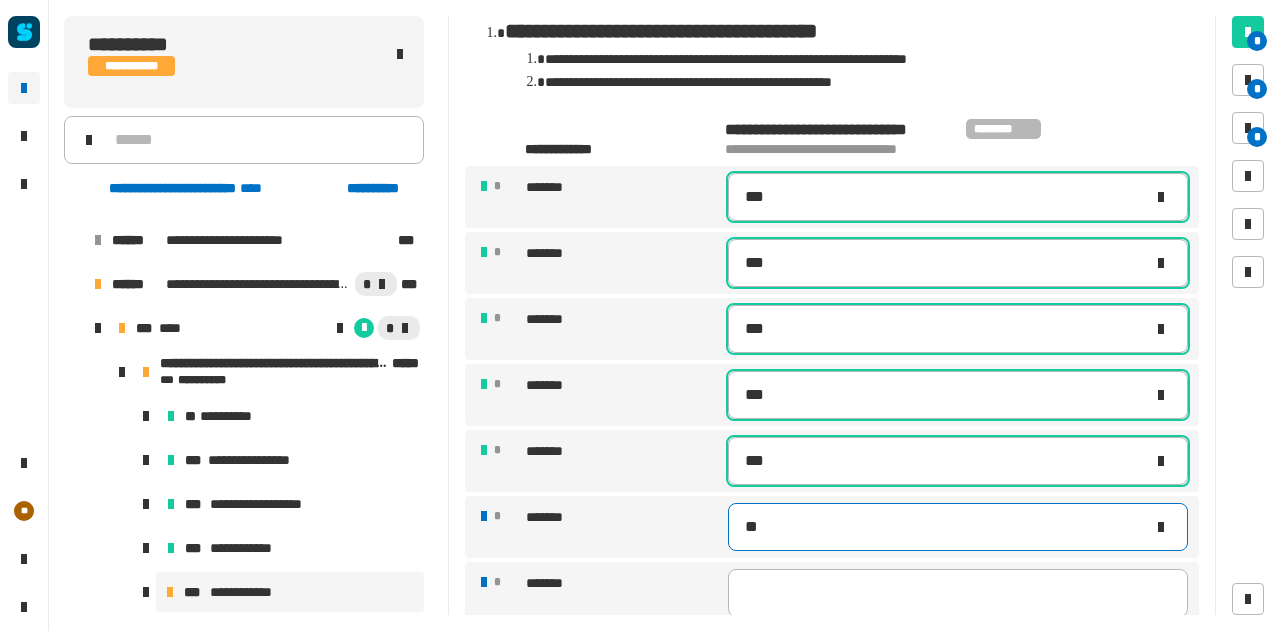 type on "***" 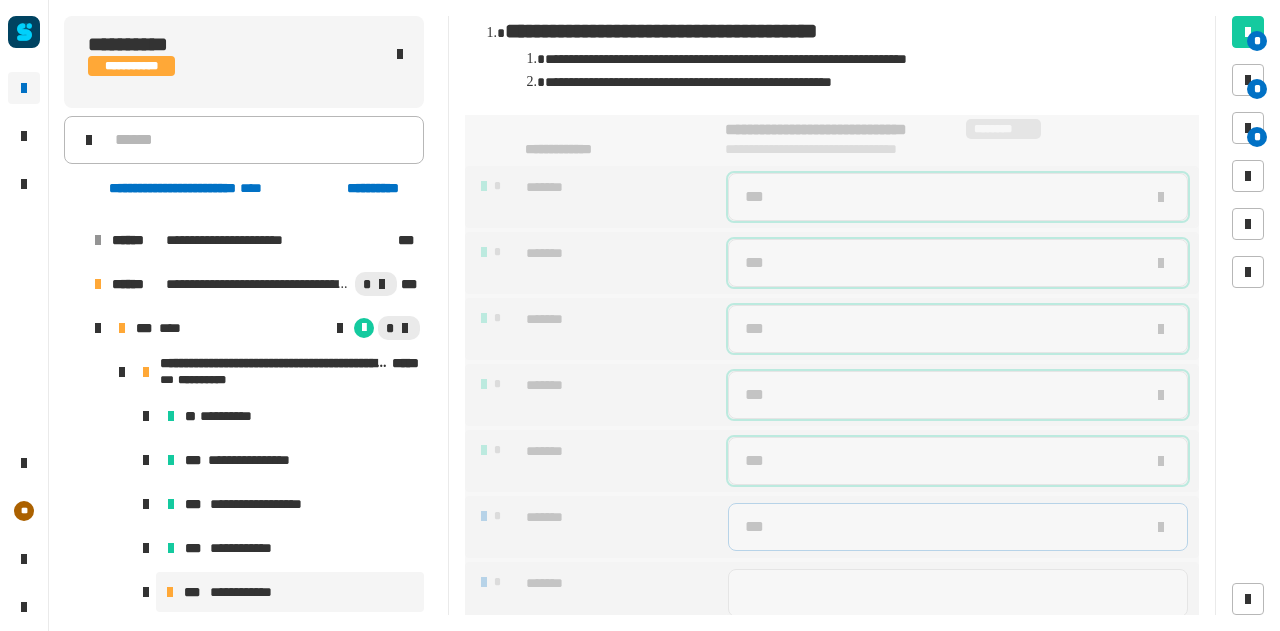 type on "***" 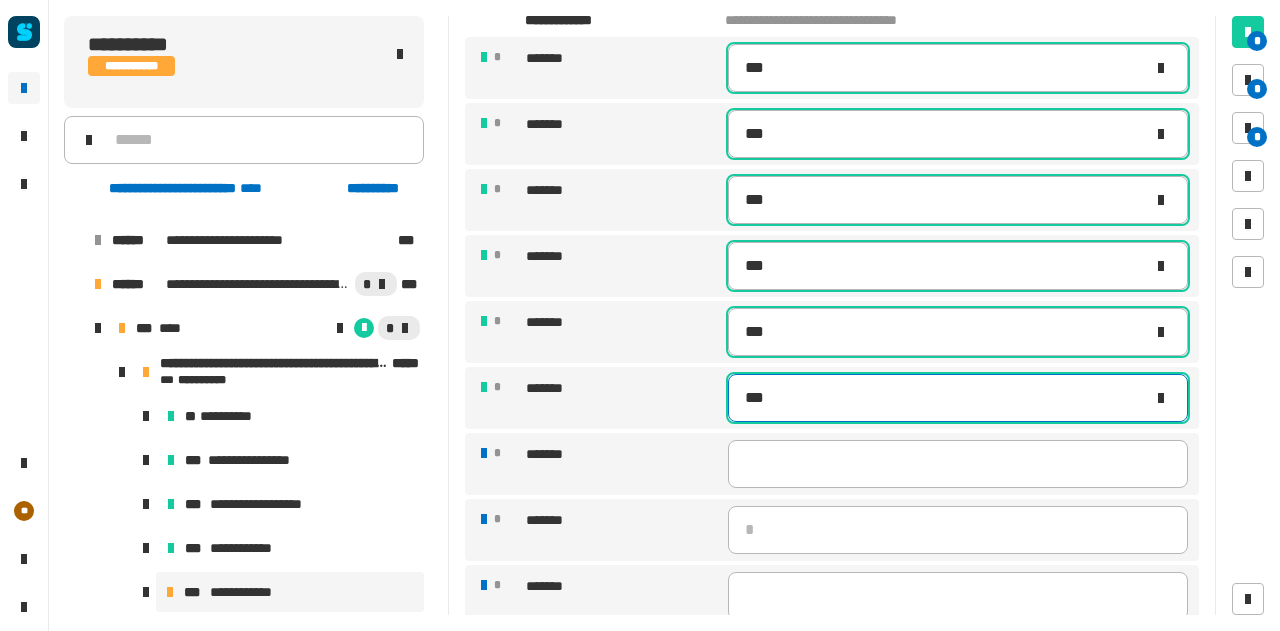 scroll, scrollTop: 649, scrollLeft: 0, axis: vertical 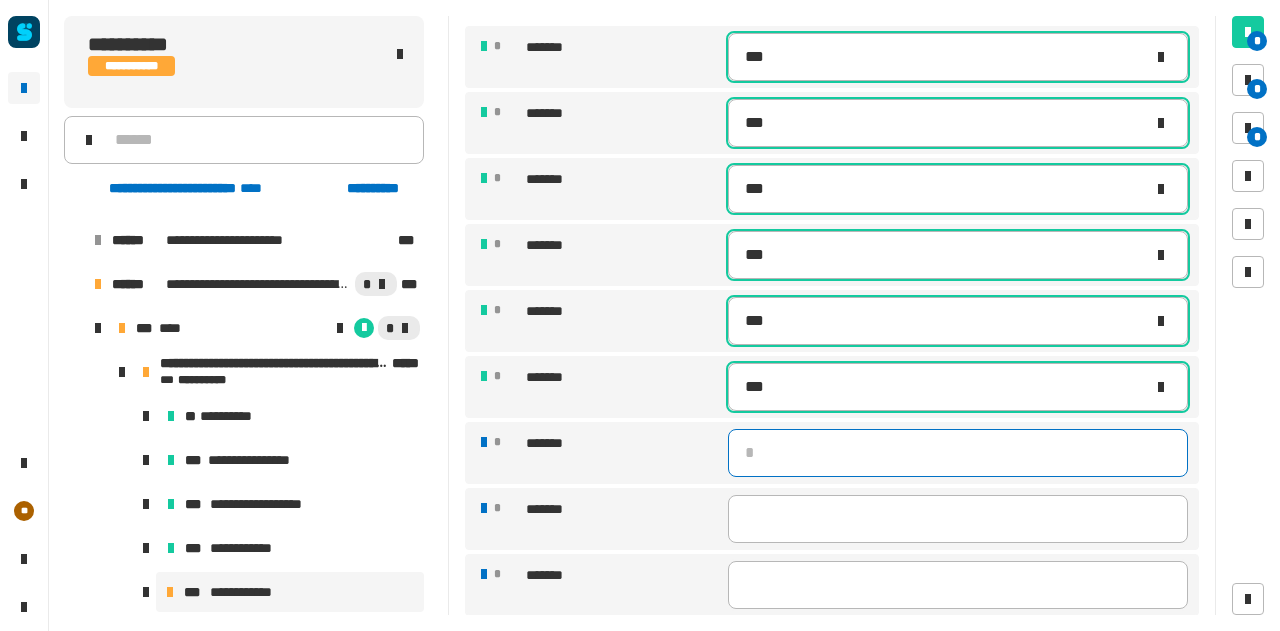 click at bounding box center (958, 453) 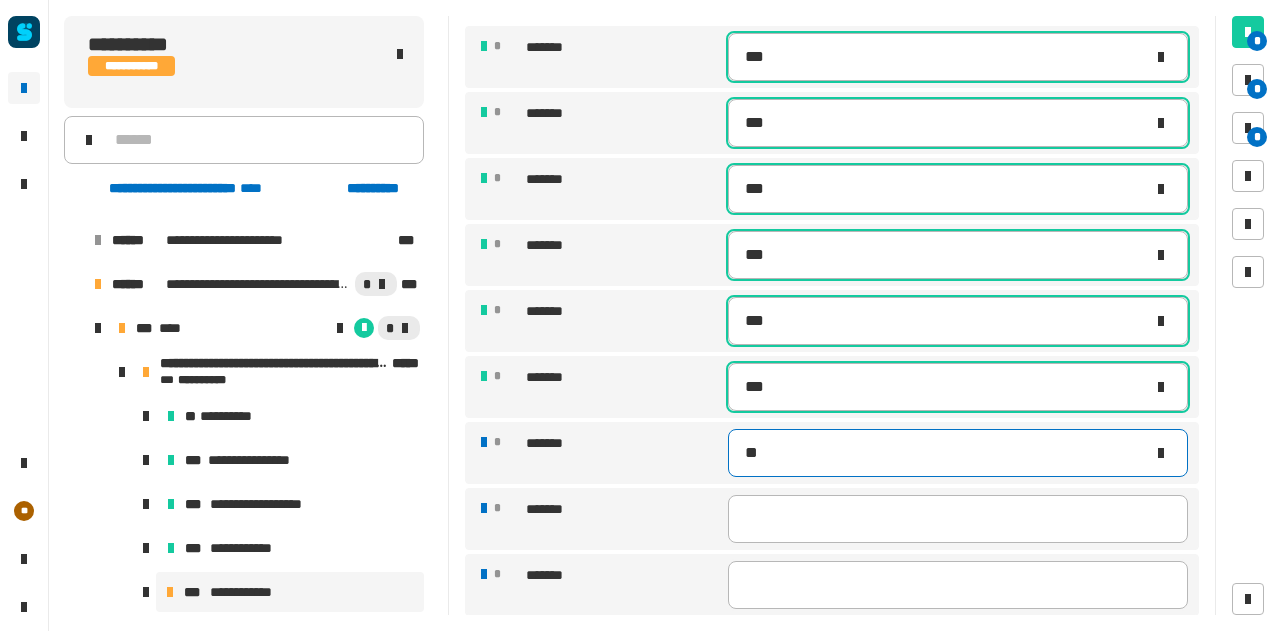type on "***" 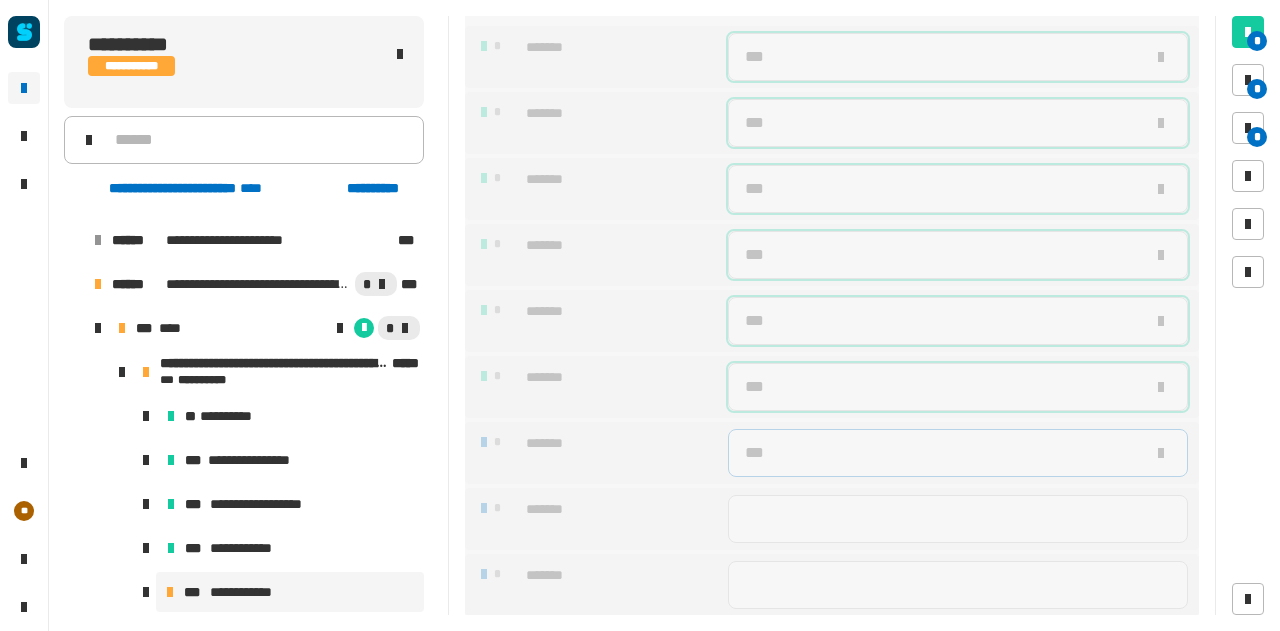 type on "***" 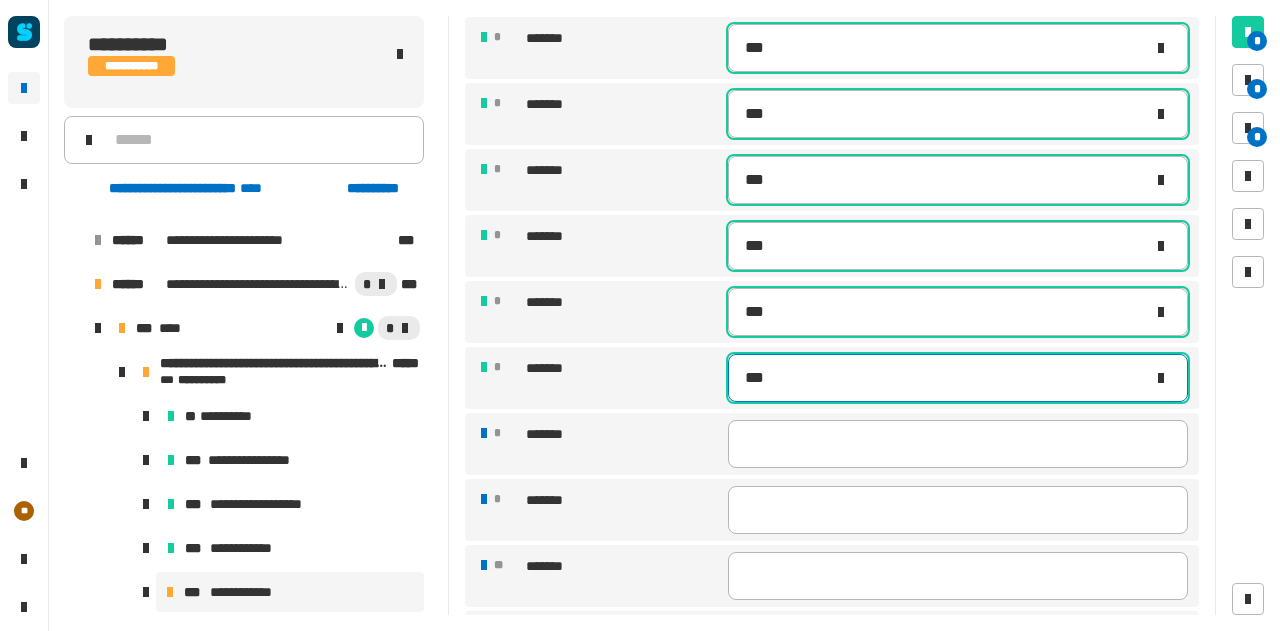 scroll, scrollTop: 737, scrollLeft: 0, axis: vertical 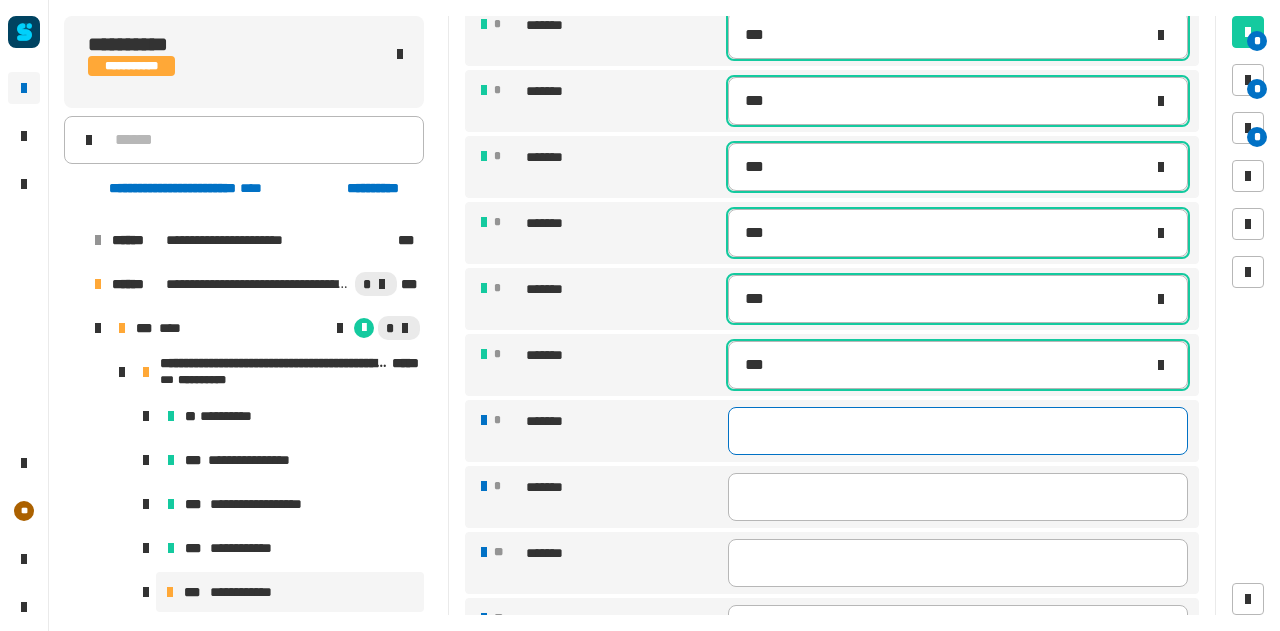click at bounding box center [958, 431] 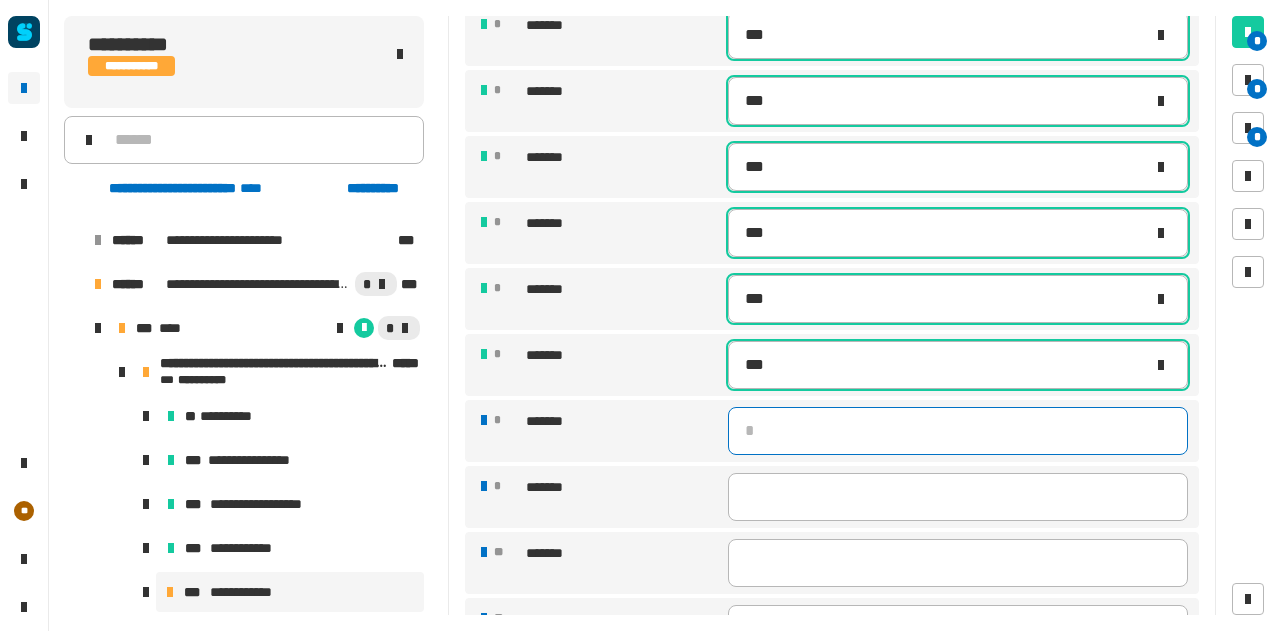 click at bounding box center [958, 431] 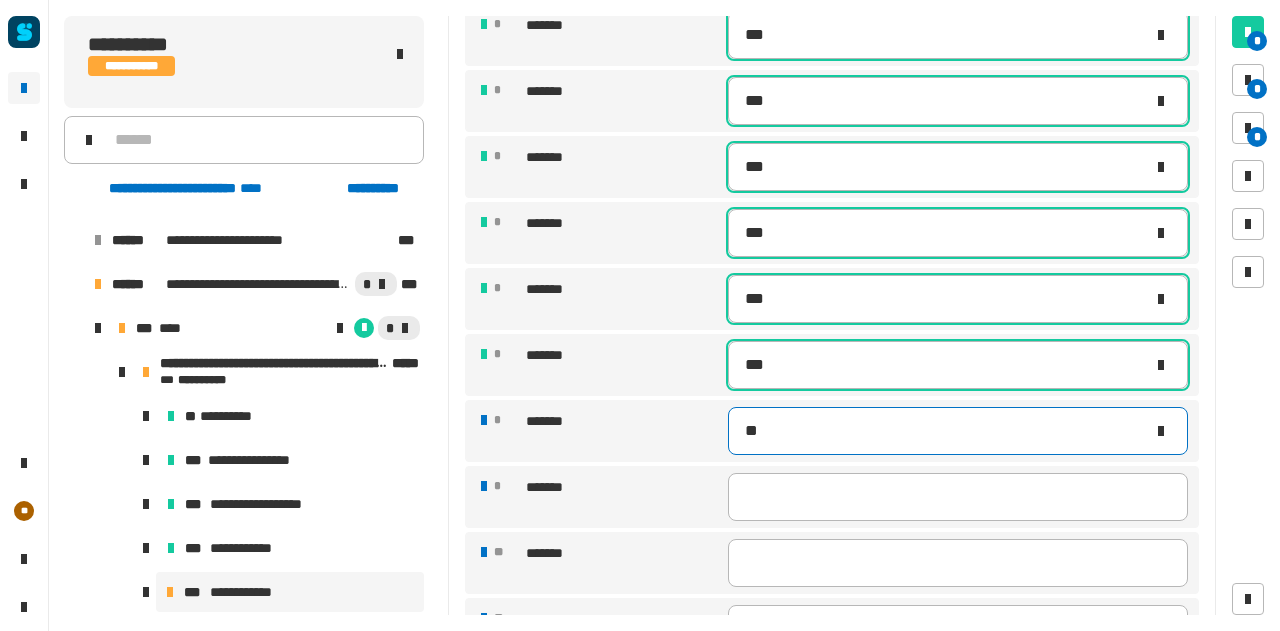 type on "***" 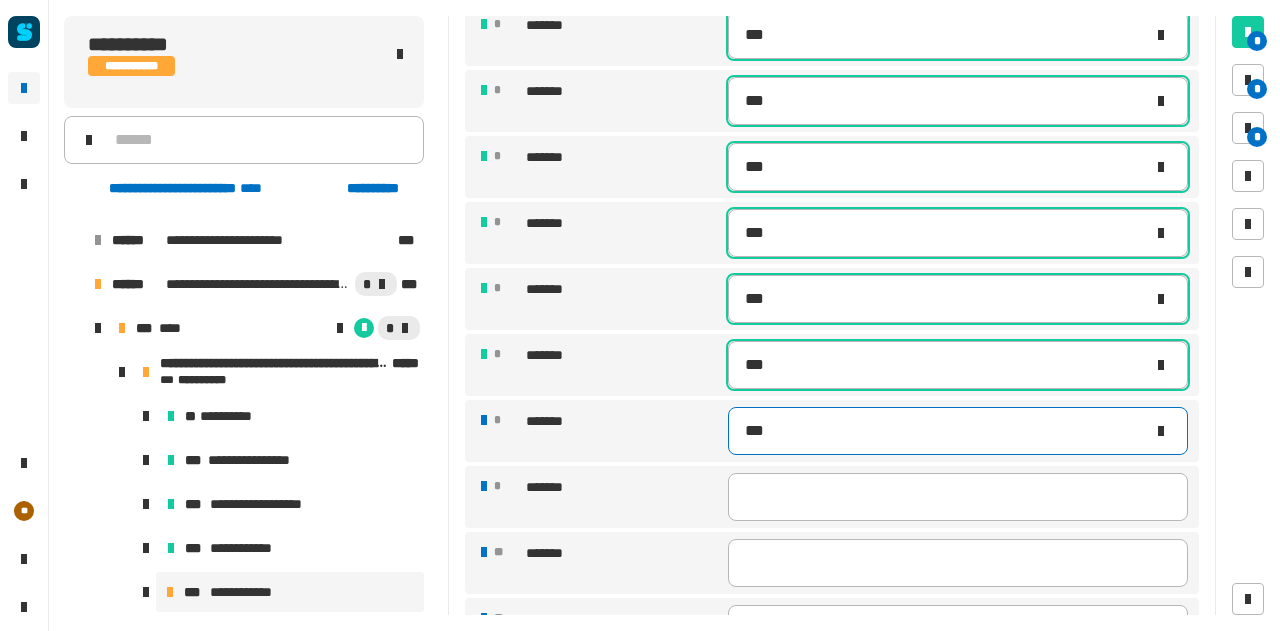 type on "***" 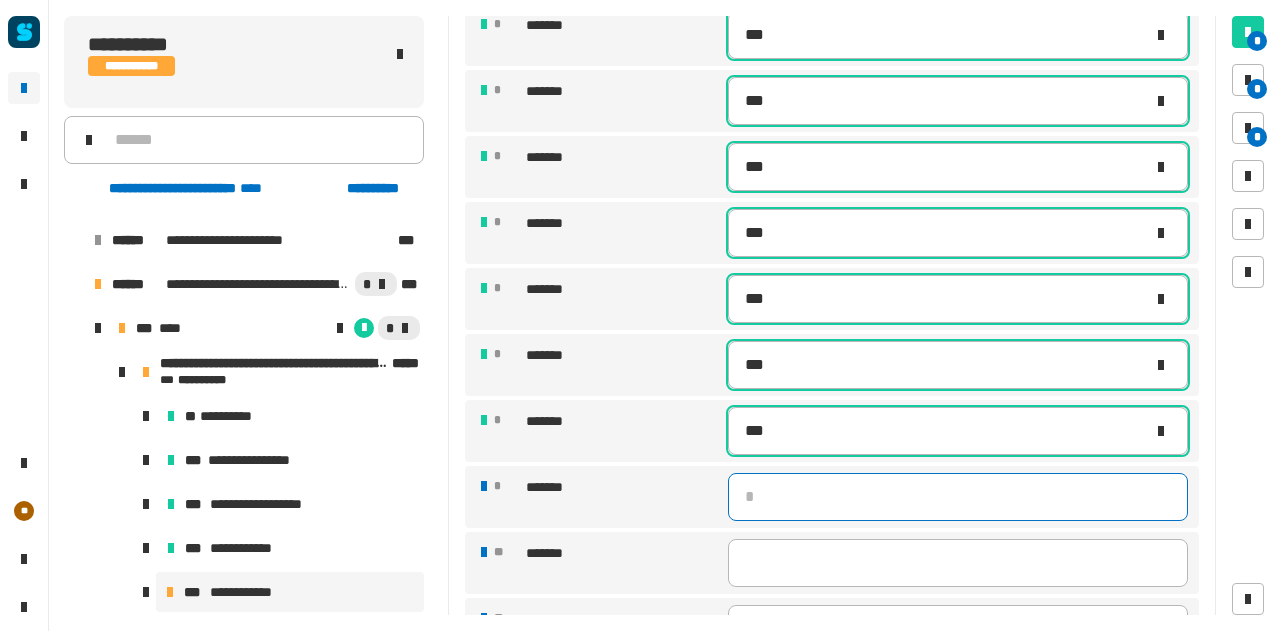 click at bounding box center (958, 497) 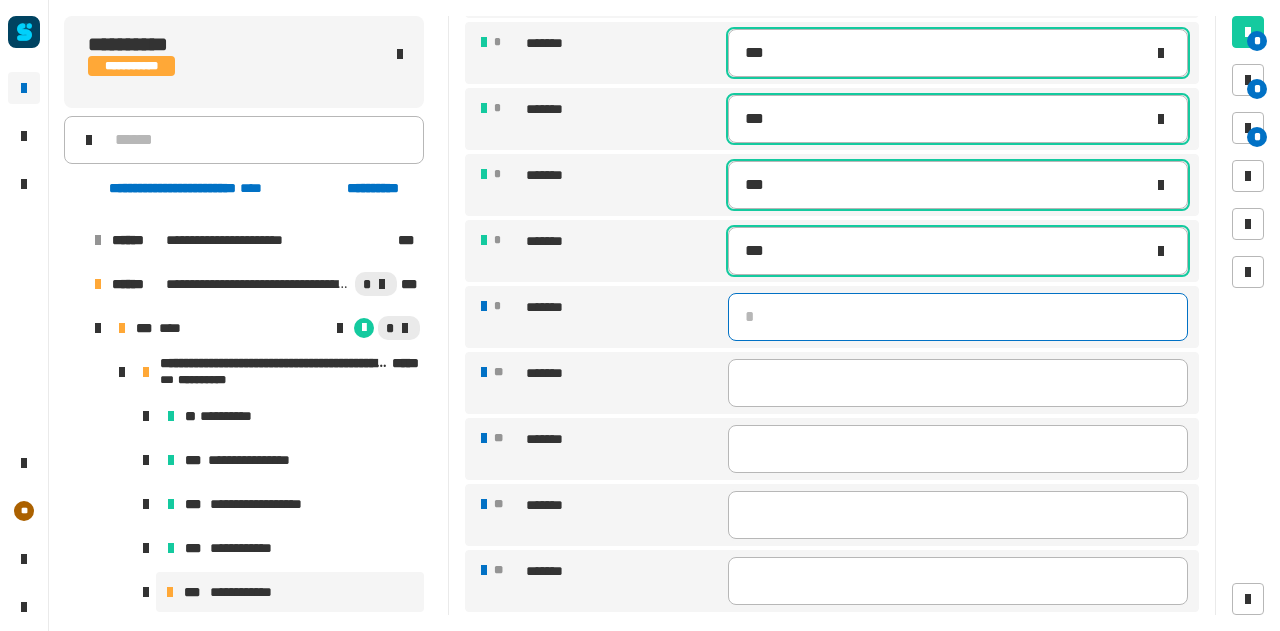 scroll, scrollTop: 925, scrollLeft: 0, axis: vertical 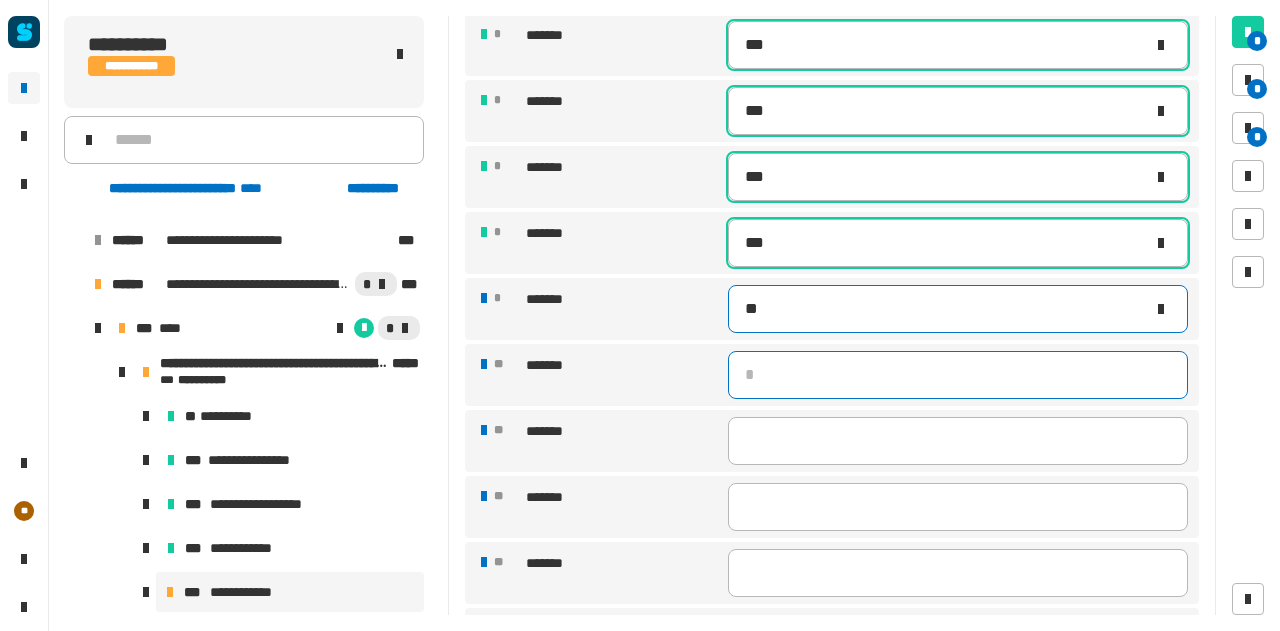 type on "***" 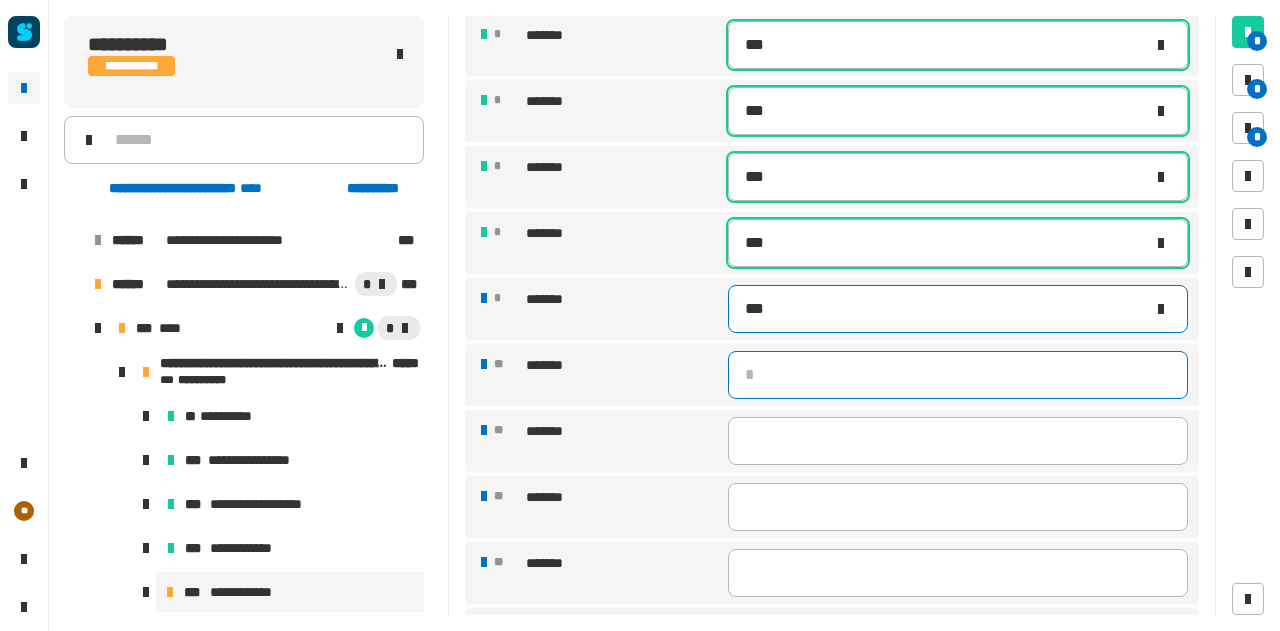 type on "***" 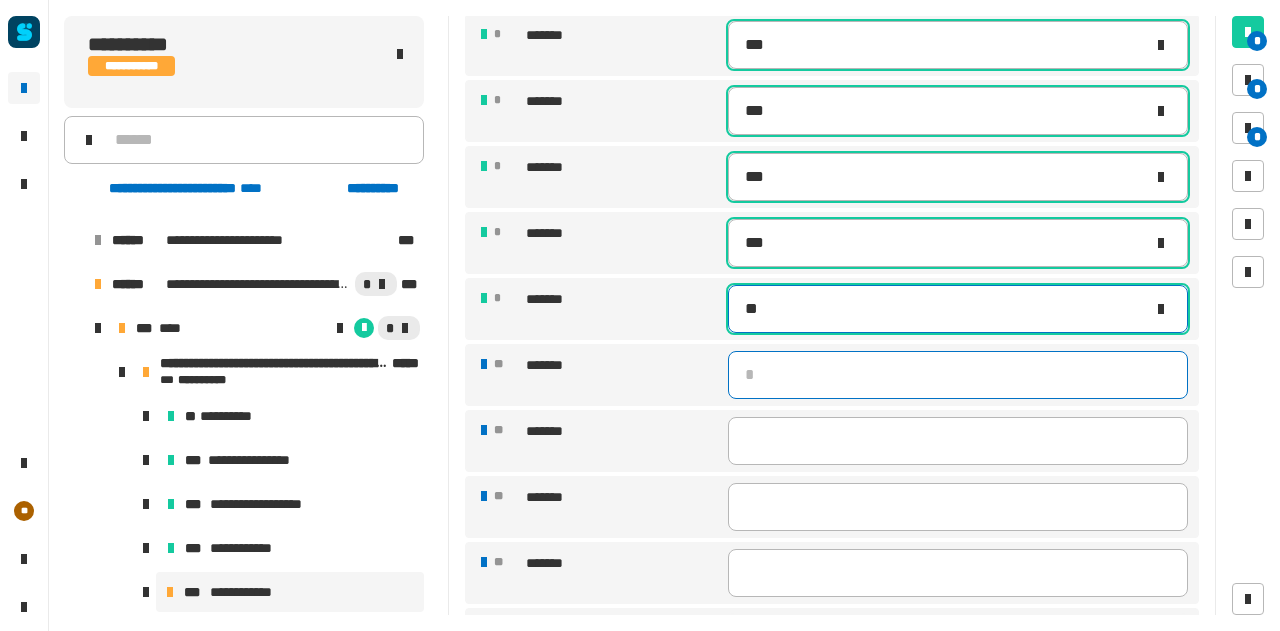type on "*" 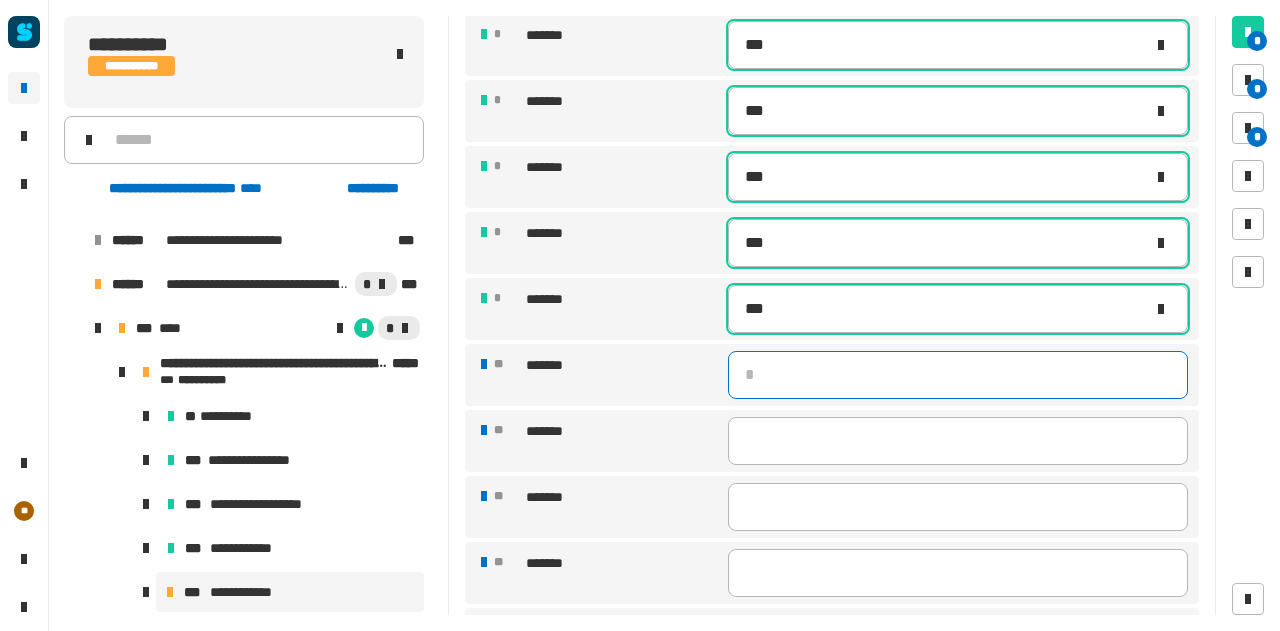 click at bounding box center [958, 375] 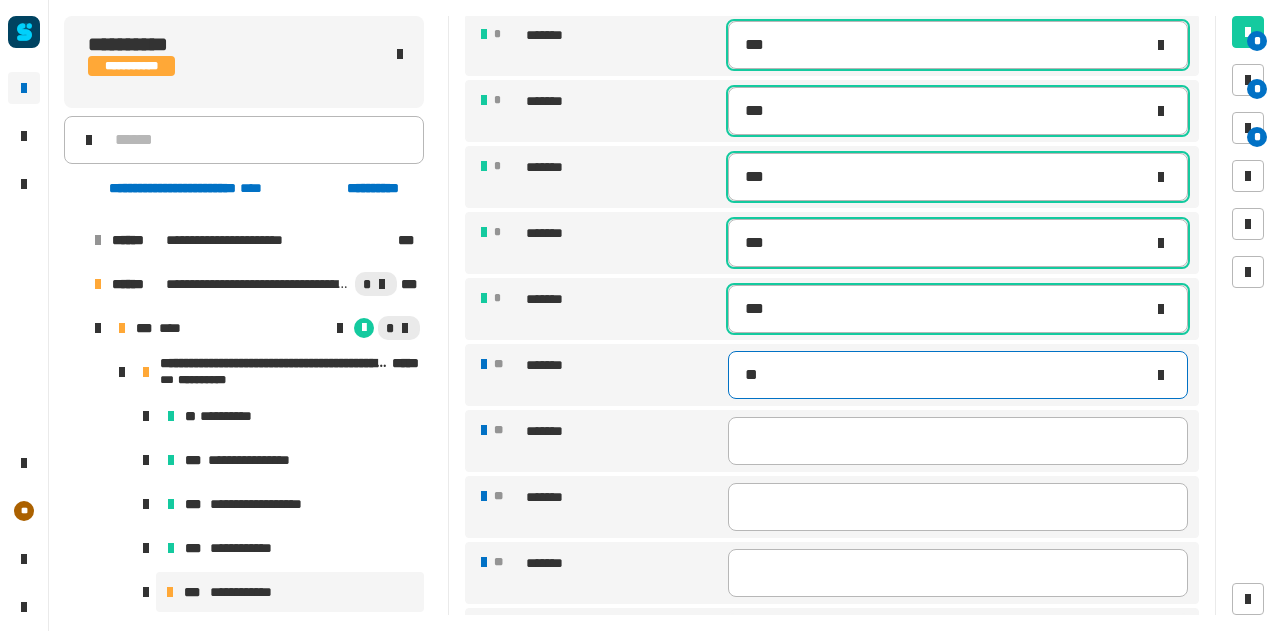 type on "***" 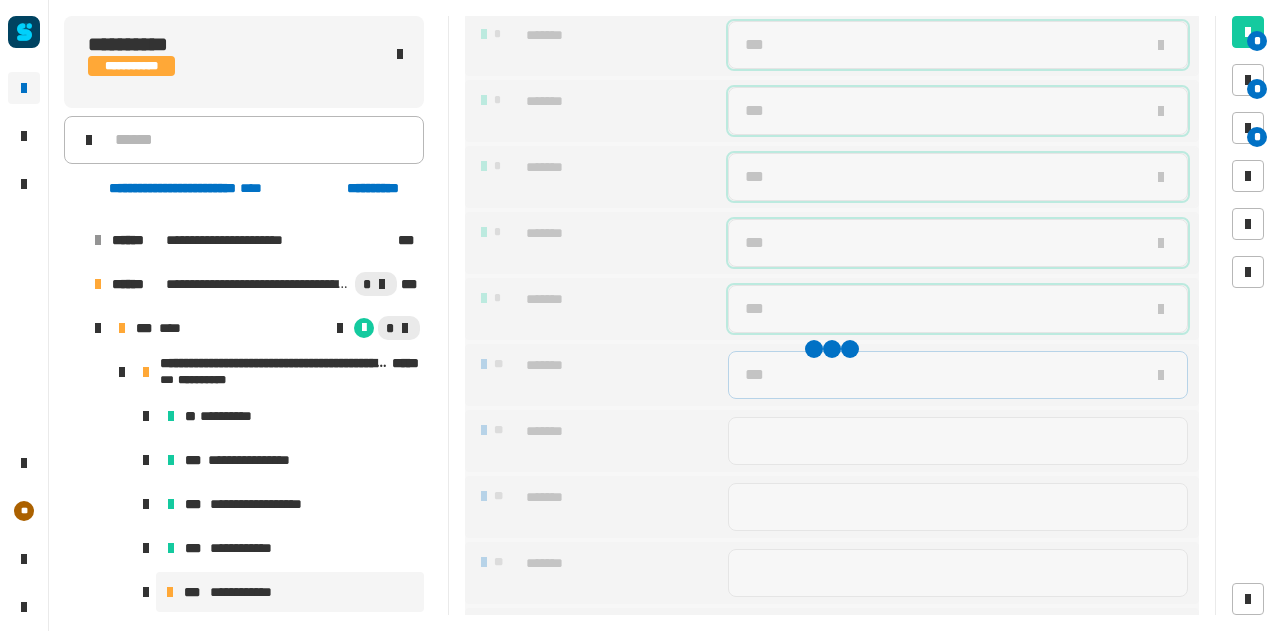 type on "***" 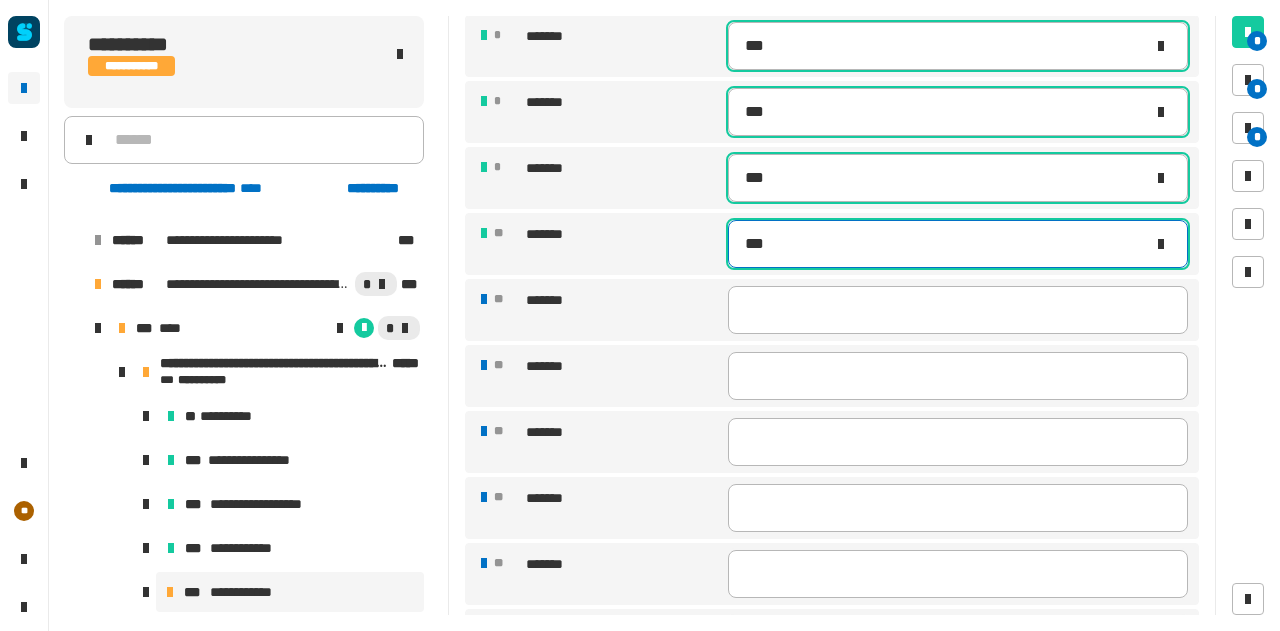 scroll, scrollTop: 1061, scrollLeft: 0, axis: vertical 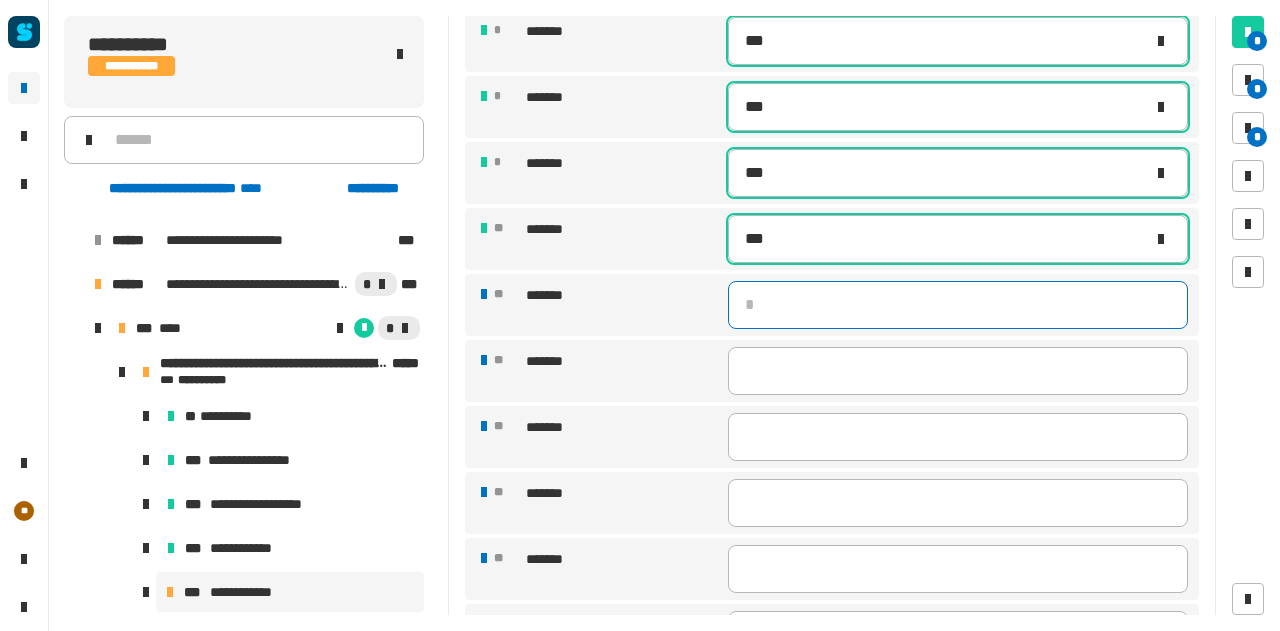 click at bounding box center (958, 305) 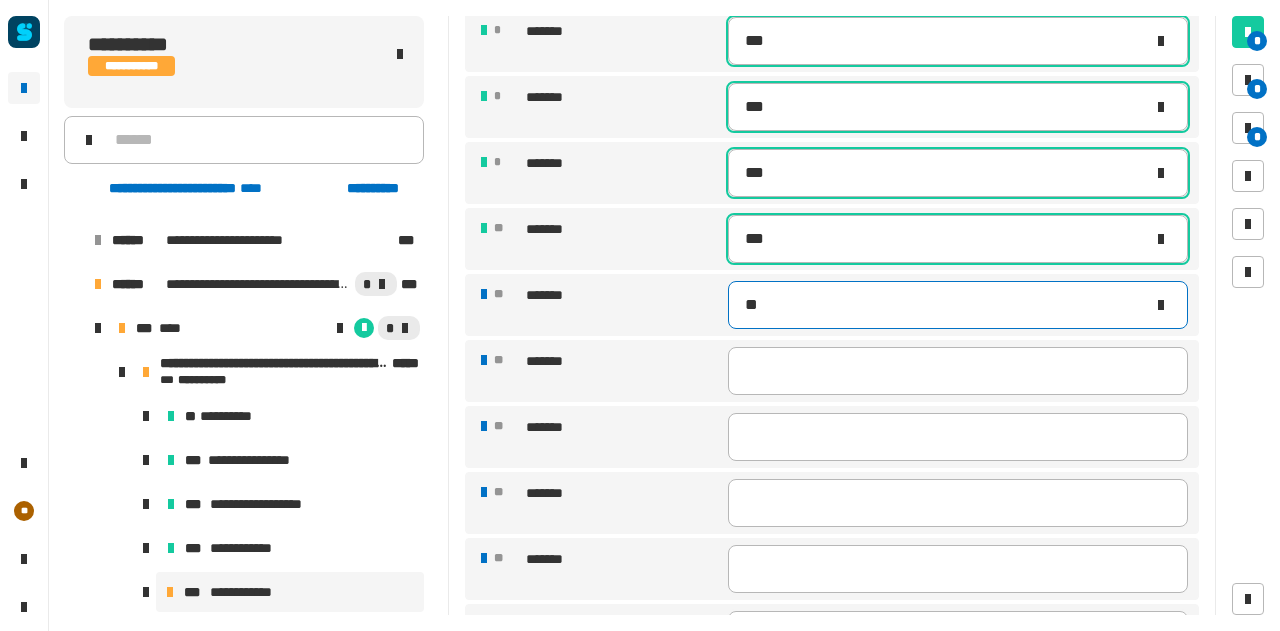 type on "***" 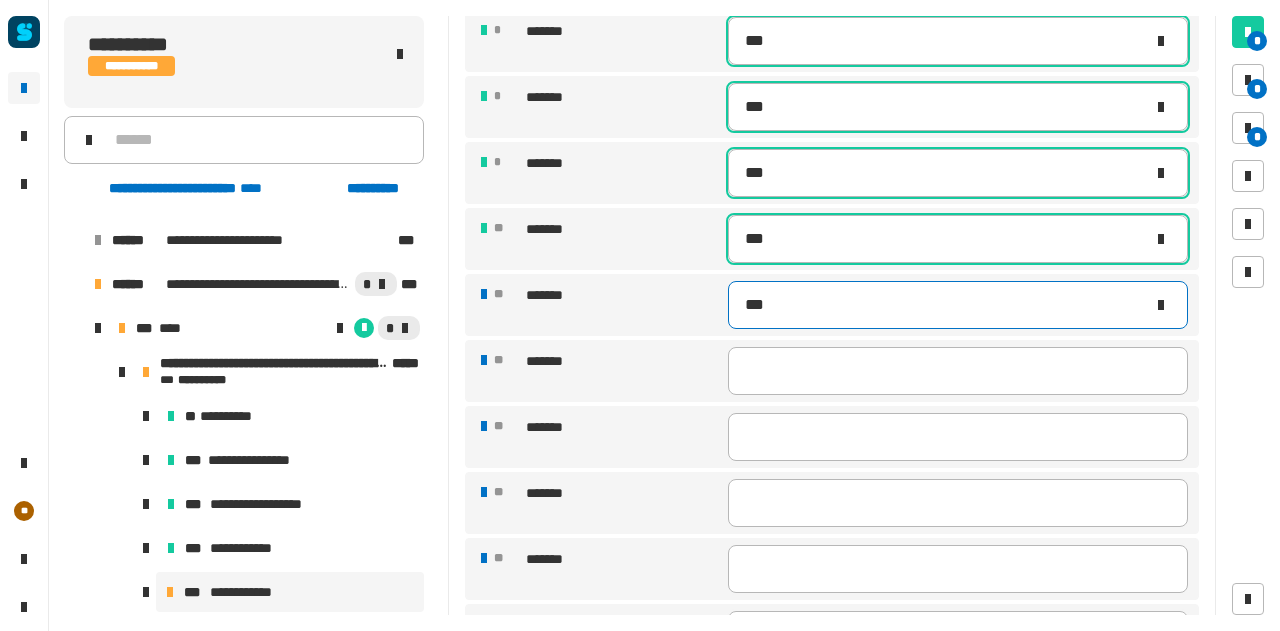 type on "***" 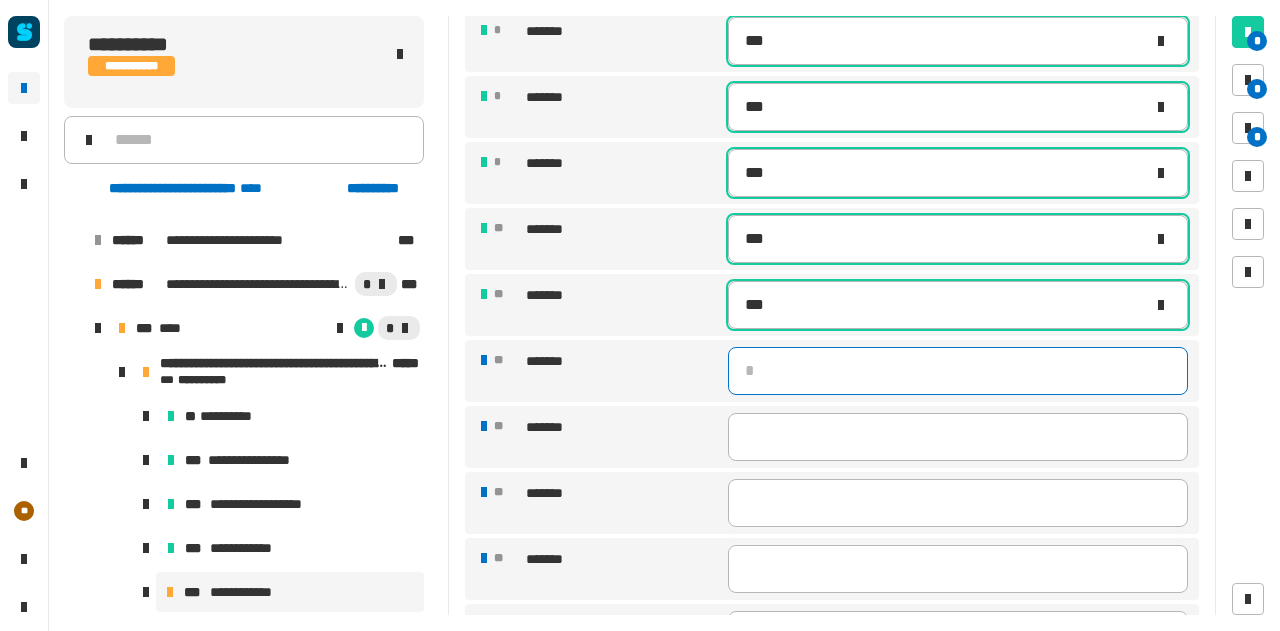 click at bounding box center (958, 371) 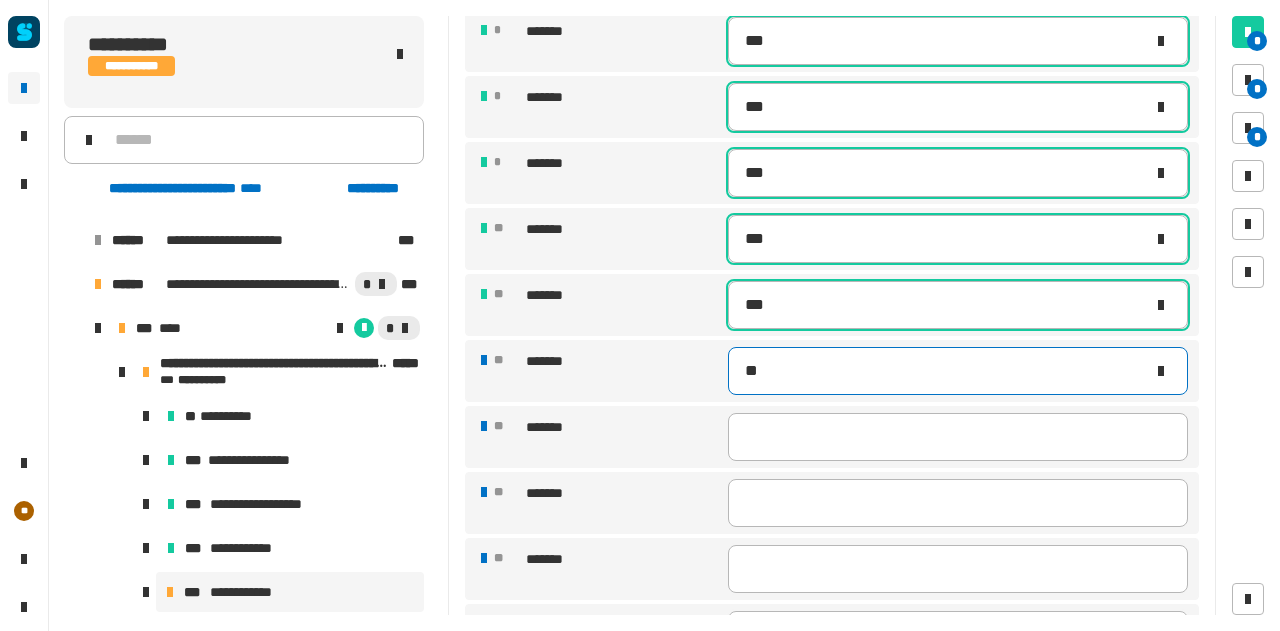 type on "***" 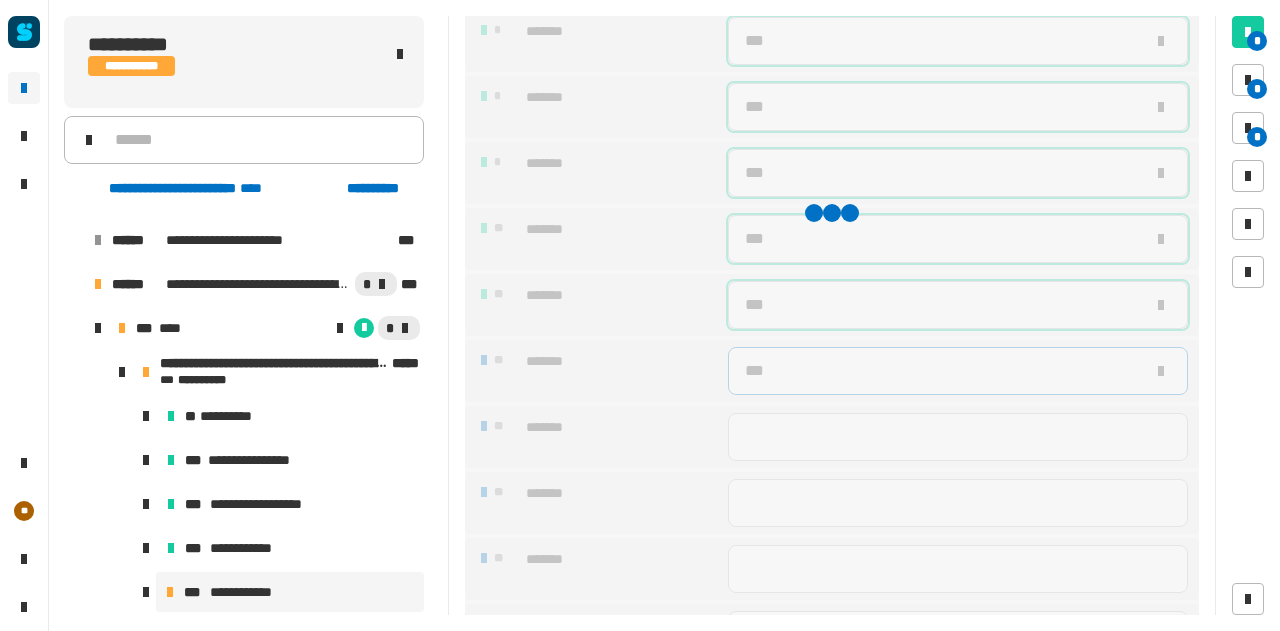 type on "***" 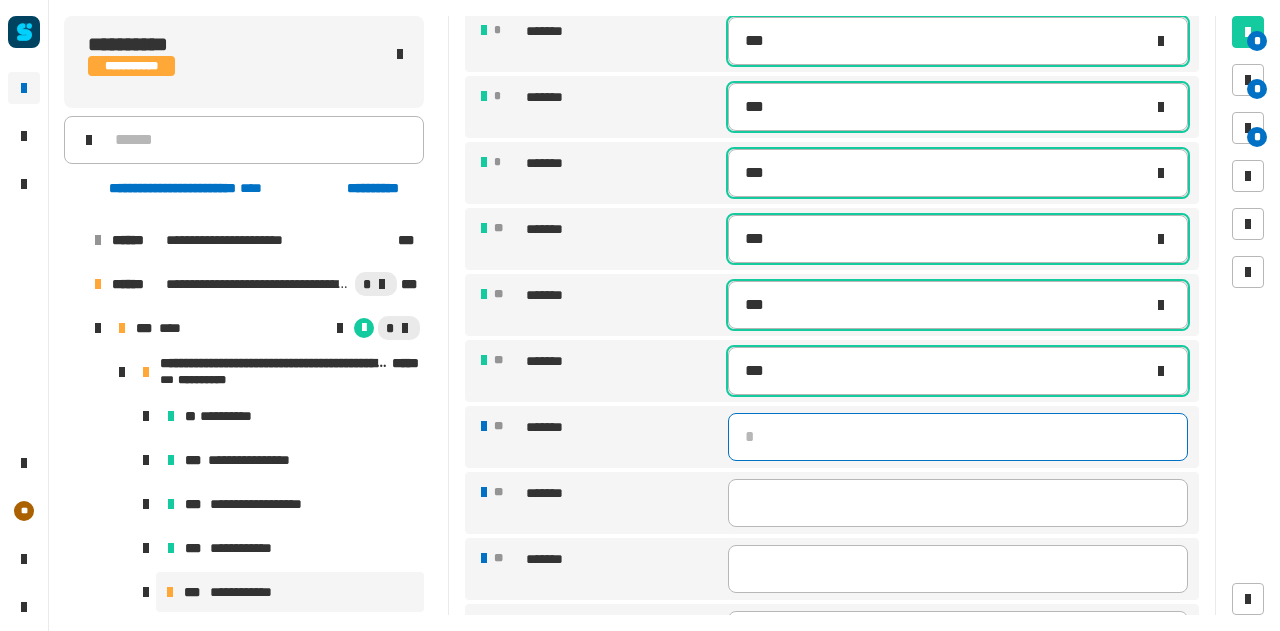 click at bounding box center [958, 437] 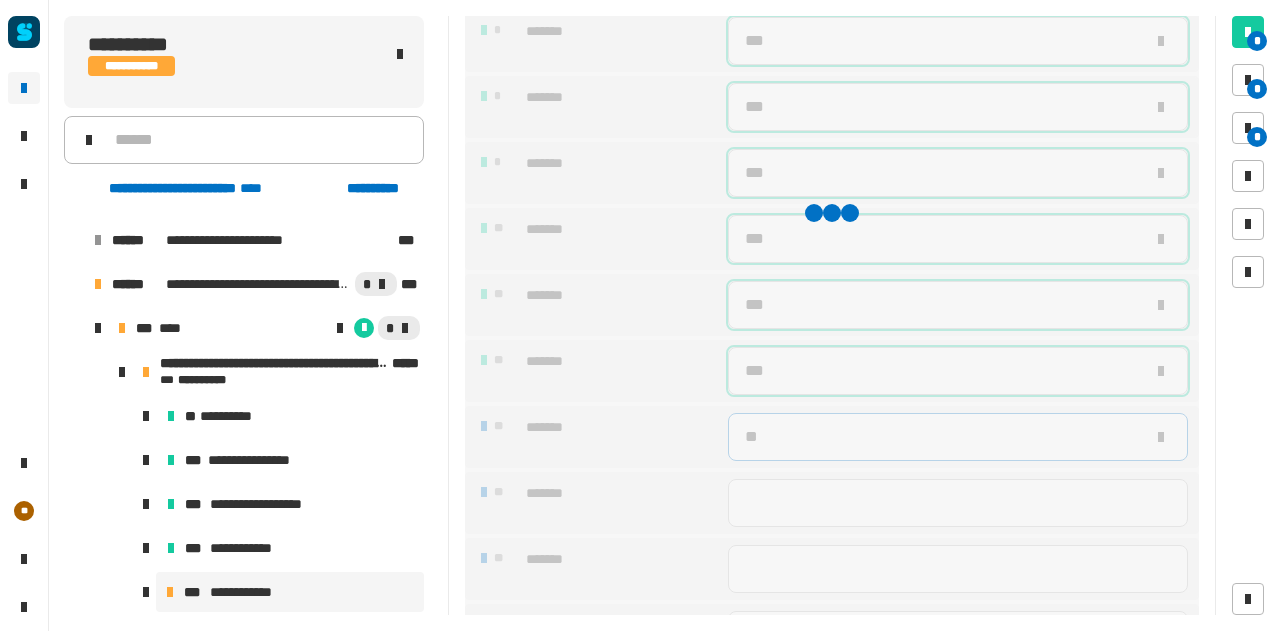 type on "***" 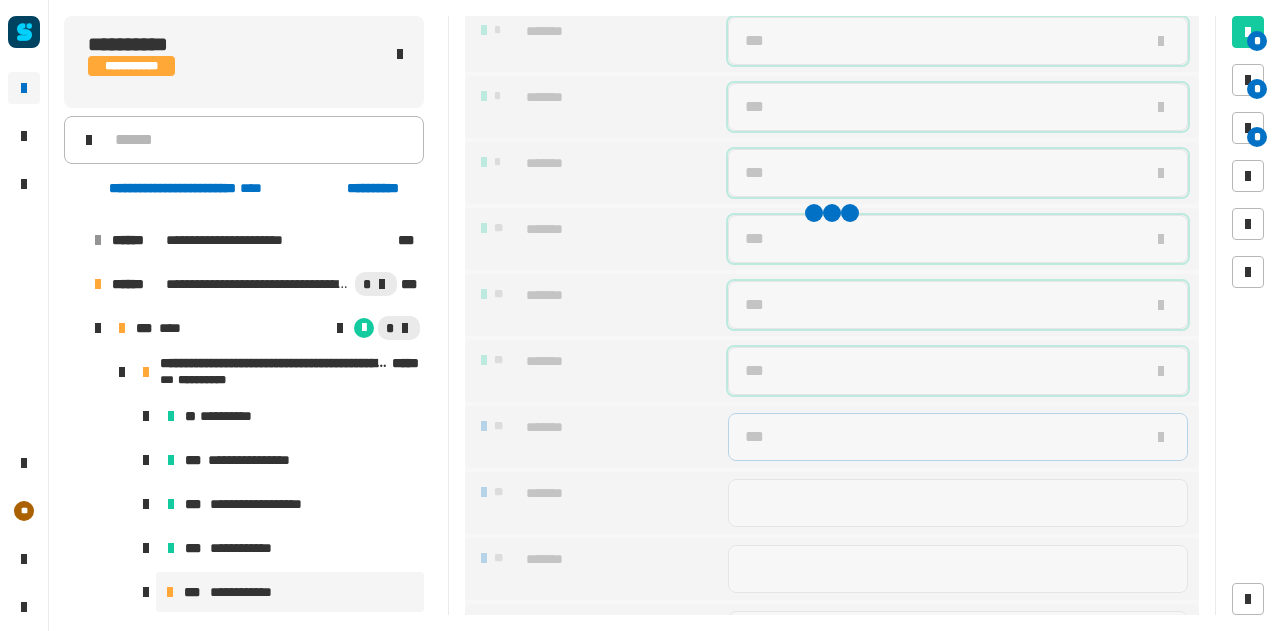 type on "***" 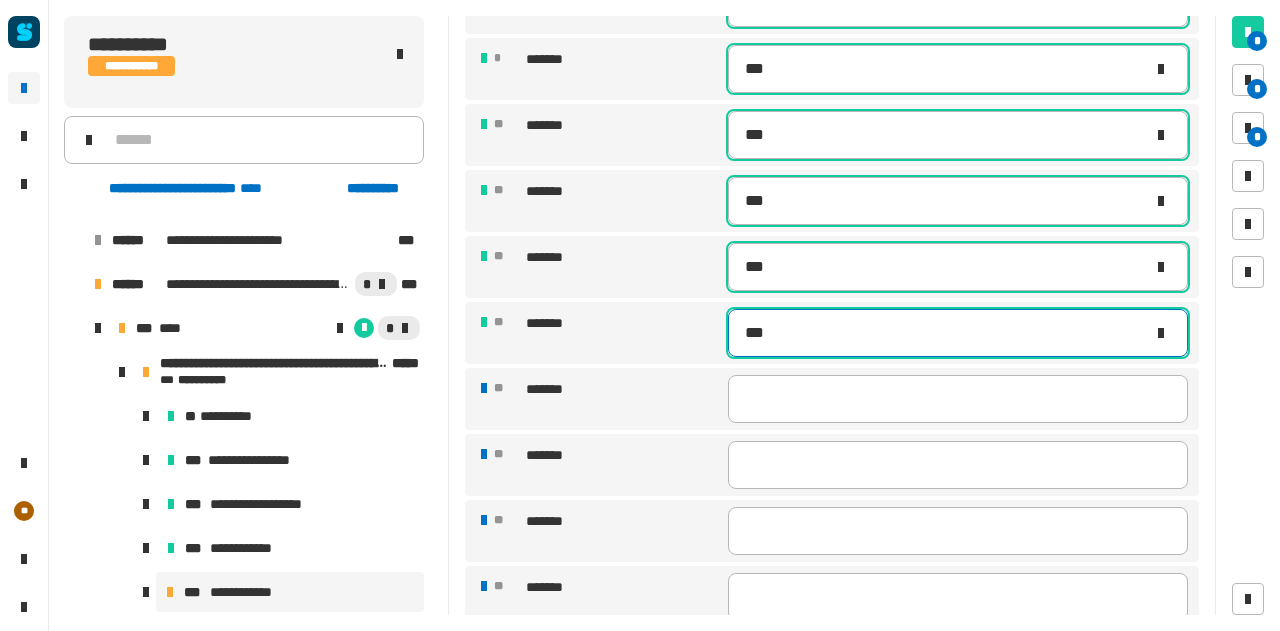 scroll, scrollTop: 1167, scrollLeft: 0, axis: vertical 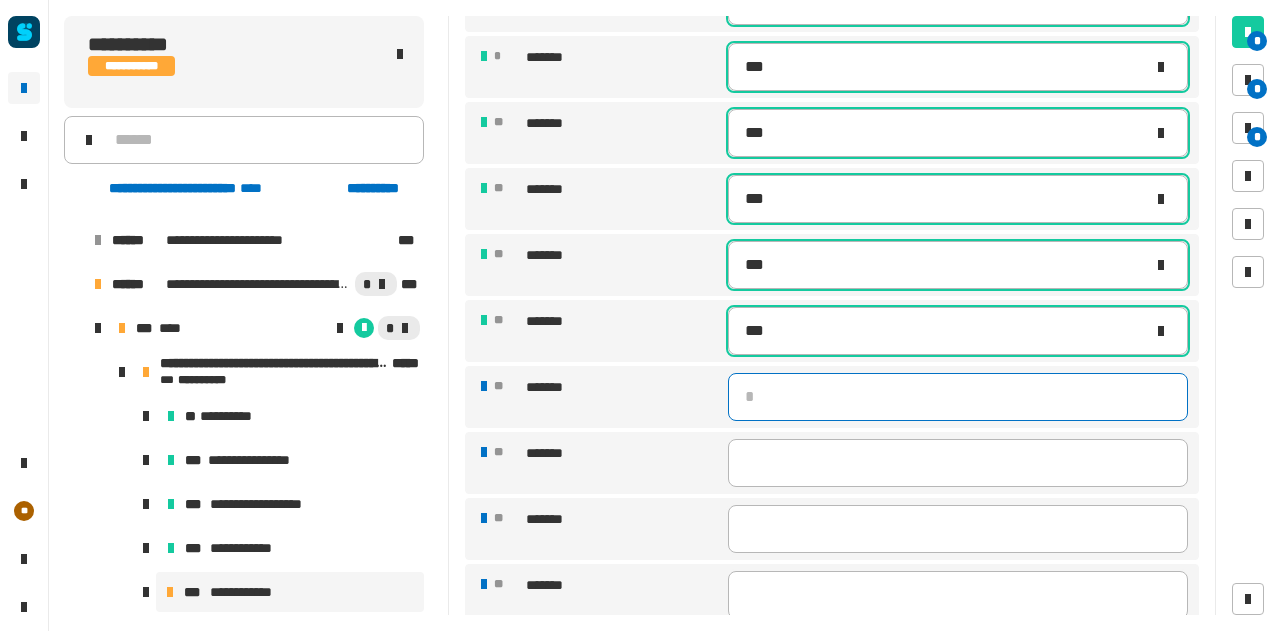 click at bounding box center (958, 397) 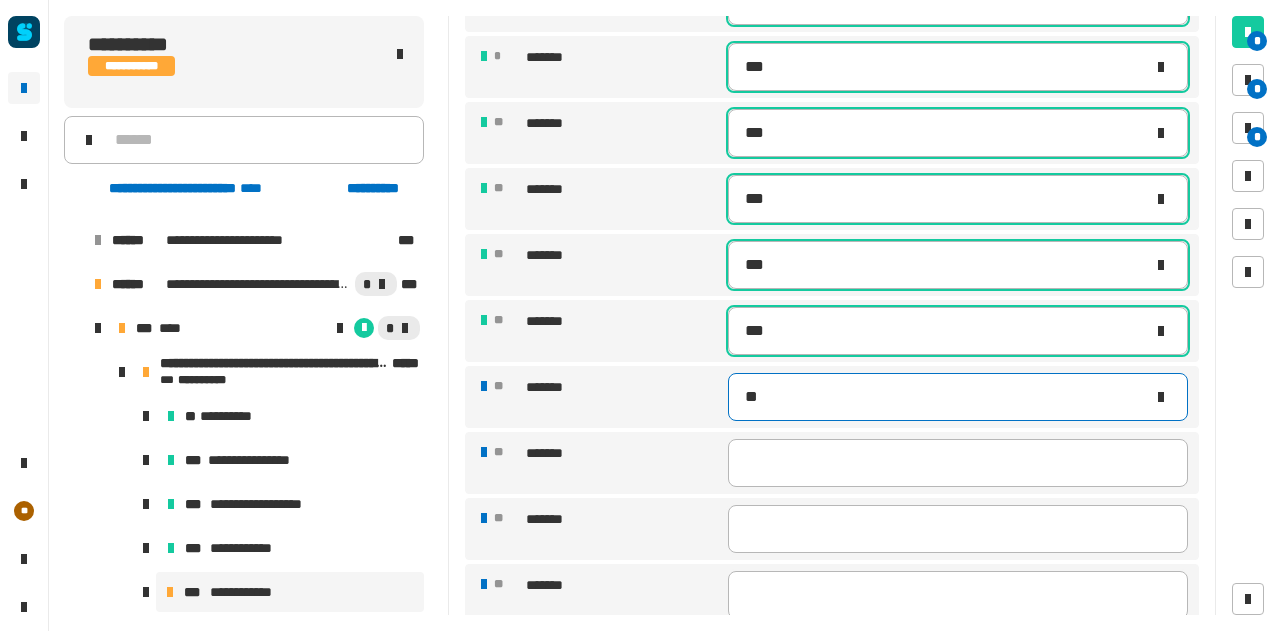 type on "***" 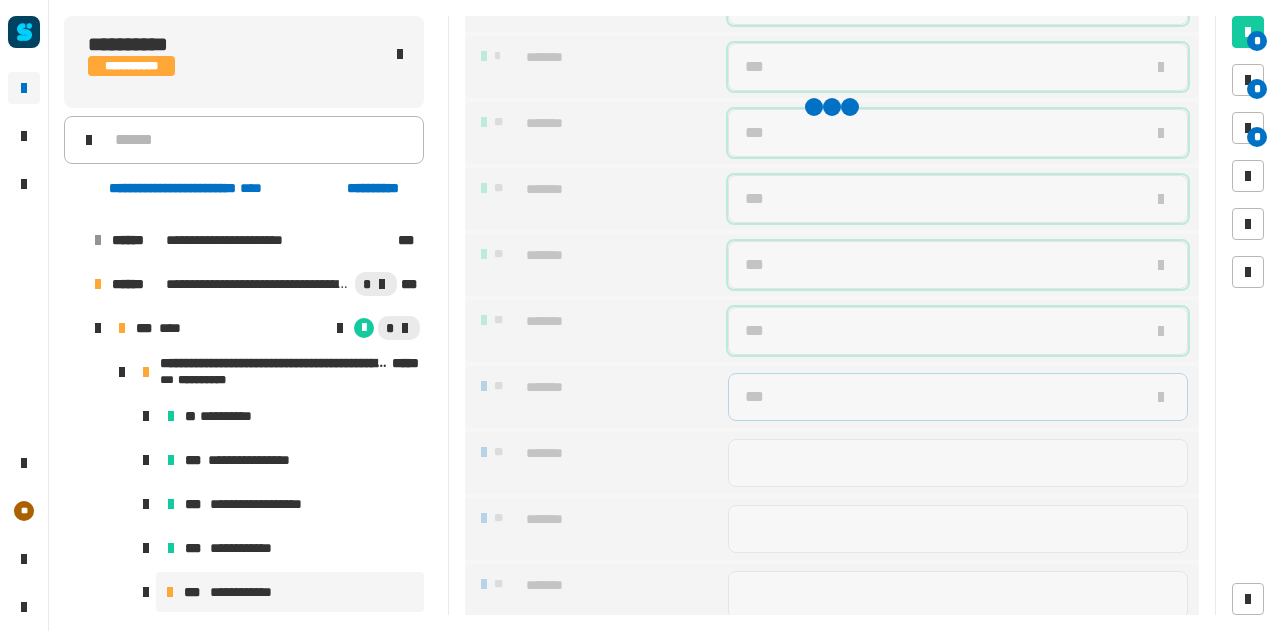 type on "***" 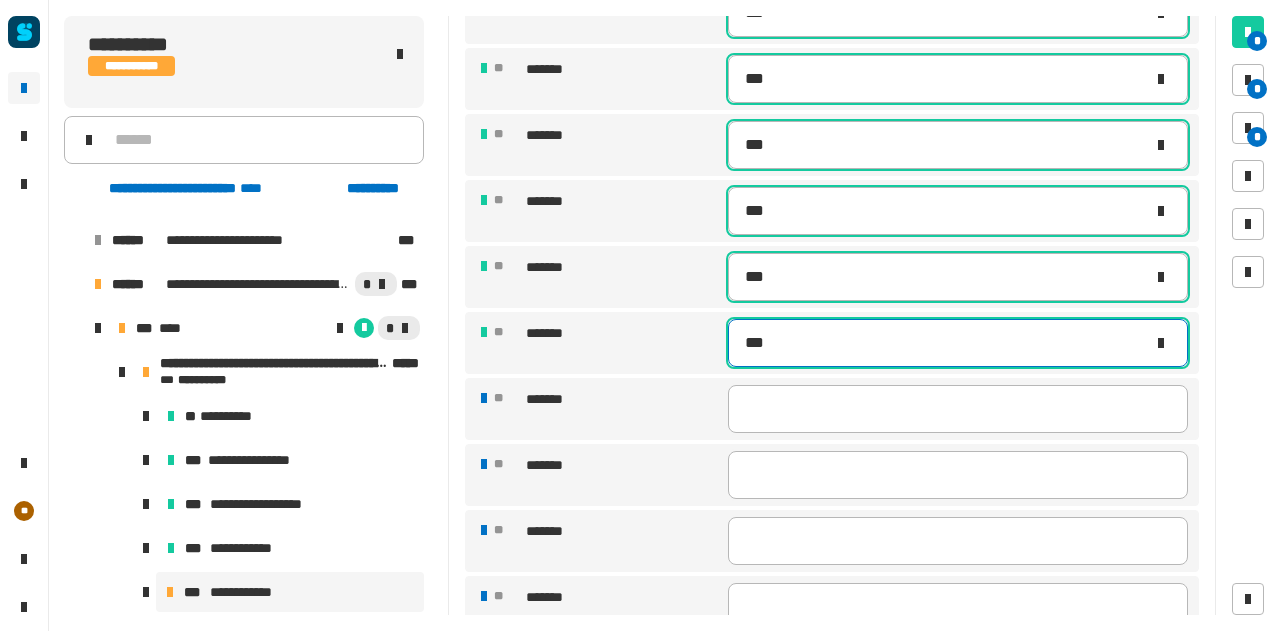 scroll, scrollTop: 1232, scrollLeft: 0, axis: vertical 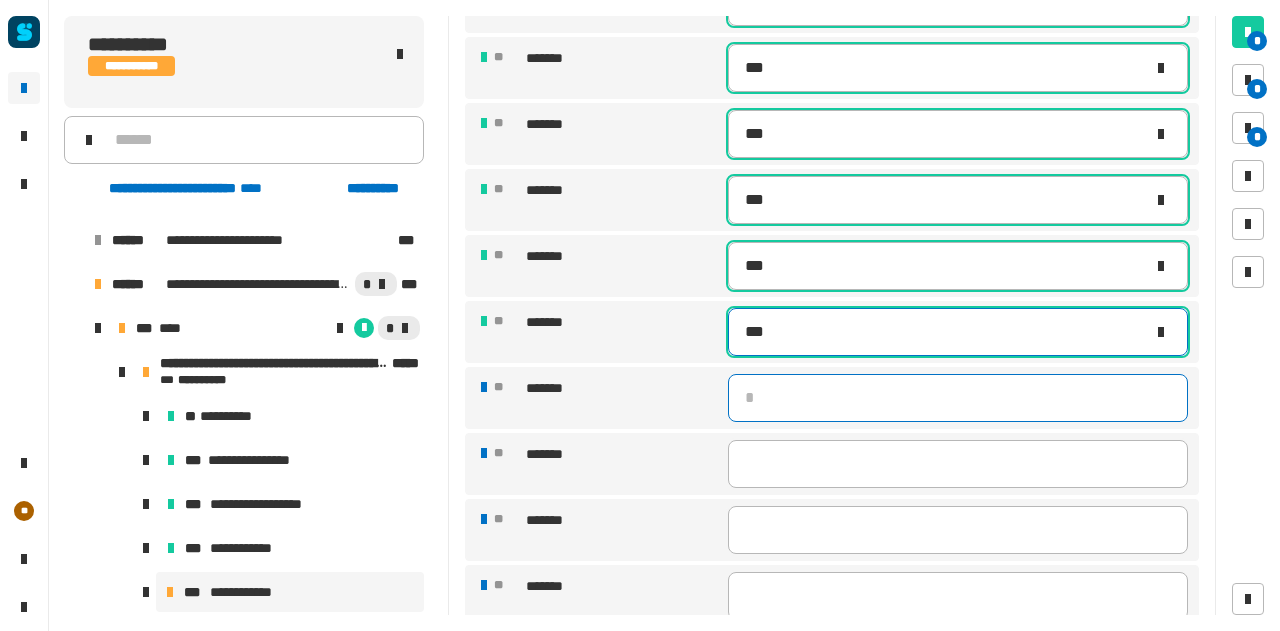 click at bounding box center [958, 398] 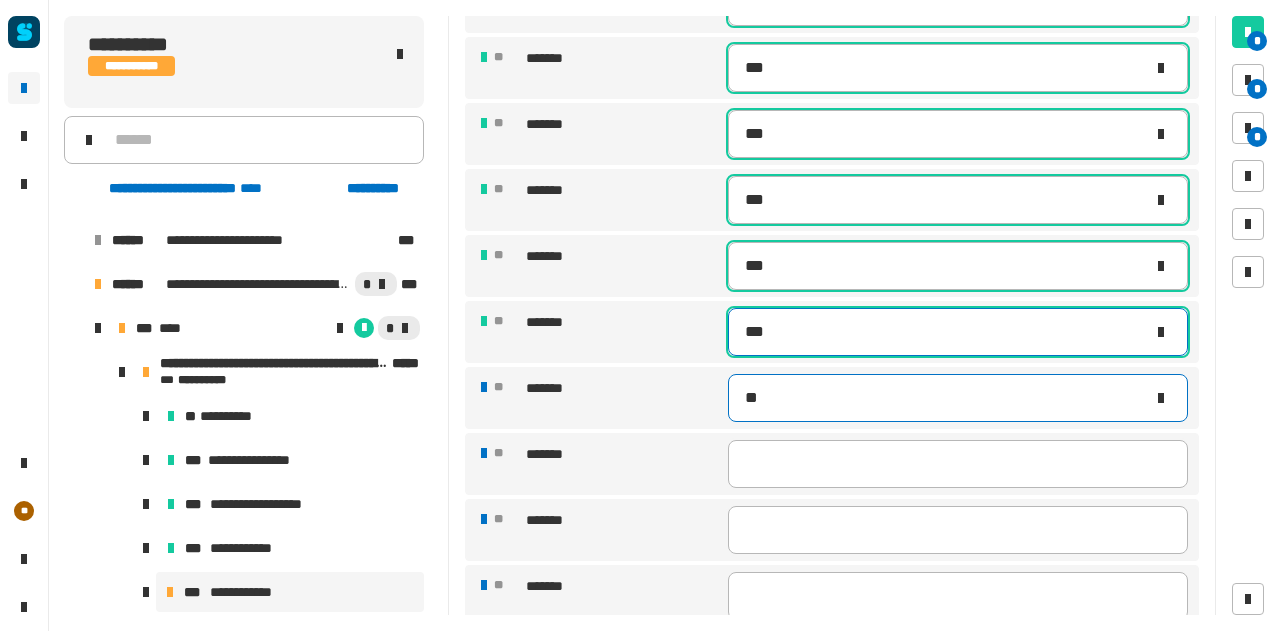 type on "***" 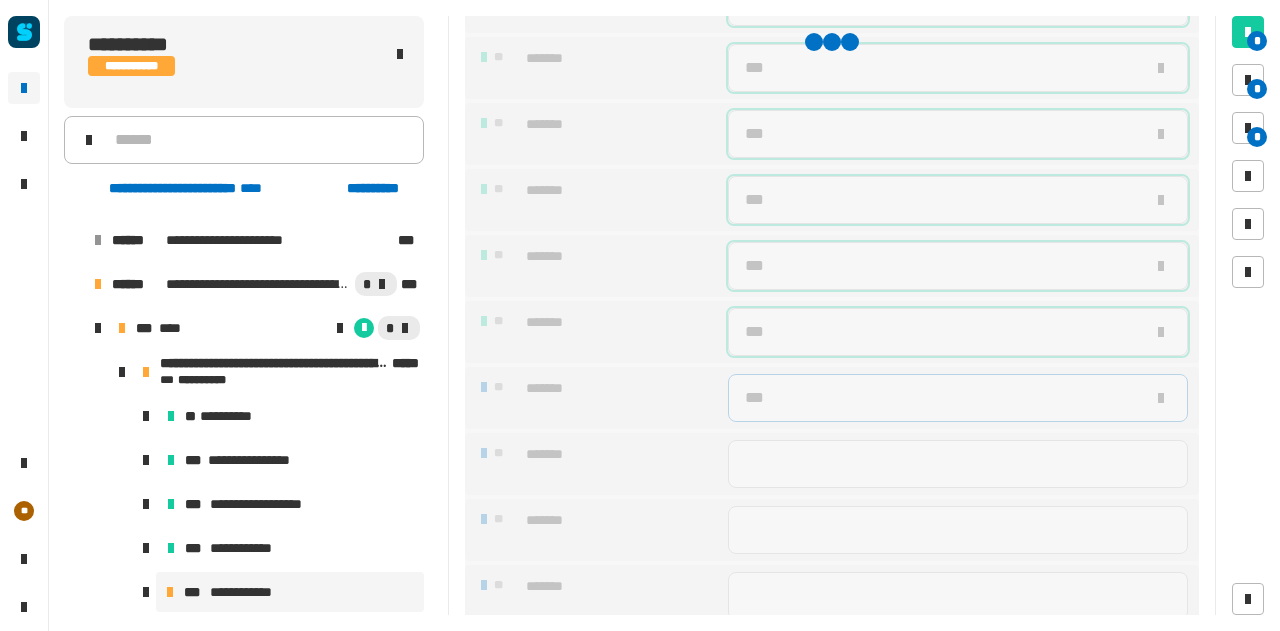 type on "***" 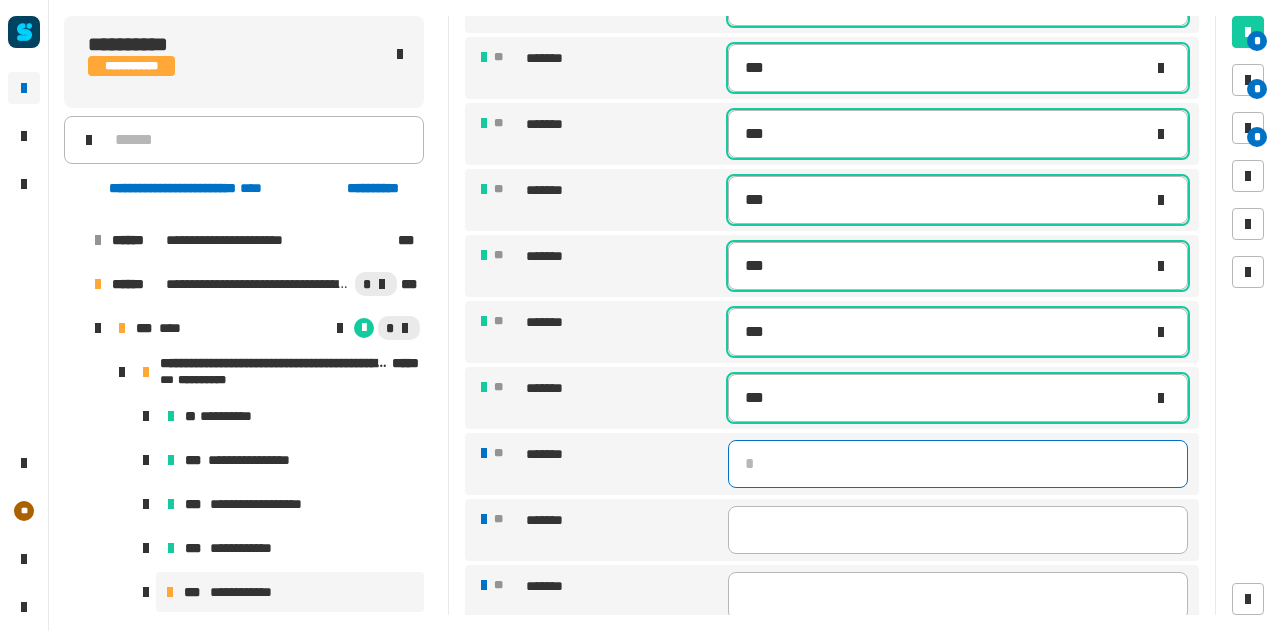 click at bounding box center [958, 464] 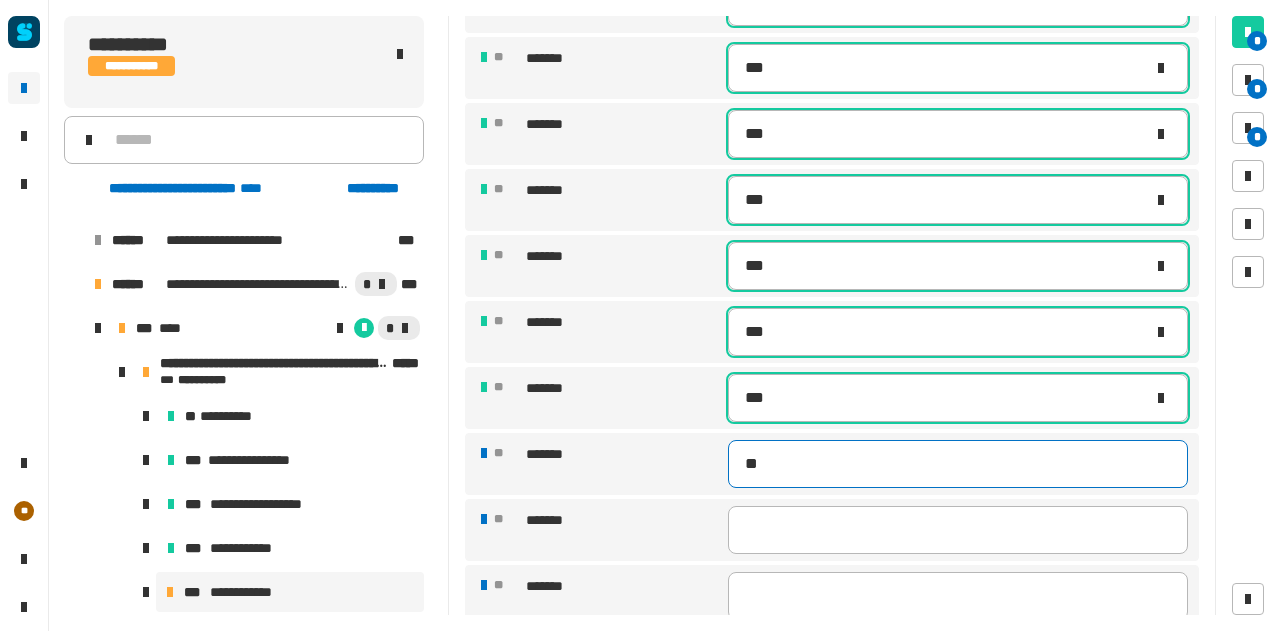 type on "***" 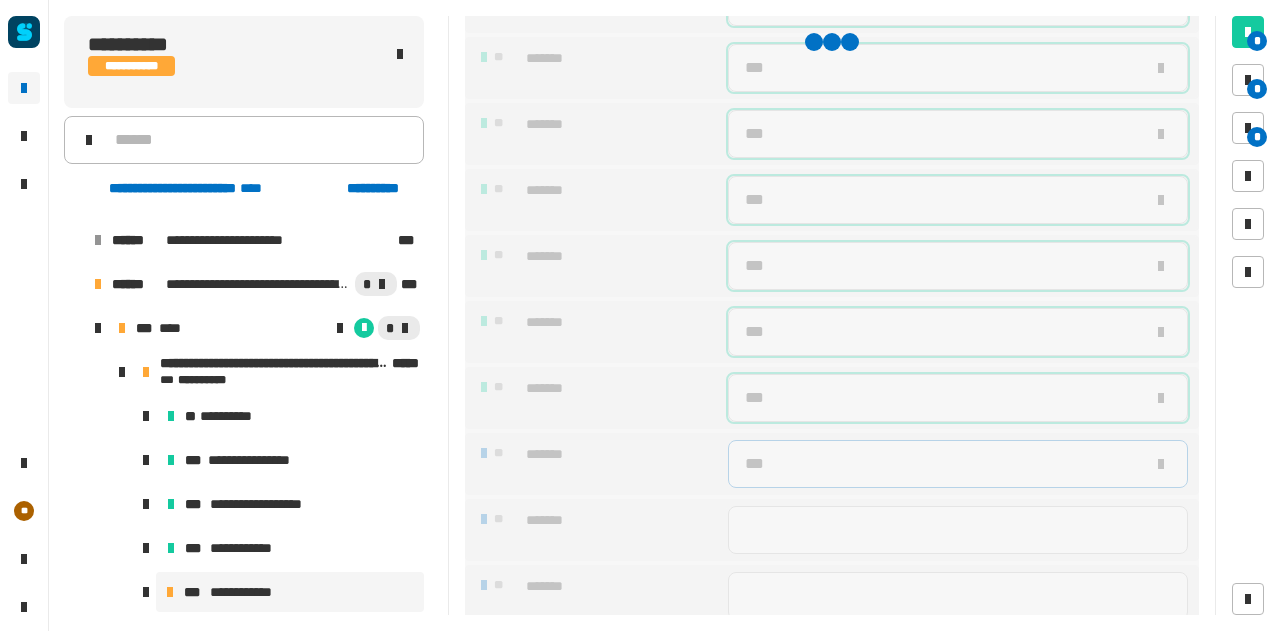 type on "***" 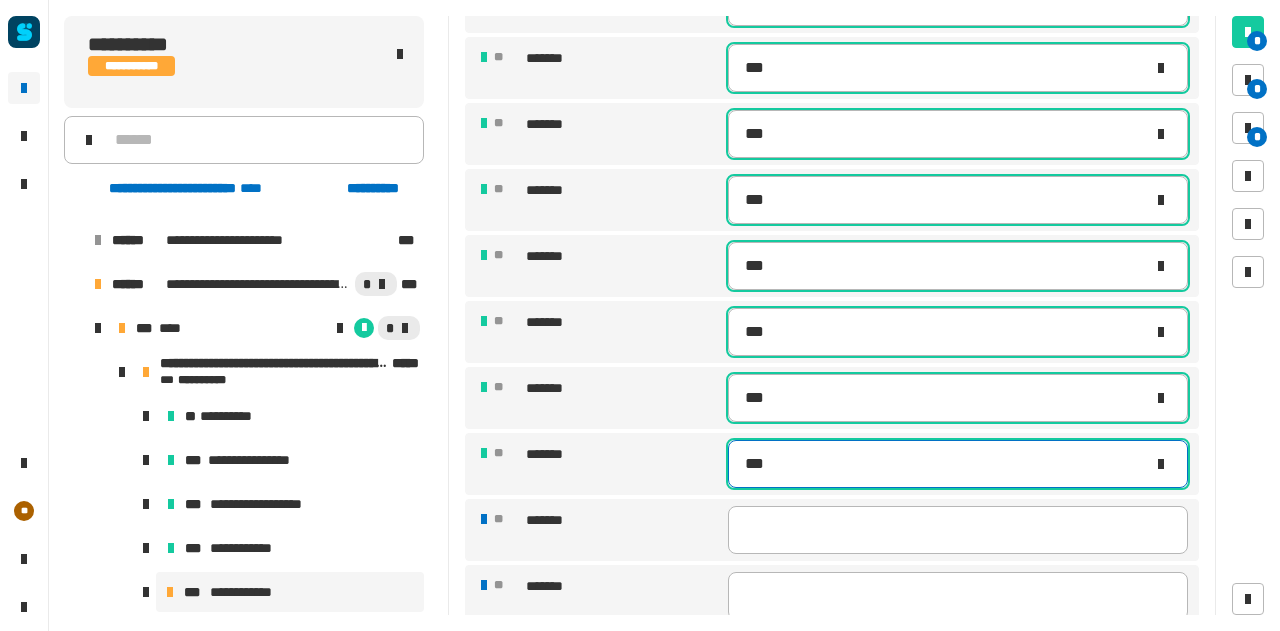 scroll, scrollTop: 1318, scrollLeft: 0, axis: vertical 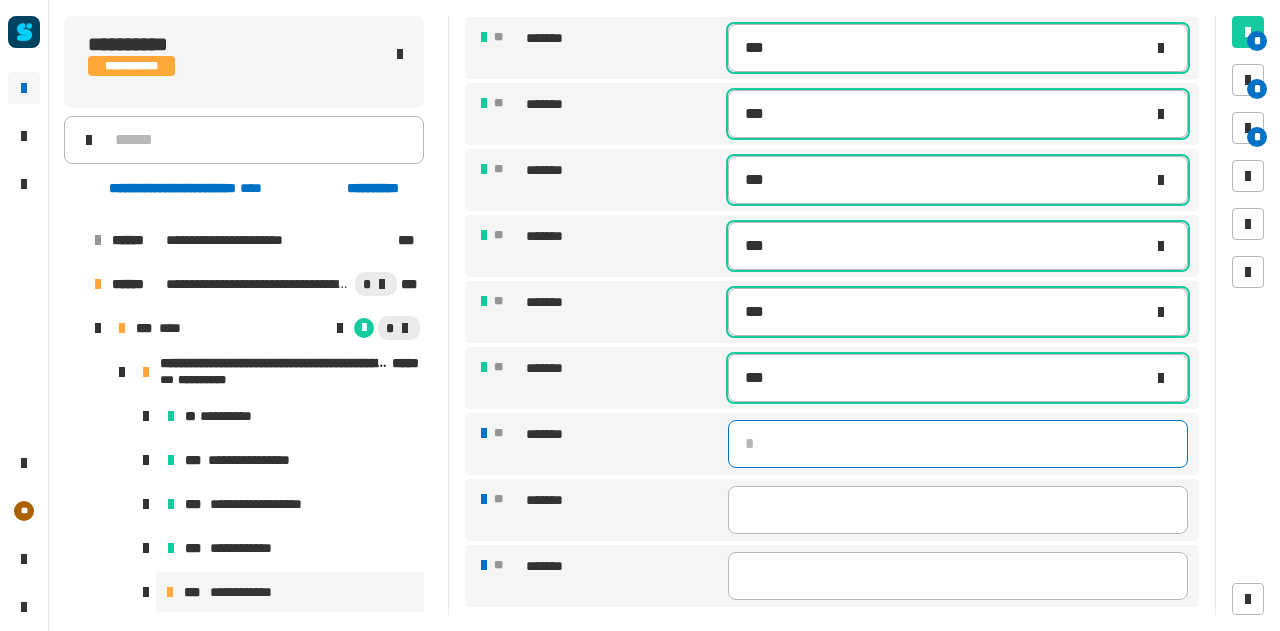 click at bounding box center [958, 444] 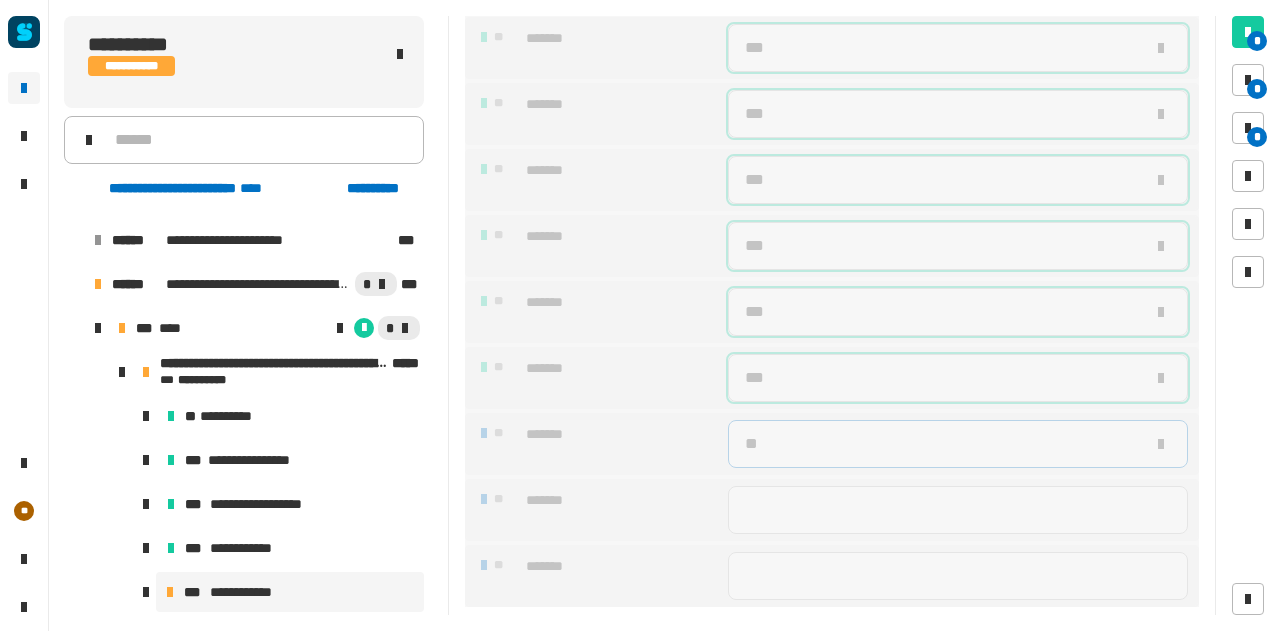 type on "*" 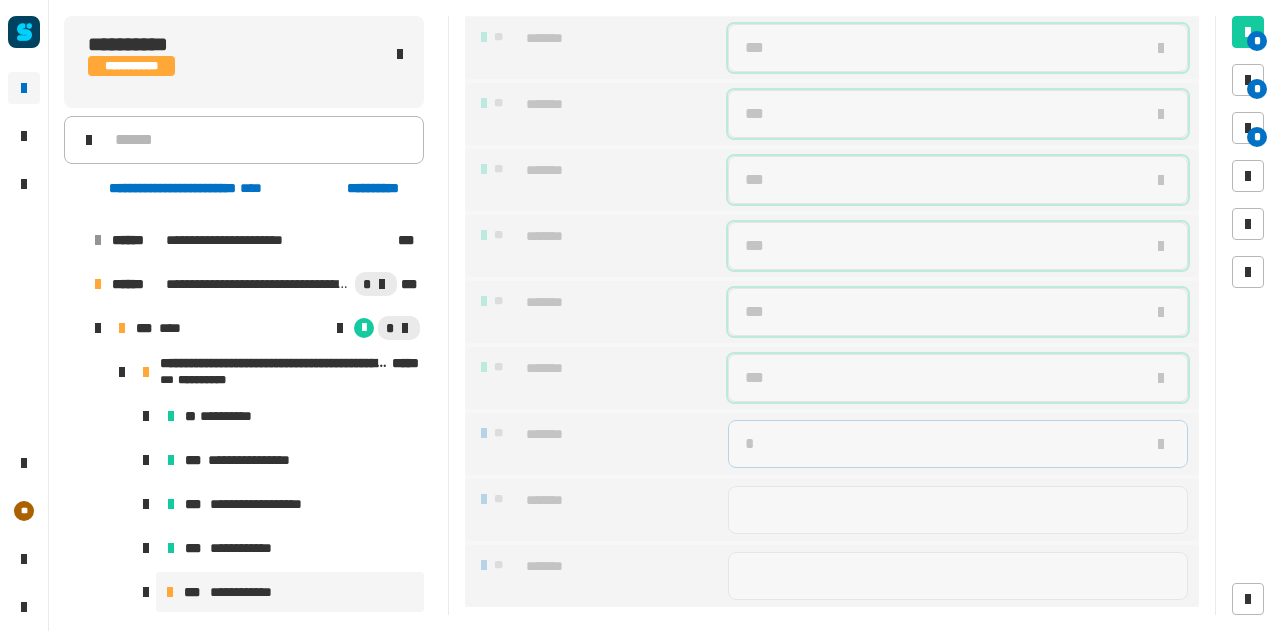 type on "***" 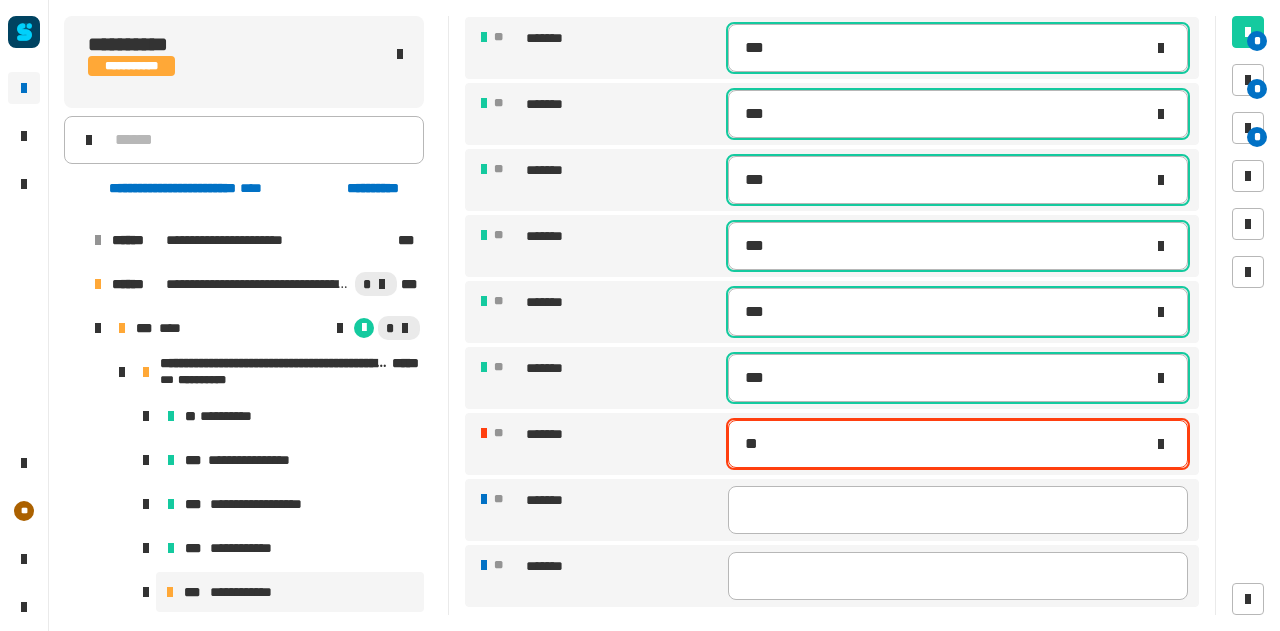 type on "***" 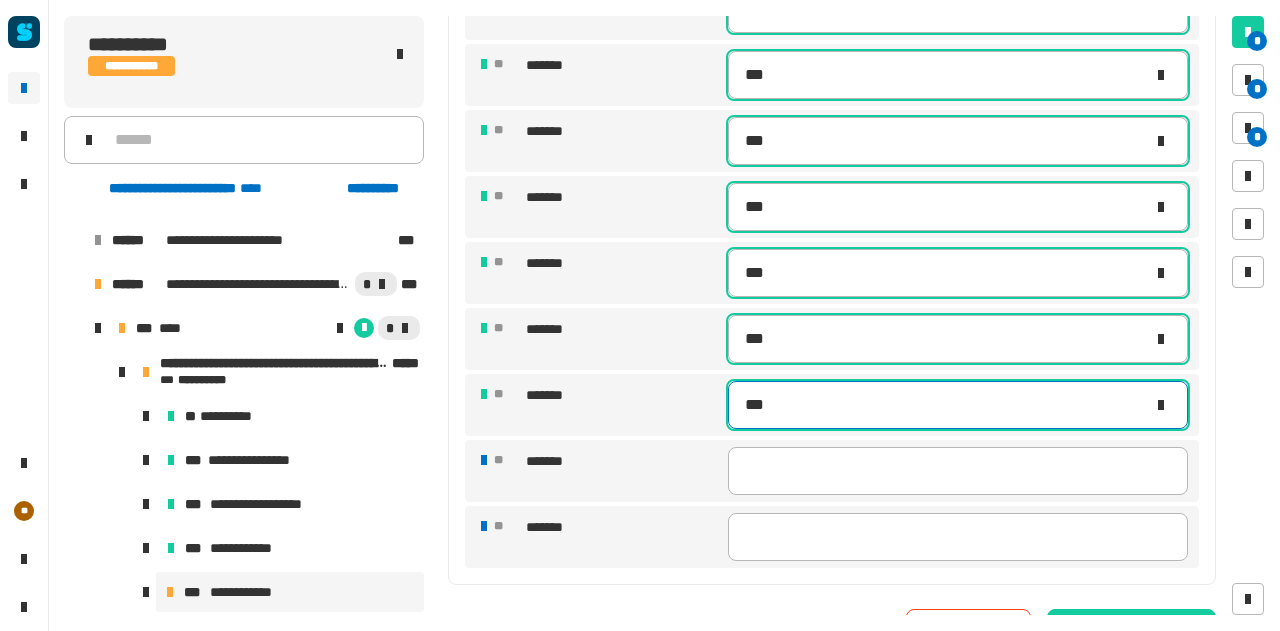 scroll, scrollTop: 1385, scrollLeft: 0, axis: vertical 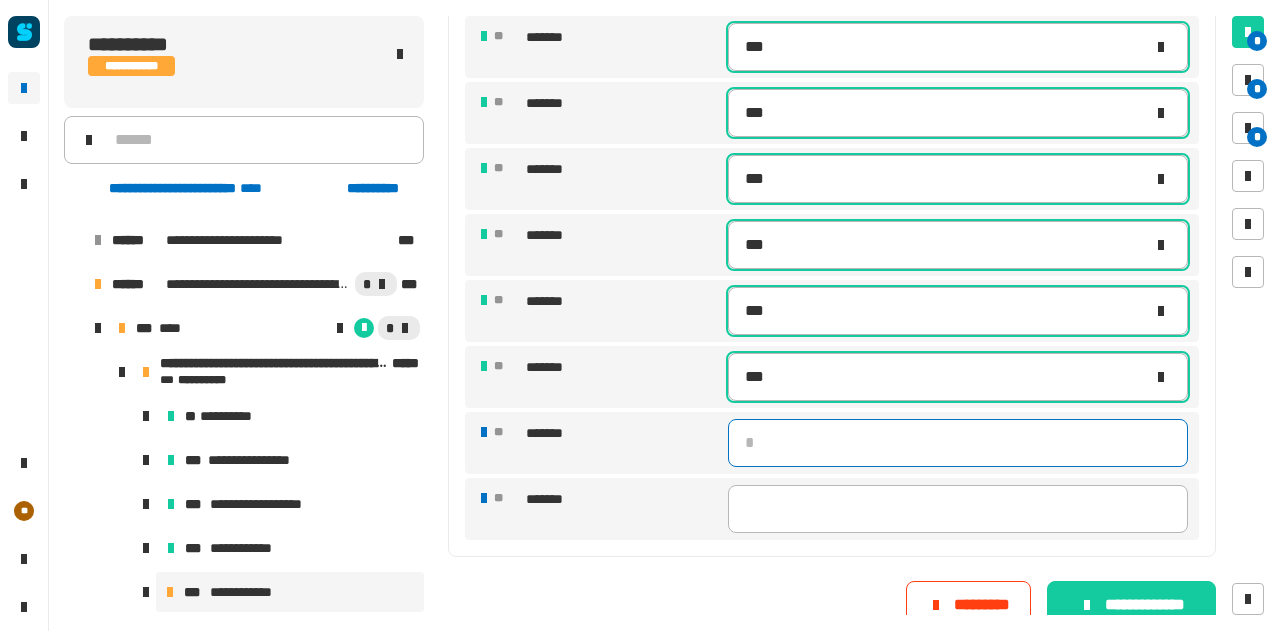 click at bounding box center (958, 443) 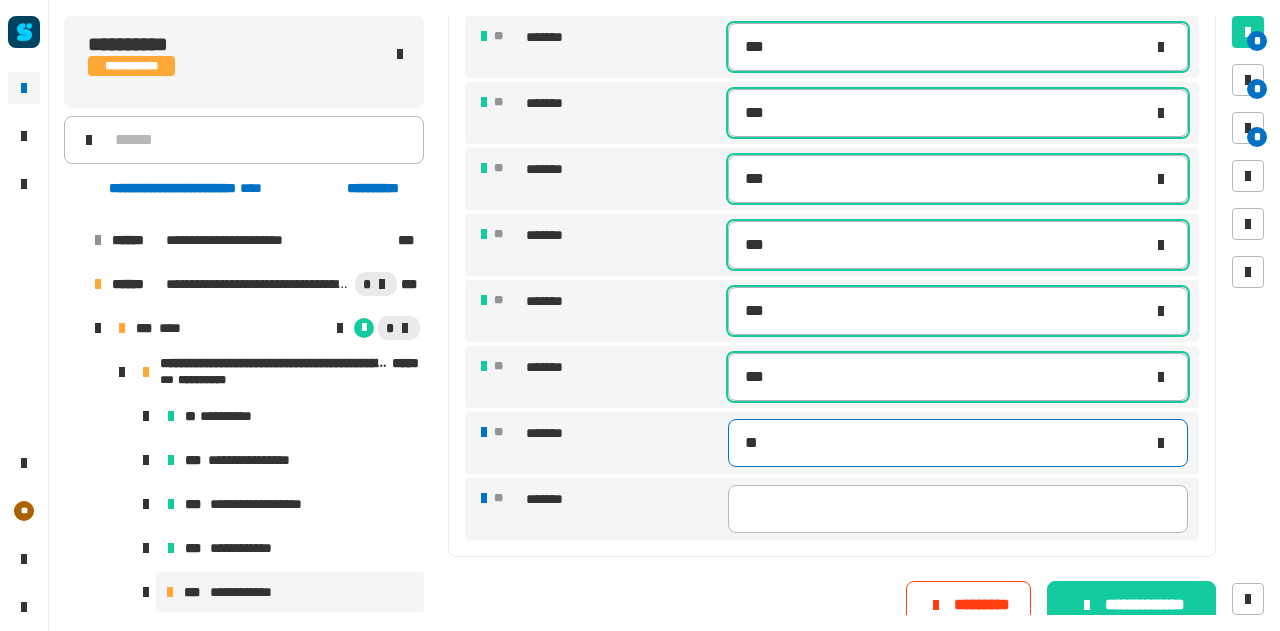 type on "***" 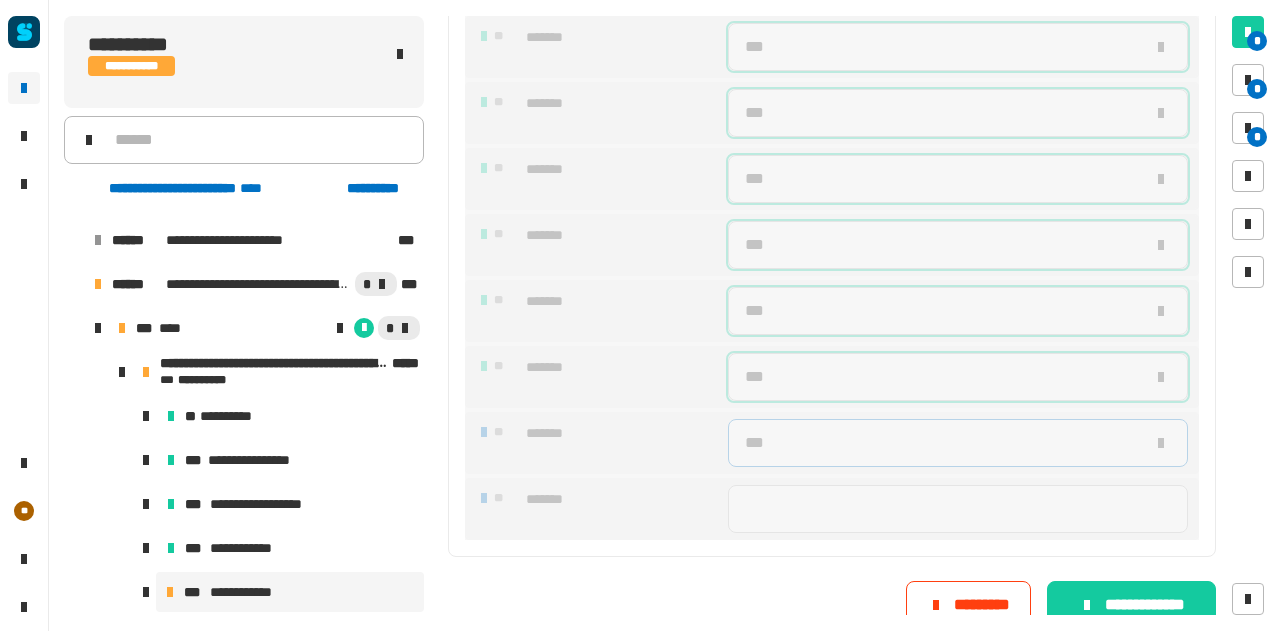 type on "***" 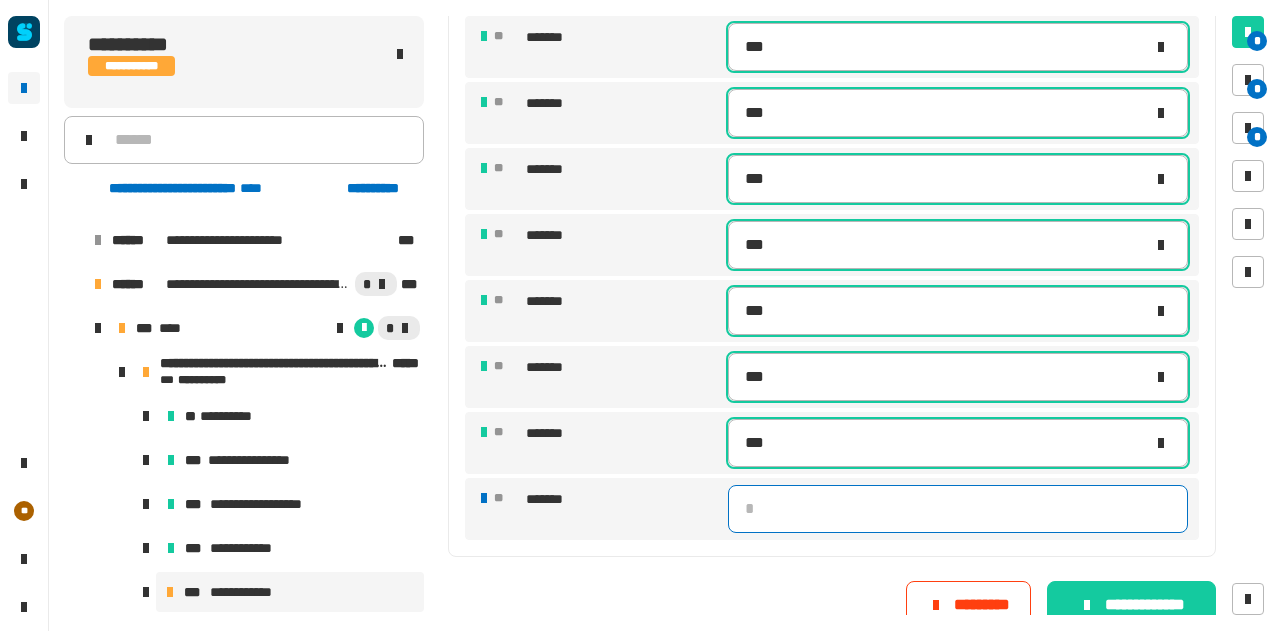 click at bounding box center (958, 509) 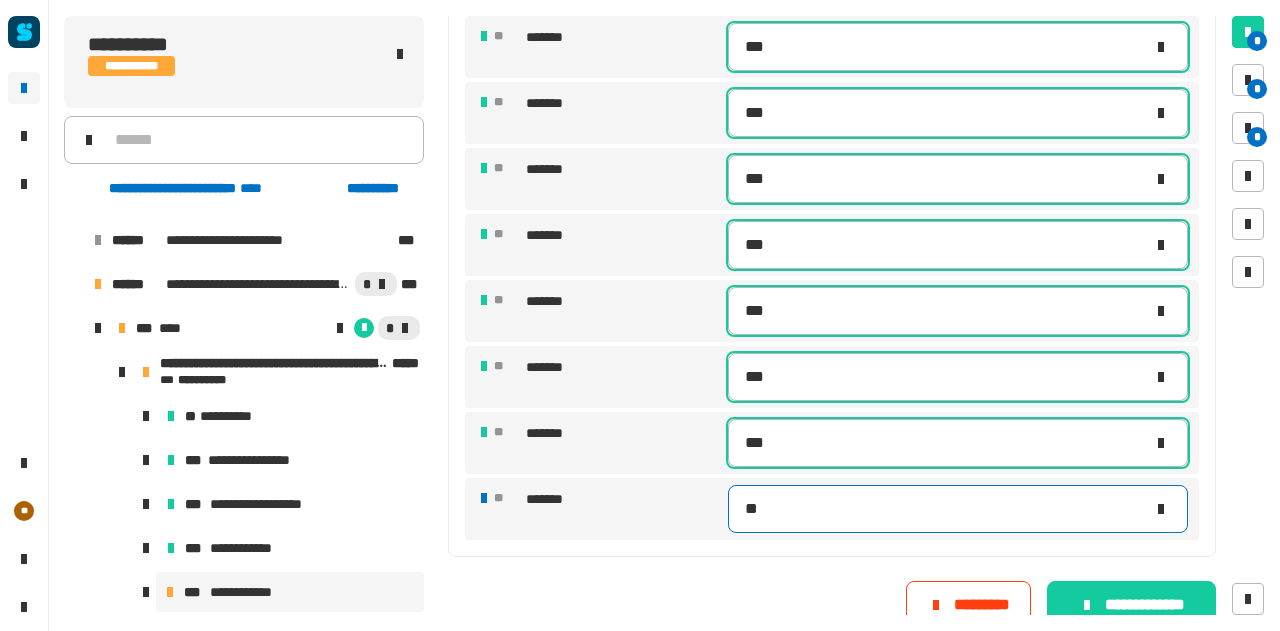 type on "***" 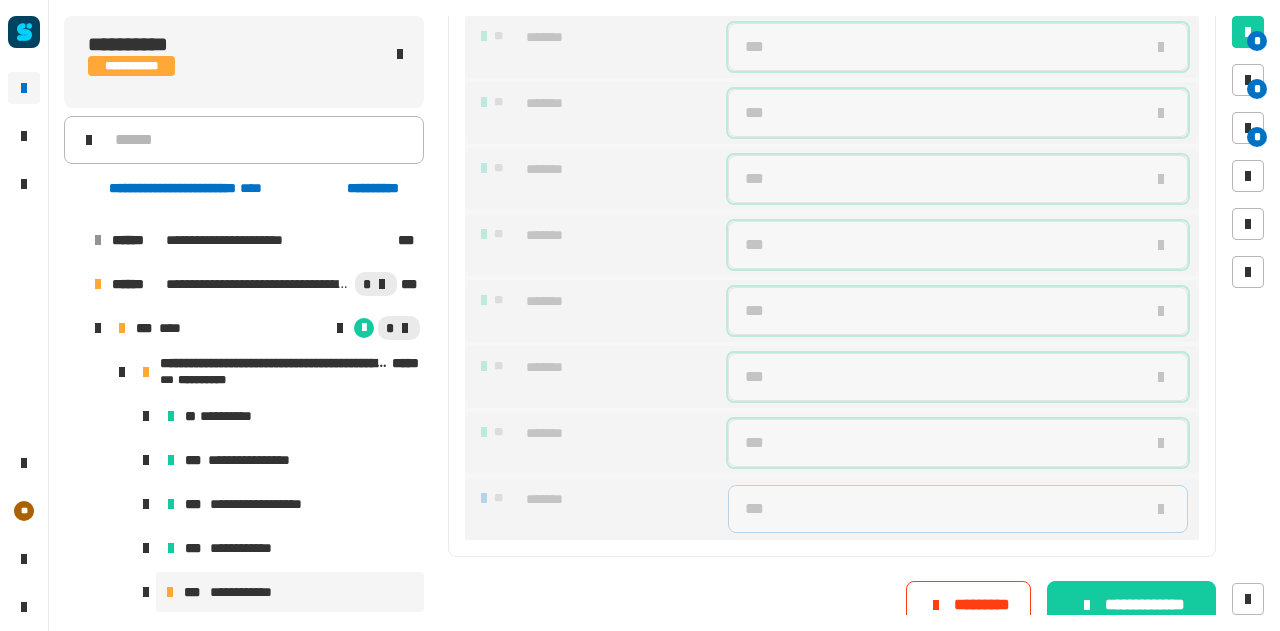 type on "***" 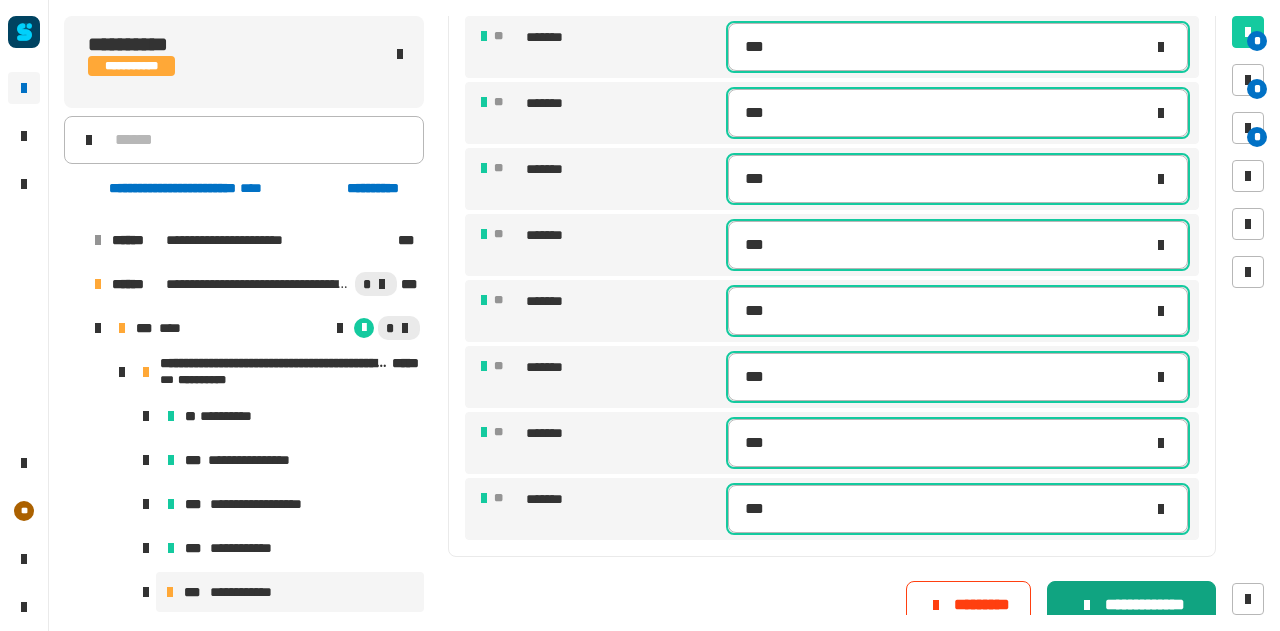 click on "**********" 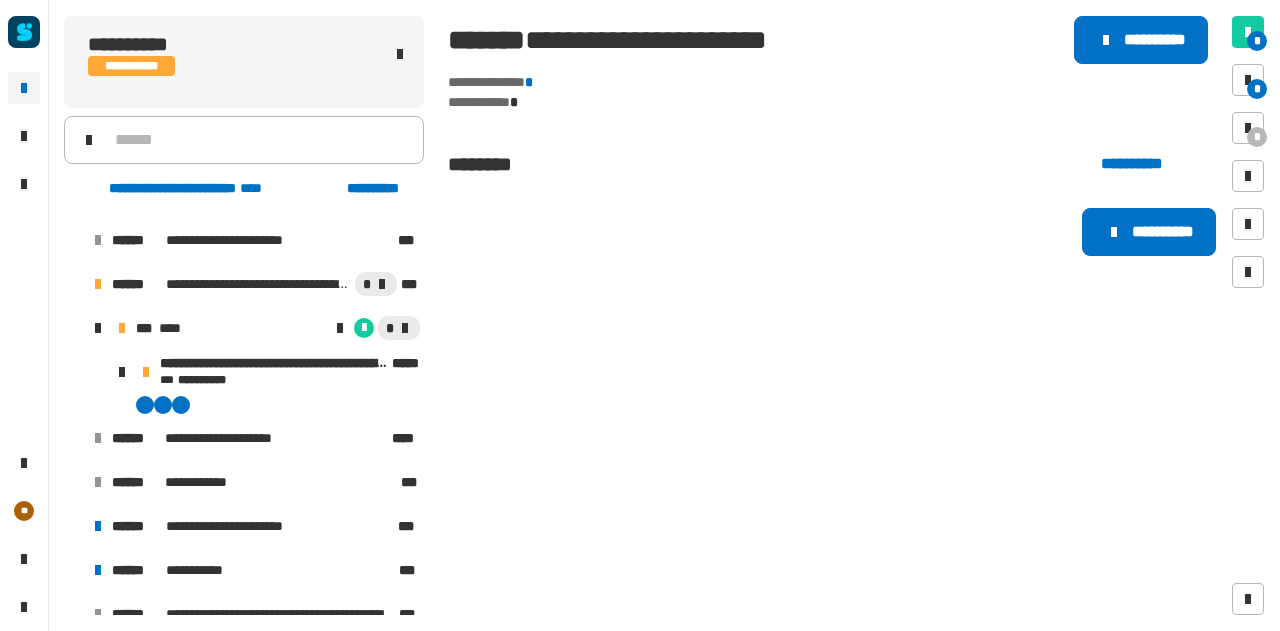 scroll, scrollTop: 0, scrollLeft: 0, axis: both 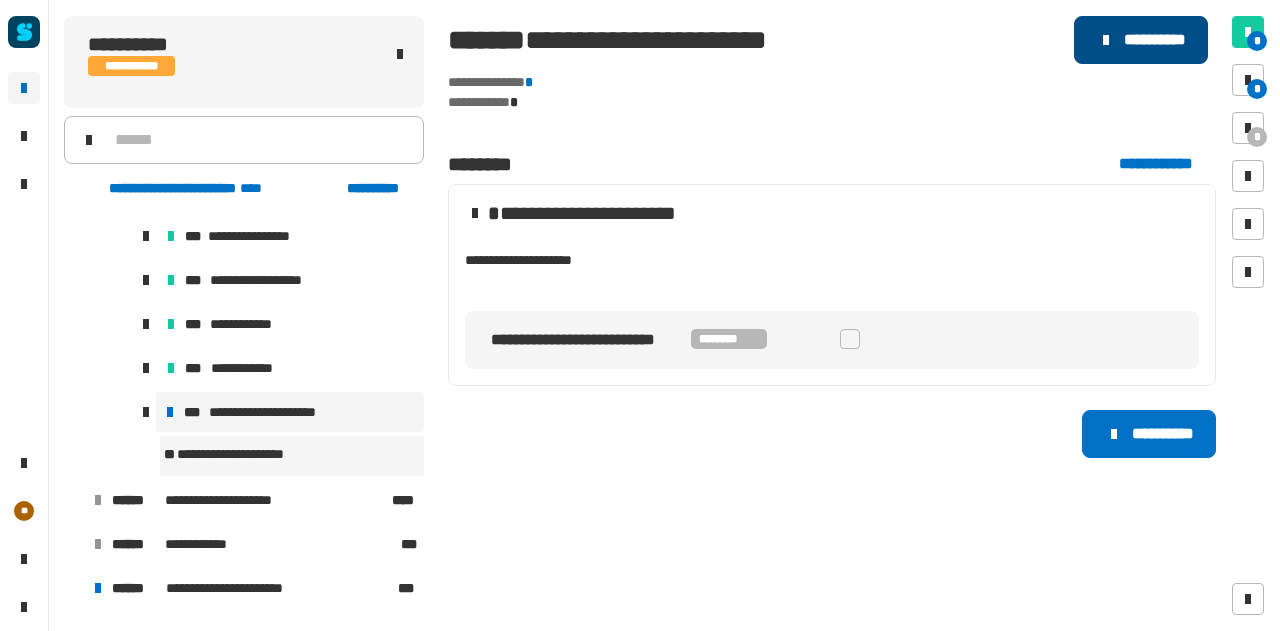 click on "**********" 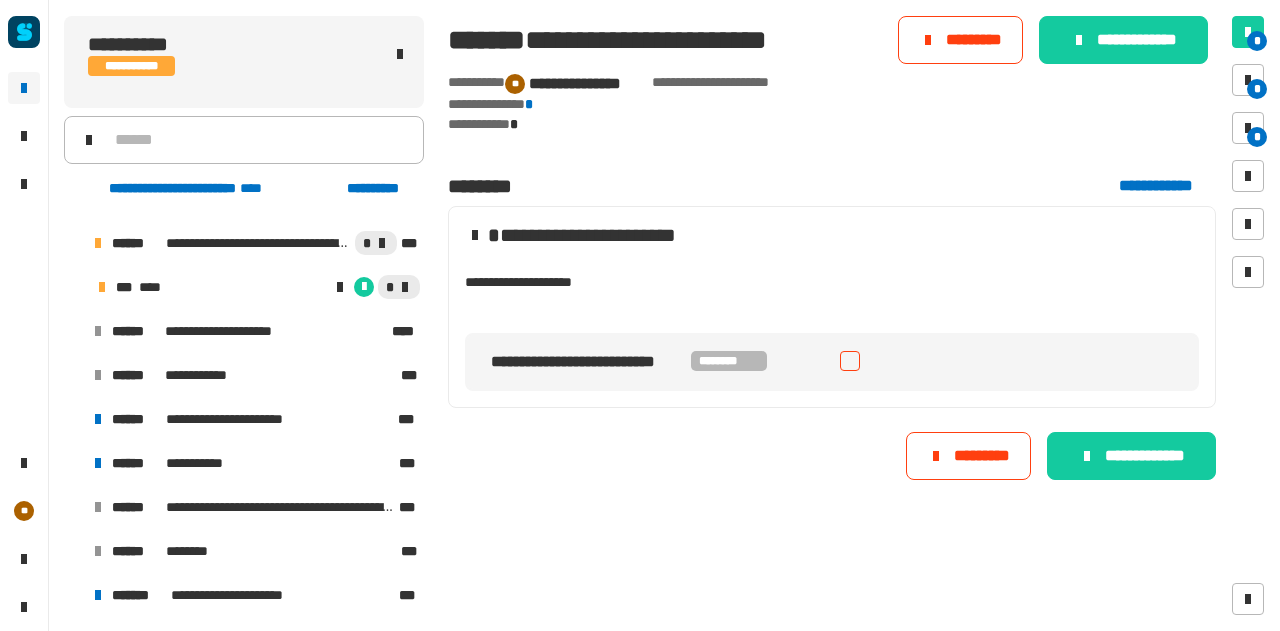 scroll, scrollTop: 912, scrollLeft: 0, axis: vertical 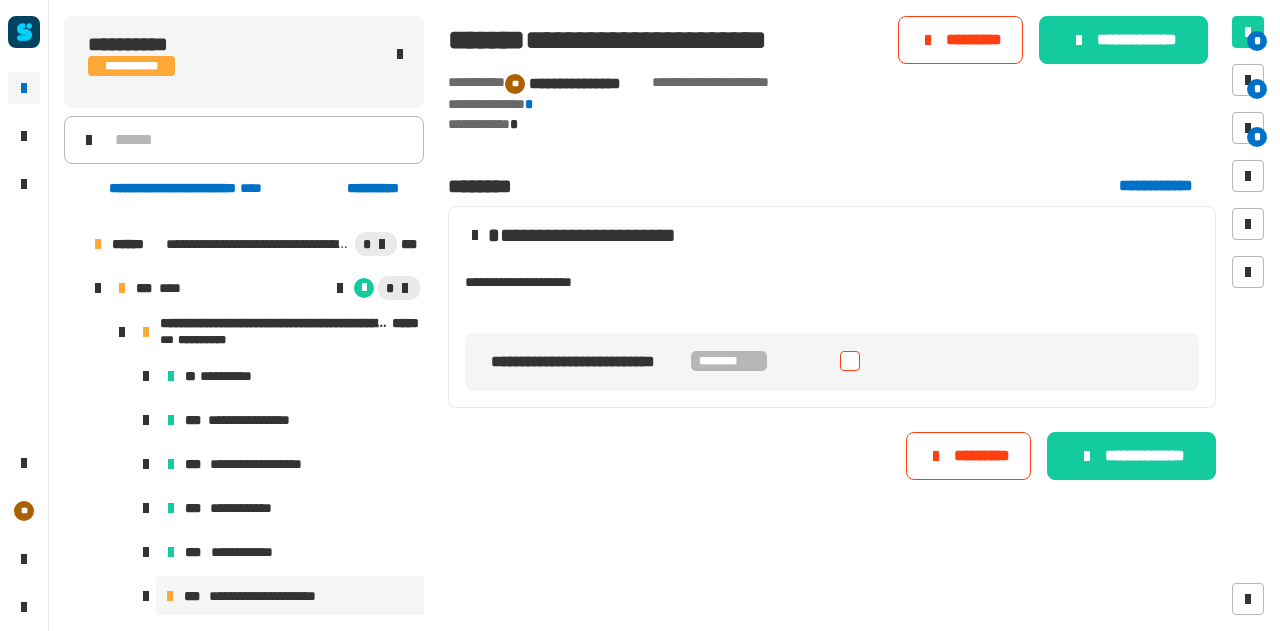 click at bounding box center (850, 361) 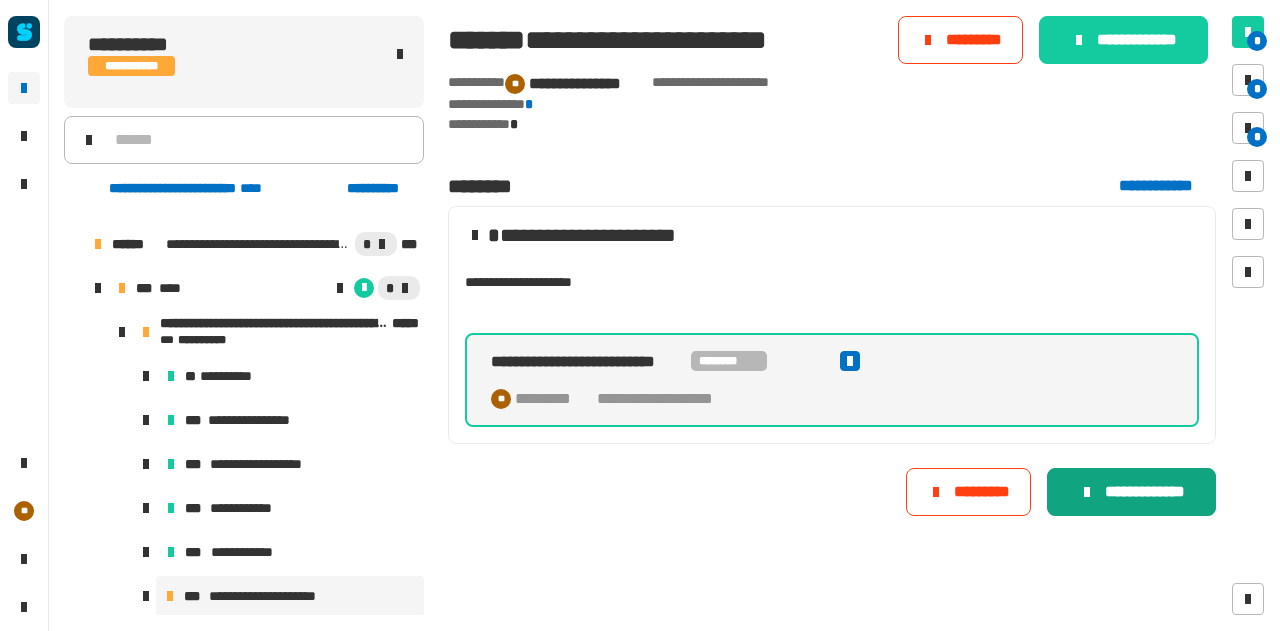 click on "**********" 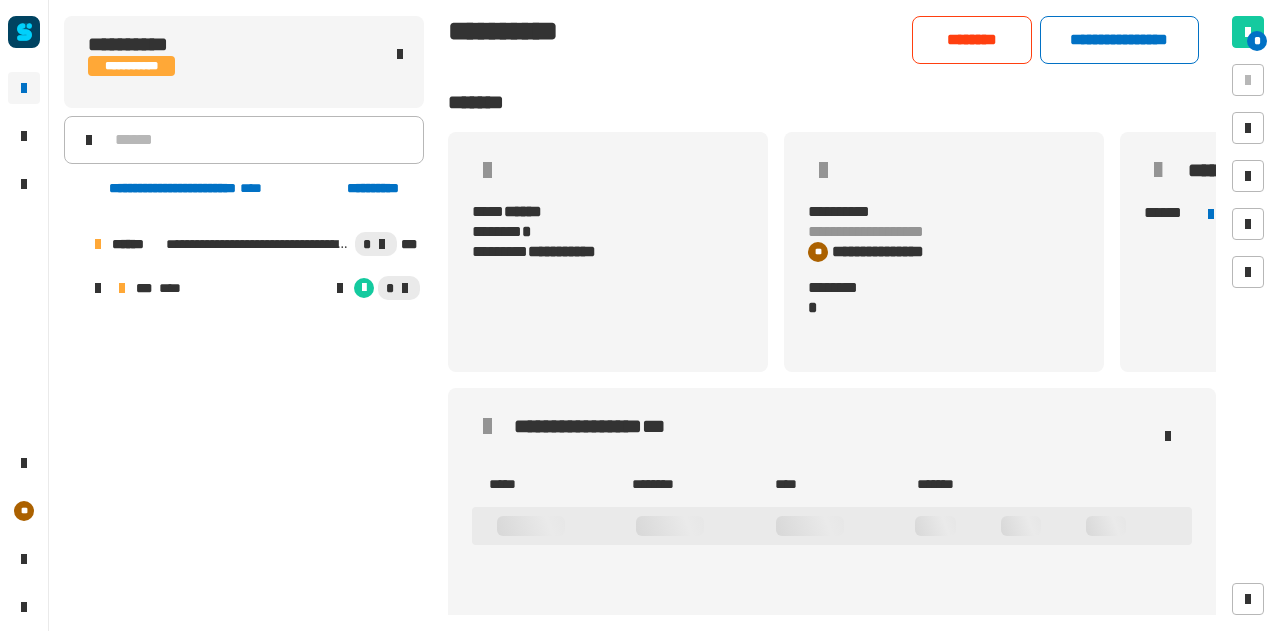 scroll, scrollTop: 772, scrollLeft: 0, axis: vertical 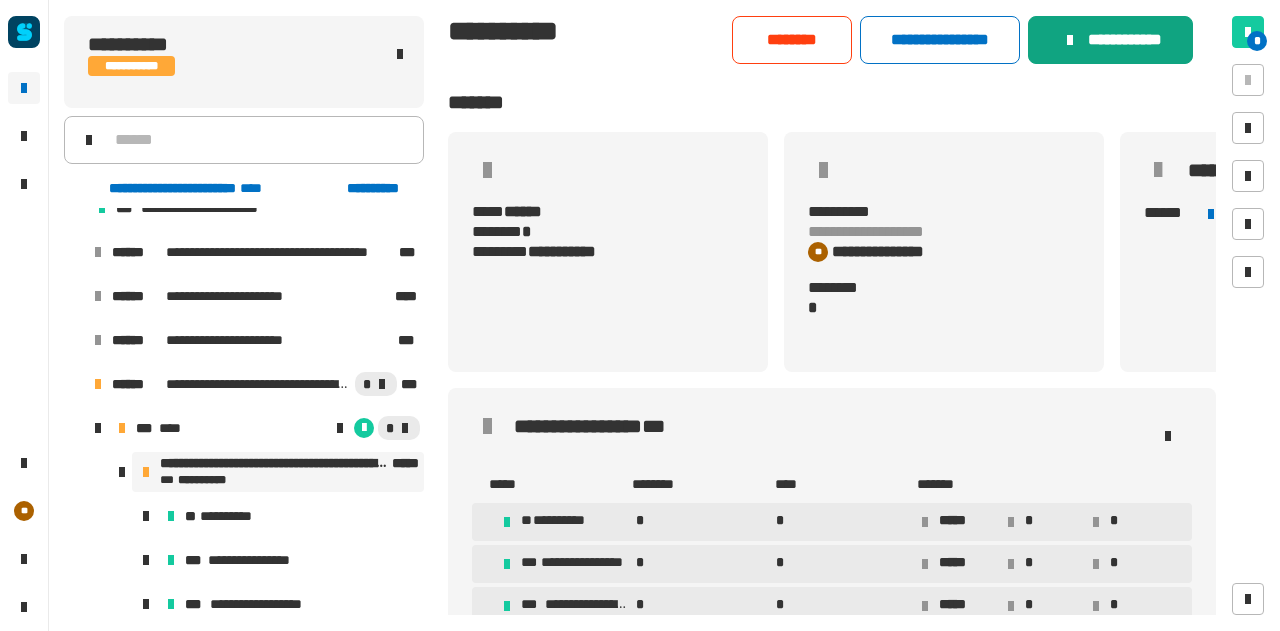 click on "**********" 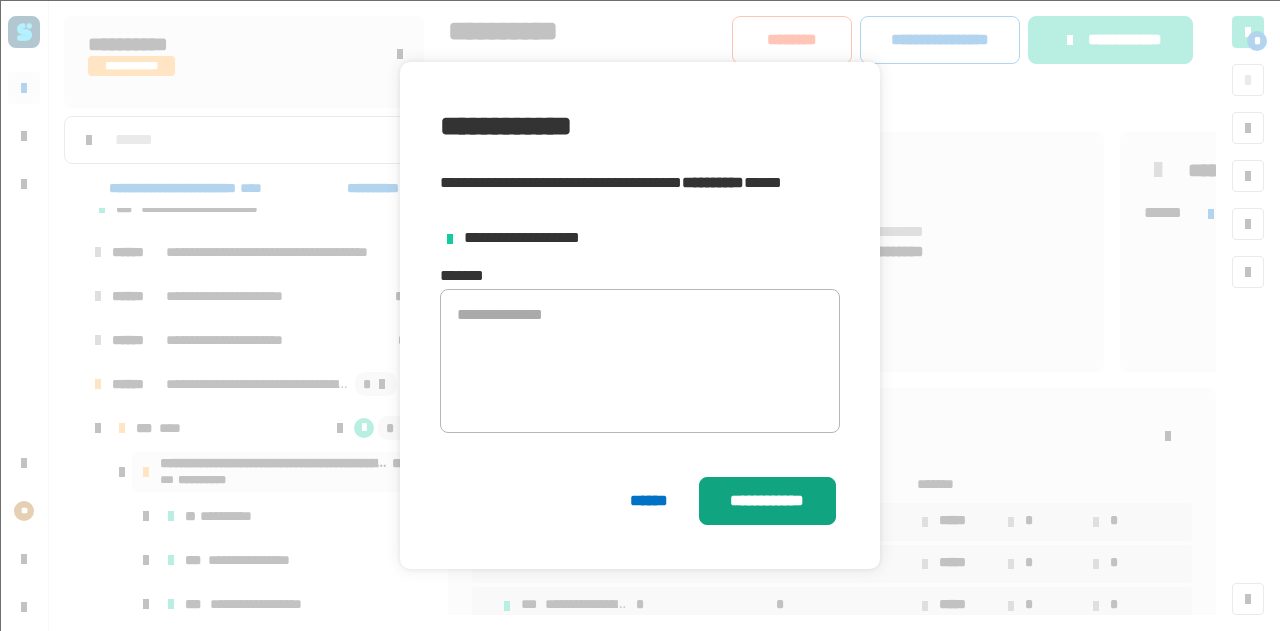 click on "**********" 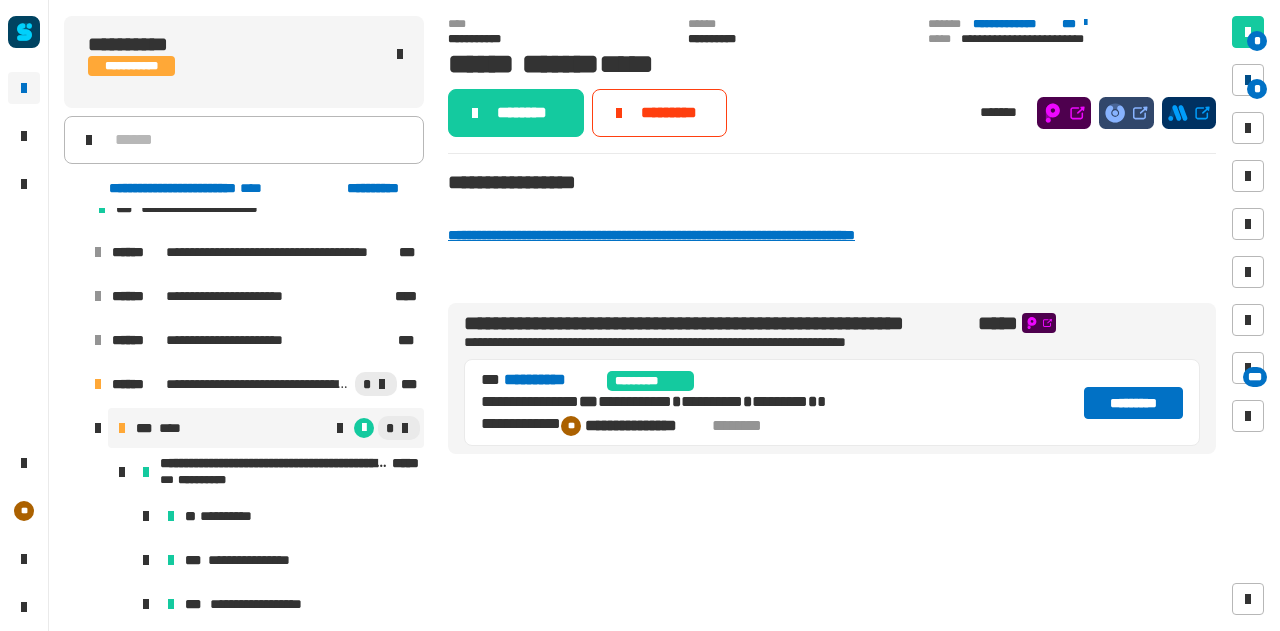 click at bounding box center [1248, 80] 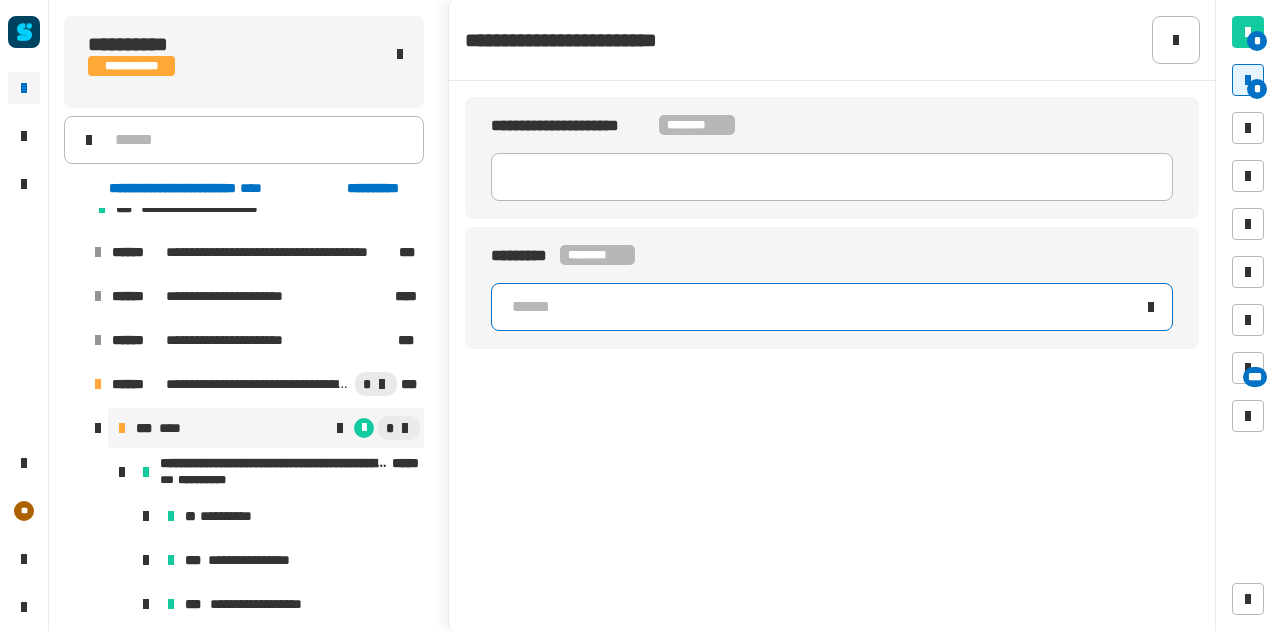 click on "******" 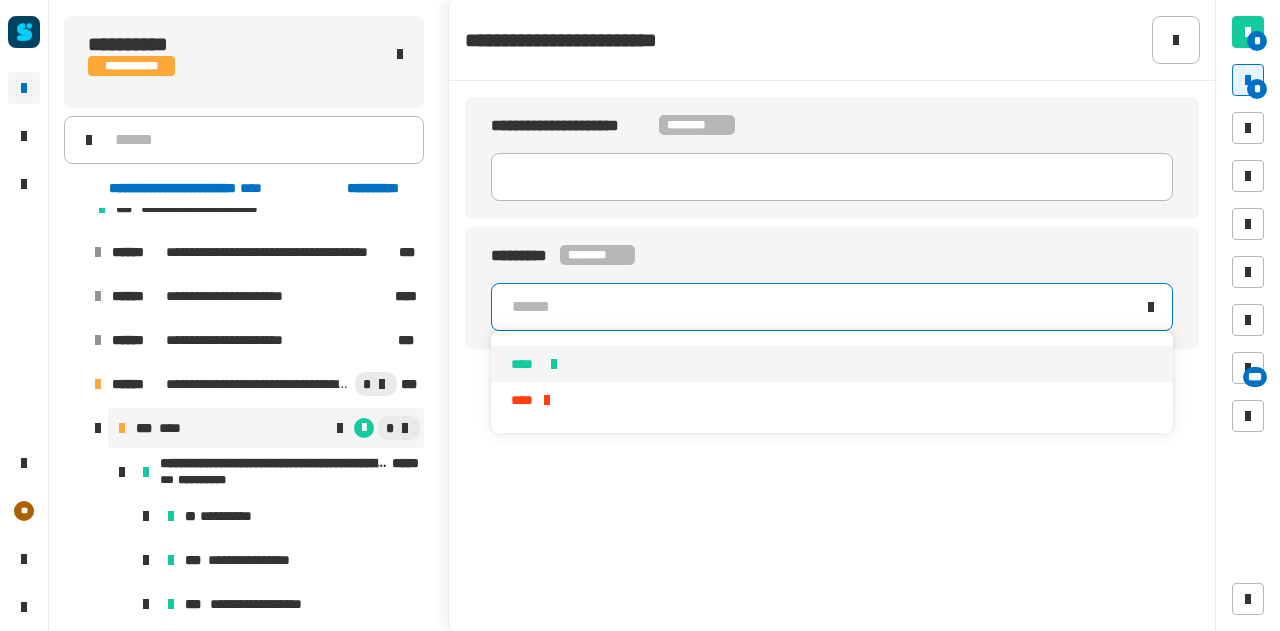 click at bounding box center [554, 364] 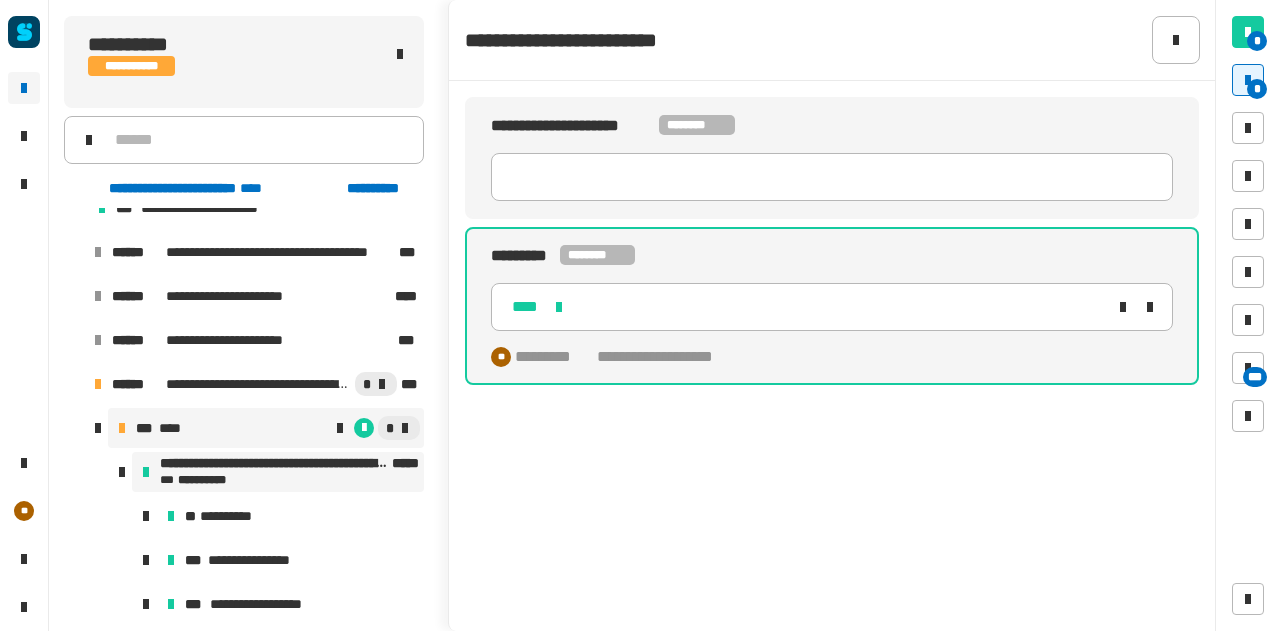 click on "**********" at bounding box center [290, 480] 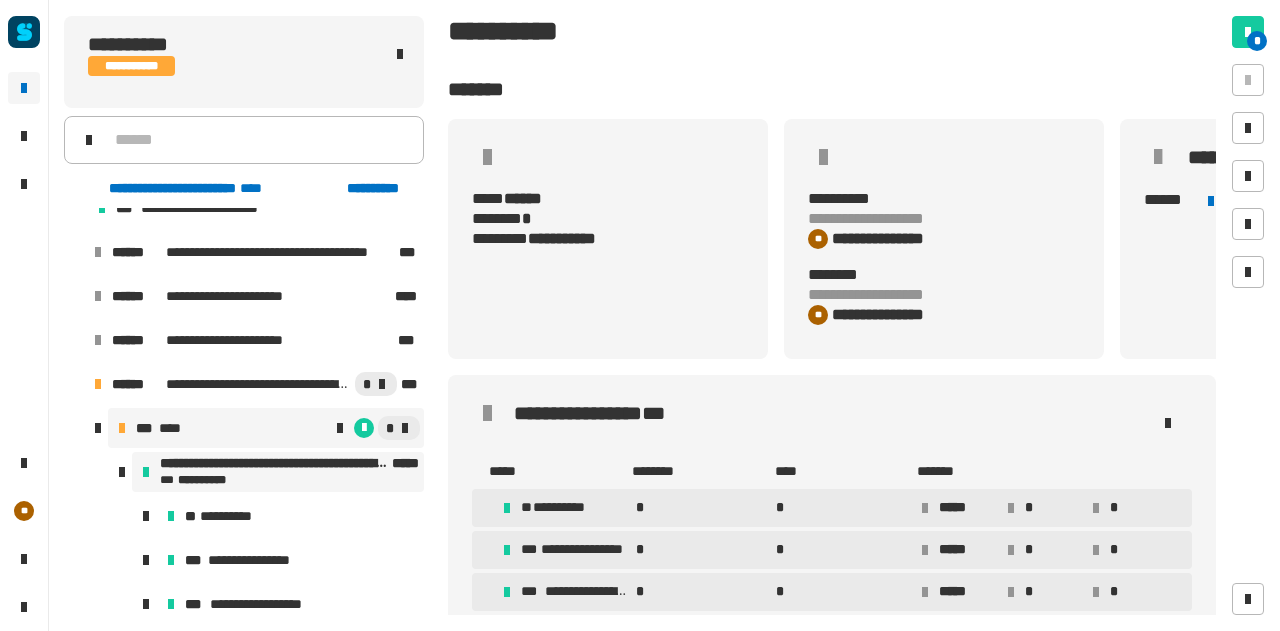 click on "****" at bounding box center (171, 428) 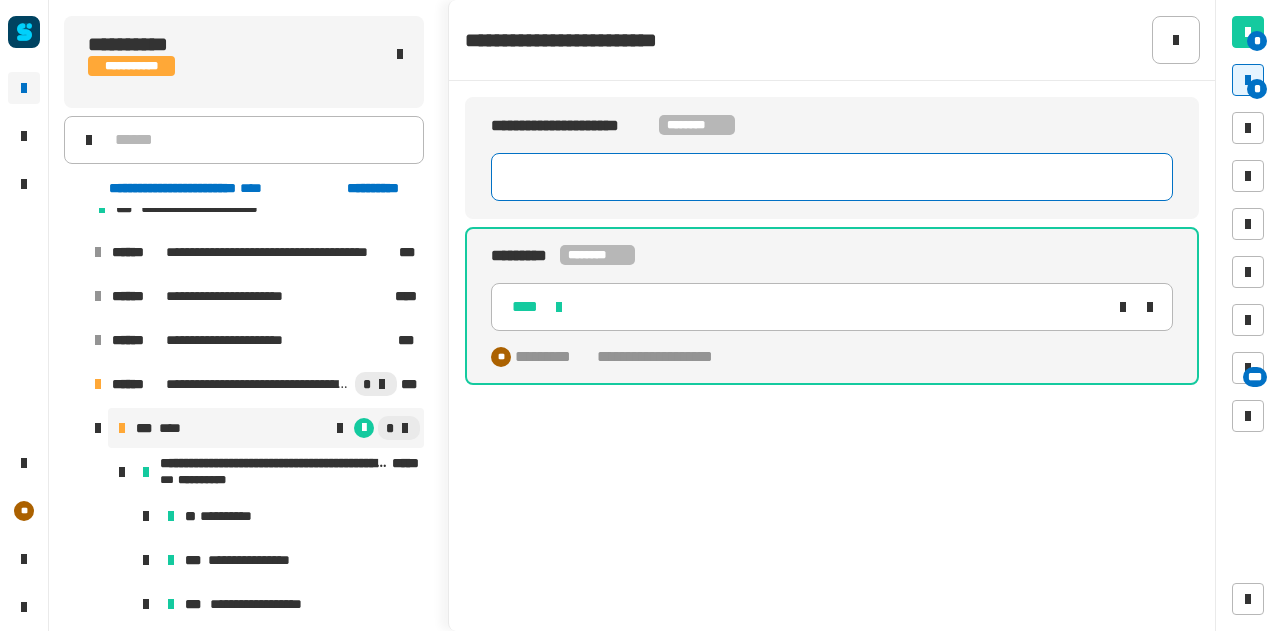click 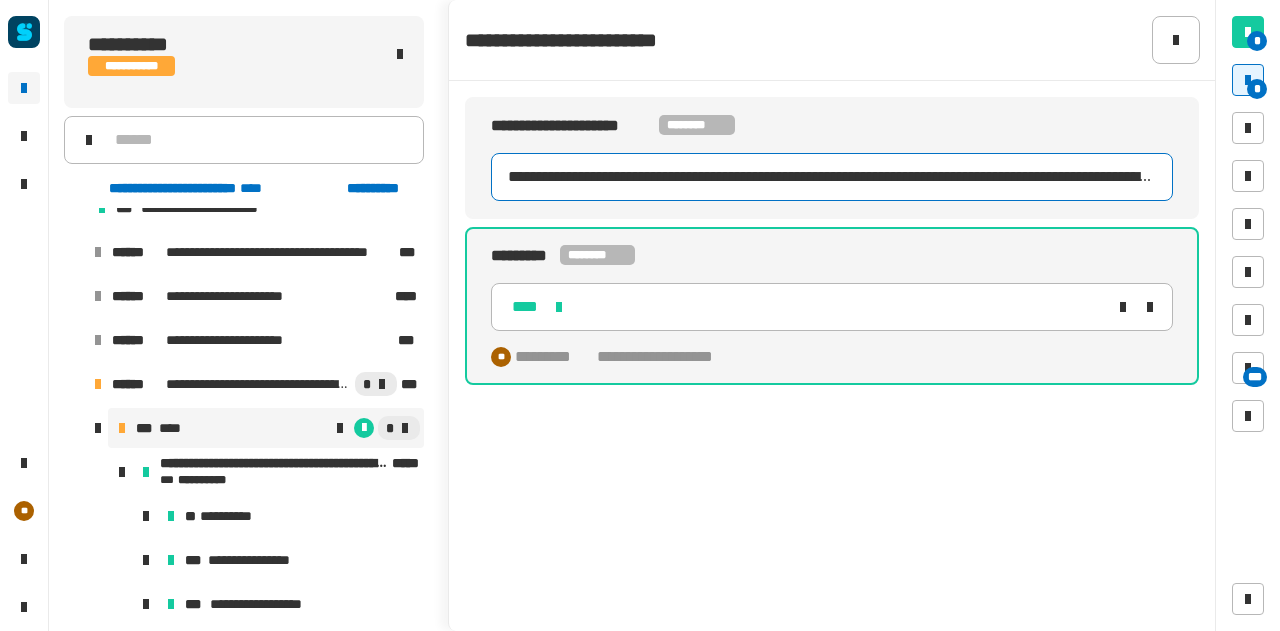 scroll, scrollTop: 0, scrollLeft: 933, axis: horizontal 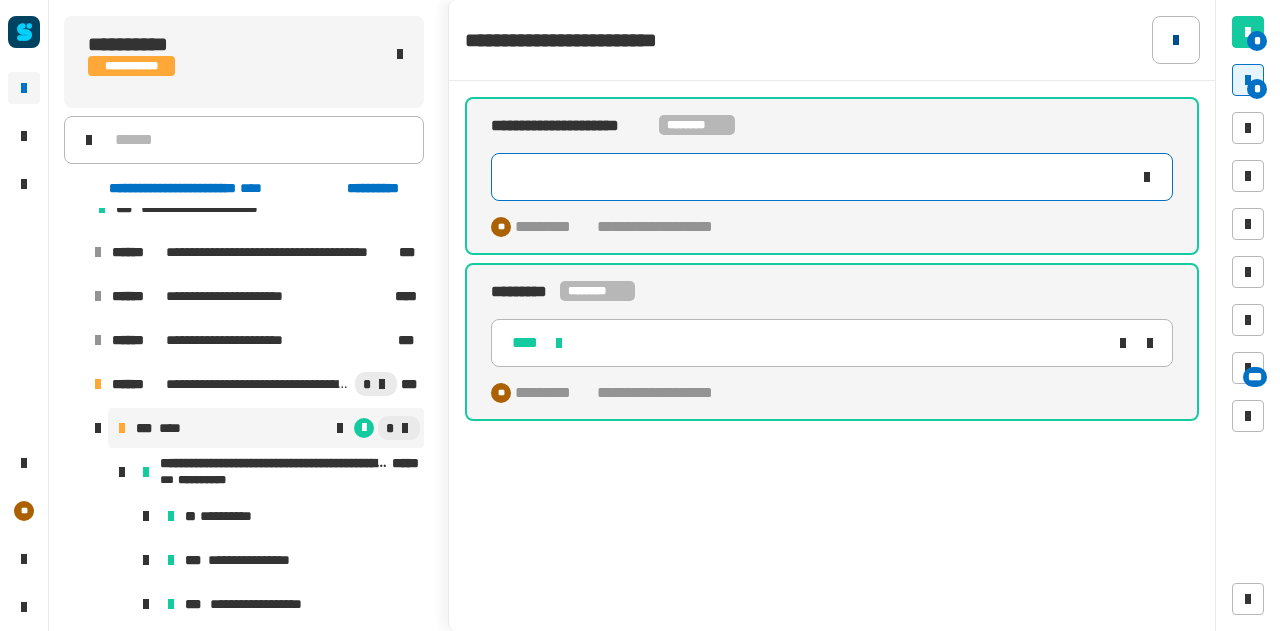 type on "**********" 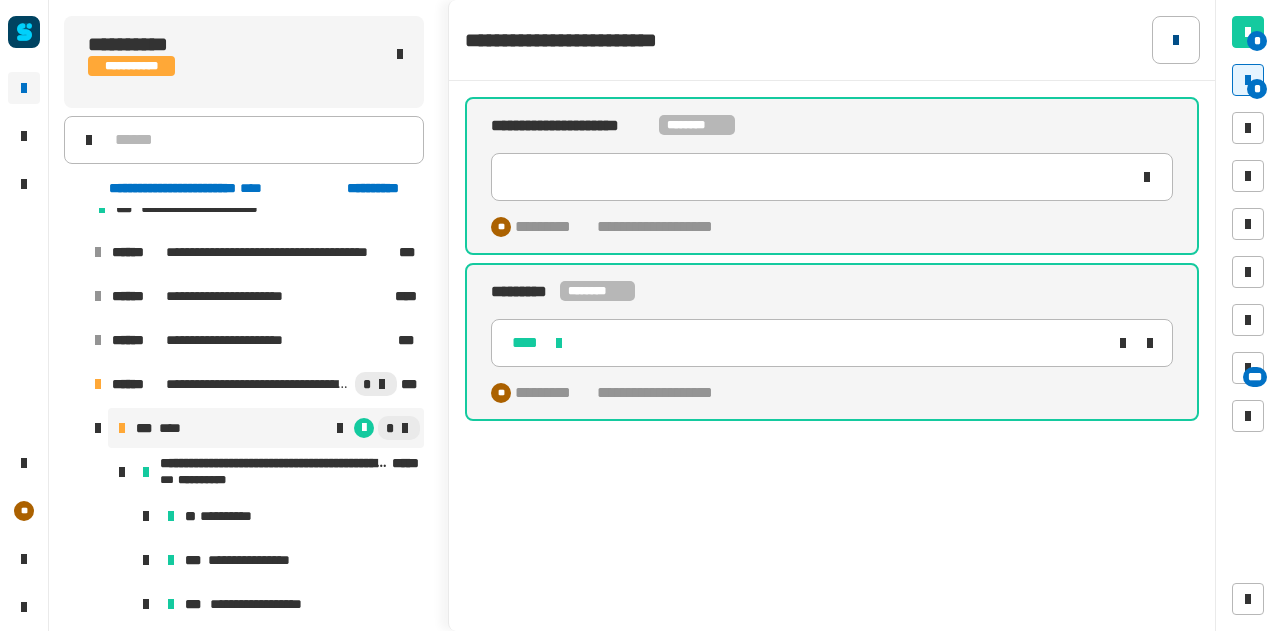 click 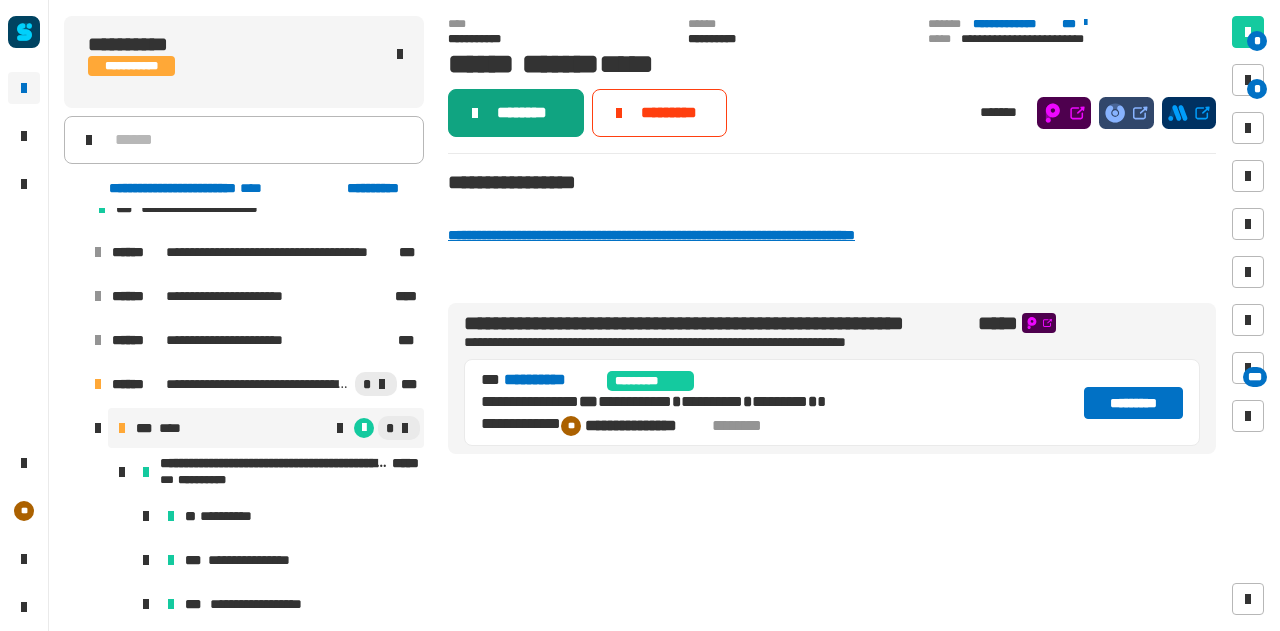 click on "********" 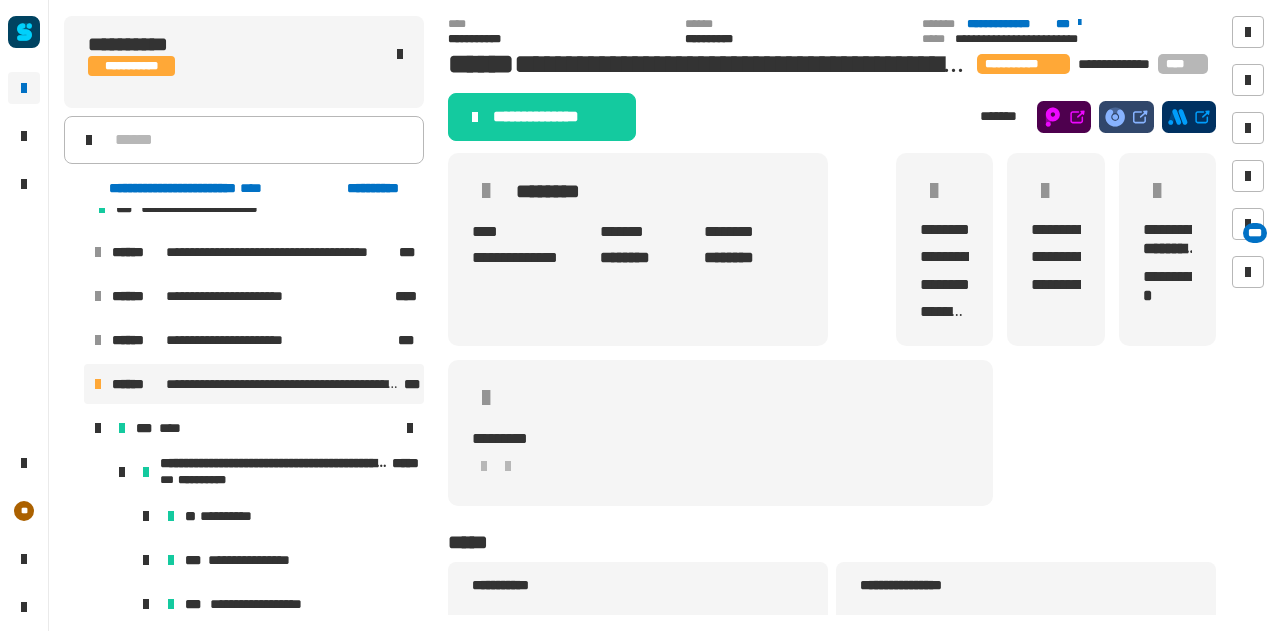 click on "**********" 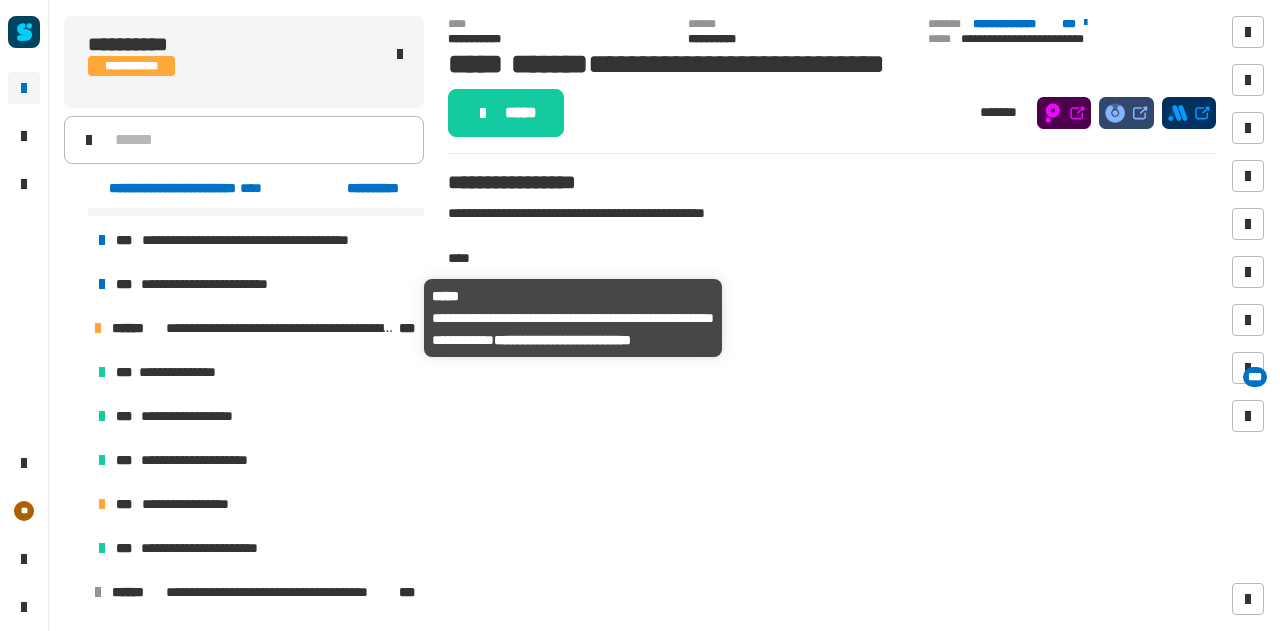 scroll, scrollTop: 432, scrollLeft: 0, axis: vertical 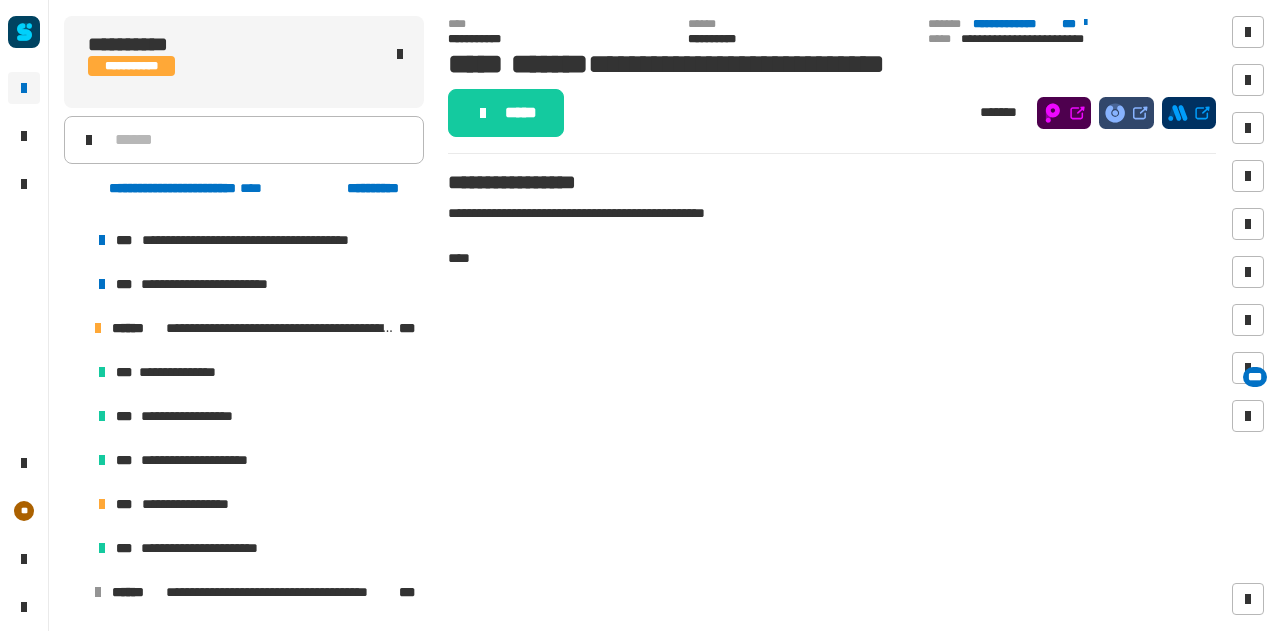 click on "**********" 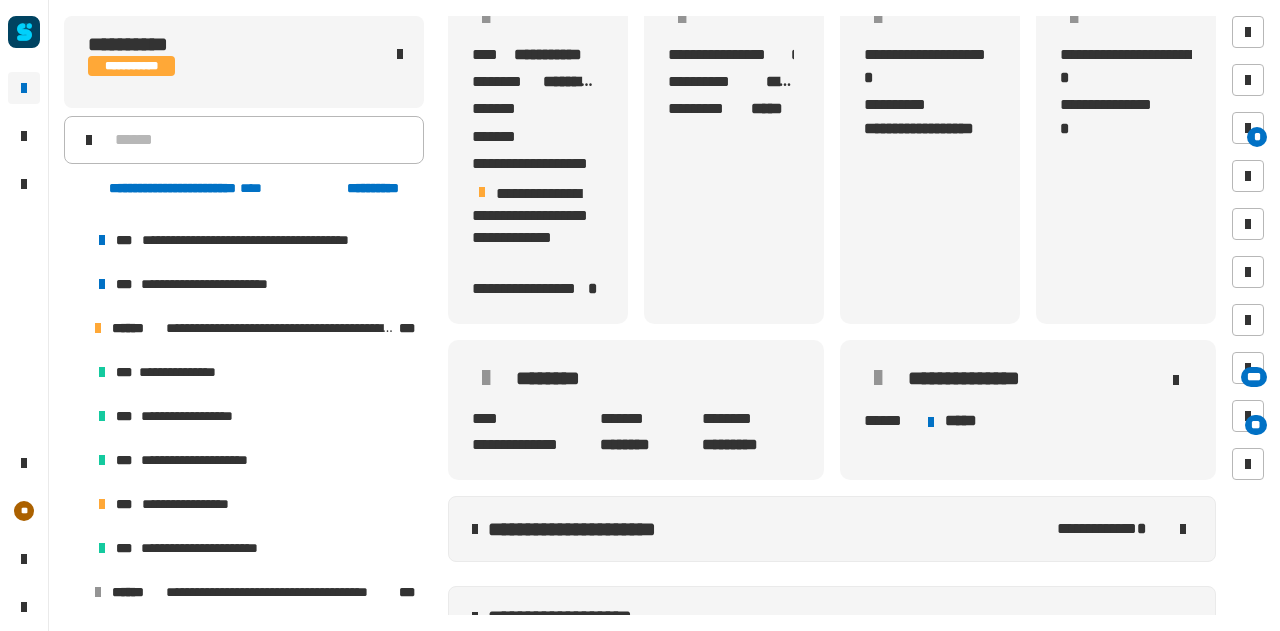 scroll, scrollTop: 0, scrollLeft: 0, axis: both 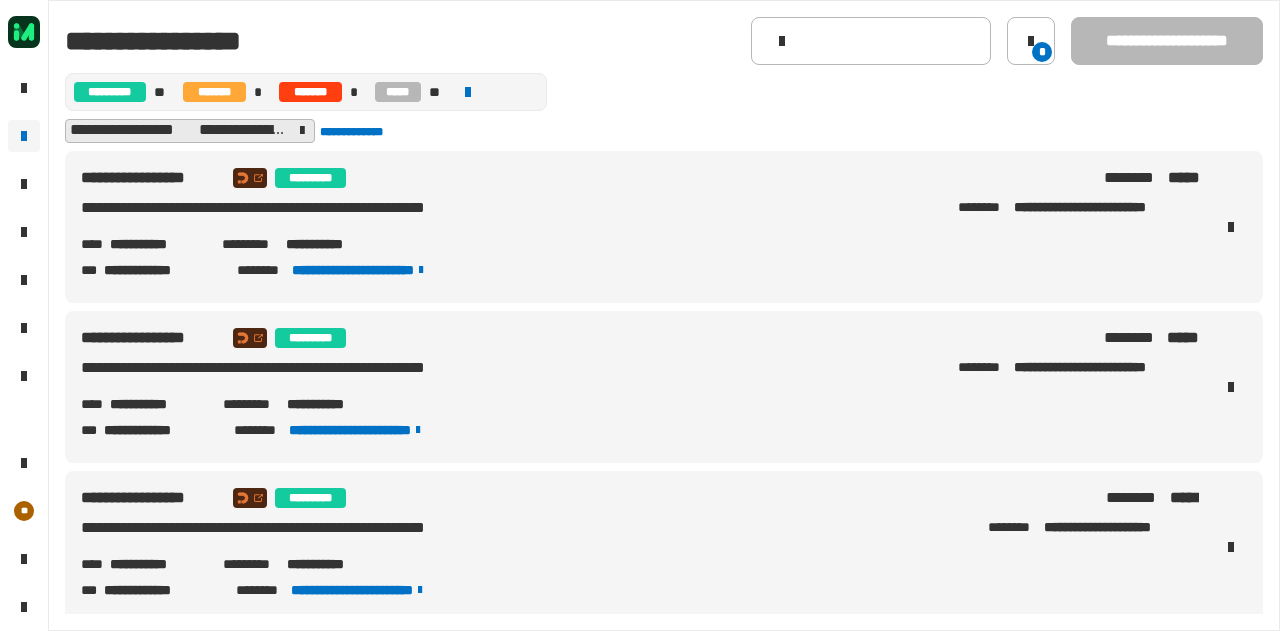 click on "**********" at bounding box center (158, 244) 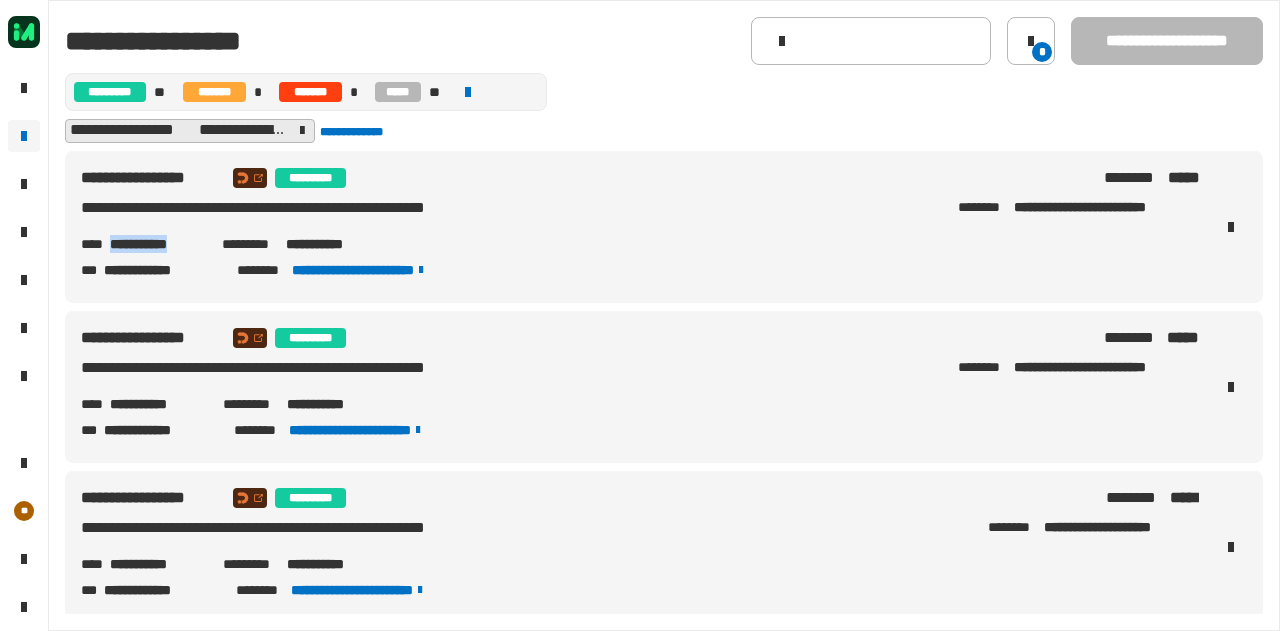 click on "**********" at bounding box center [158, 244] 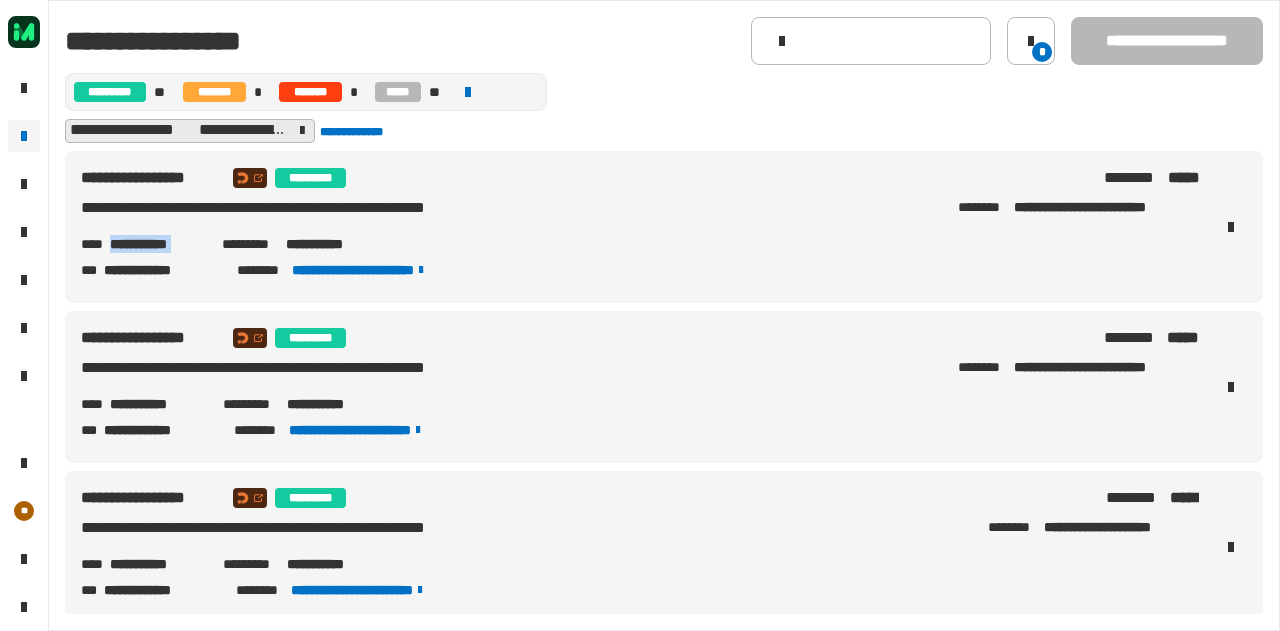 click on "**********" at bounding box center (158, 244) 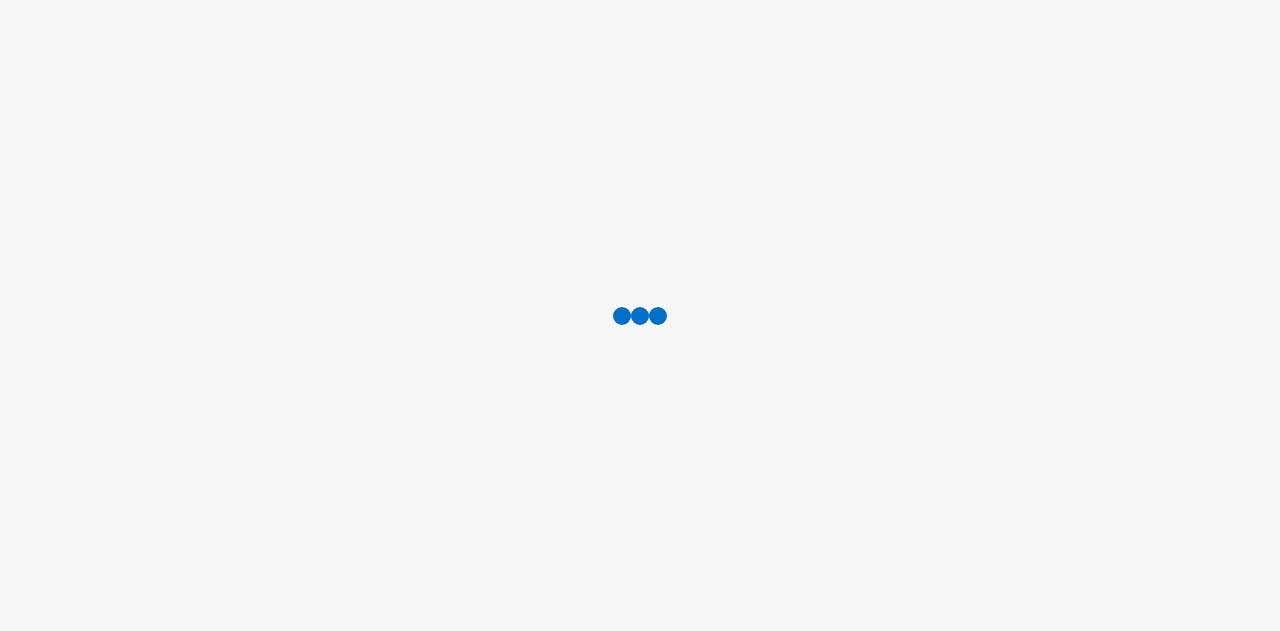 scroll, scrollTop: 0, scrollLeft: 0, axis: both 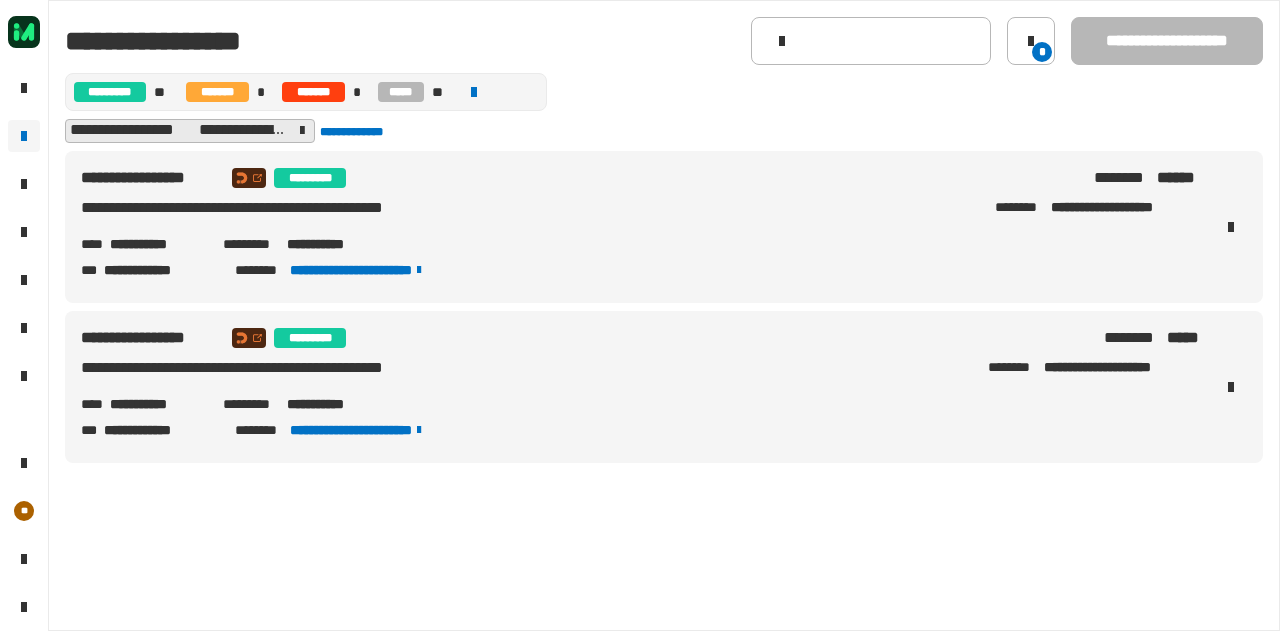 click on "**********" at bounding box center (158, 244) 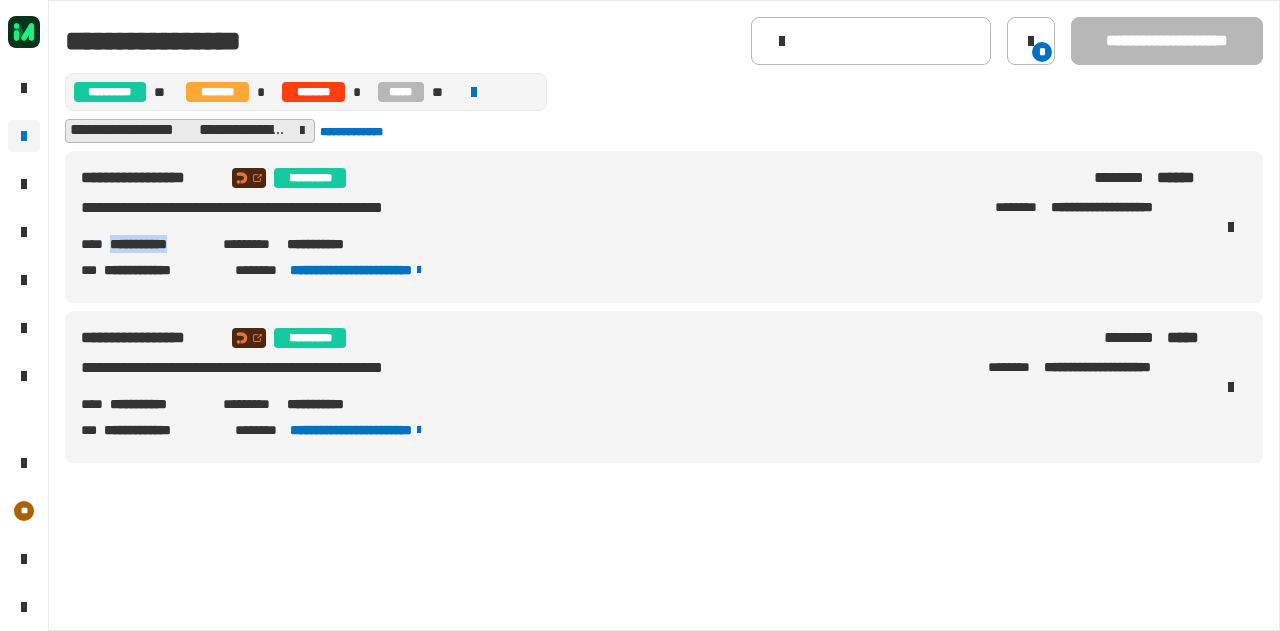 click on "**********" at bounding box center (158, 244) 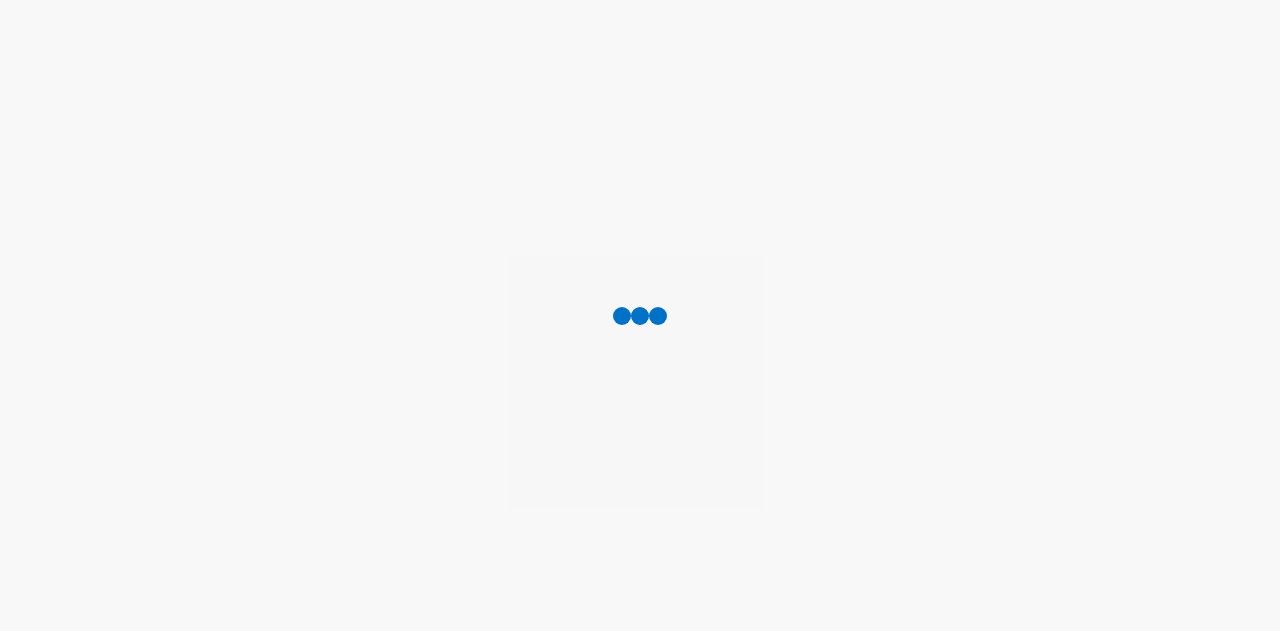 scroll, scrollTop: 0, scrollLeft: 0, axis: both 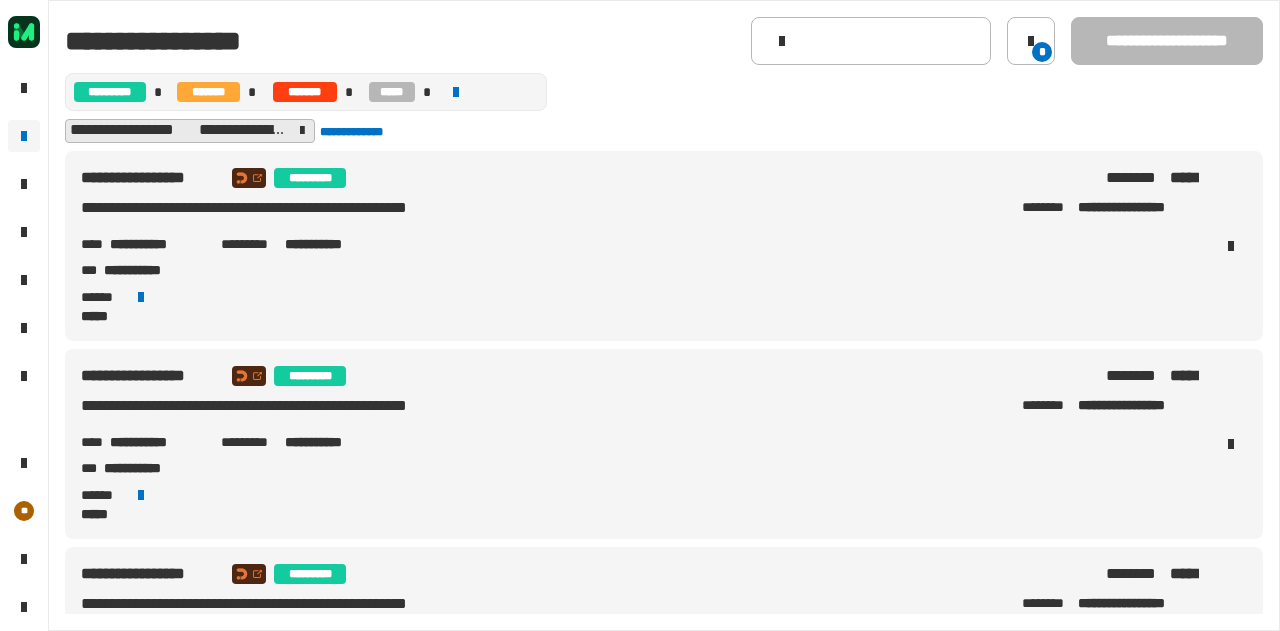 click on "**********" at bounding box center [640, 244] 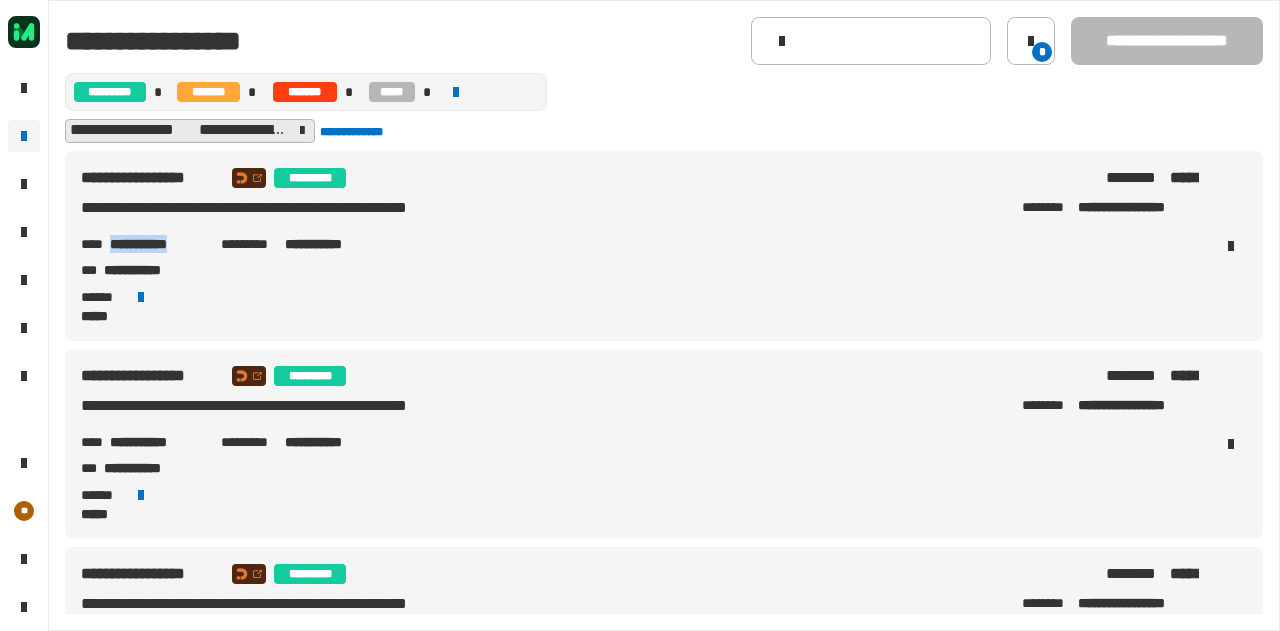 click on "**********" at bounding box center (157, 244) 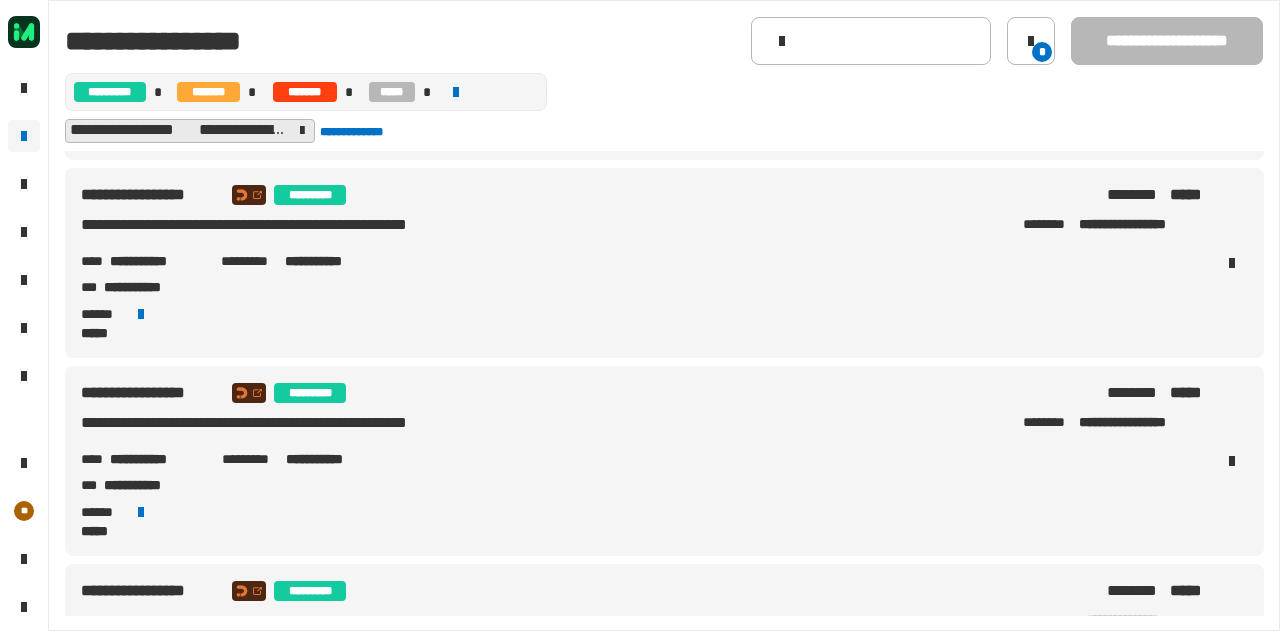 scroll, scrollTop: 182, scrollLeft: 0, axis: vertical 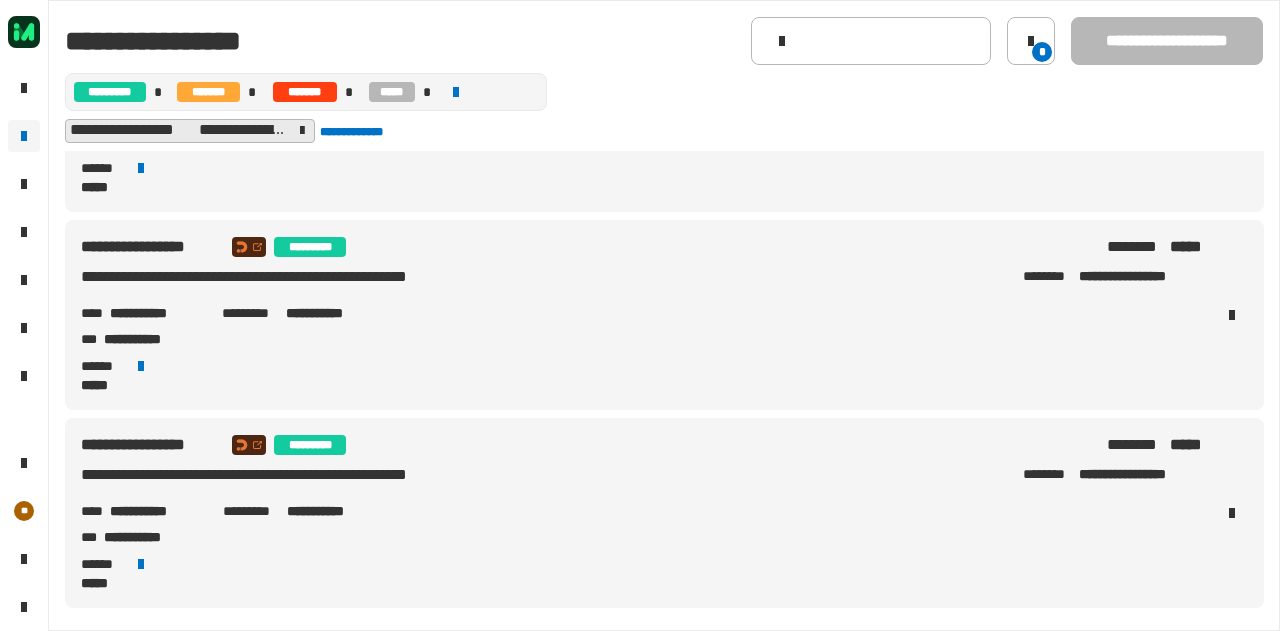 click on "**********" at bounding box center (158, 511) 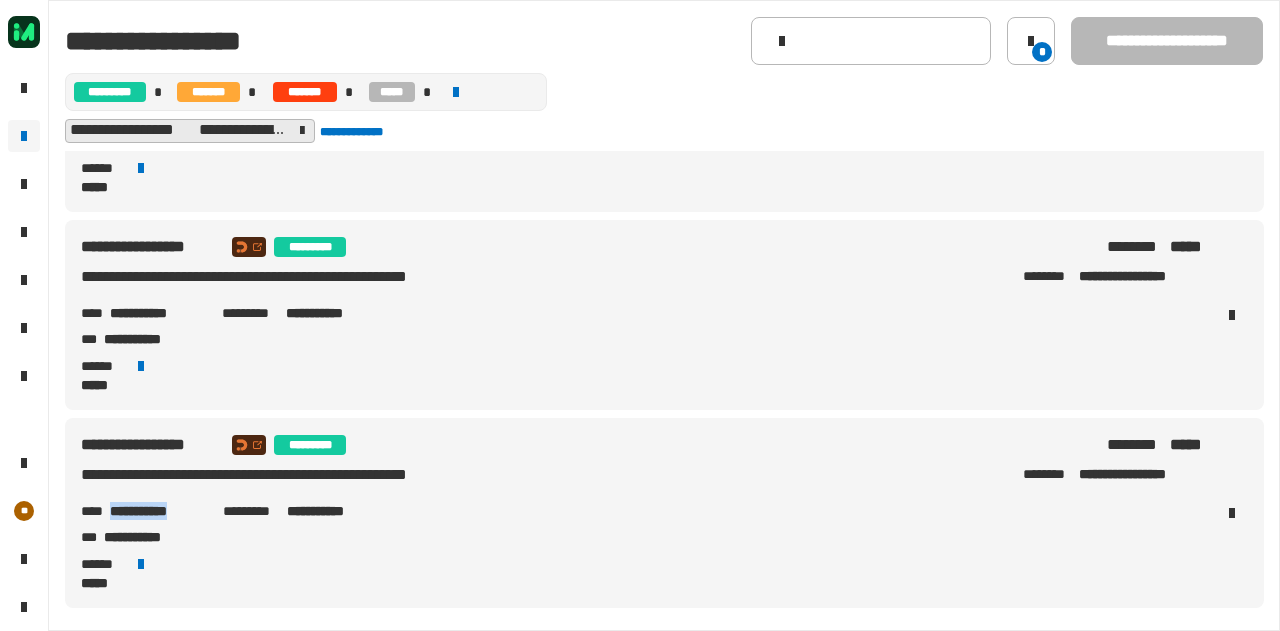 click on "**********" at bounding box center [158, 511] 